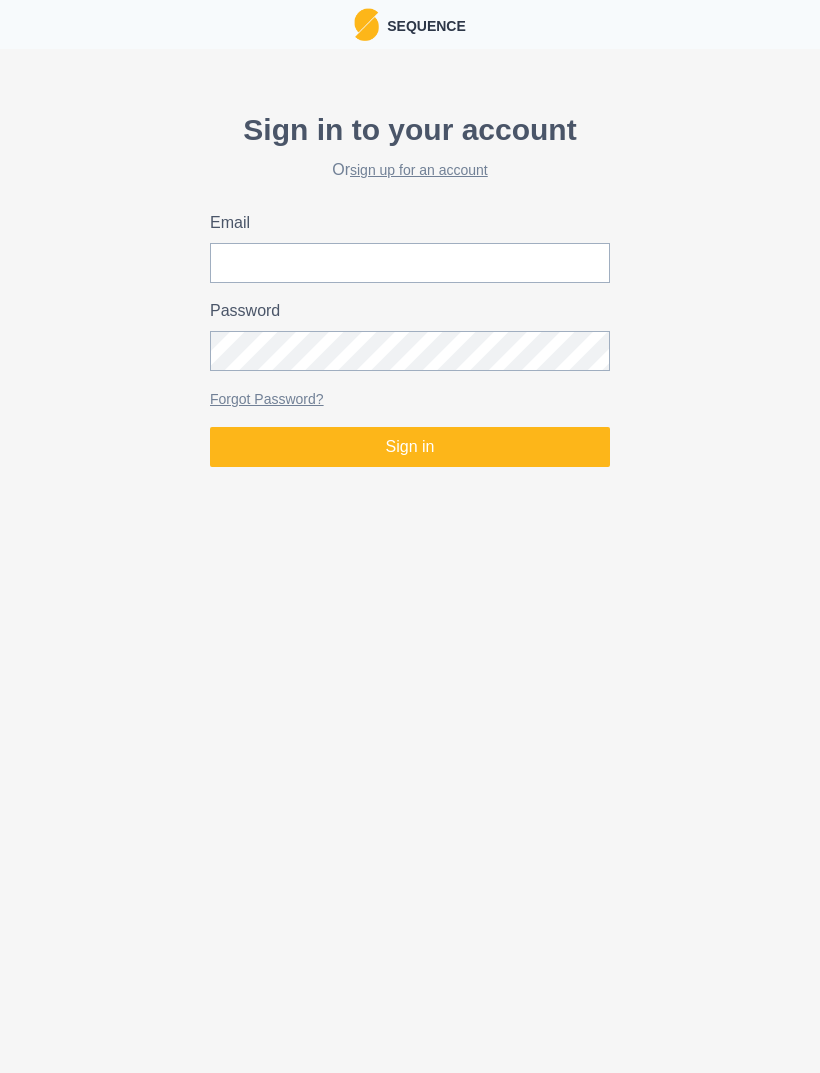 scroll, scrollTop: 0, scrollLeft: 0, axis: both 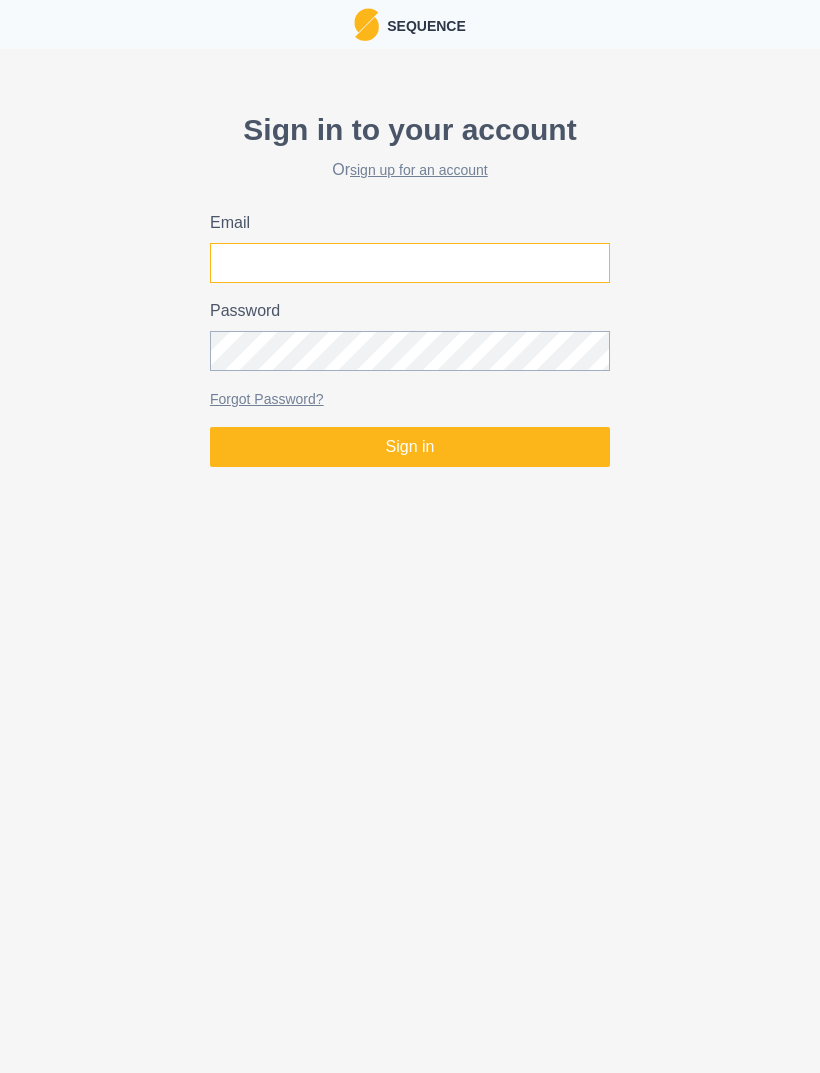click on "Email" at bounding box center (410, 263) 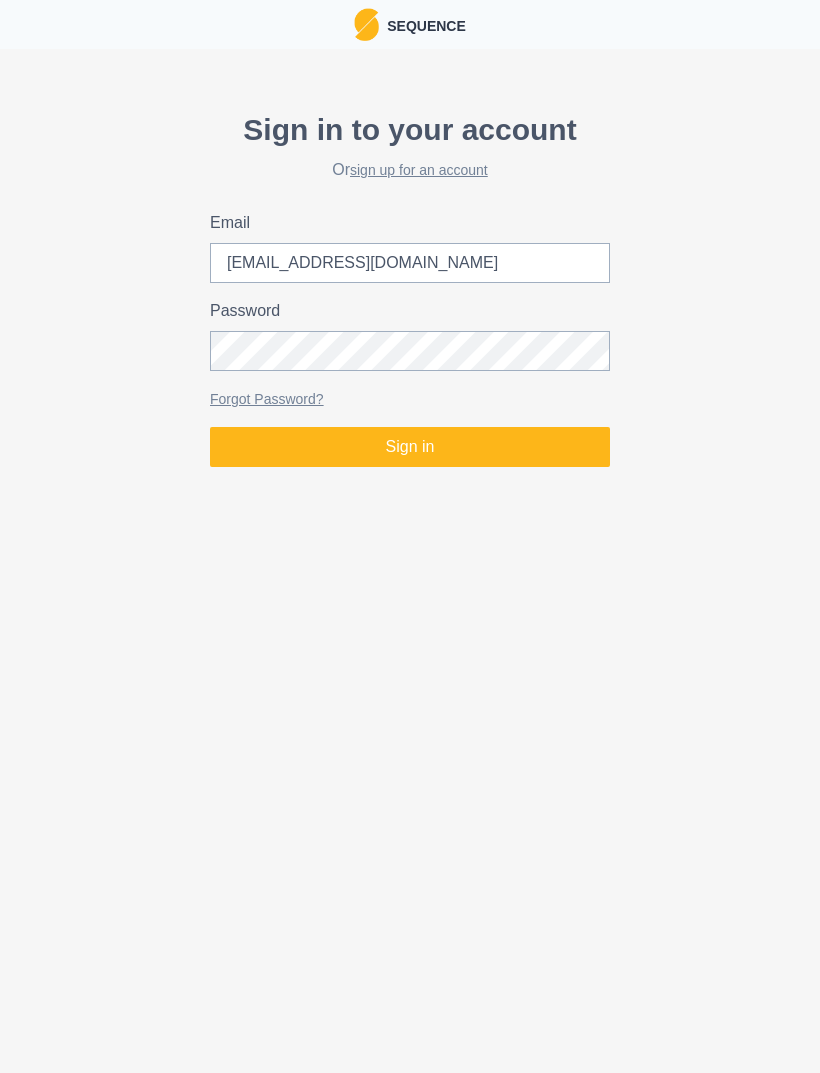 click on "Sign in" at bounding box center (410, 447) 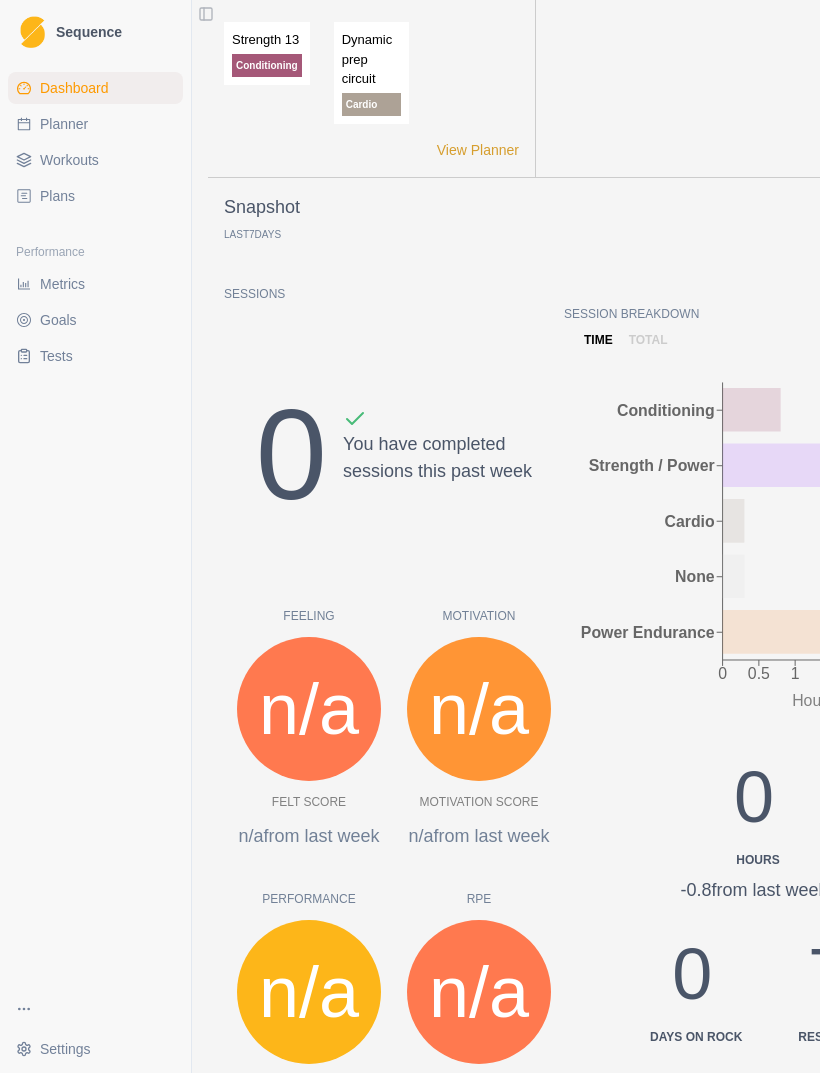 scroll, scrollTop: 155, scrollLeft: 0, axis: vertical 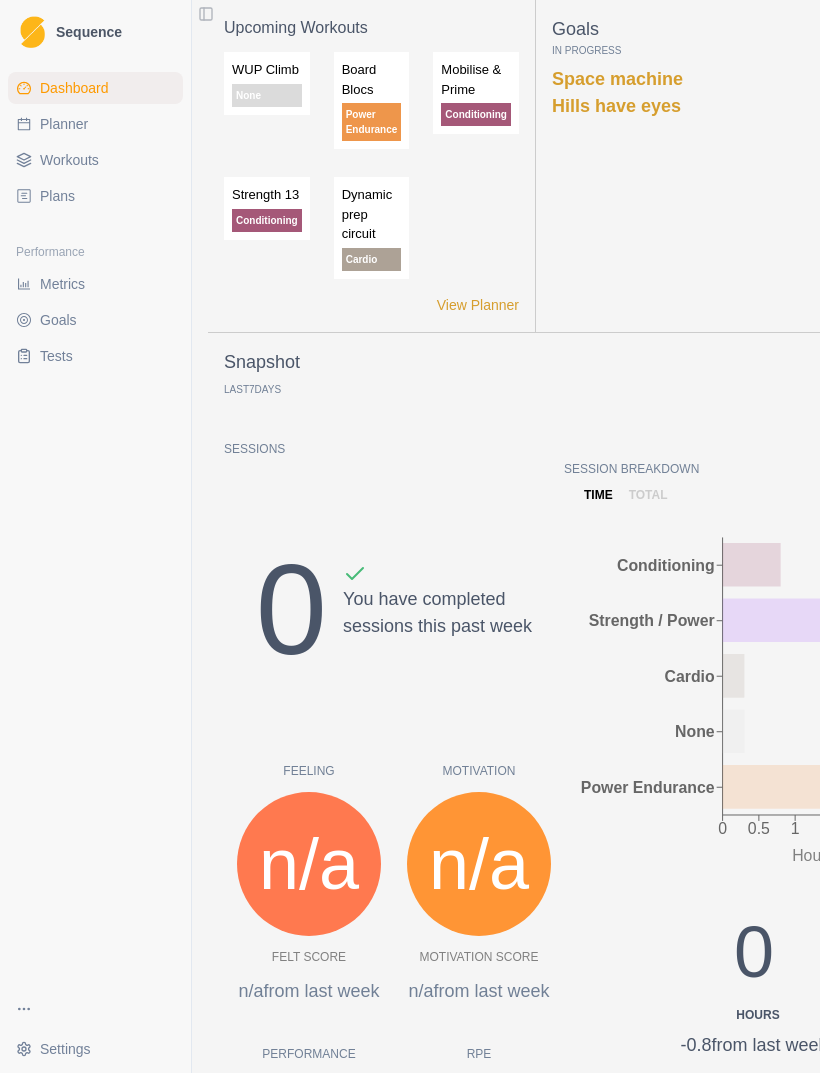 click on "Hills have eyes" at bounding box center [616, 106] 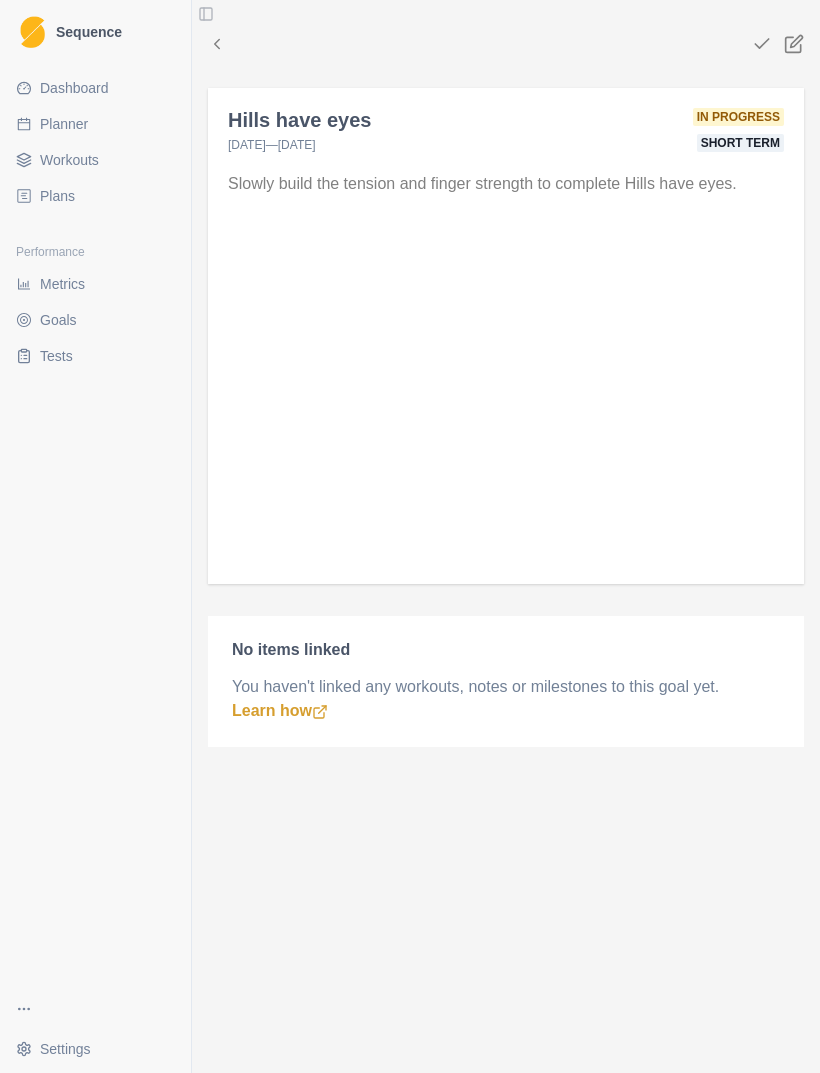 click 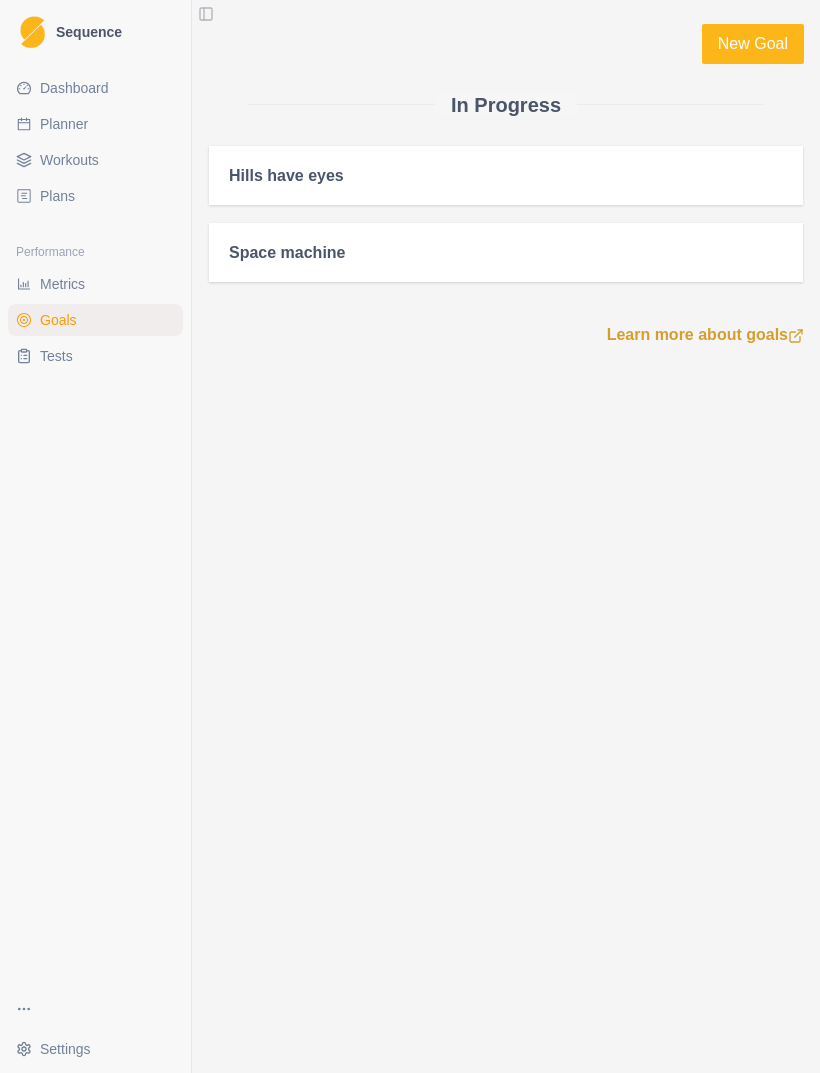 click on "New Goal" at bounding box center [753, 44] 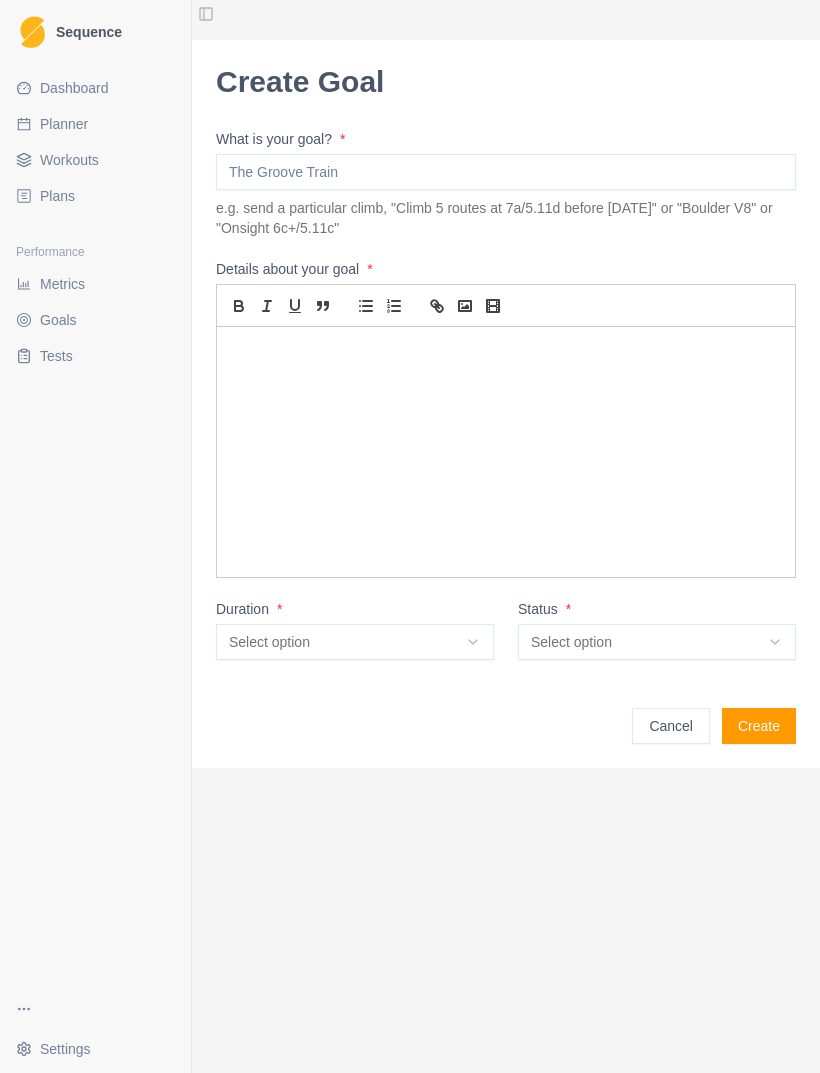 click on "What is your goal?  *" at bounding box center (506, 172) 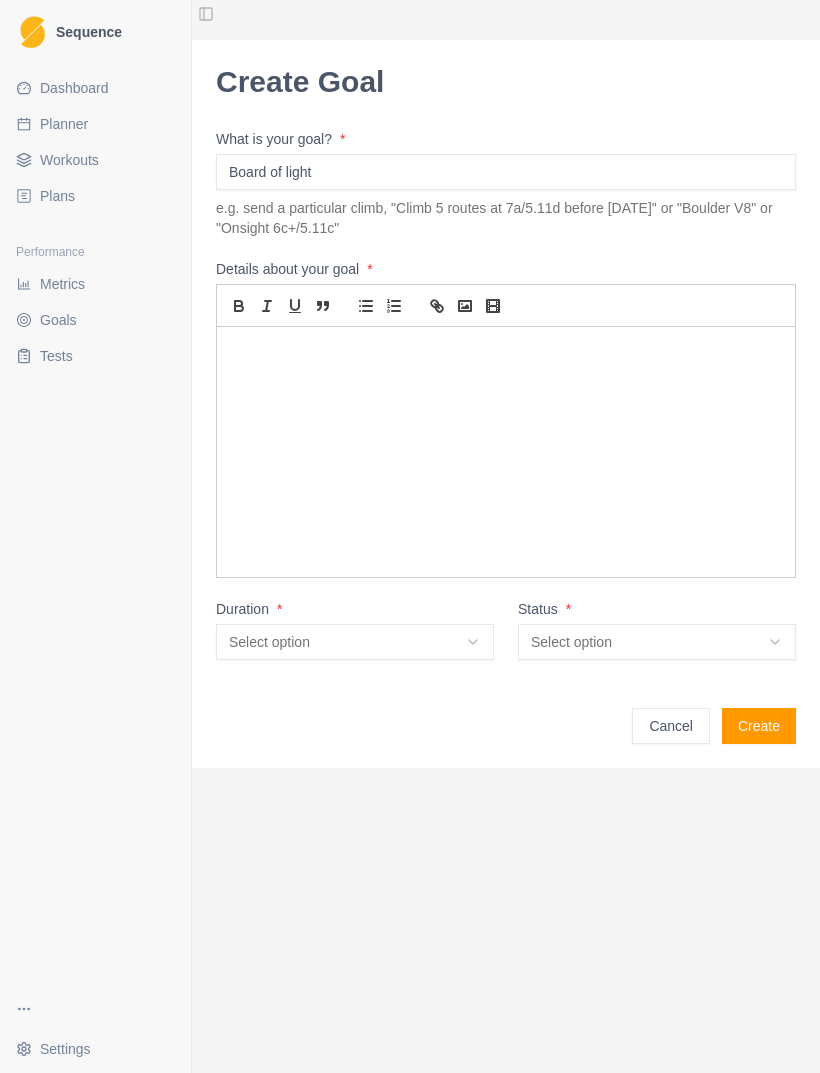 type on "Board of light" 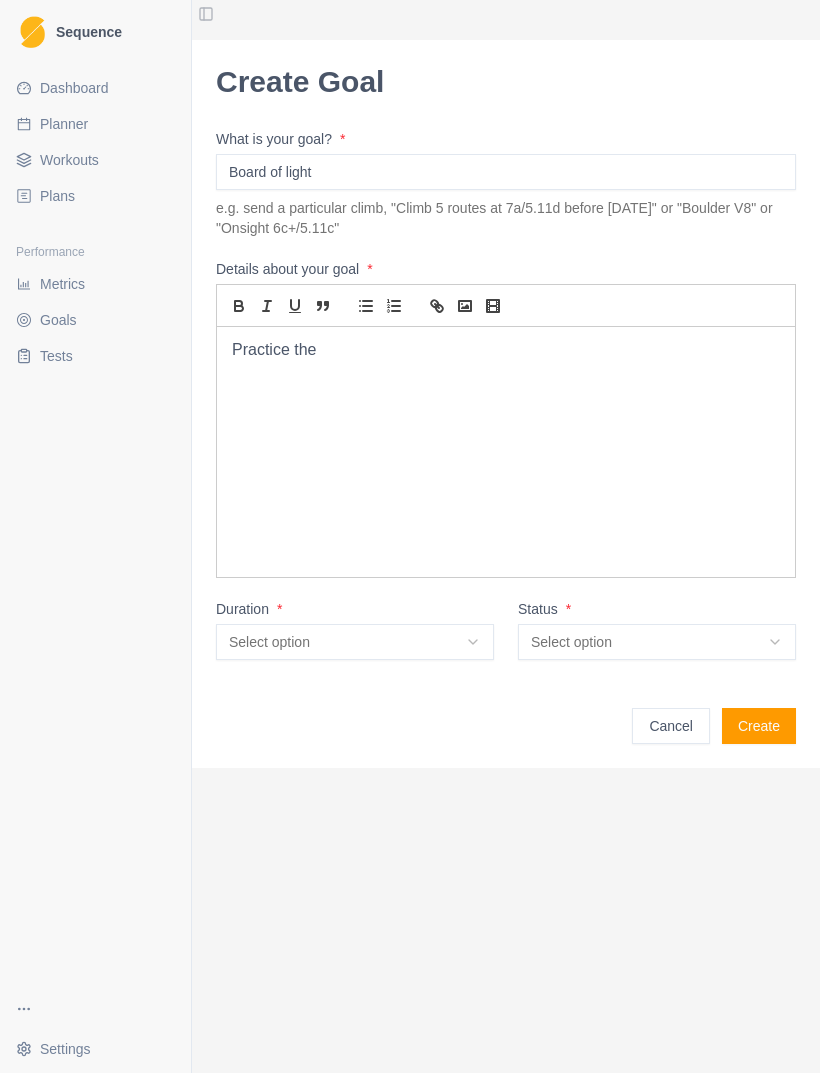 click on "Practice the" at bounding box center [506, 452] 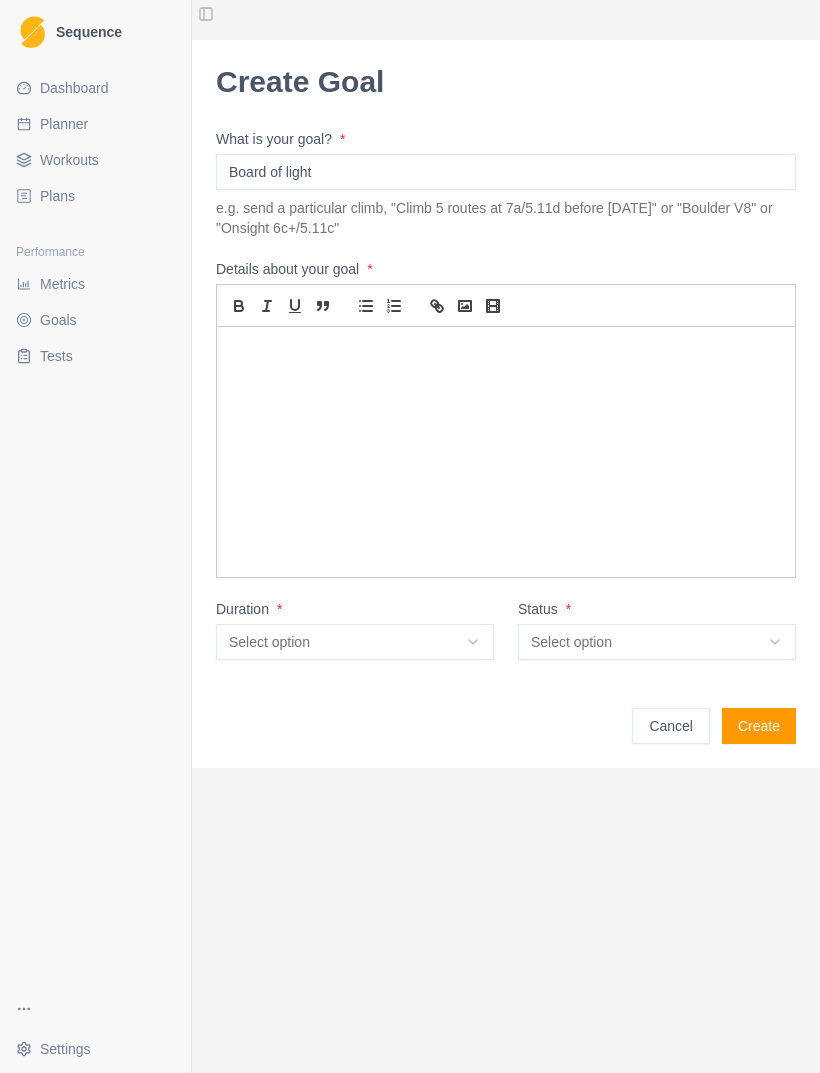 click on "Board of light" at bounding box center (506, 172) 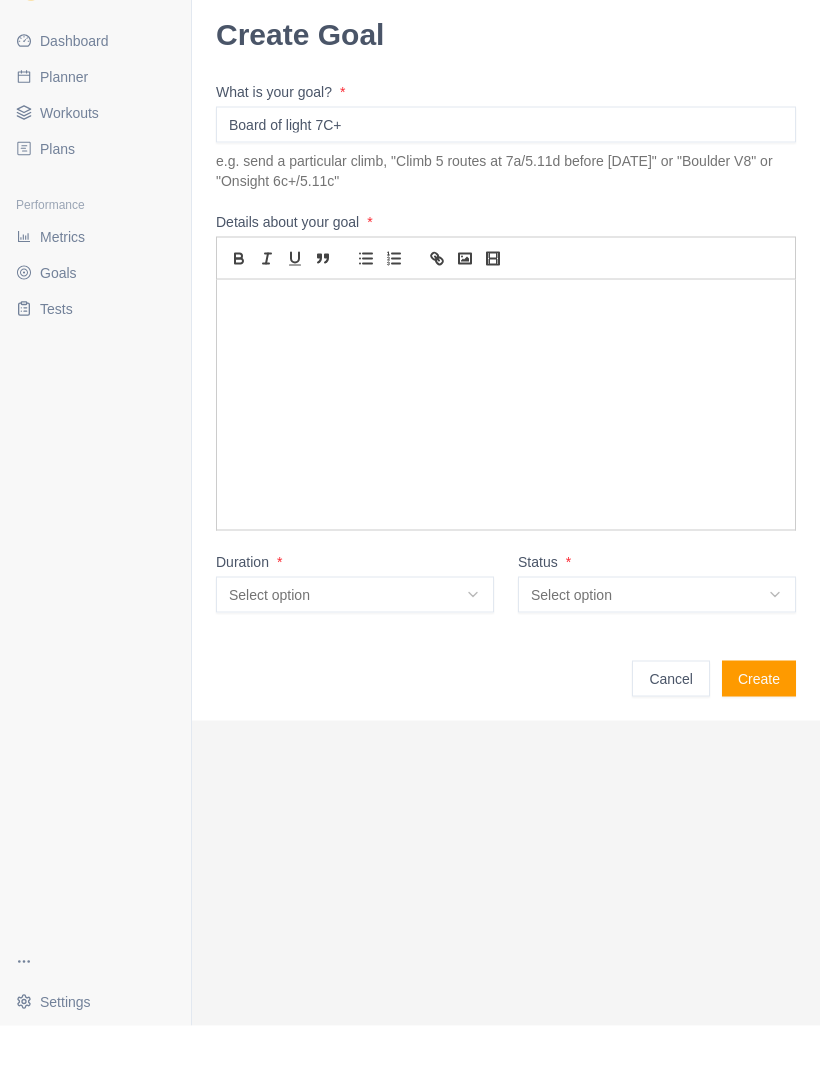 type on "Board of light 7C+" 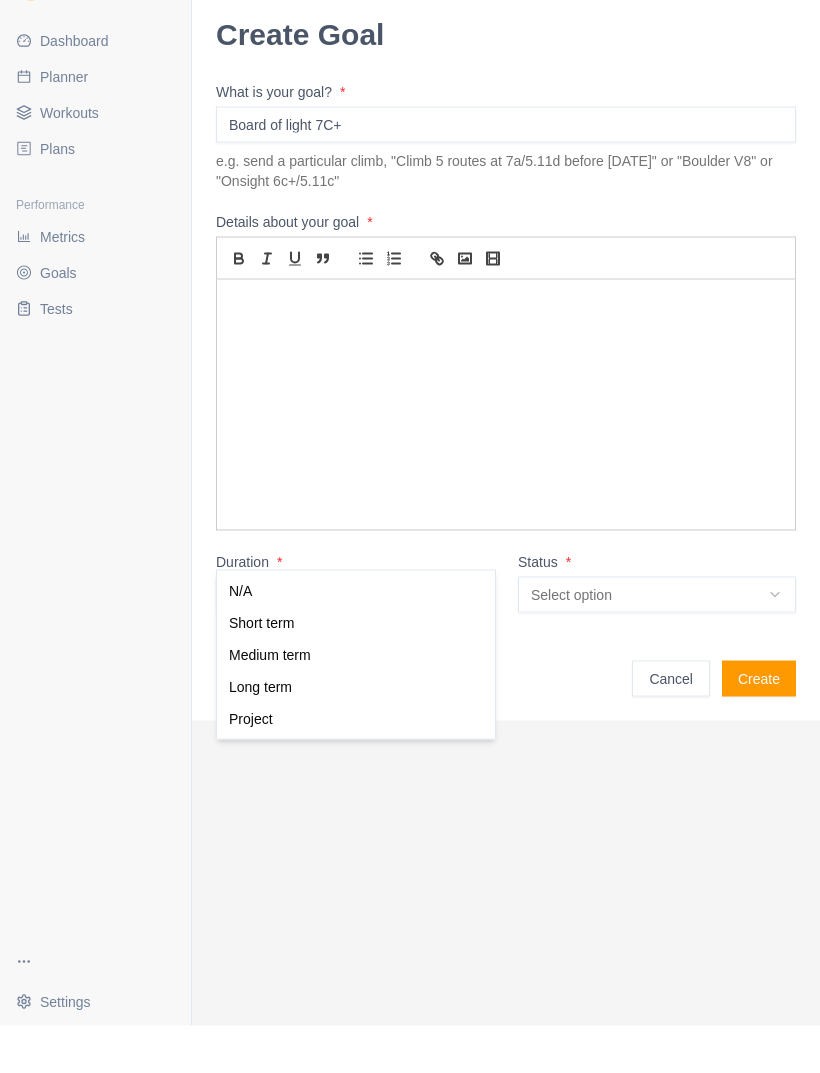 scroll, scrollTop: 48, scrollLeft: 0, axis: vertical 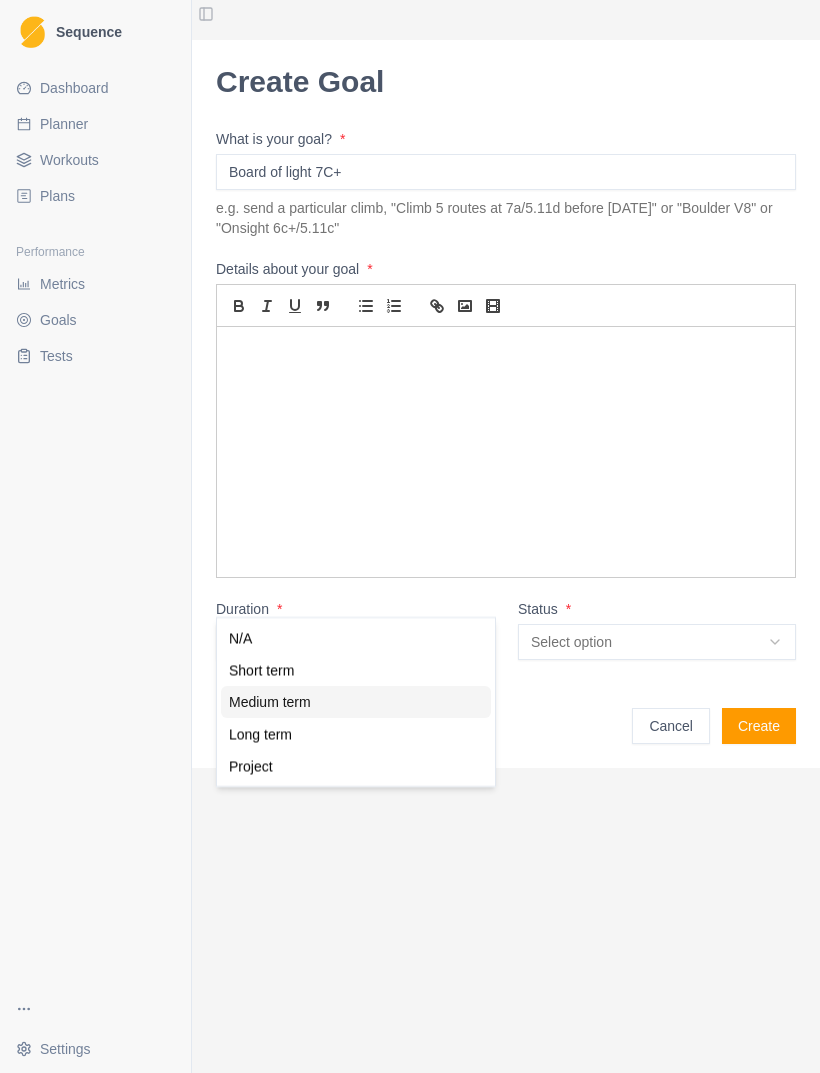 click on "Medium term" at bounding box center [270, 702] 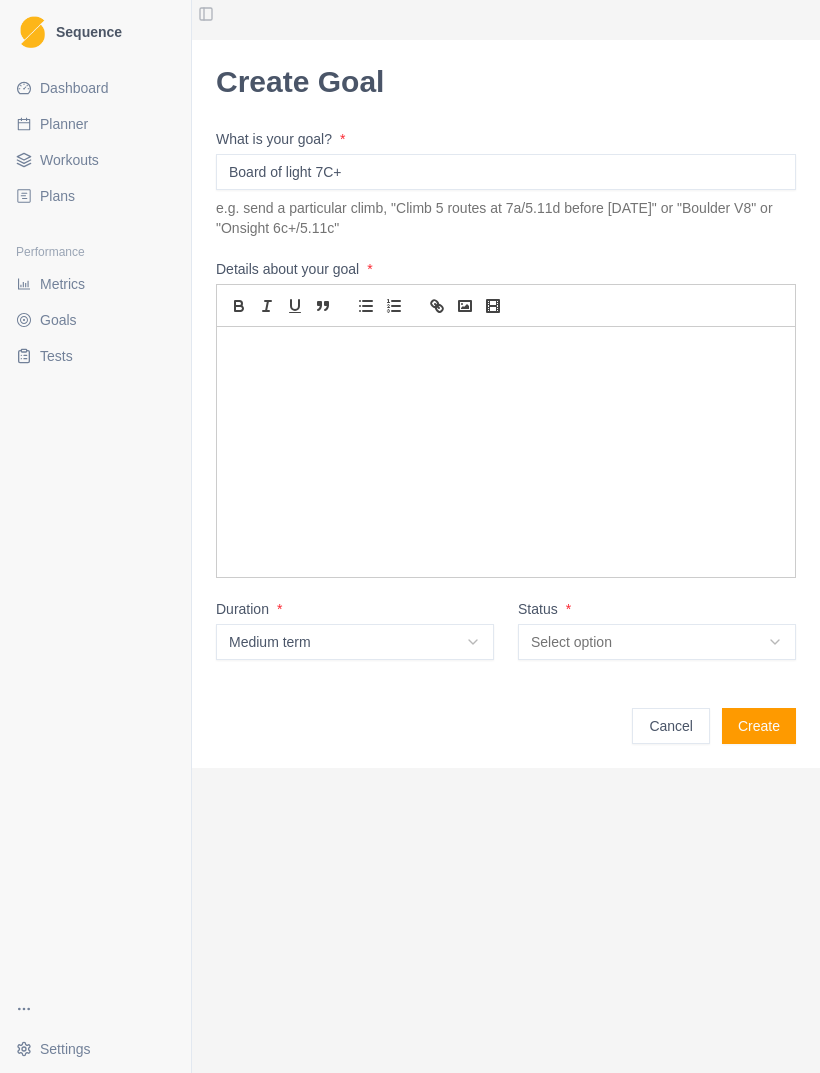click on "Select option" at bounding box center [657, 642] 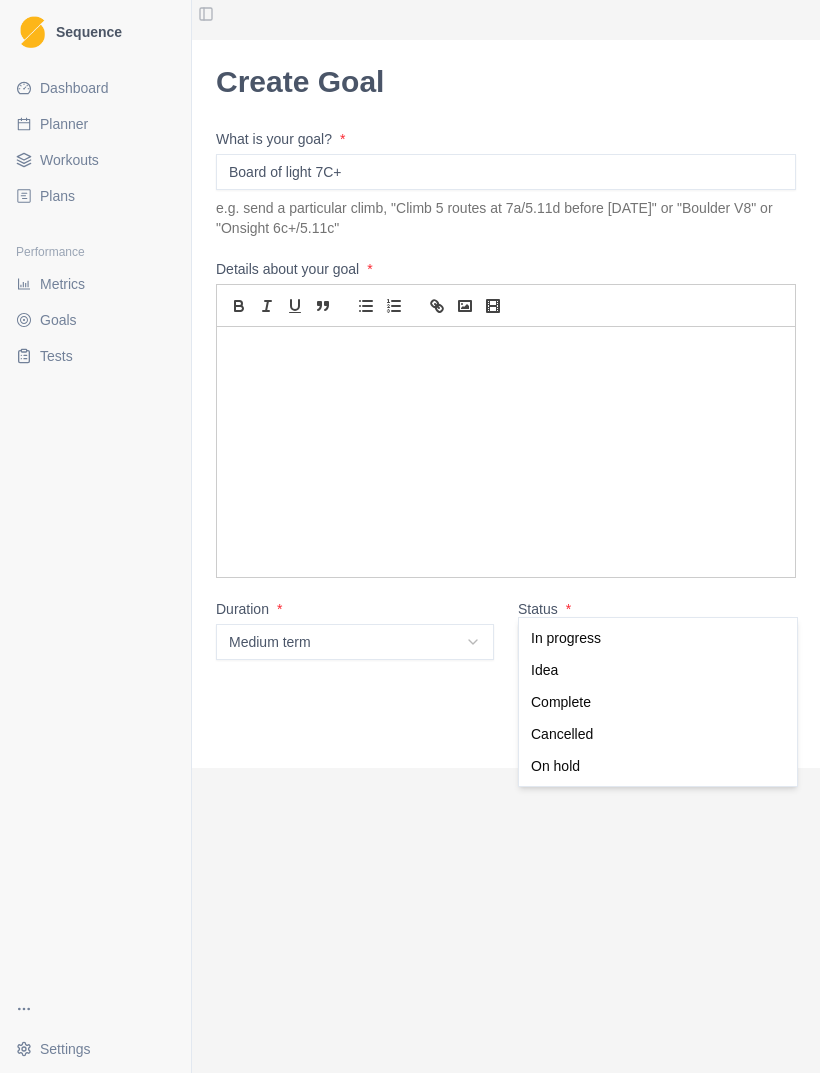 click on "Sequence Dashboard Planner Workouts Plans Performance Metrics Goals Tests Settings Toggle Sidebar Create Goal What is your goal?  * Board of light 7C+ e.g. send a particular climb, "Climb 5 routes at 7a/5.11d before [DATE]" or "Boulder V8" or "Onsight 6c+/5.11c" Details about your goal  * Duration  * Medium term N/A Short term Medium term Long term Project Status  * Select option In progress Idea Complete Cancelled On hold Cancel Create
Conditioning In progress Idea Complete Cancelled On hold" at bounding box center [410, 536] 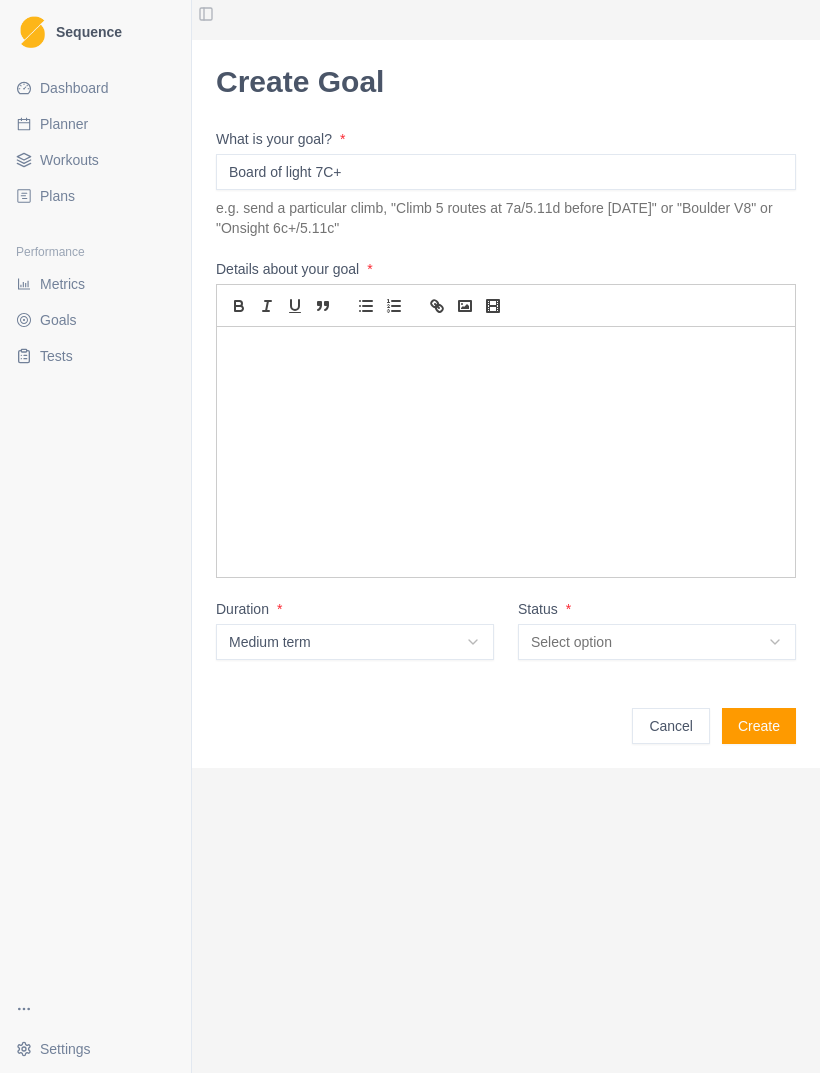 click on "Select option" at bounding box center [657, 642] 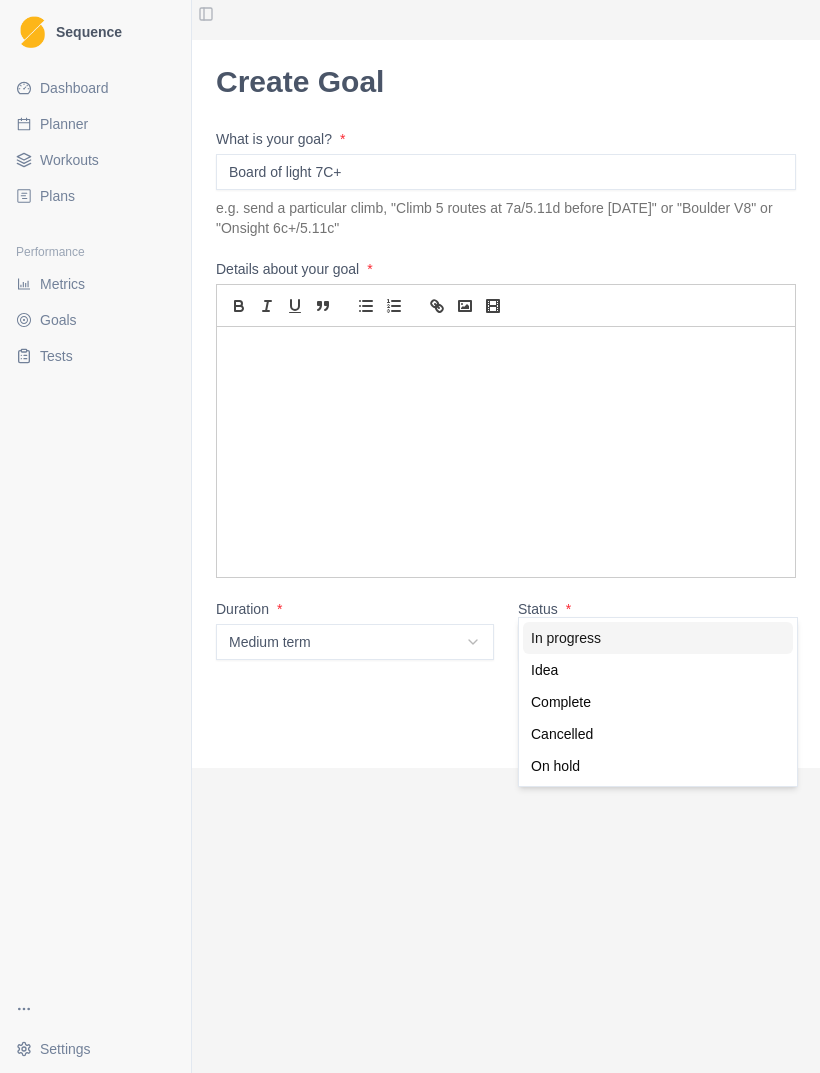 click on "In progress" at bounding box center [658, 638] 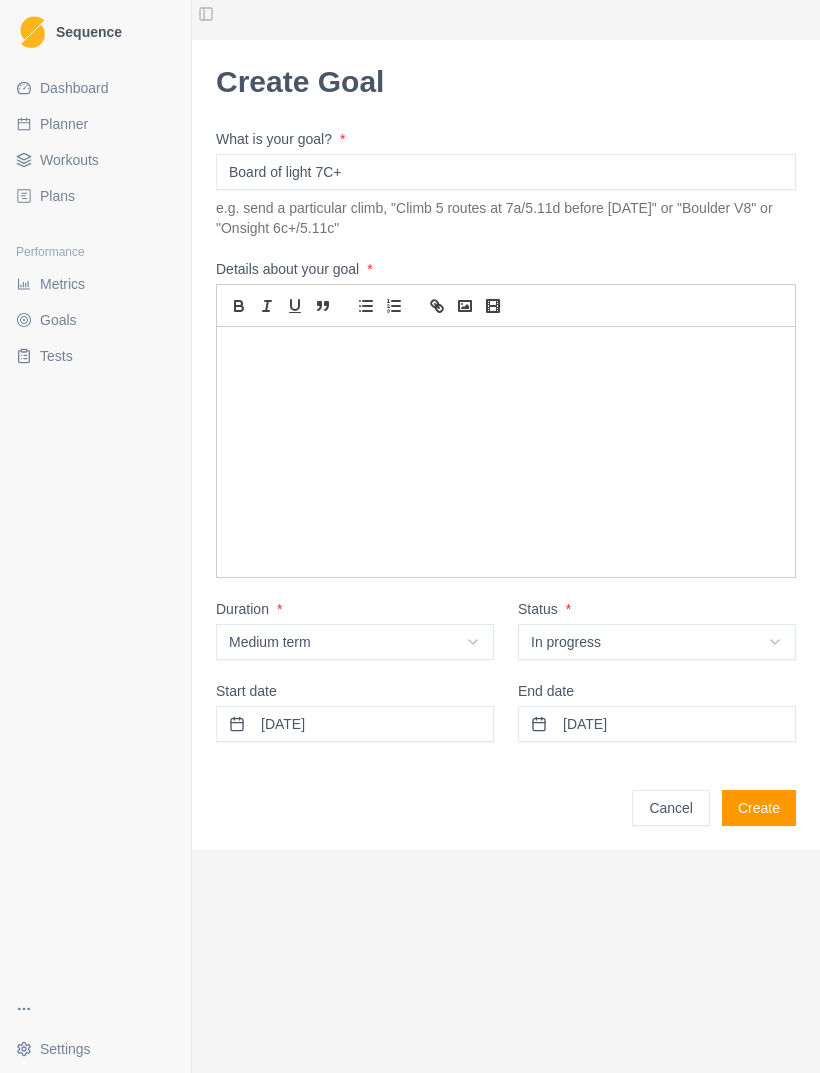 click on "[DATE]" at bounding box center (657, 724) 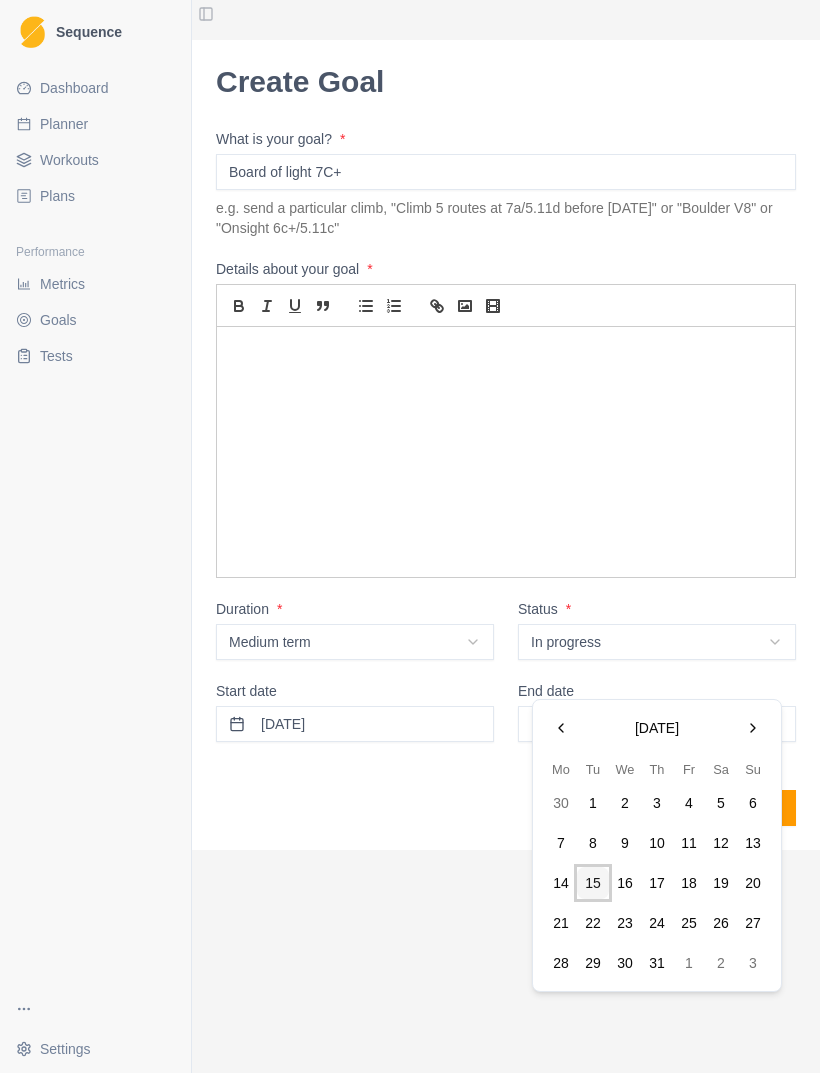 click at bounding box center (753, 728) 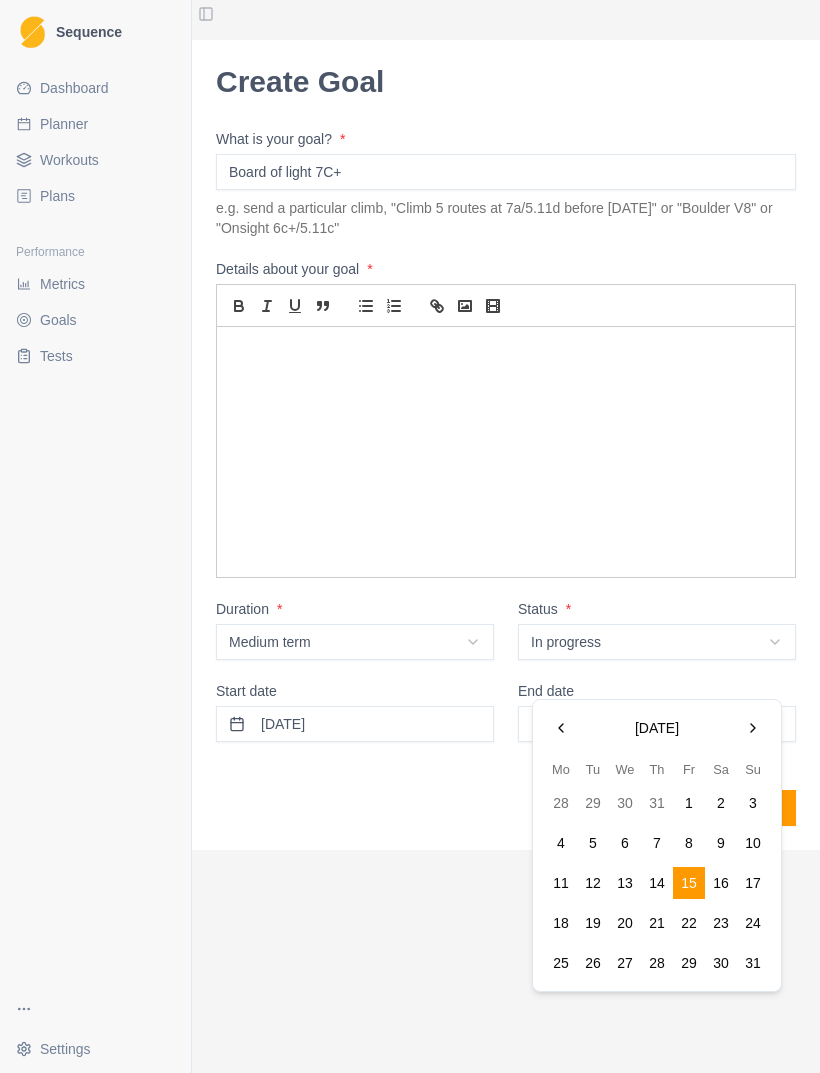 click at bounding box center [753, 728] 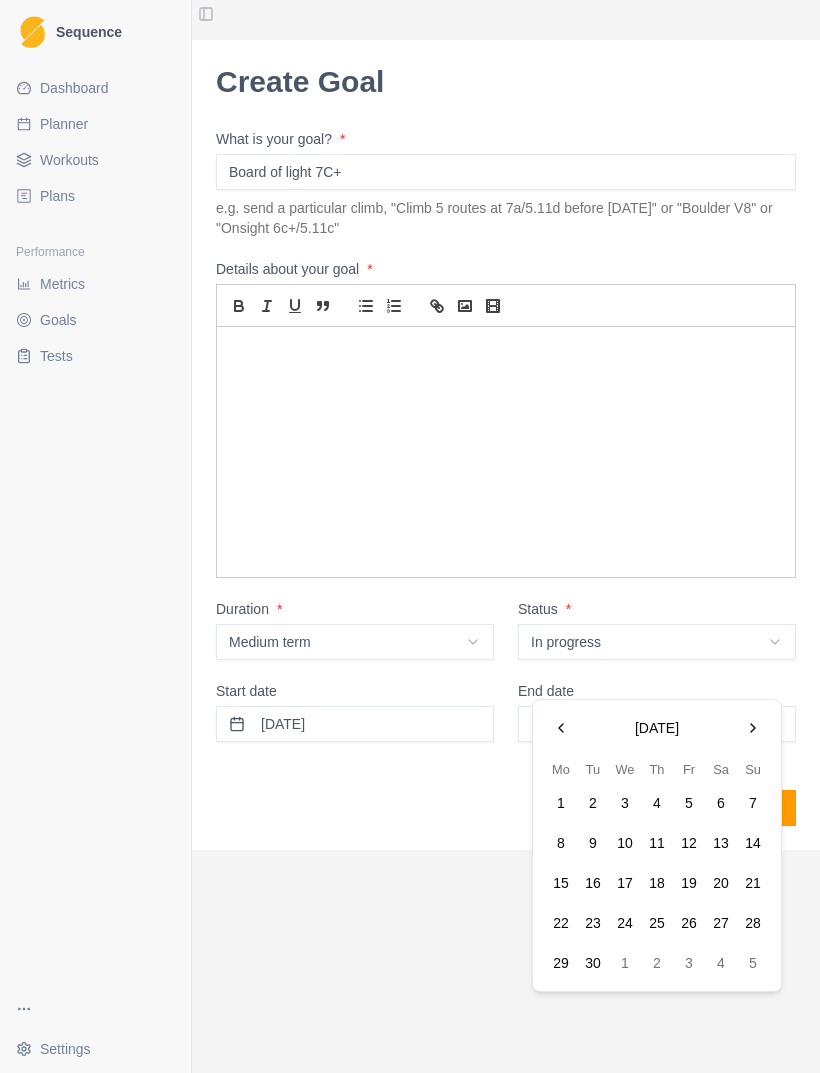 click at bounding box center [753, 728] 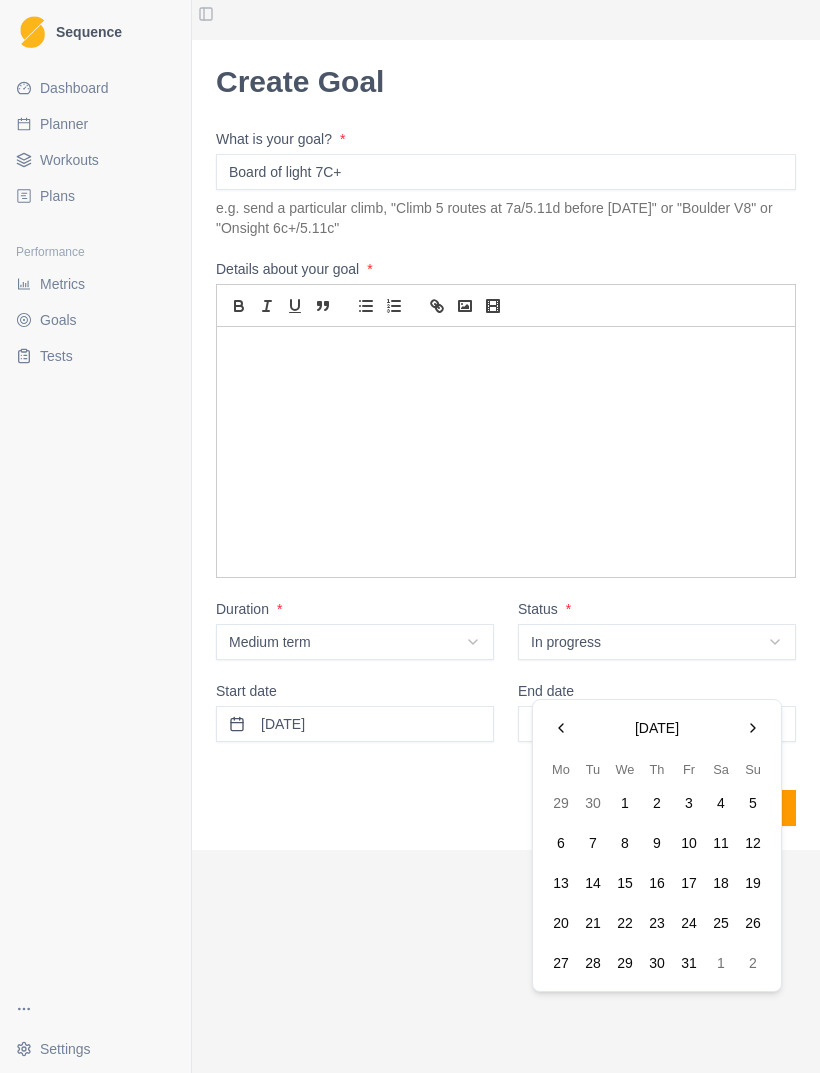 click on "31" at bounding box center [689, 963] 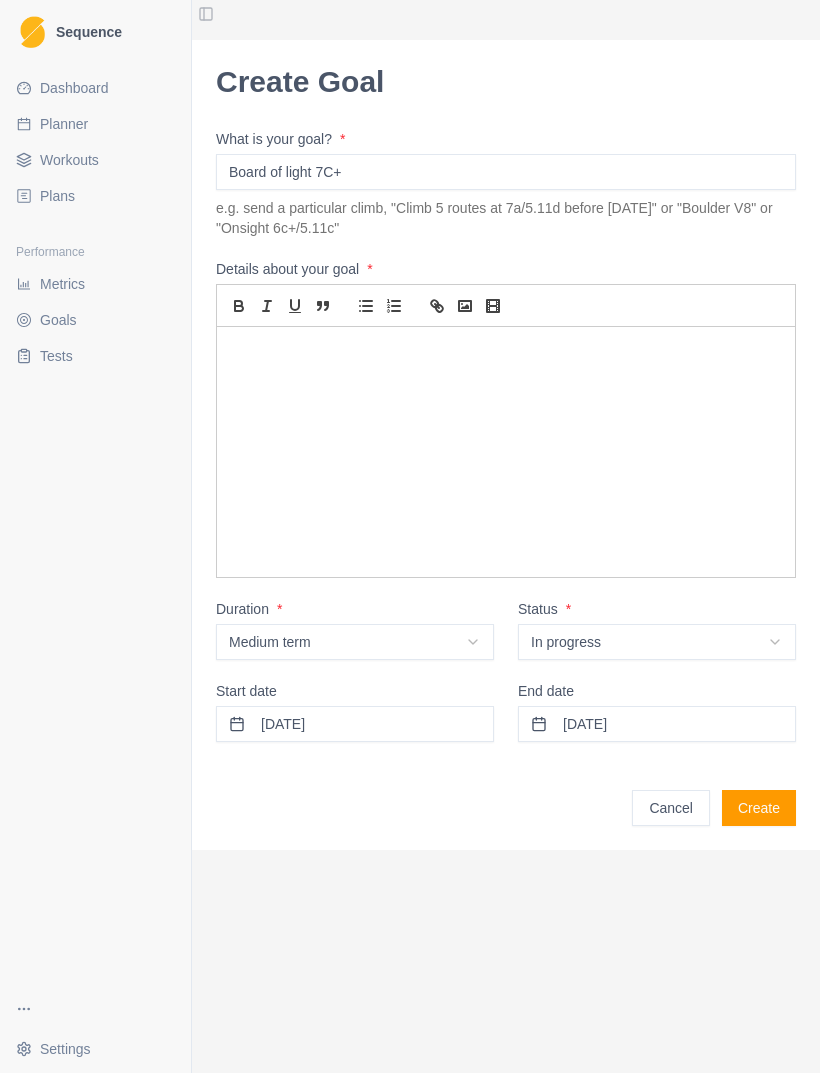 click on "Create" at bounding box center (759, 808) 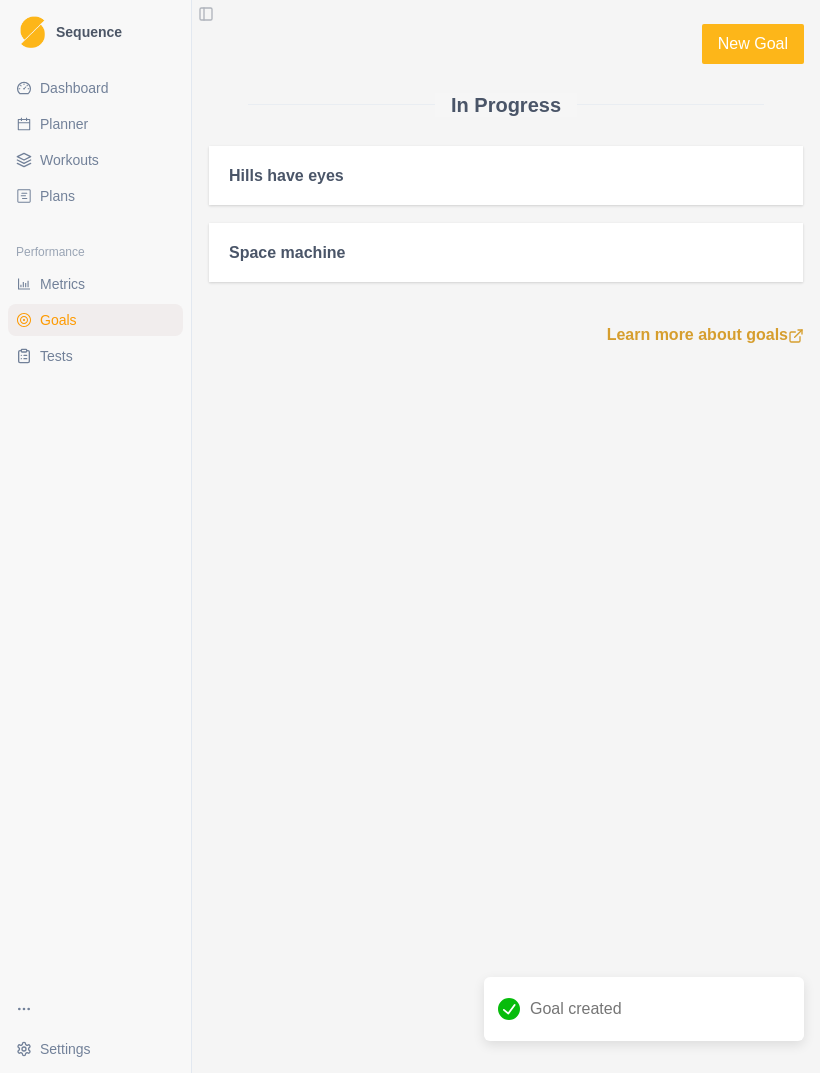 scroll, scrollTop: 0, scrollLeft: 0, axis: both 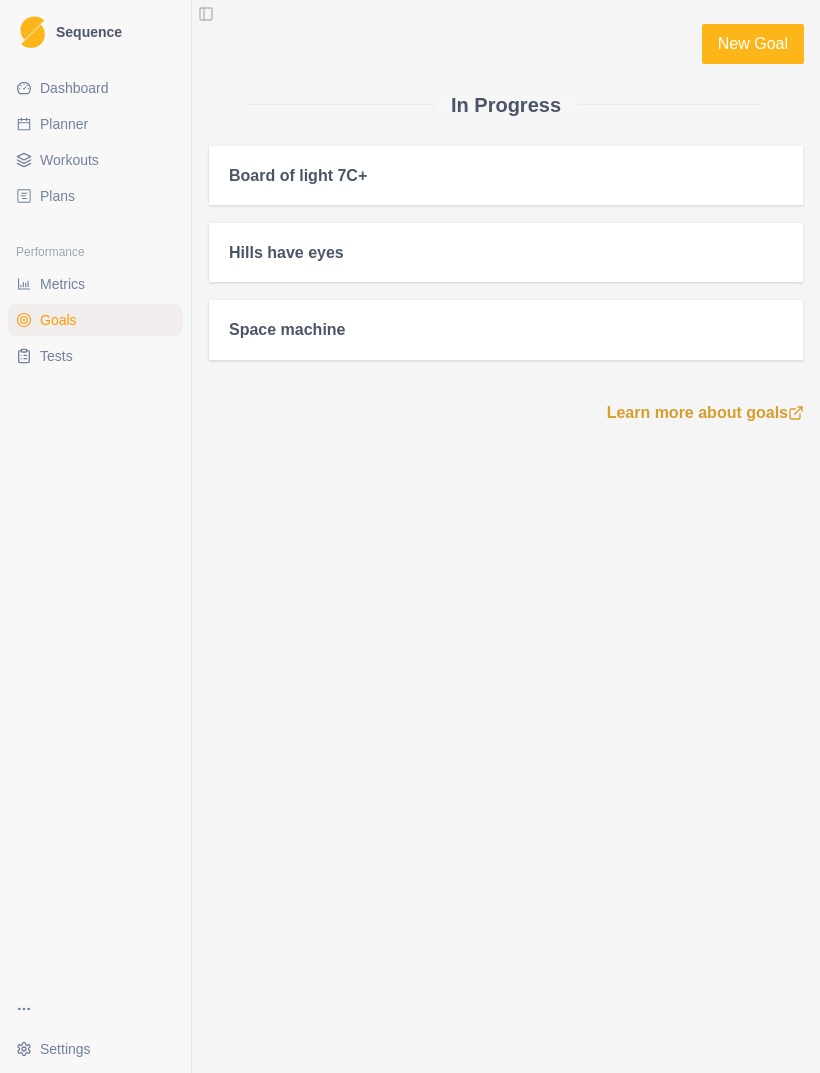 click on "Metrics" at bounding box center (62, 284) 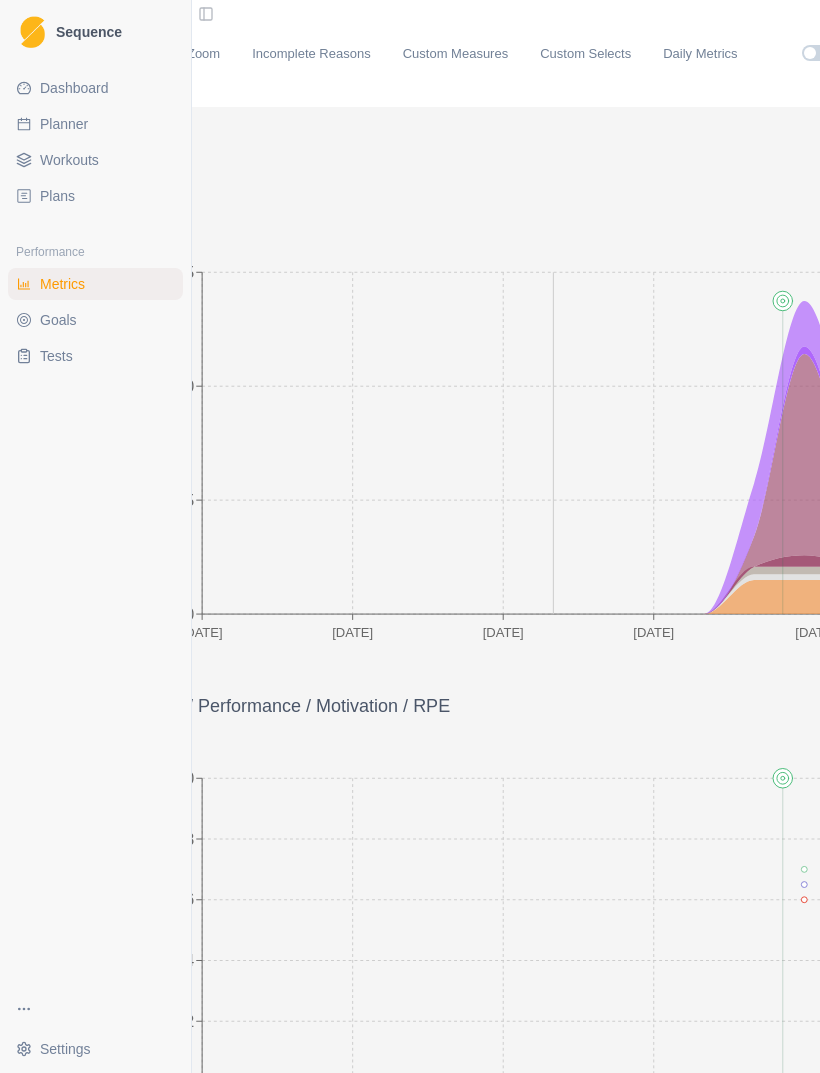 scroll, scrollTop: 0, scrollLeft: 220, axis: horizontal 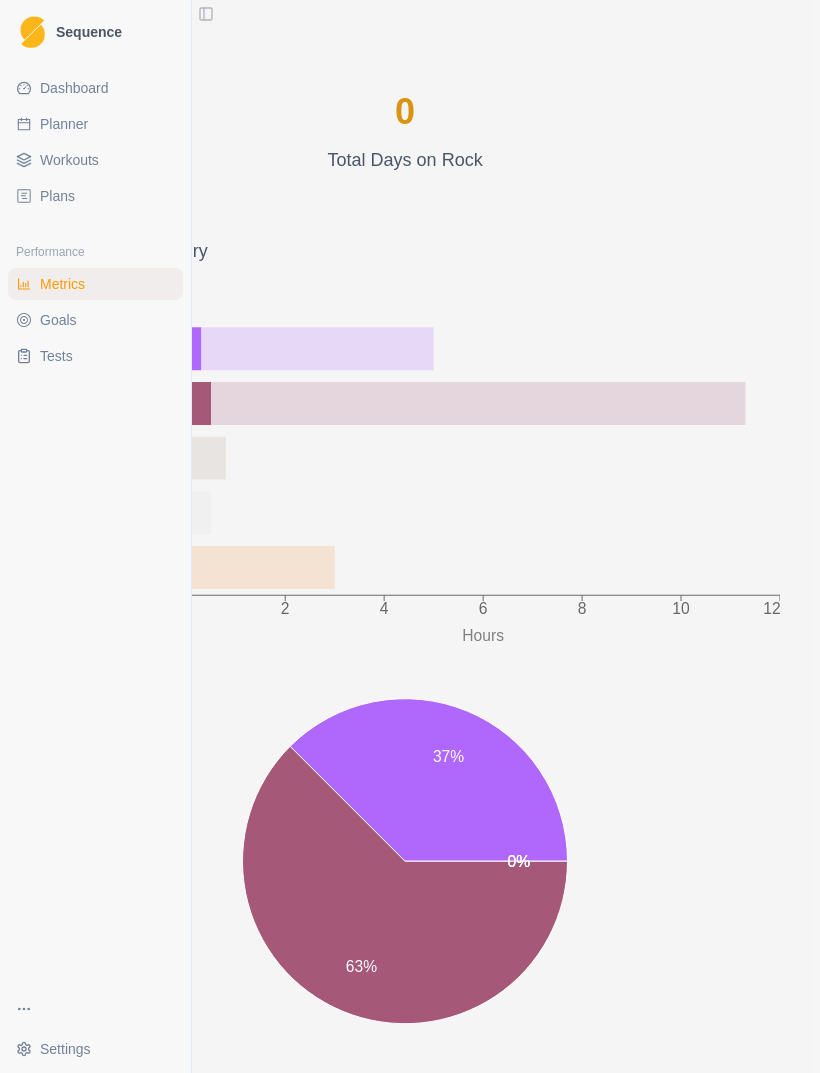click on "Toggle Sidebar" at bounding box center (206, 14) 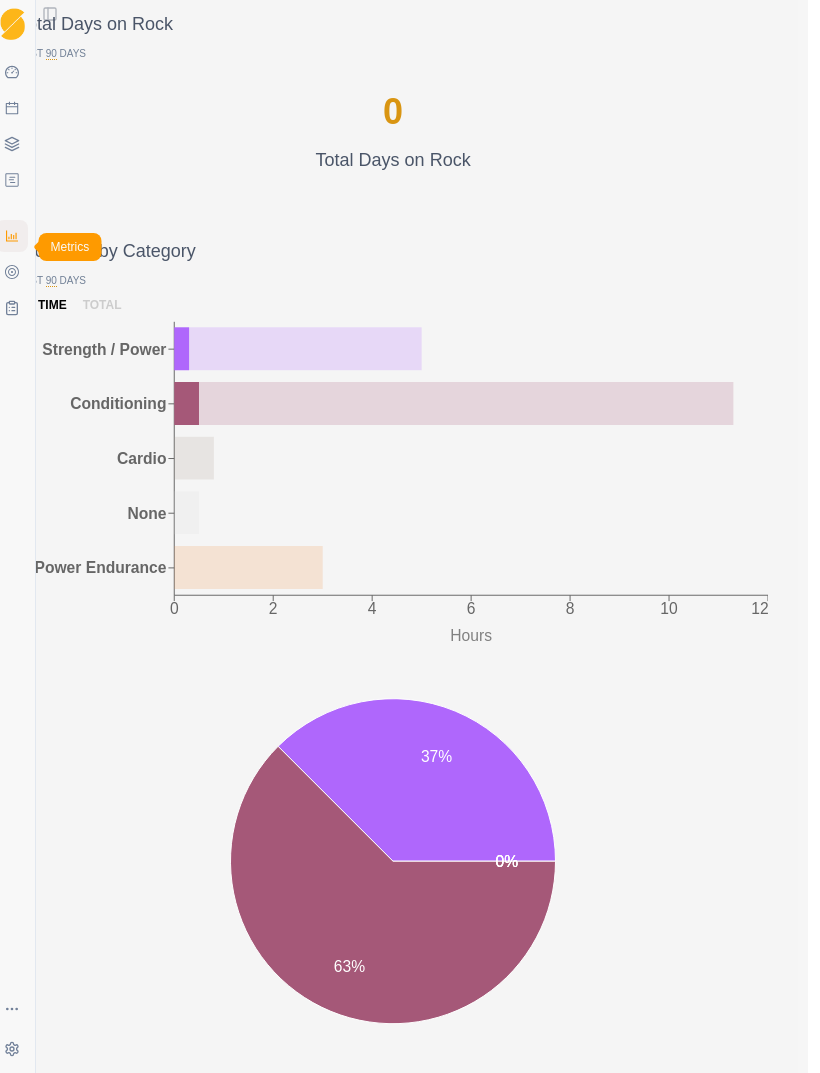 scroll, scrollTop: 0, scrollLeft: 76, axis: horizontal 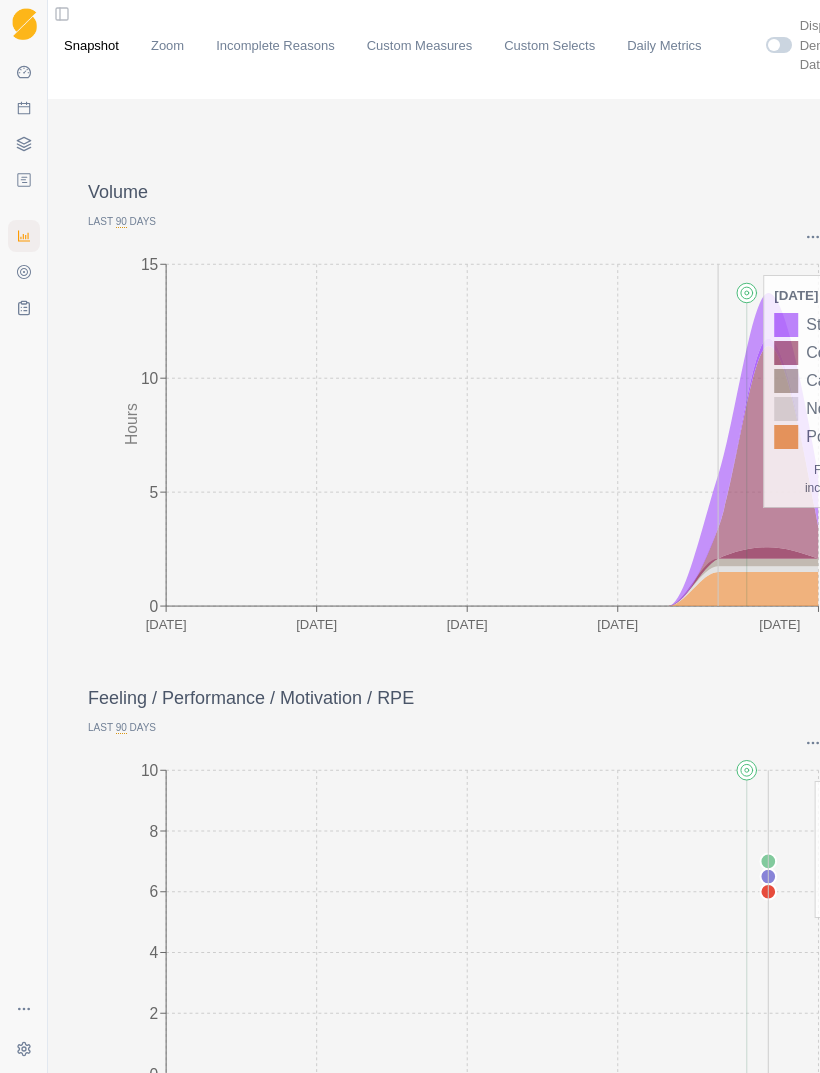 click on "Incomplete Reasons" at bounding box center (275, 46) 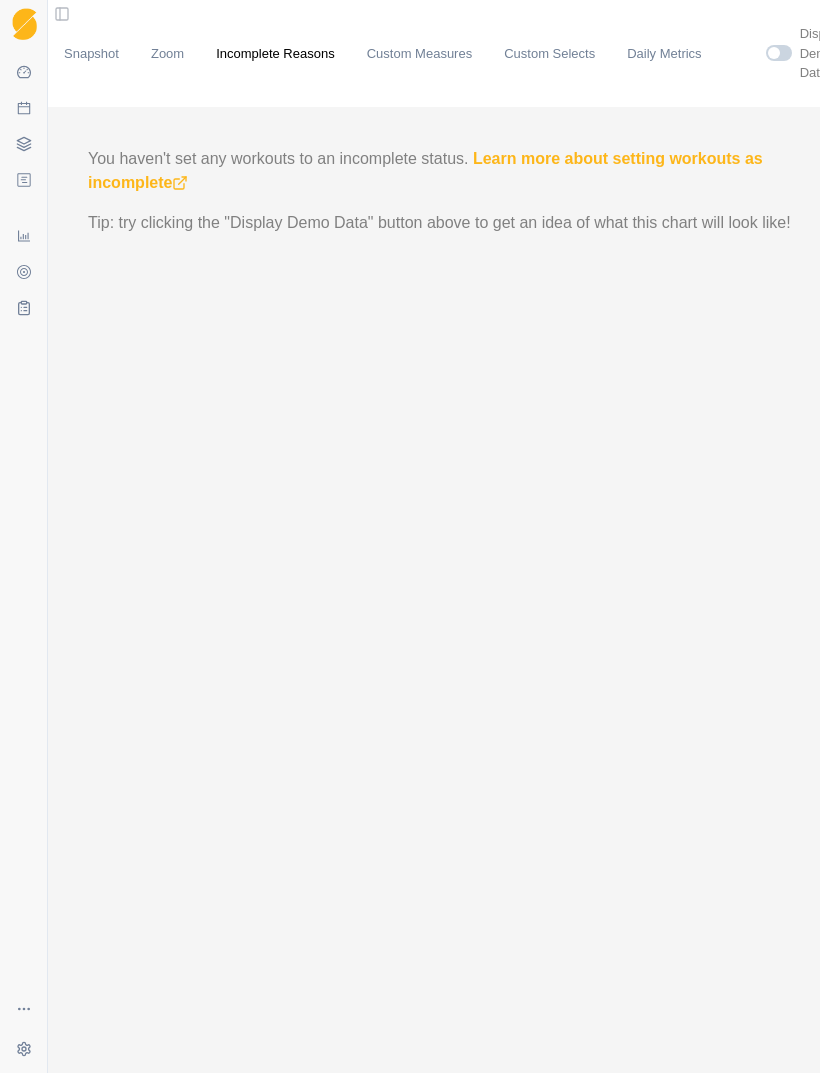 click on "Daily Metrics" at bounding box center (664, 54) 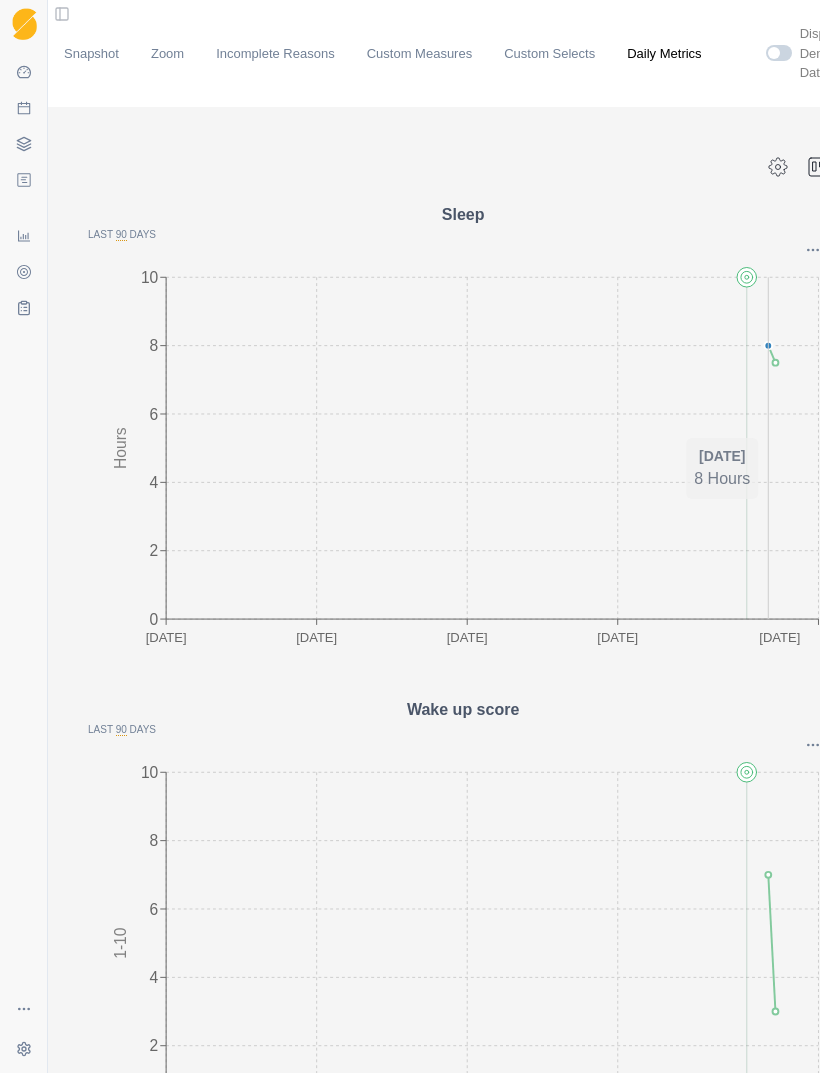click 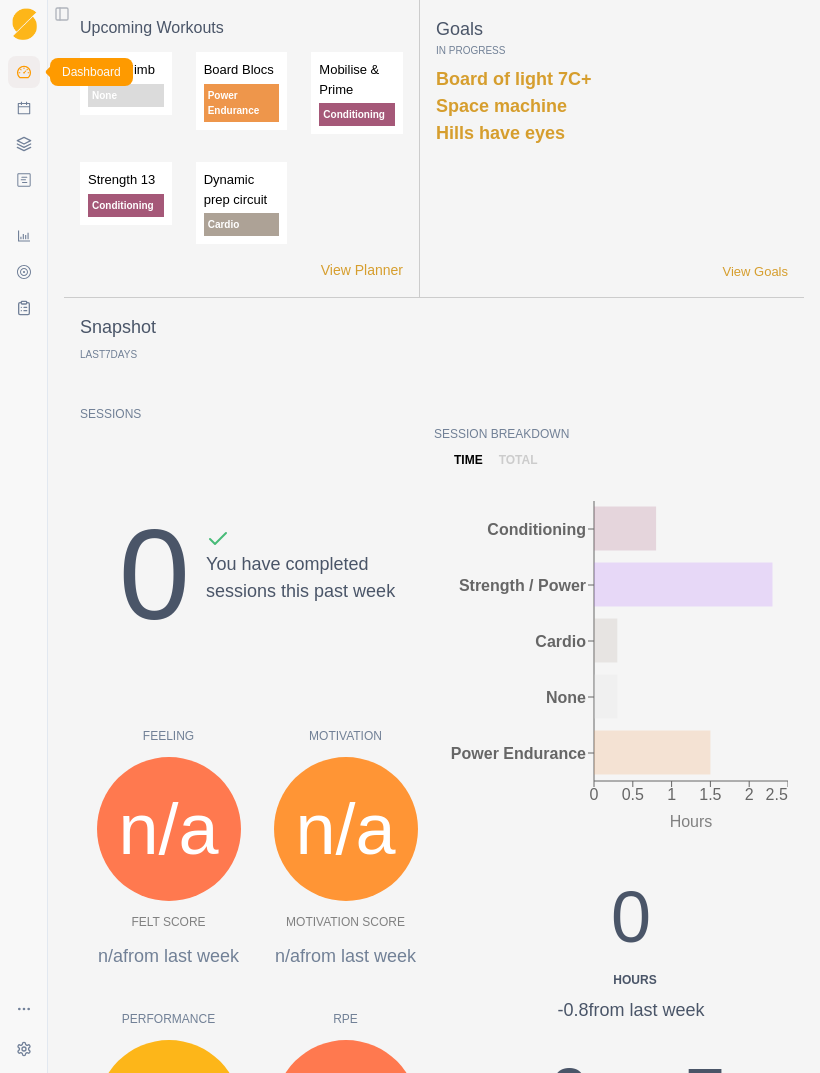 click 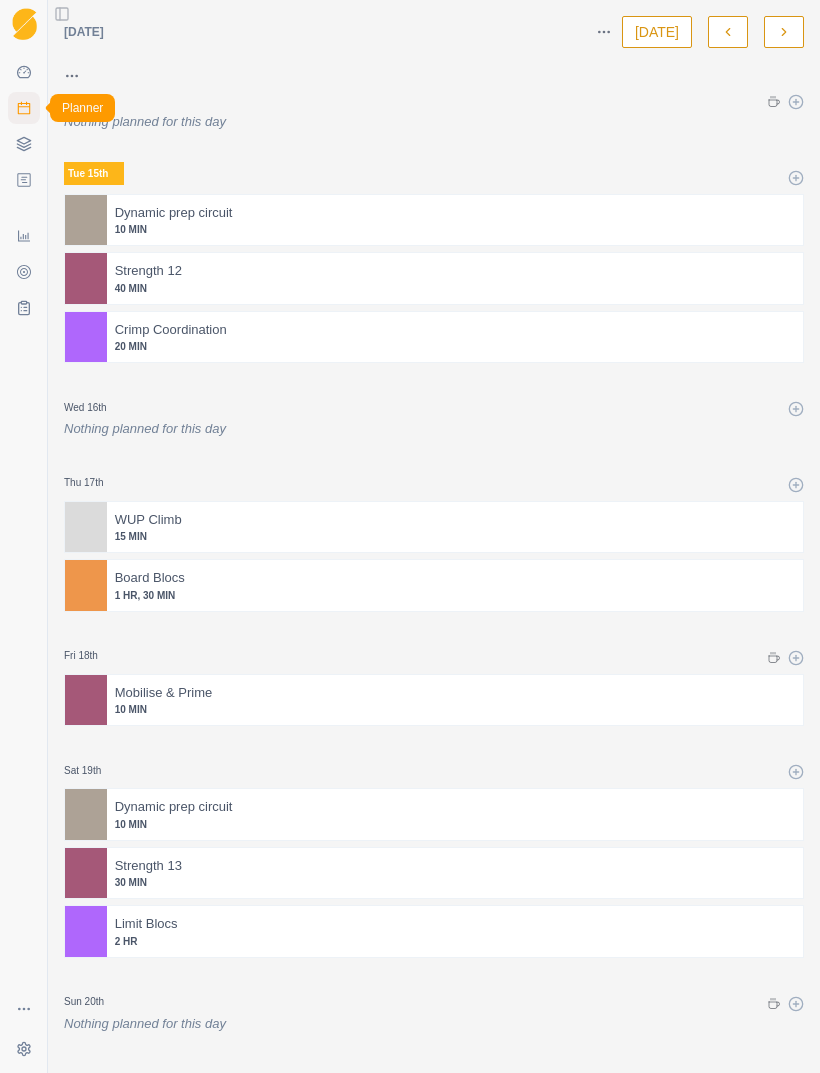 click at bounding box center (434, 152) 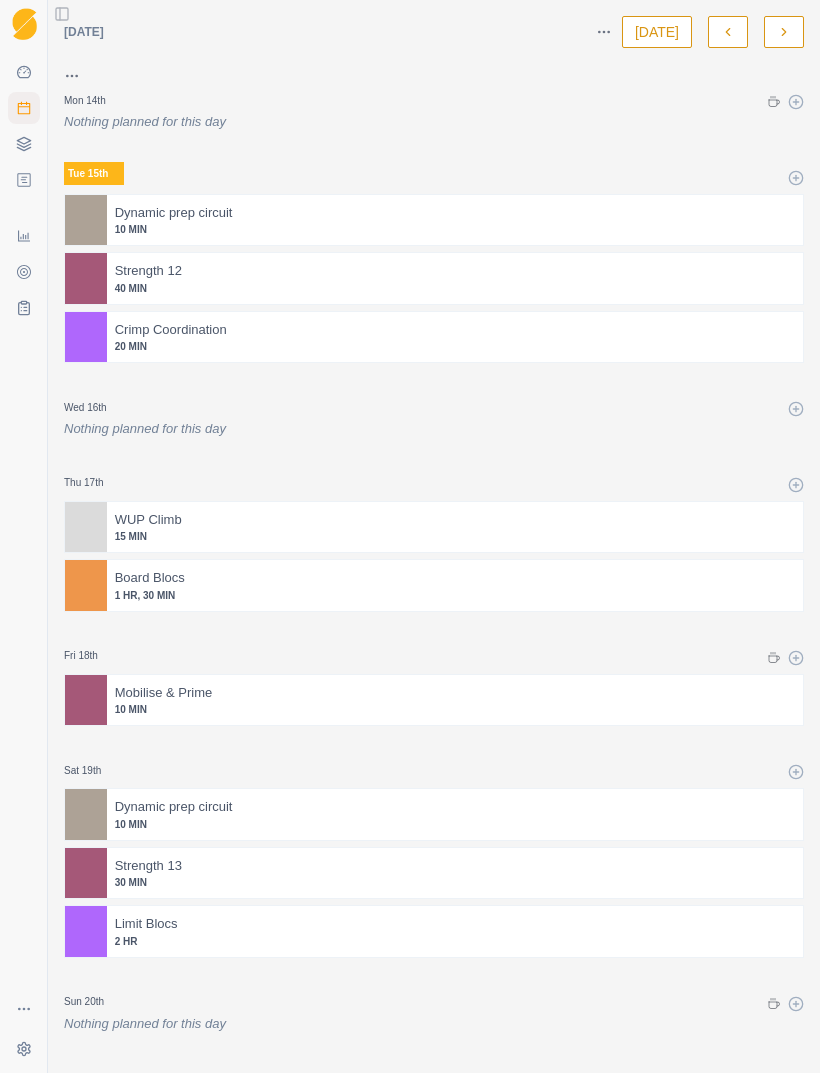 click 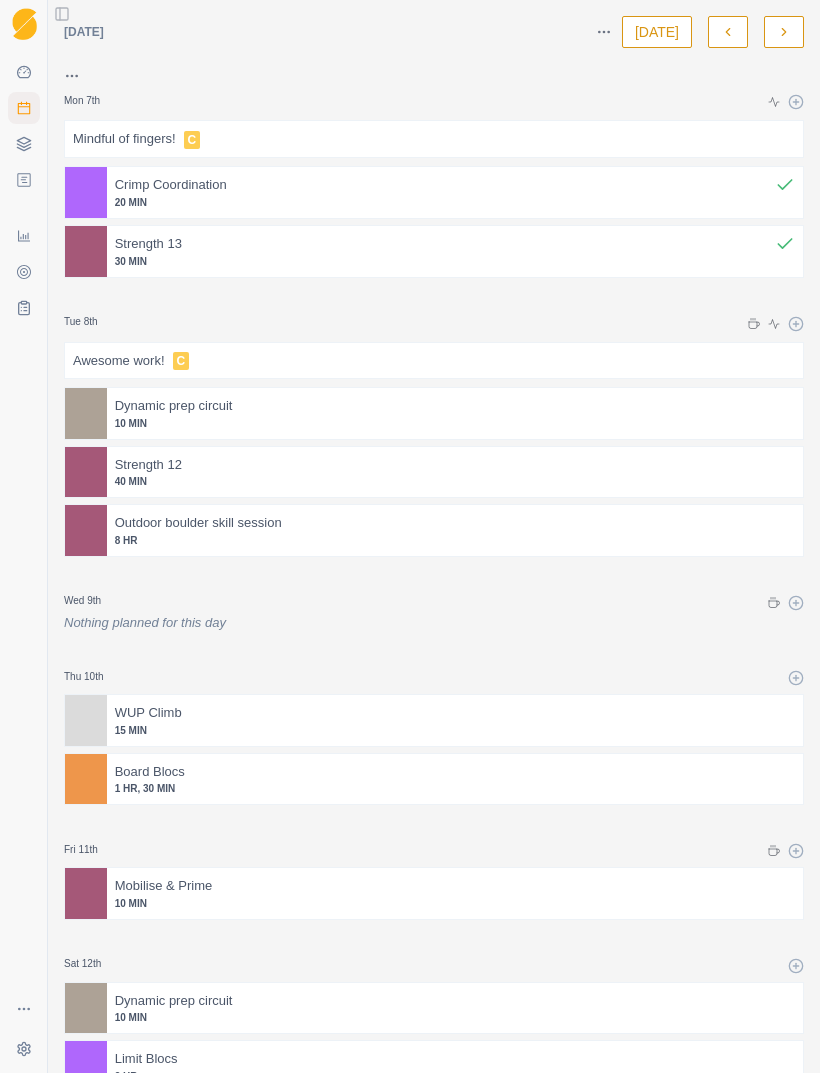 click at bounding box center [728, 32] 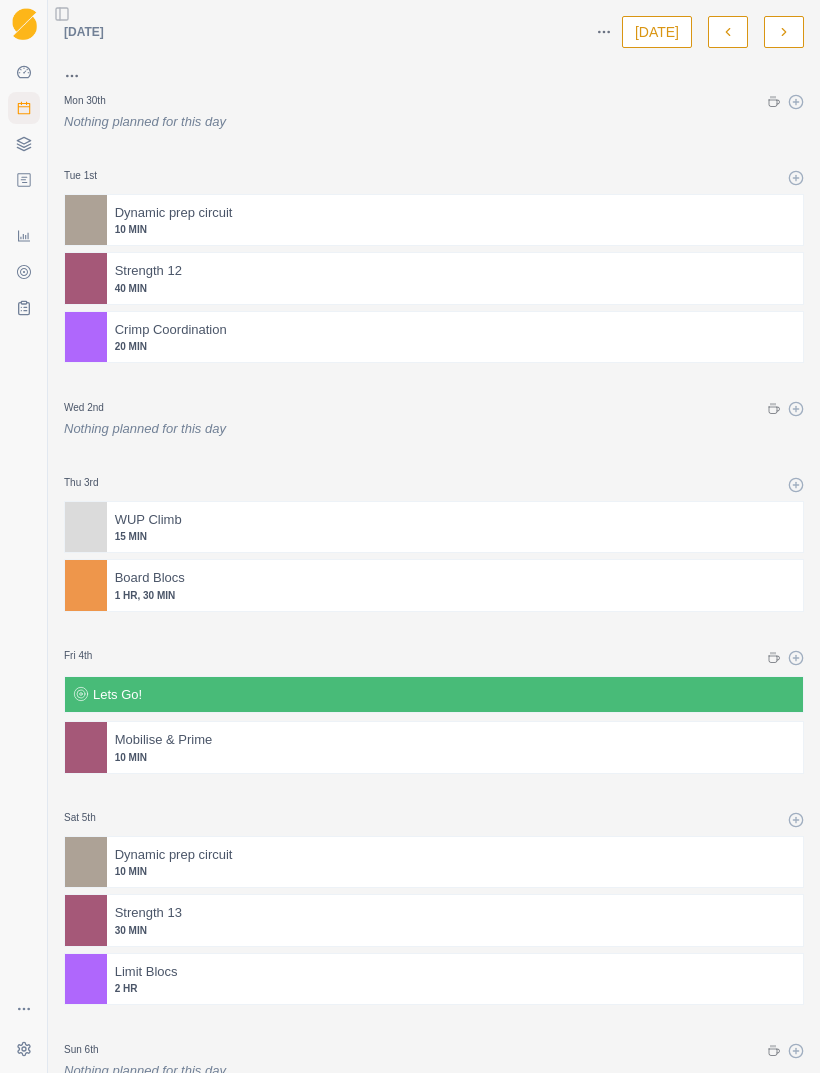 click at bounding box center [728, 32] 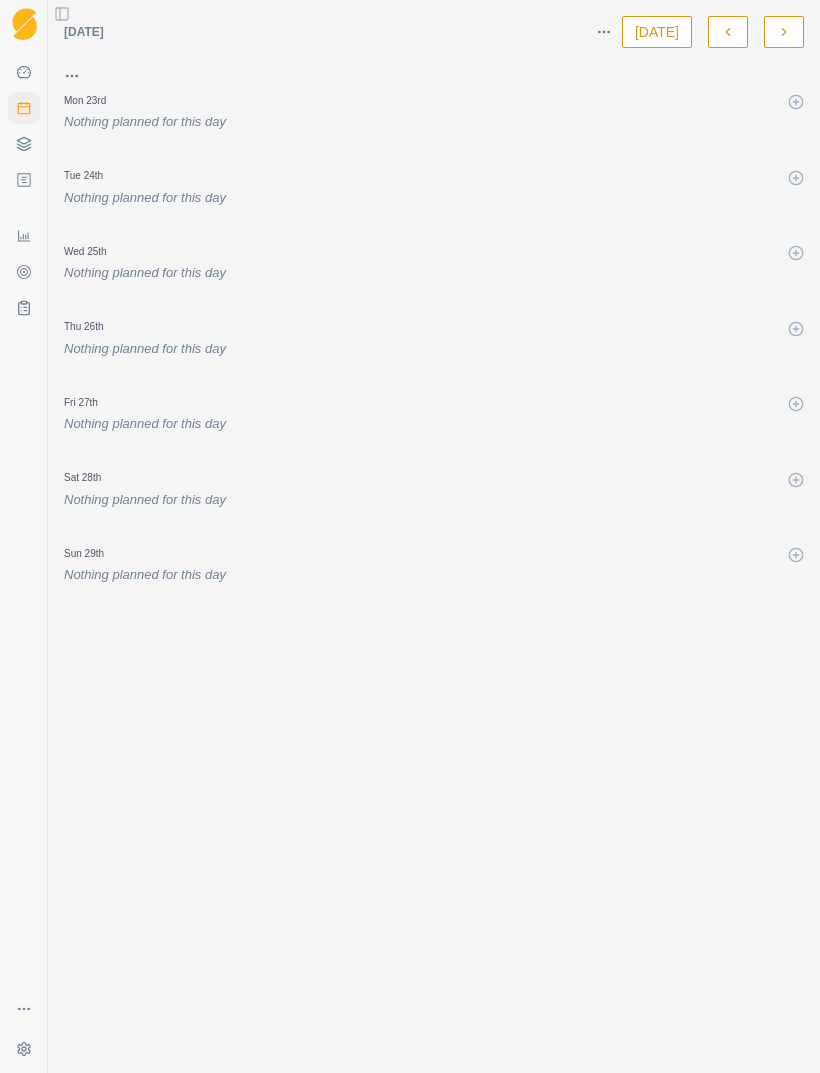 click 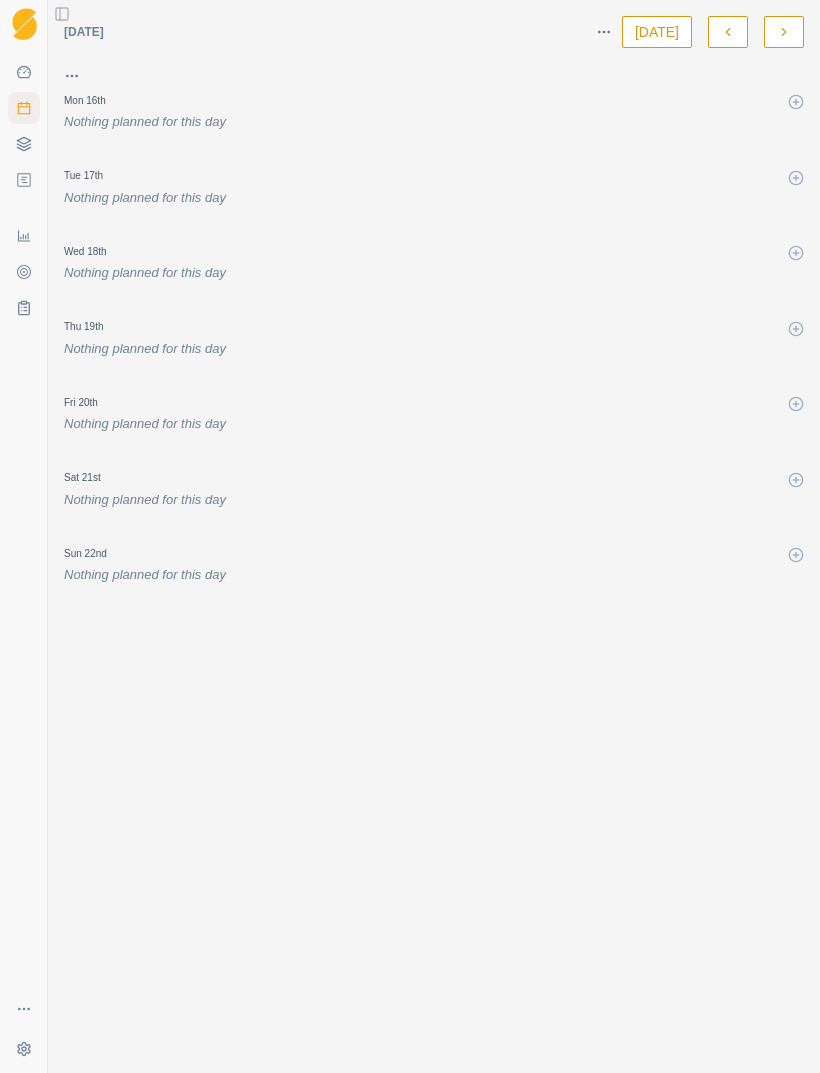 click at bounding box center (784, 32) 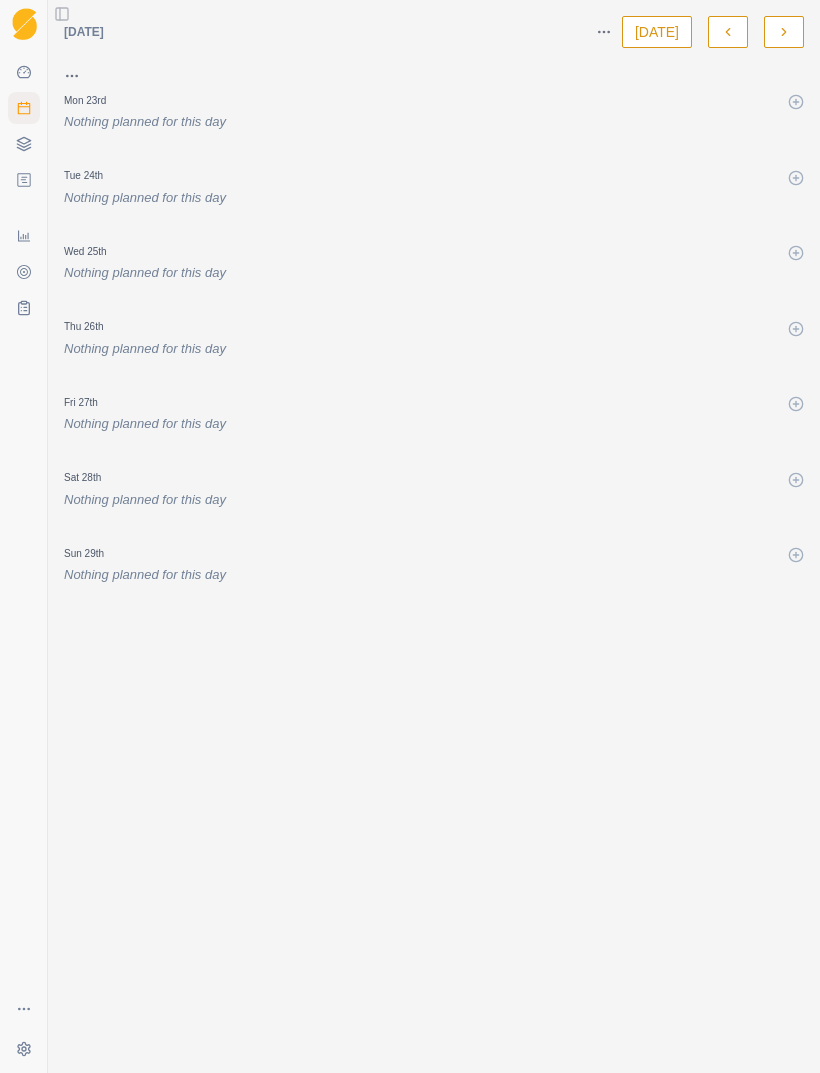 click at bounding box center [784, 32] 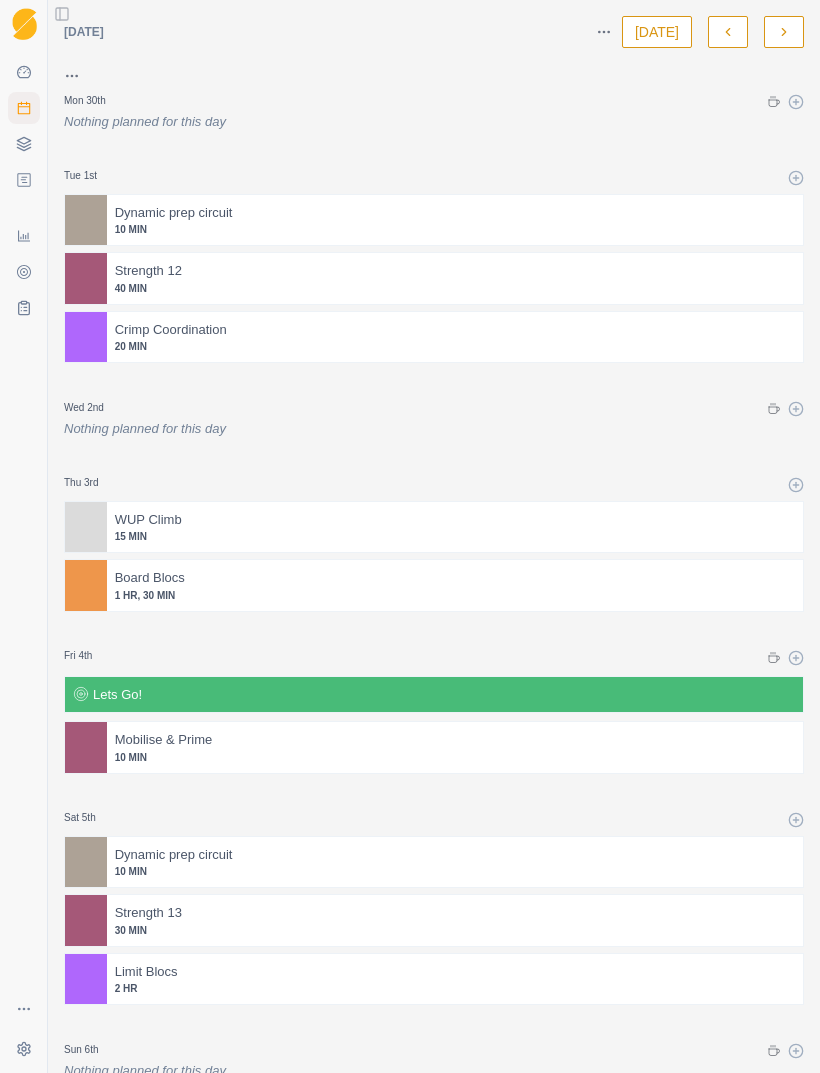 click at bounding box center (784, 32) 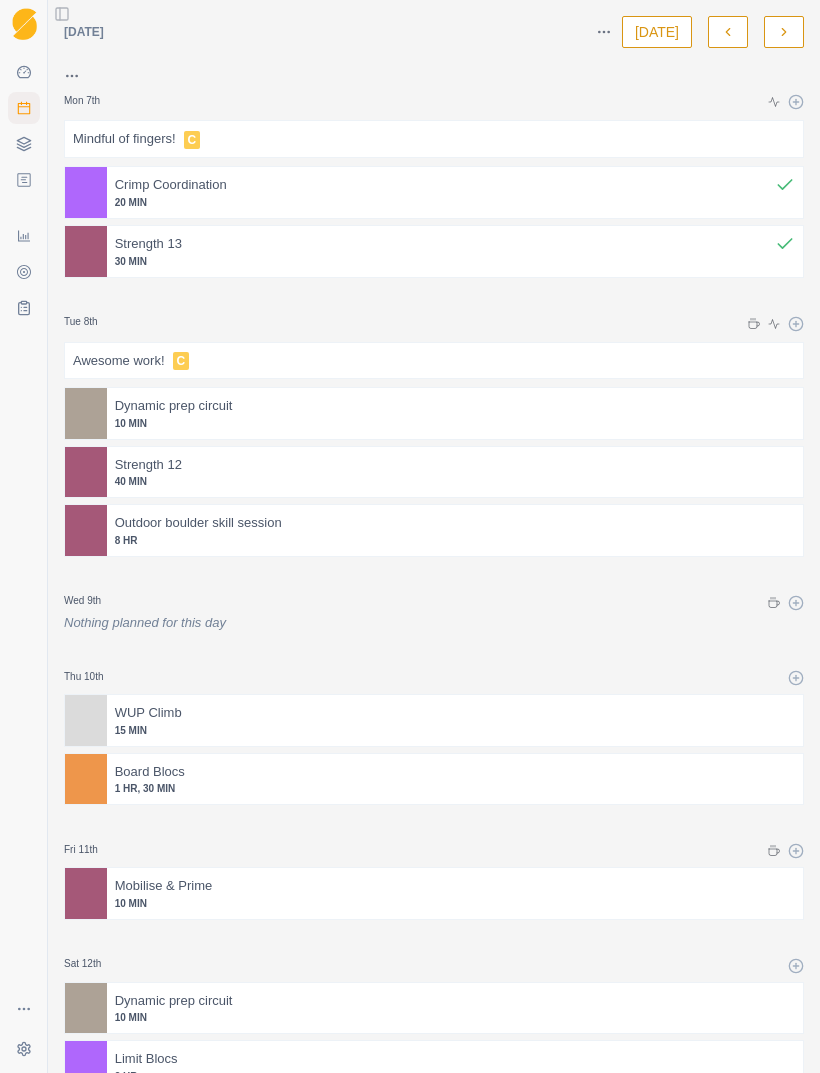 click at bounding box center (728, 32) 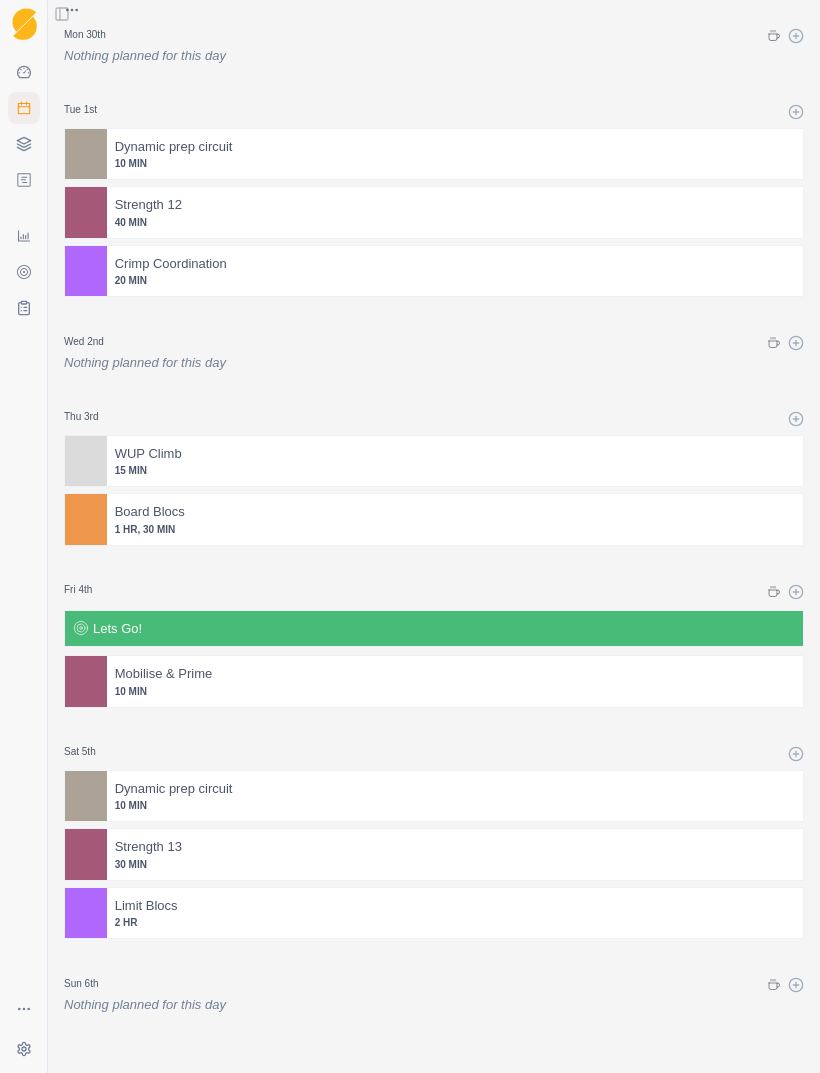 scroll, scrollTop: 65, scrollLeft: 0, axis: vertical 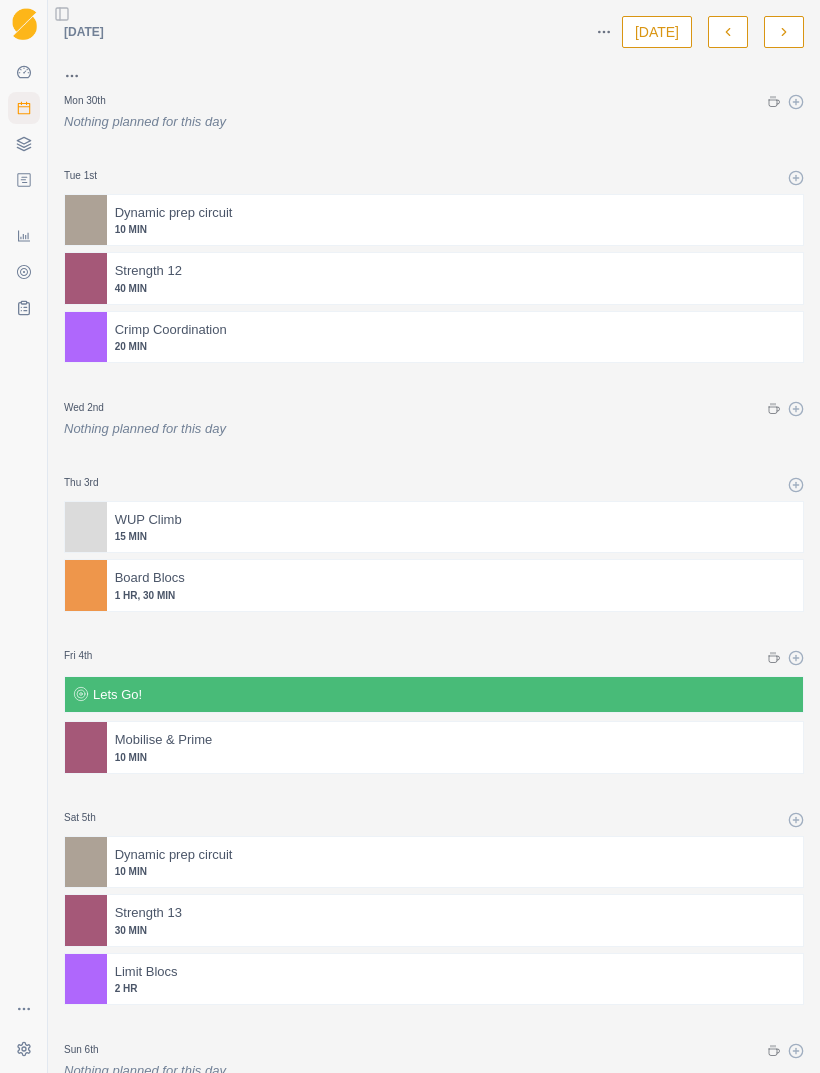 click at bounding box center (728, 32) 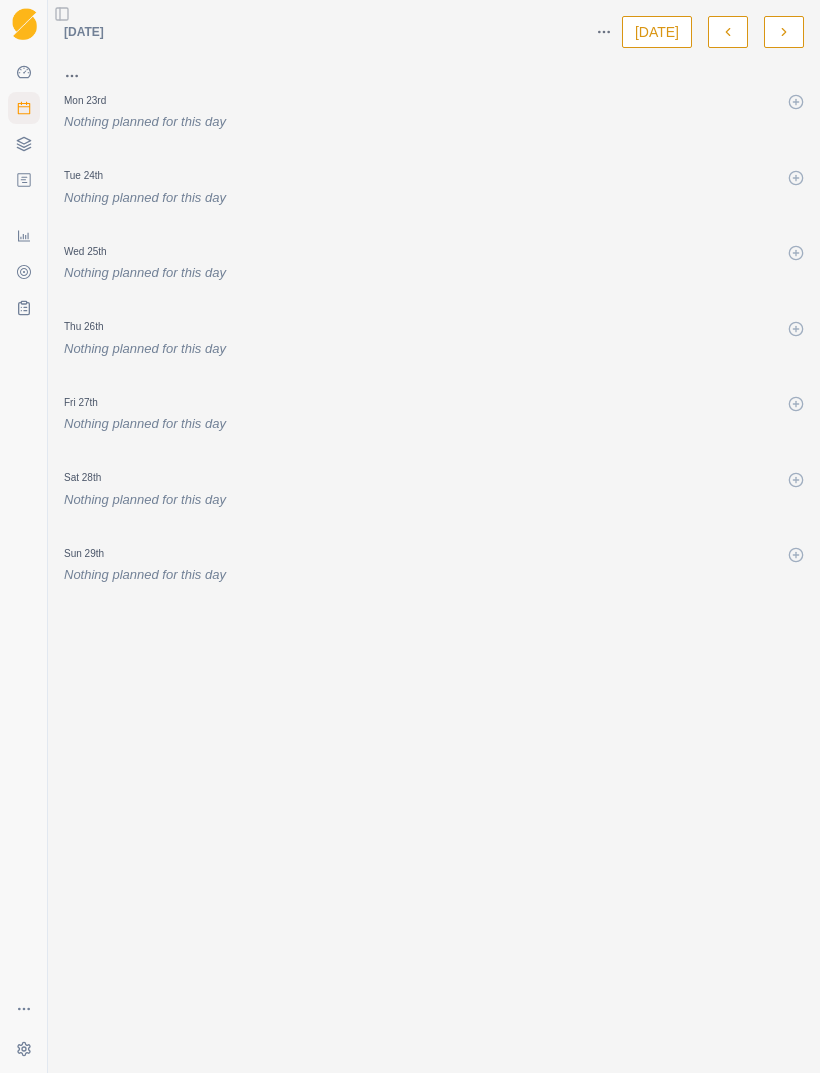 click at bounding box center [728, 32] 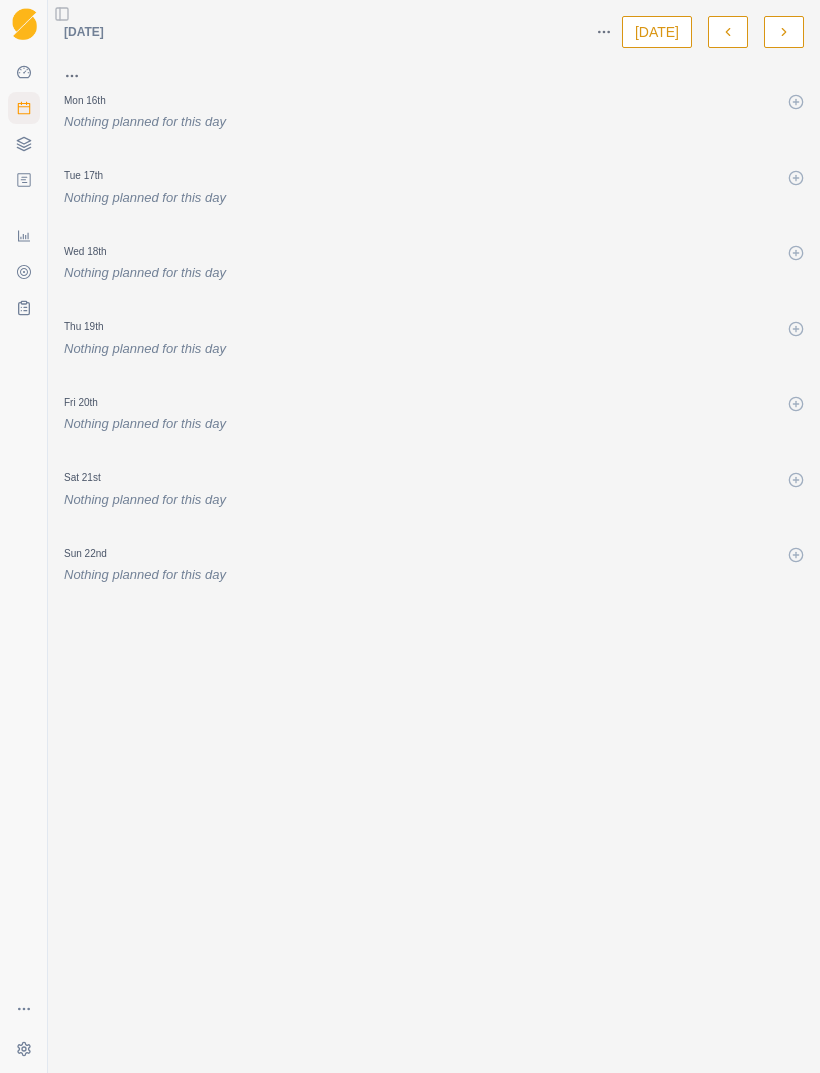 click at bounding box center [728, 32] 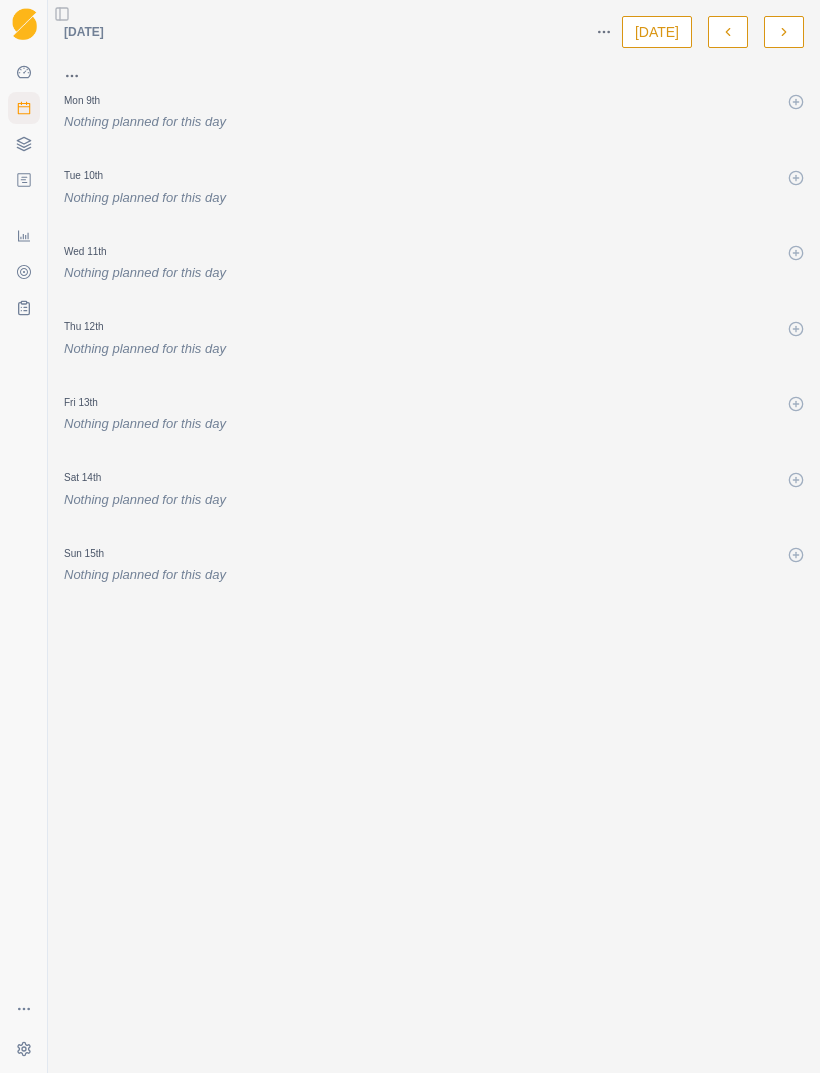 click at bounding box center [728, 32] 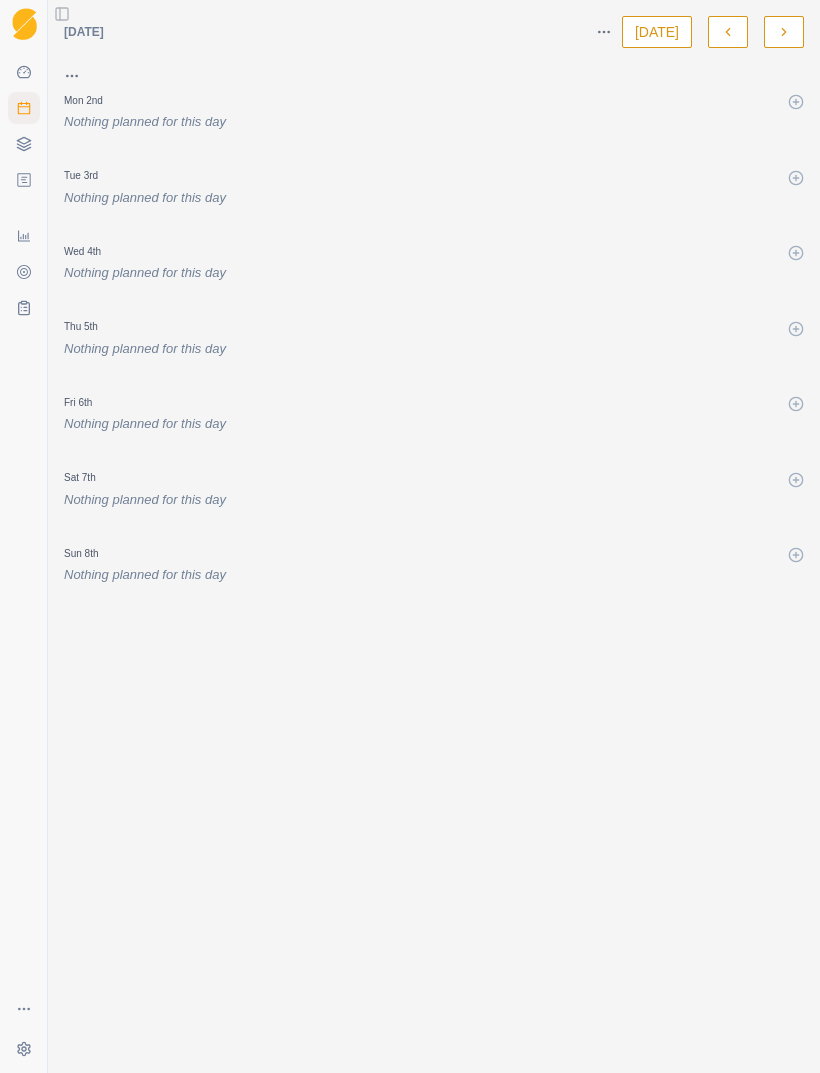click 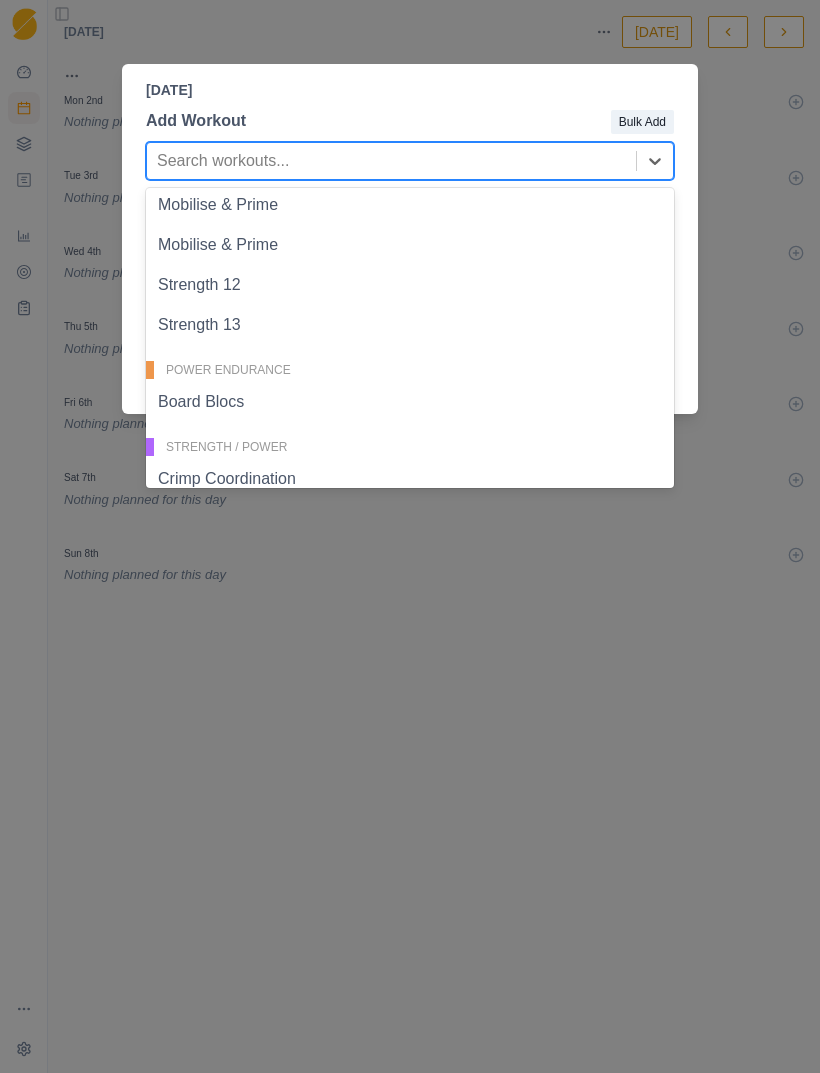 scroll, scrollTop: 232, scrollLeft: 0, axis: vertical 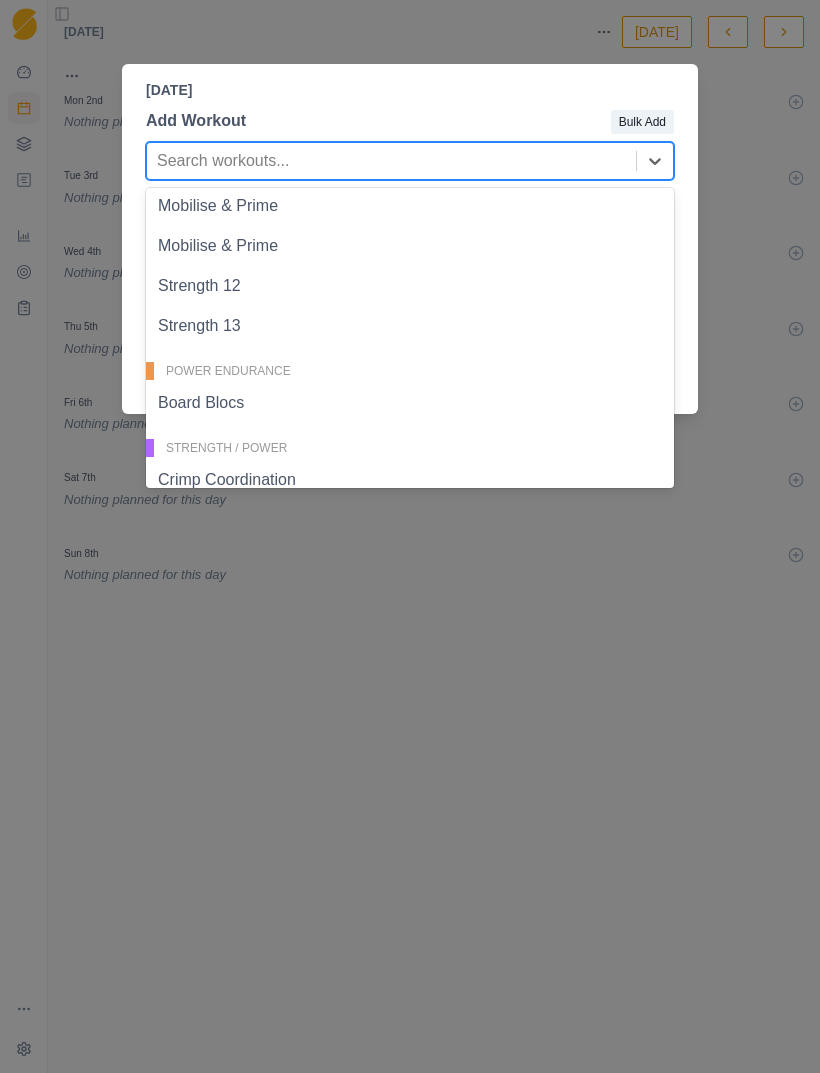 click on "Strength 13" at bounding box center [410, 326] 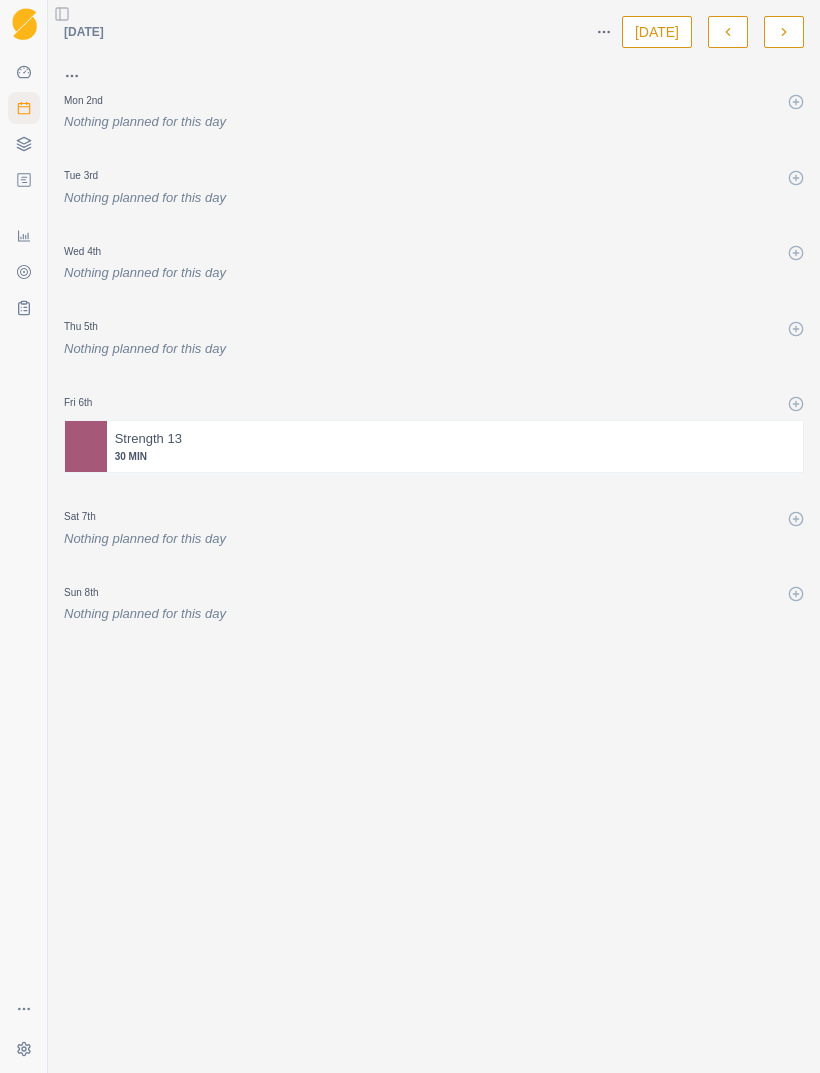 click on "Fri 6th" at bounding box center [434, 402] 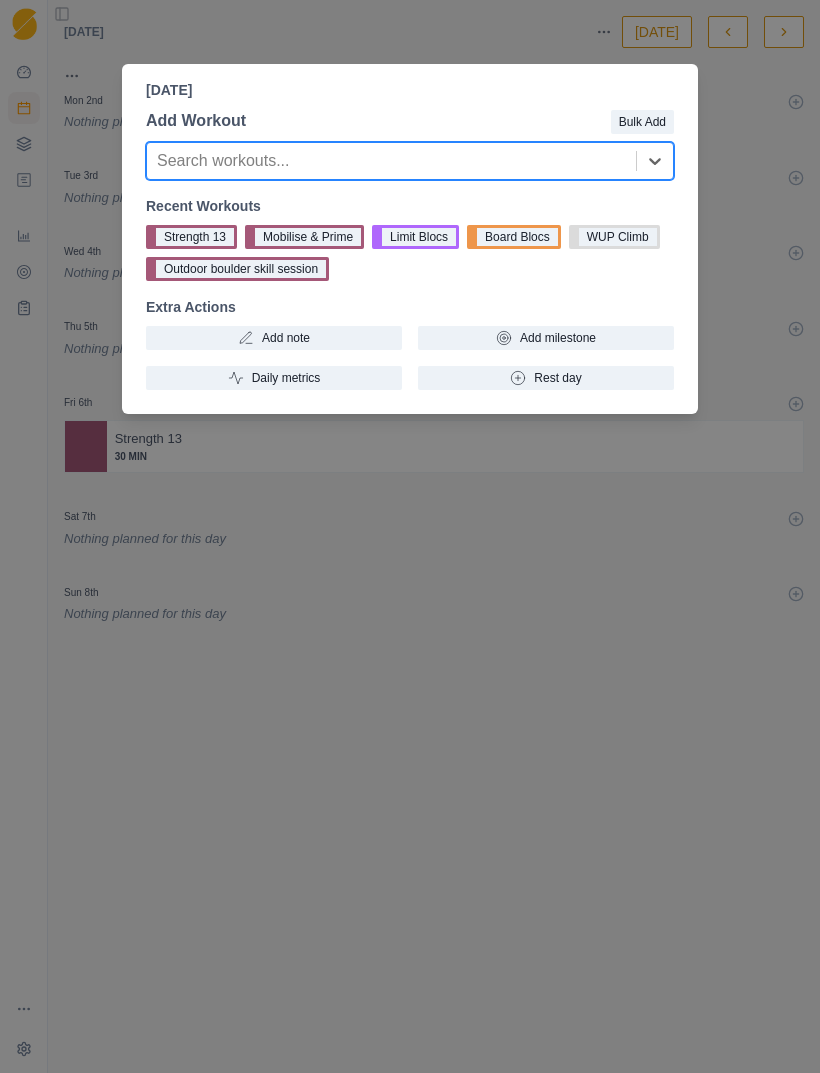 click on "[DATE] Add Workout Bulk Add Search workouts... Recent Workouts Strength 13 Mobilise & Prime Limit Blocs Board Blocs  WUP Climb Outdoor boulder skill session Extra Actions Add note Add milestone Daily metrics Rest day" at bounding box center (410, 536) 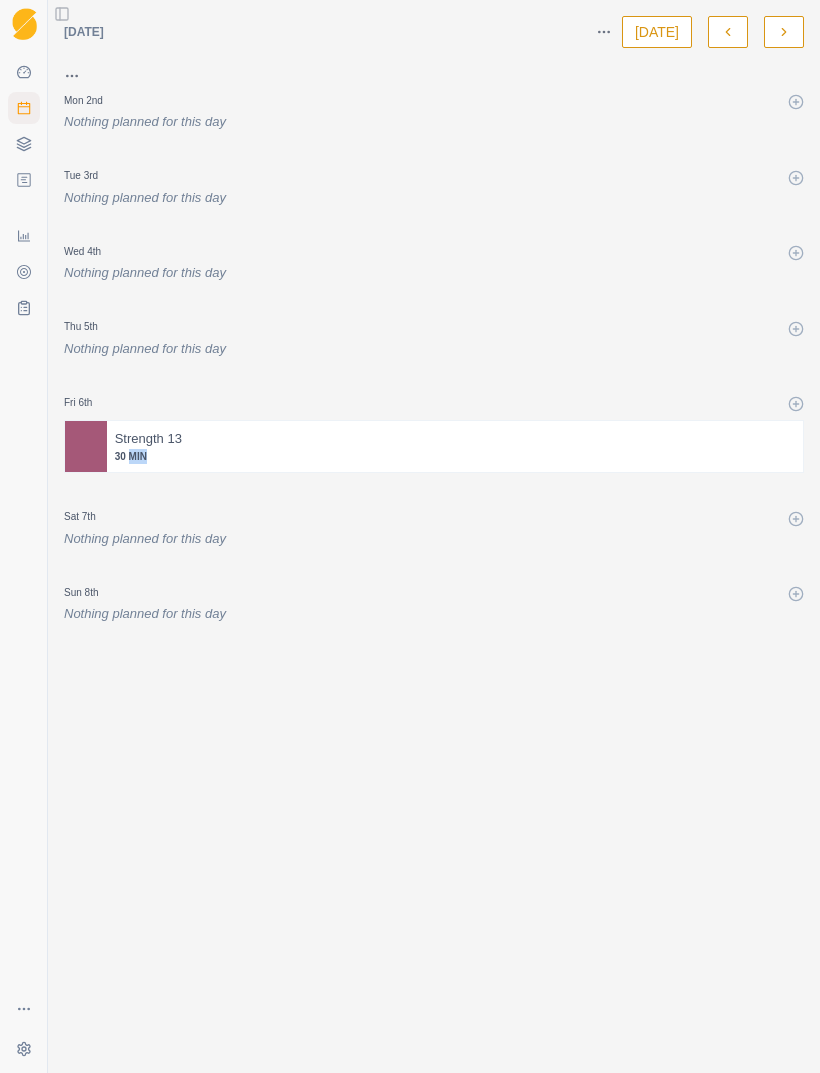 click on "30 MIN" at bounding box center [455, 456] 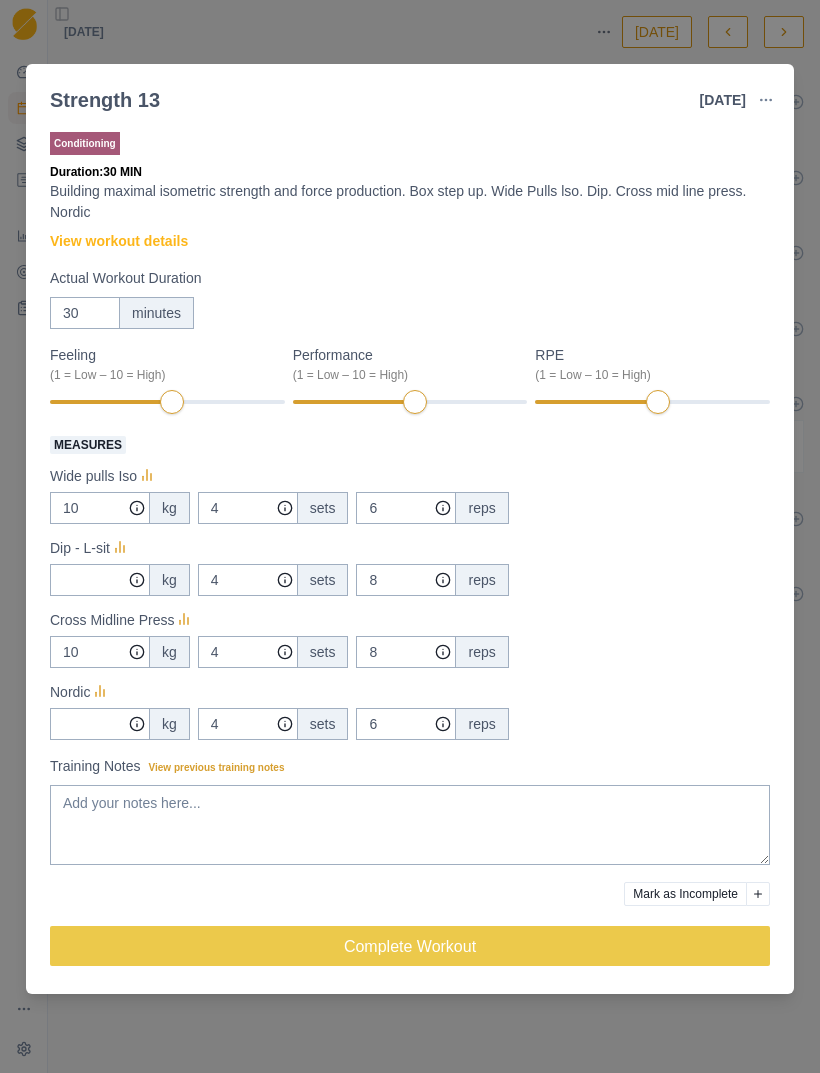 click on "Strength 13 [DATE] Link To Goal View Workout Metrics Edit Original Workout Reschedule Workout Remove From Schedule Conditioning Duration:  30 MIN Building maximal isometric strength and force production. Box step up. Wide Pulls lso. Dip. Cross mid line press. Nordic View workout details Actual Workout Duration 30 minutes Feeling (1 = Low – 10 = High) Performance (1 = Low – 10 = High) RPE (1 = Low – 10 = High) Measures Wide pulls Iso 10 kg 4 sets 6 reps Dip - L-sit kg 4 sets 8 reps Cross Midline Press 10 kg 4 sets 8 reps Nordic kg 4 sets 6 reps Training Notes View previous training notes Mark as Incomplete Complete Workout" at bounding box center [410, 536] 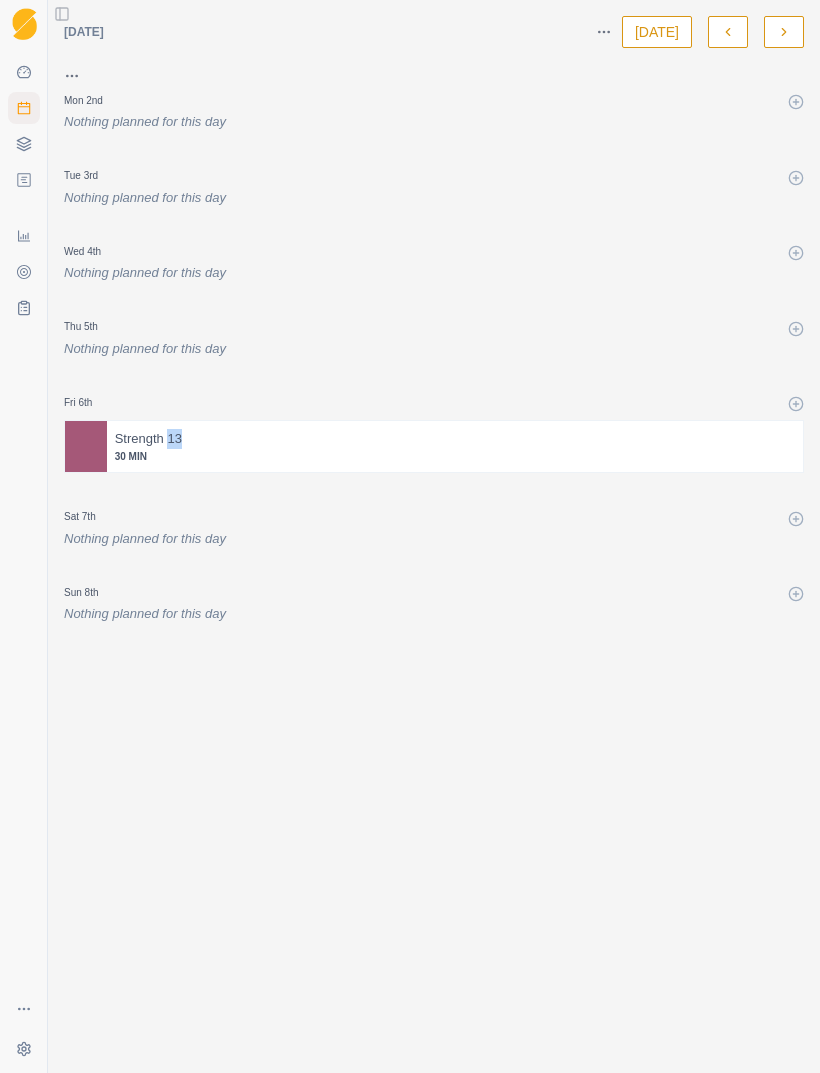 click at bounding box center [434, 493] 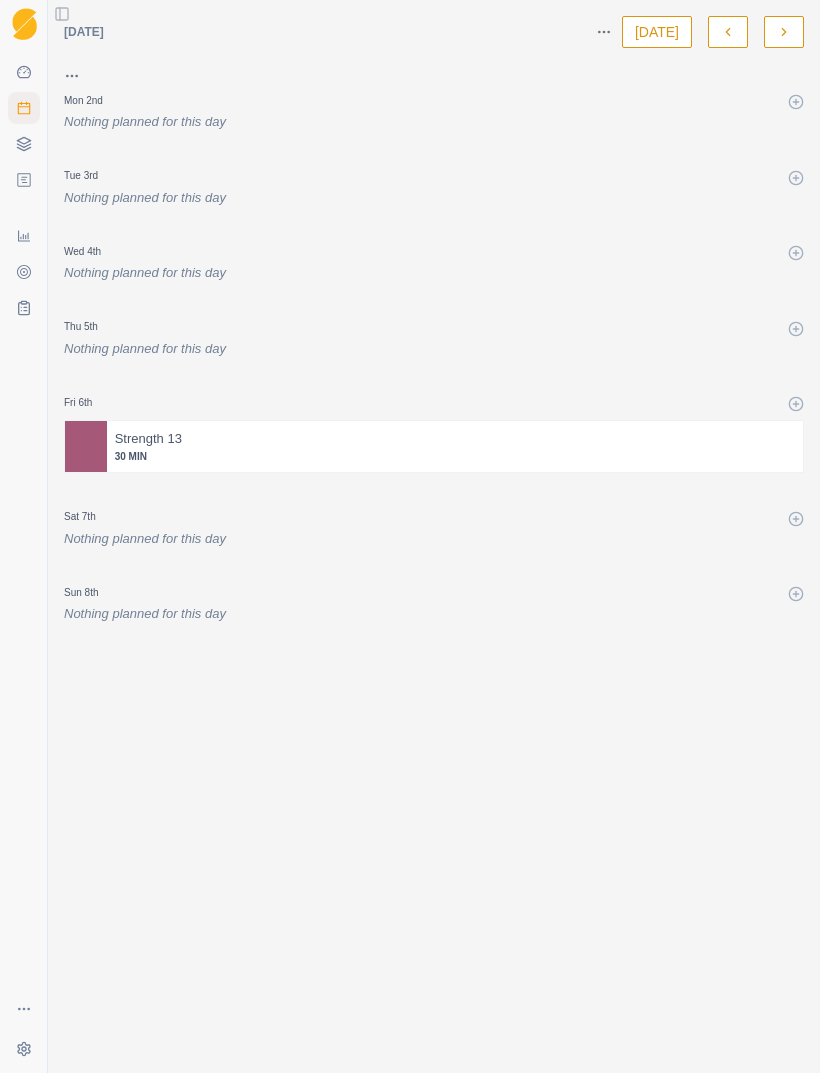 click at bounding box center (784, 32) 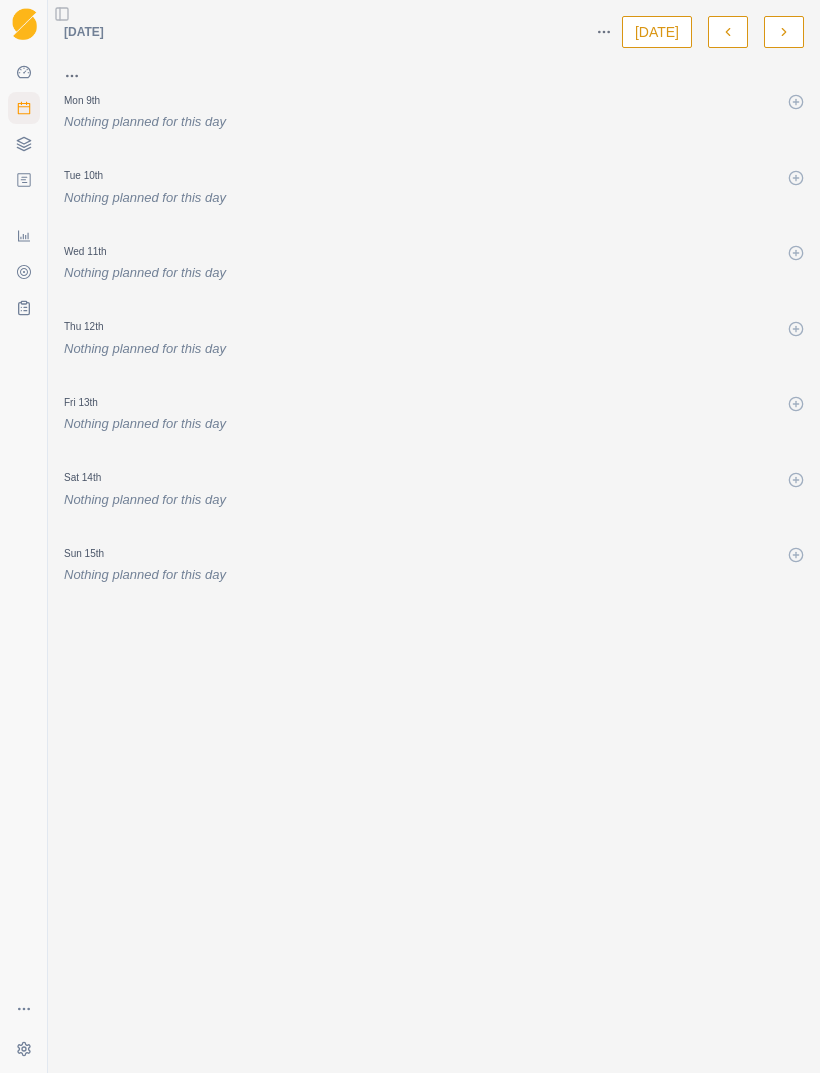 click on "Mon 9th" at bounding box center (434, 100) 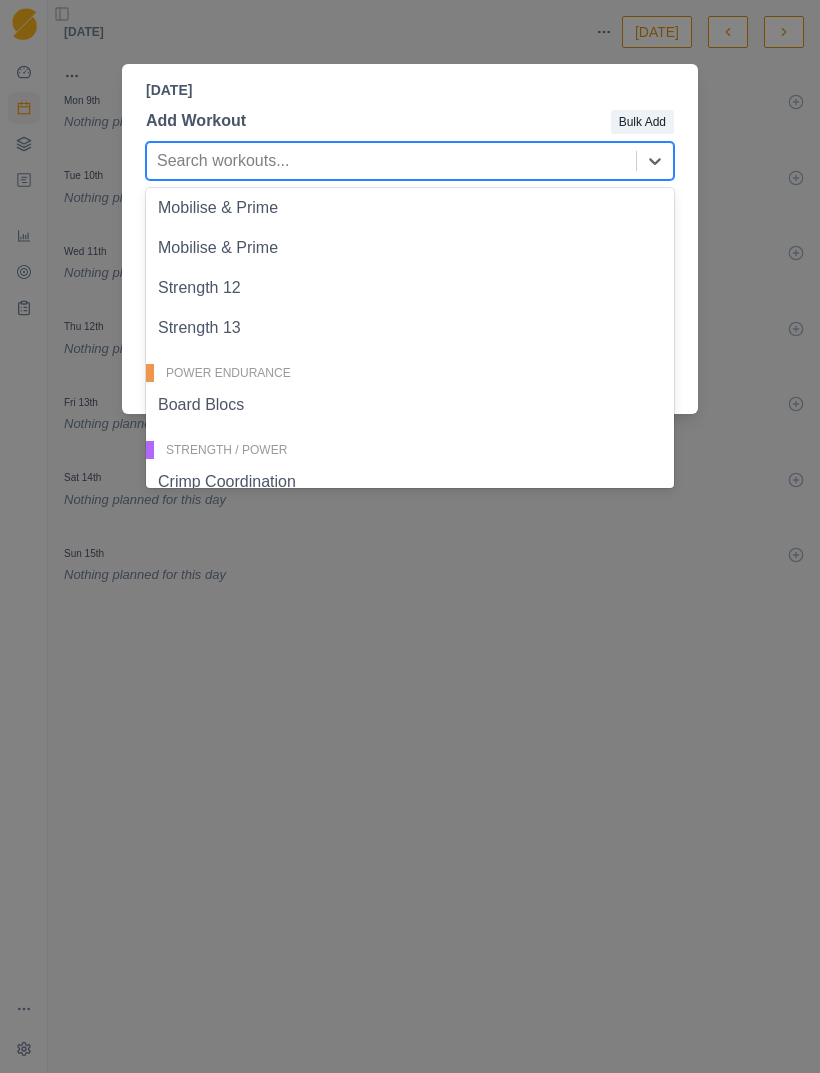scroll, scrollTop: 223, scrollLeft: 0, axis: vertical 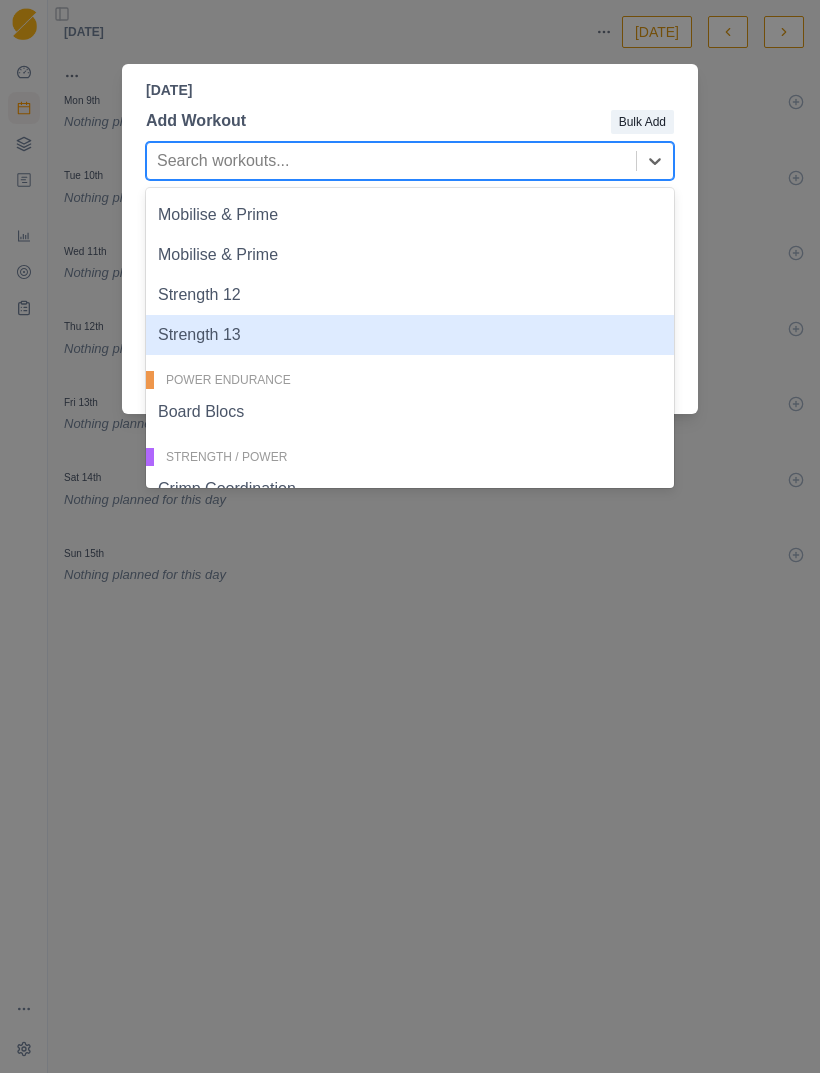 click on "Strength 13" at bounding box center (410, 335) 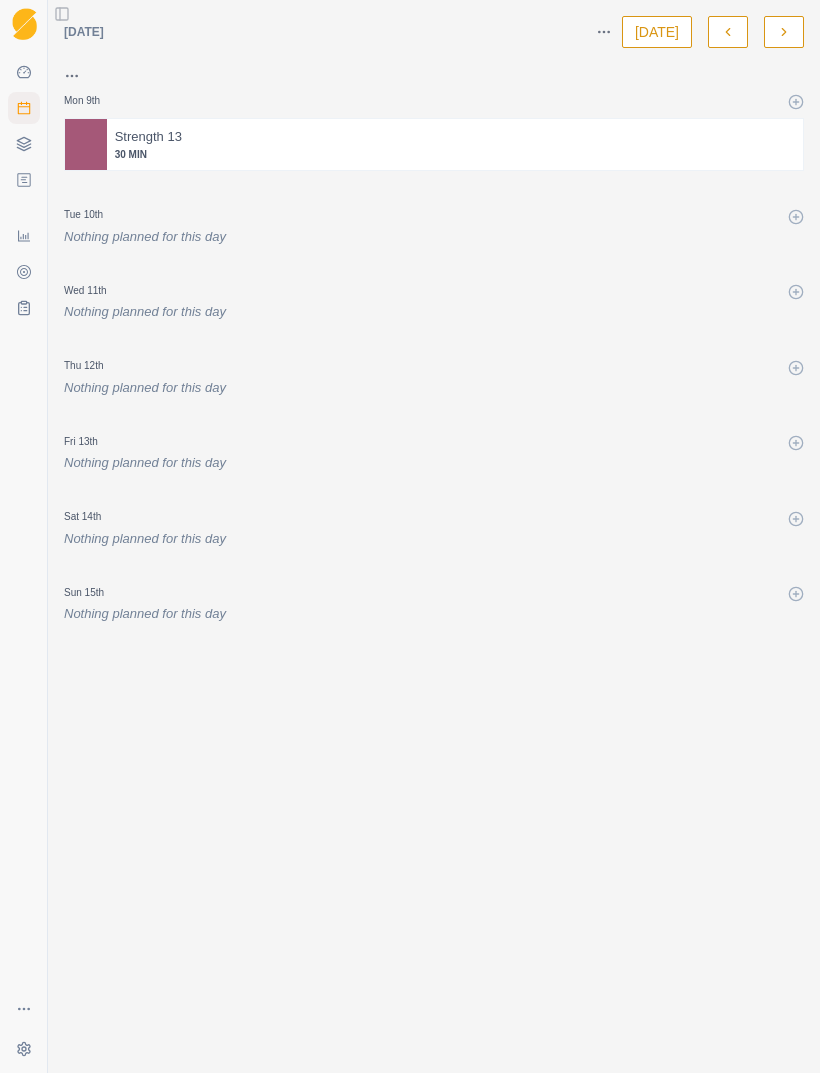 click on "30 MIN" at bounding box center (455, 154) 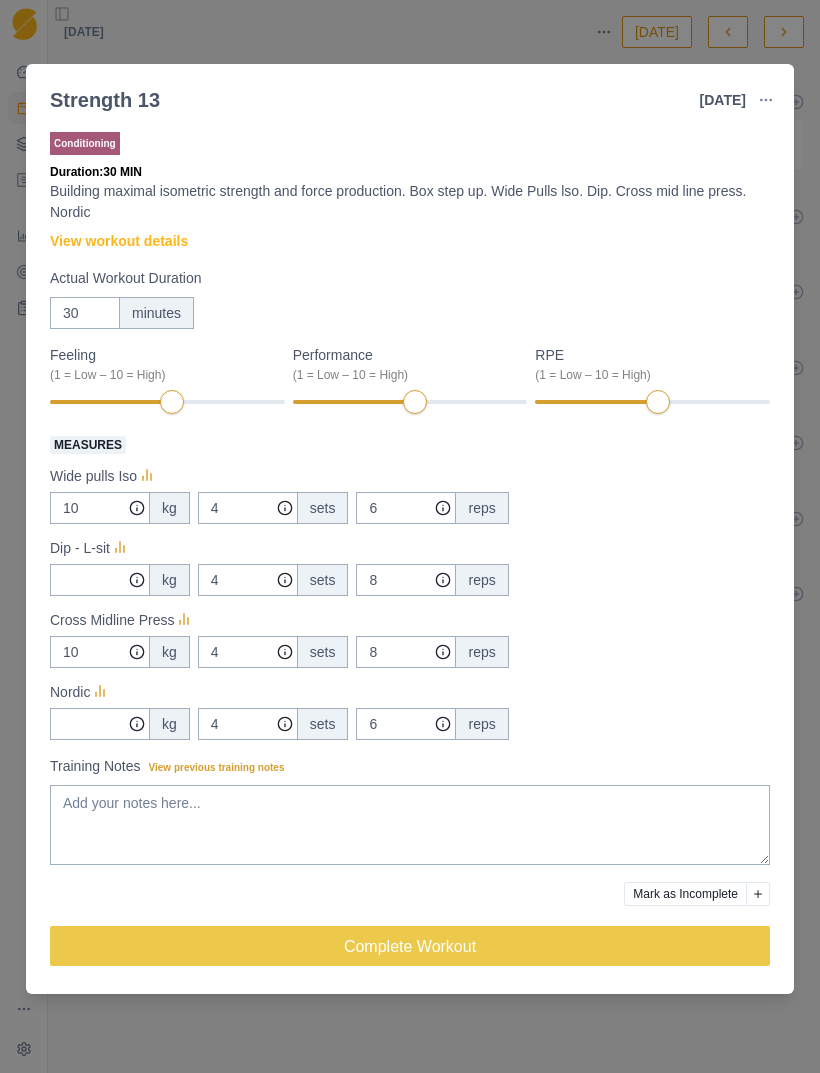 click on "Complete Workout" at bounding box center [410, 946] 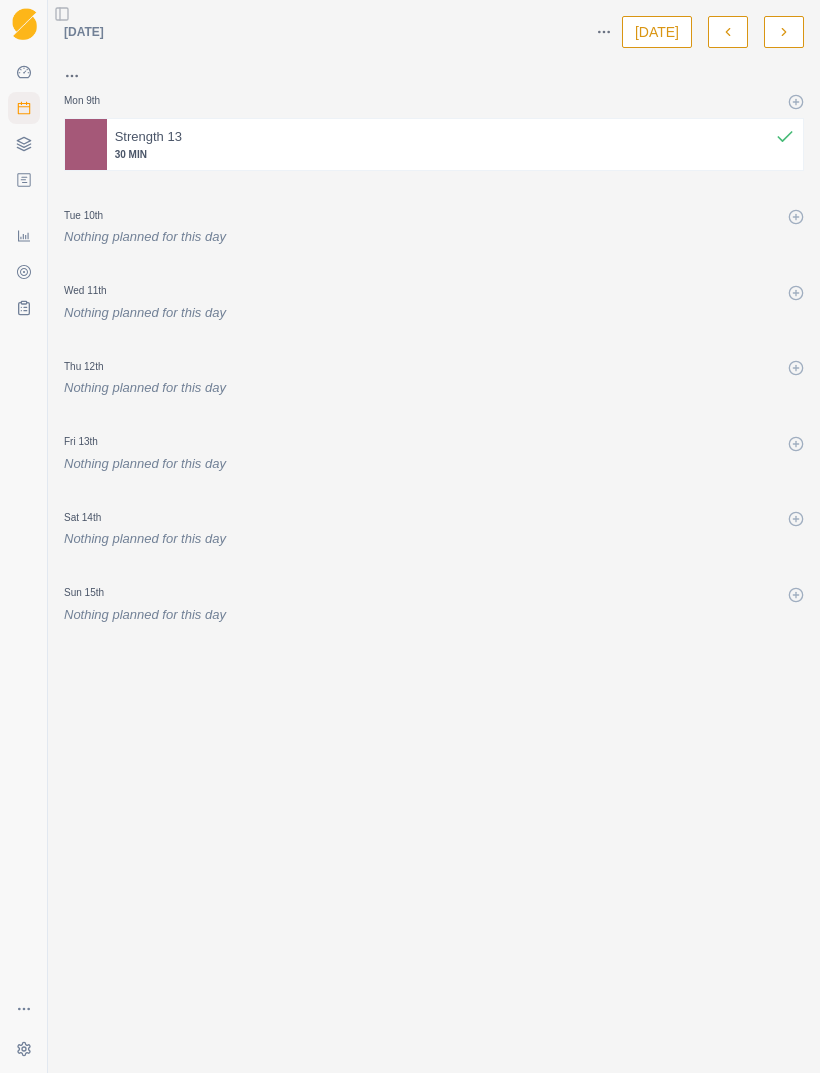 click on "Mon 9th" at bounding box center [434, 100] 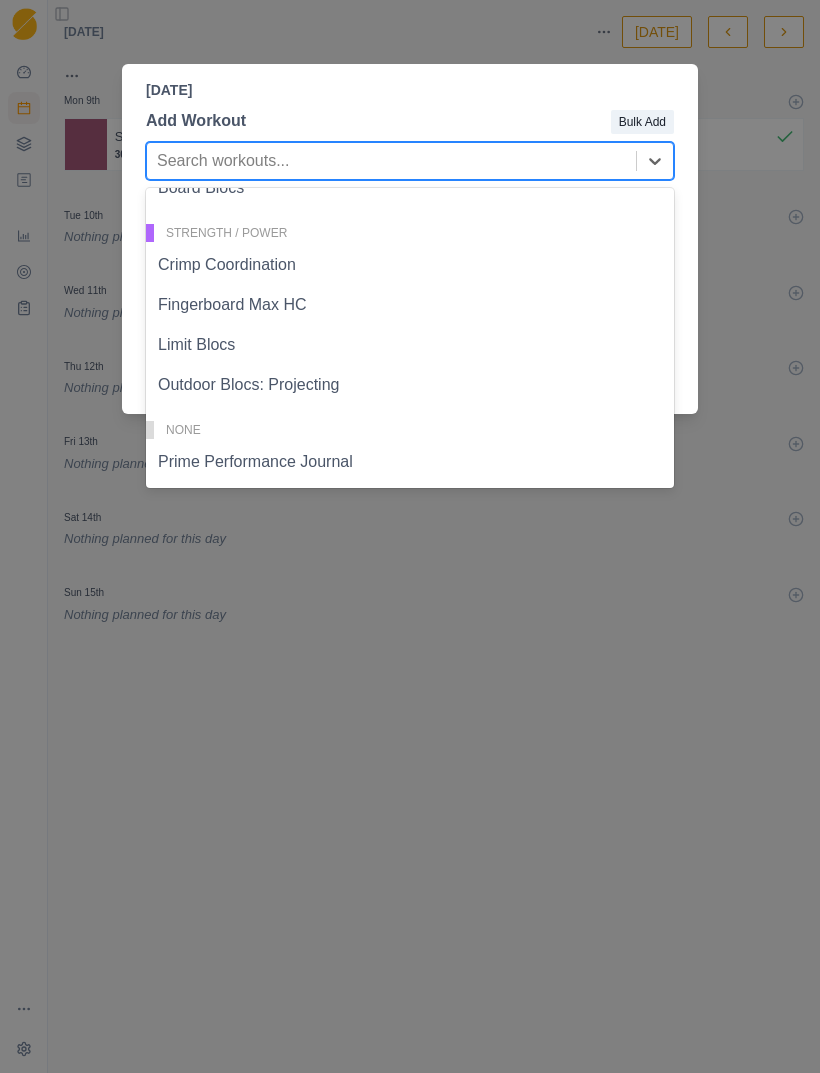 scroll, scrollTop: 446, scrollLeft: 0, axis: vertical 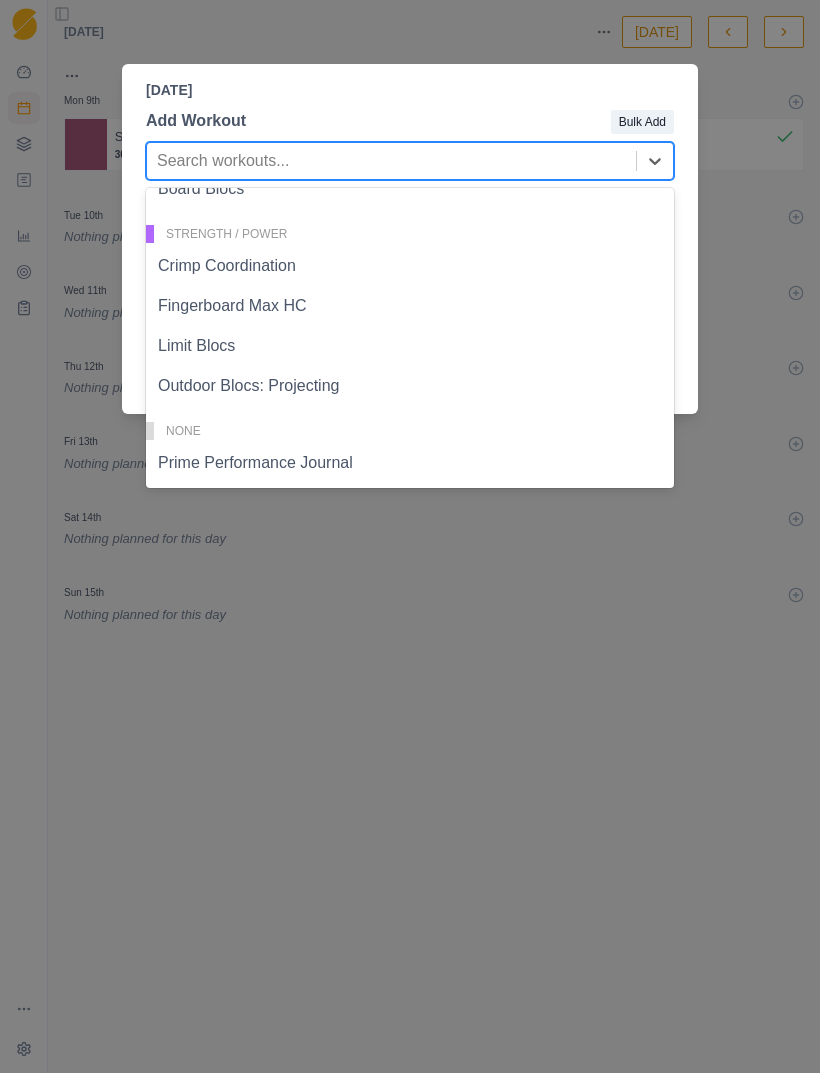 click on "Fingerboard Max HC" at bounding box center (410, 306) 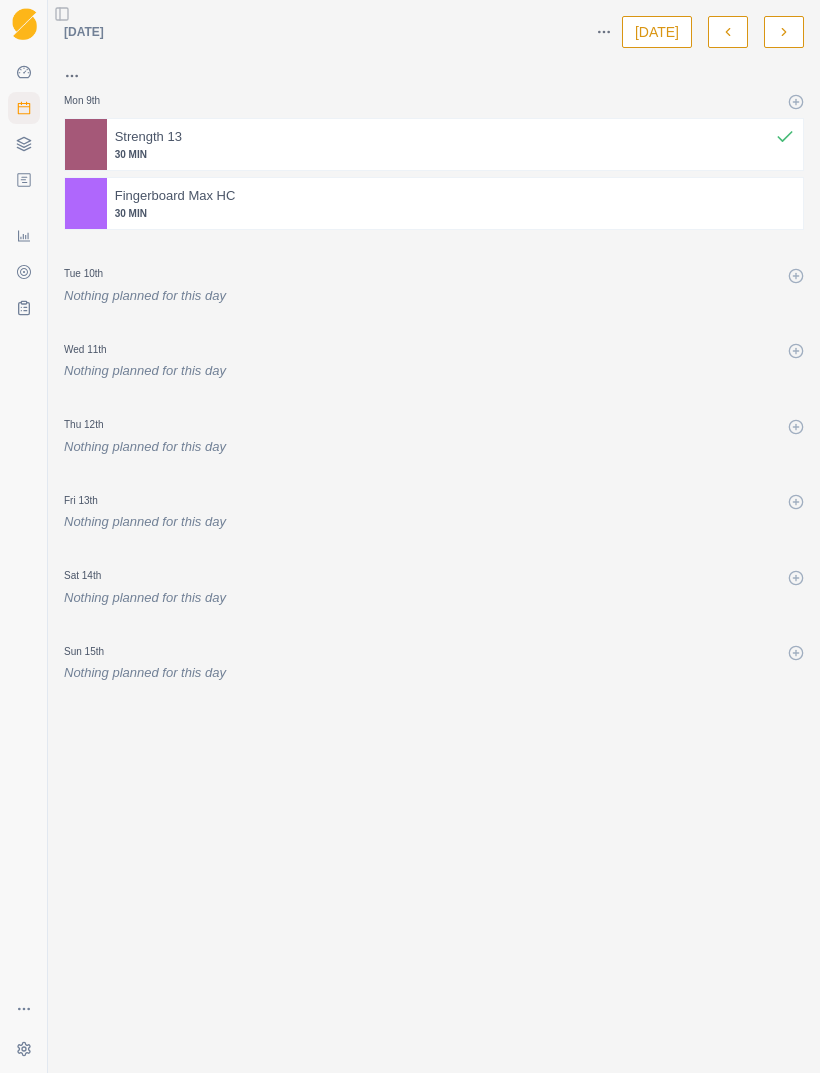 click on "30 MIN" at bounding box center [455, 213] 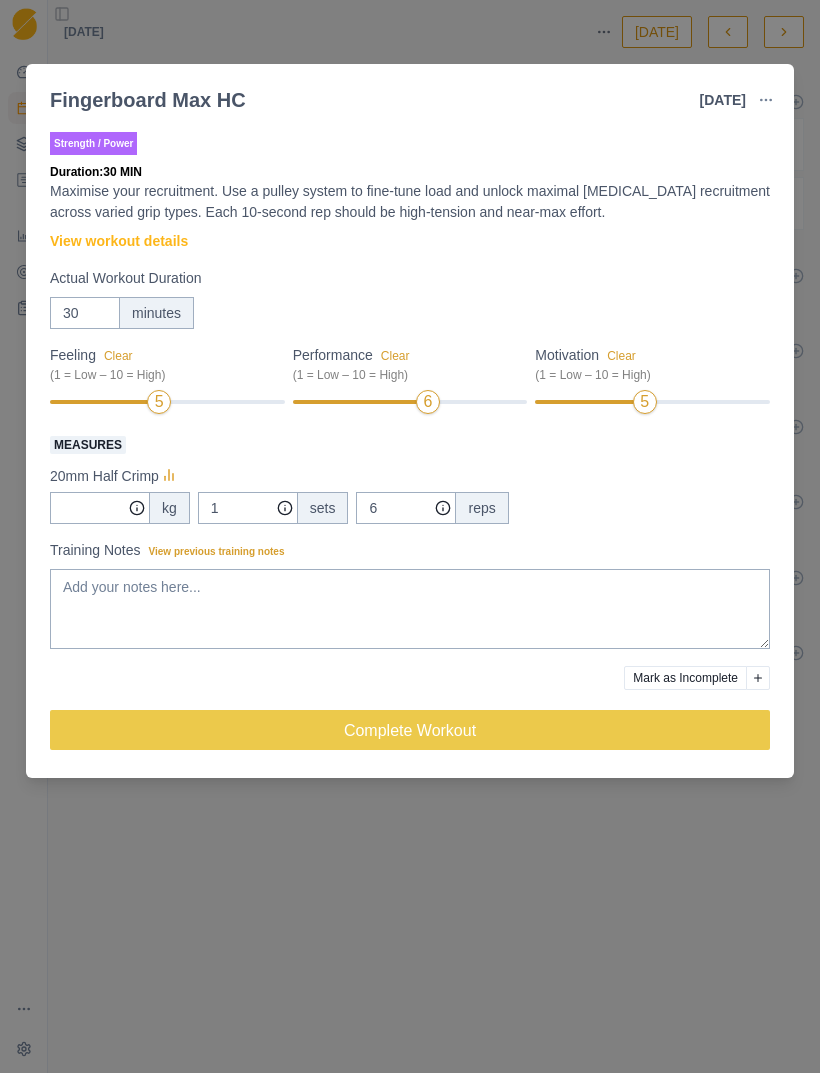 click on "5" at bounding box center [645, 402] 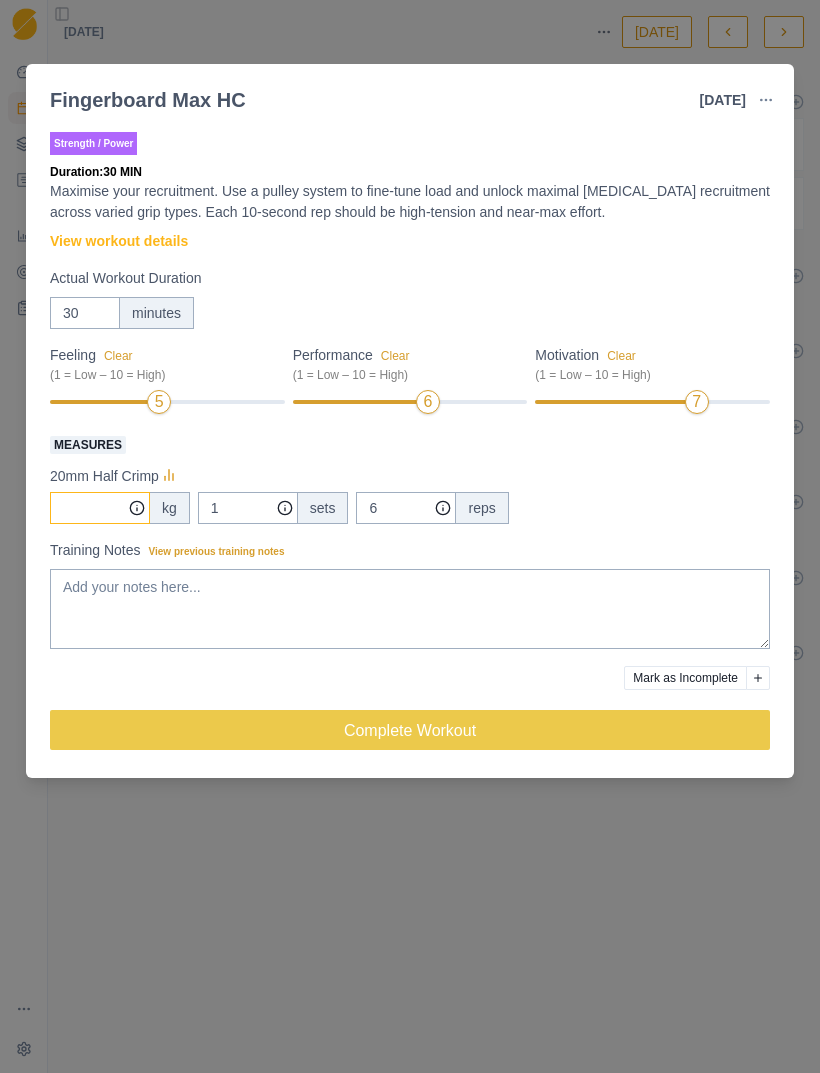 click on "Measures" at bounding box center (100, 508) 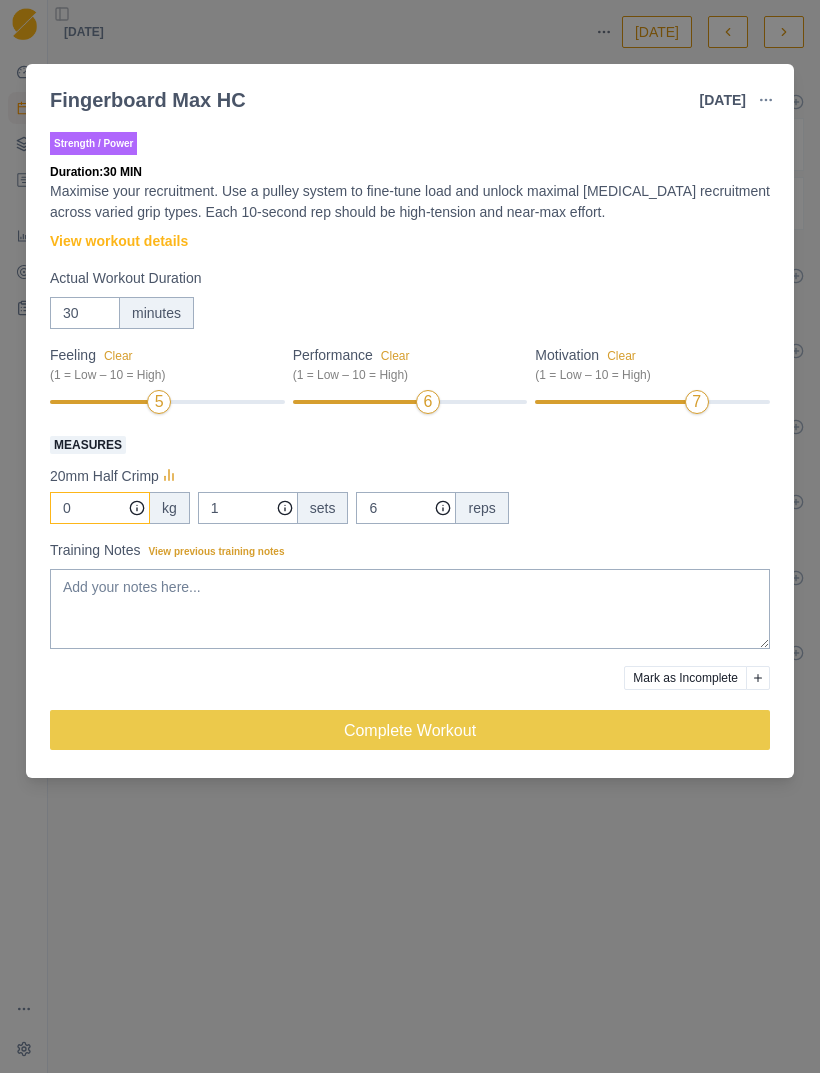 type on "0" 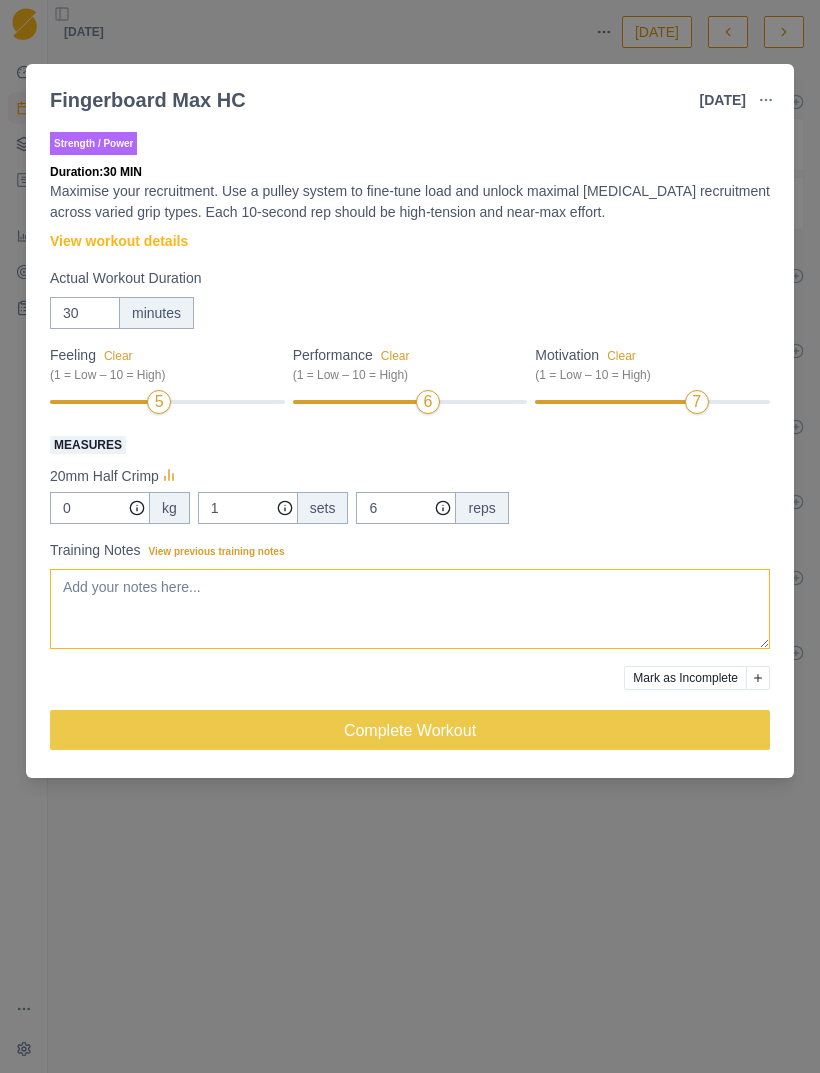 click on "Training Notes View previous training notes" at bounding box center (410, 609) 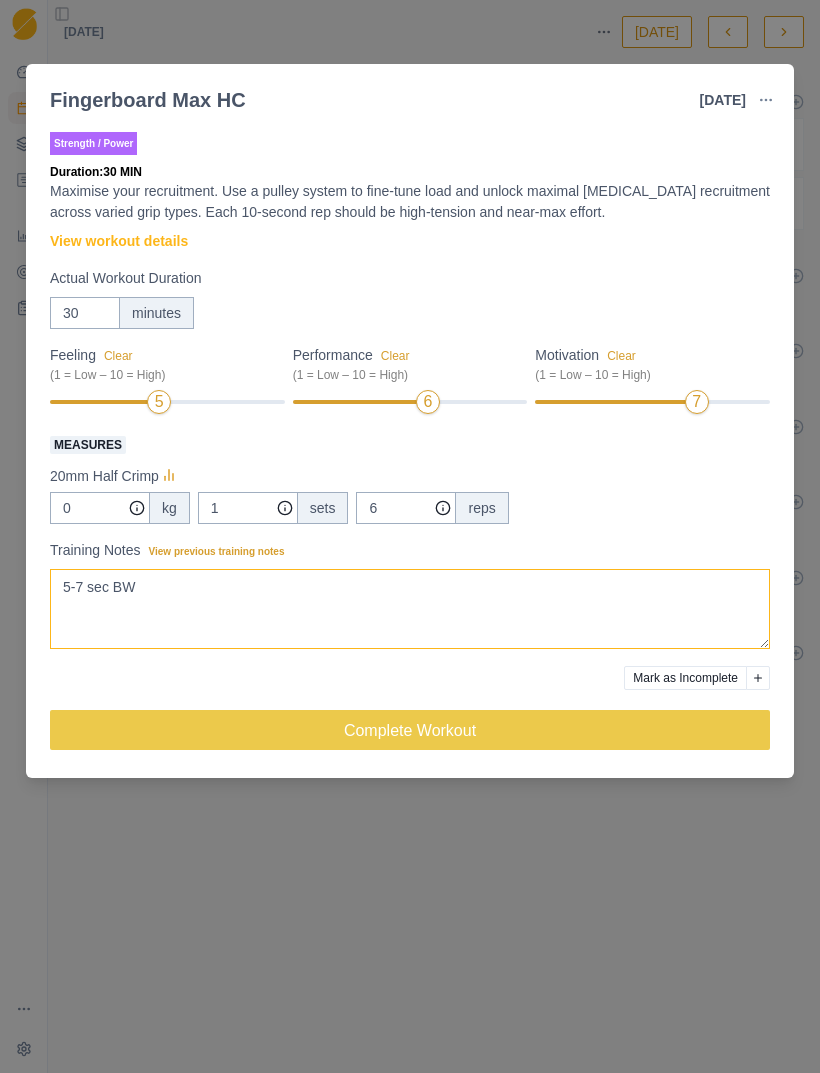 type on "5-7 sec BW" 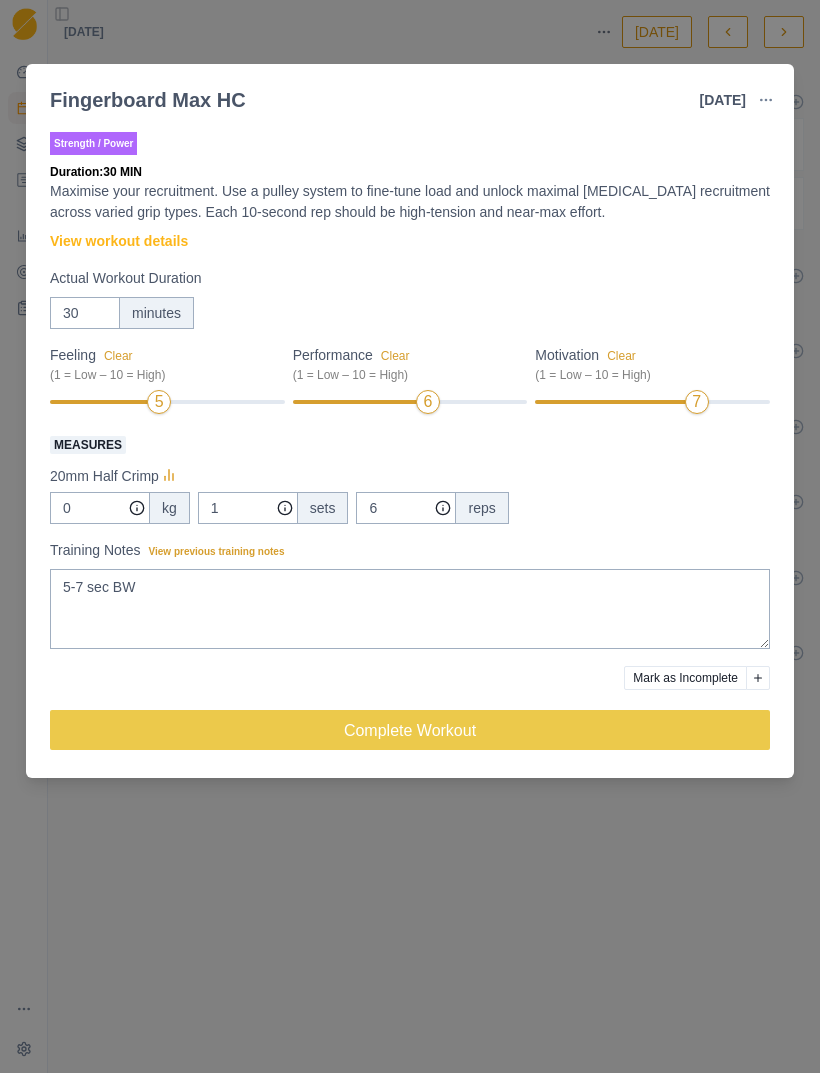 click on "Complete Workout" at bounding box center [410, 730] 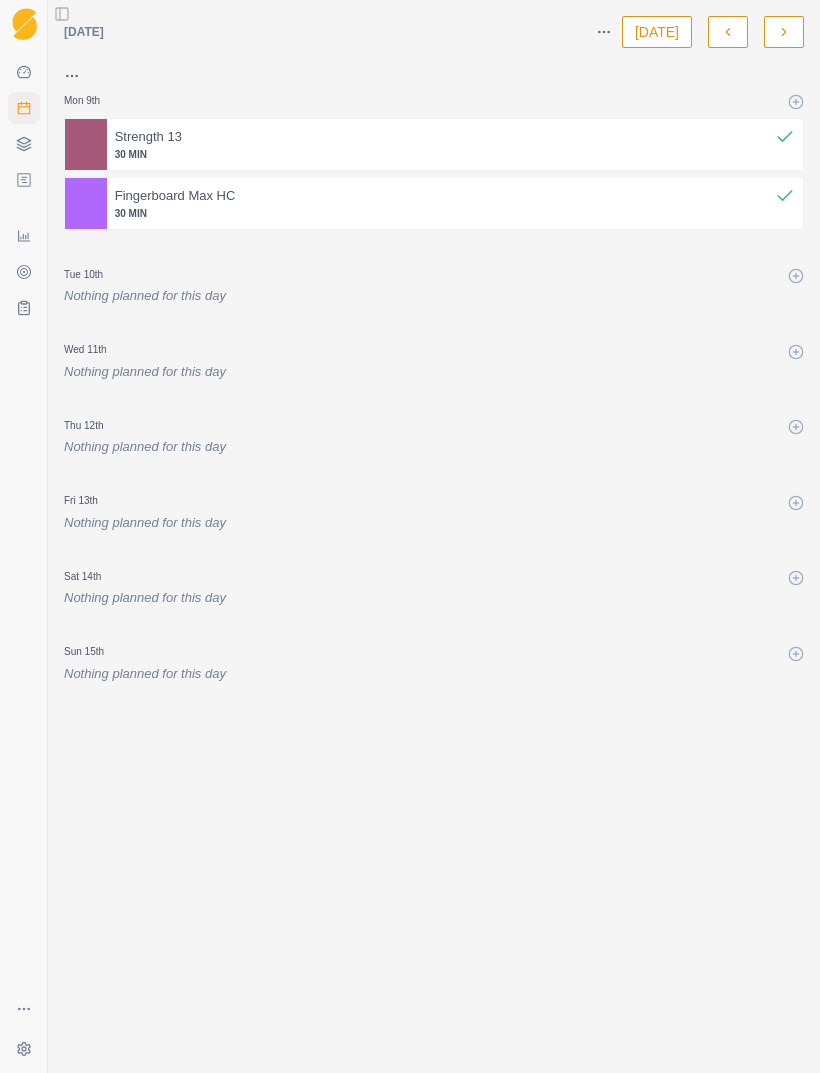 click on "Thu 12th" at bounding box center (434, 425) 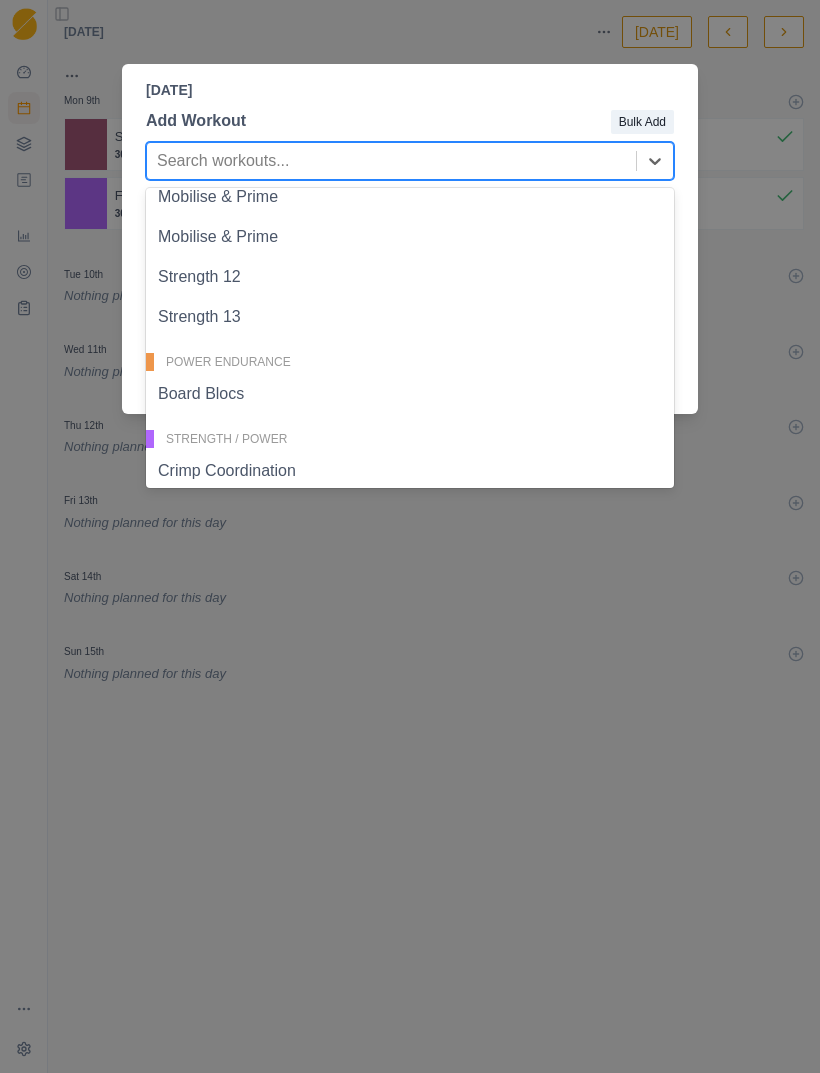 scroll, scrollTop: 270, scrollLeft: 0, axis: vertical 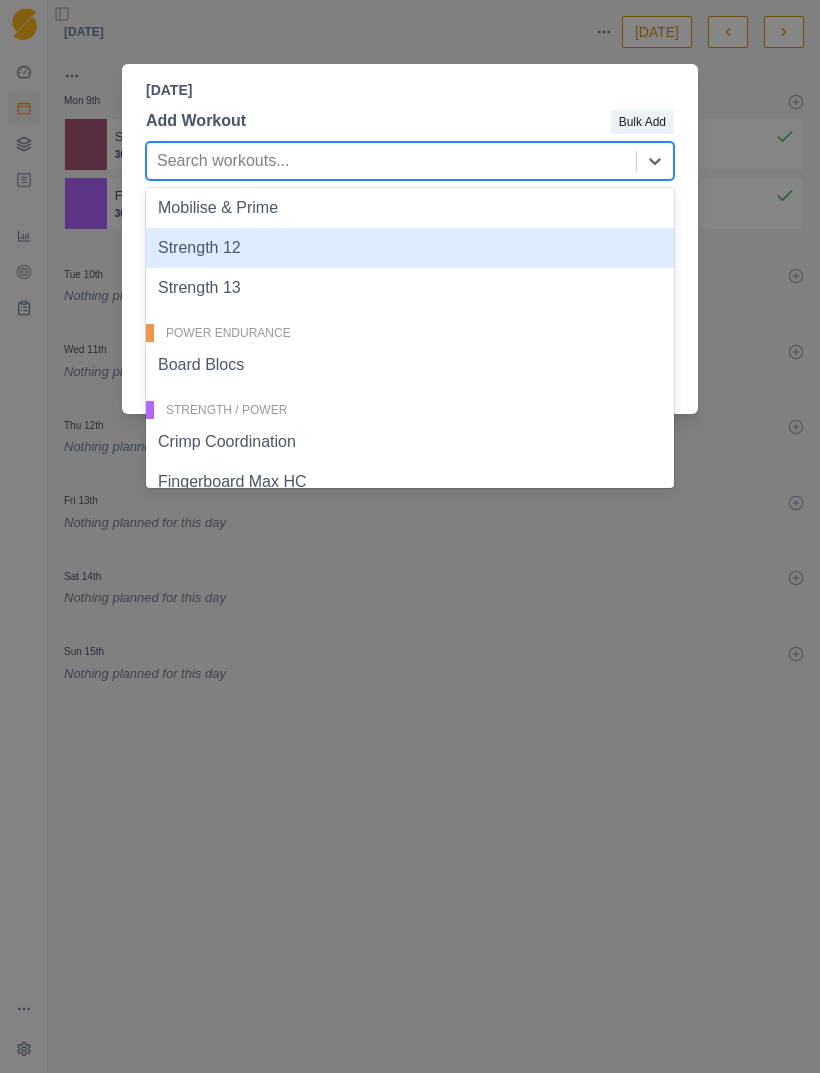 click on "Strength 12" at bounding box center (410, 248) 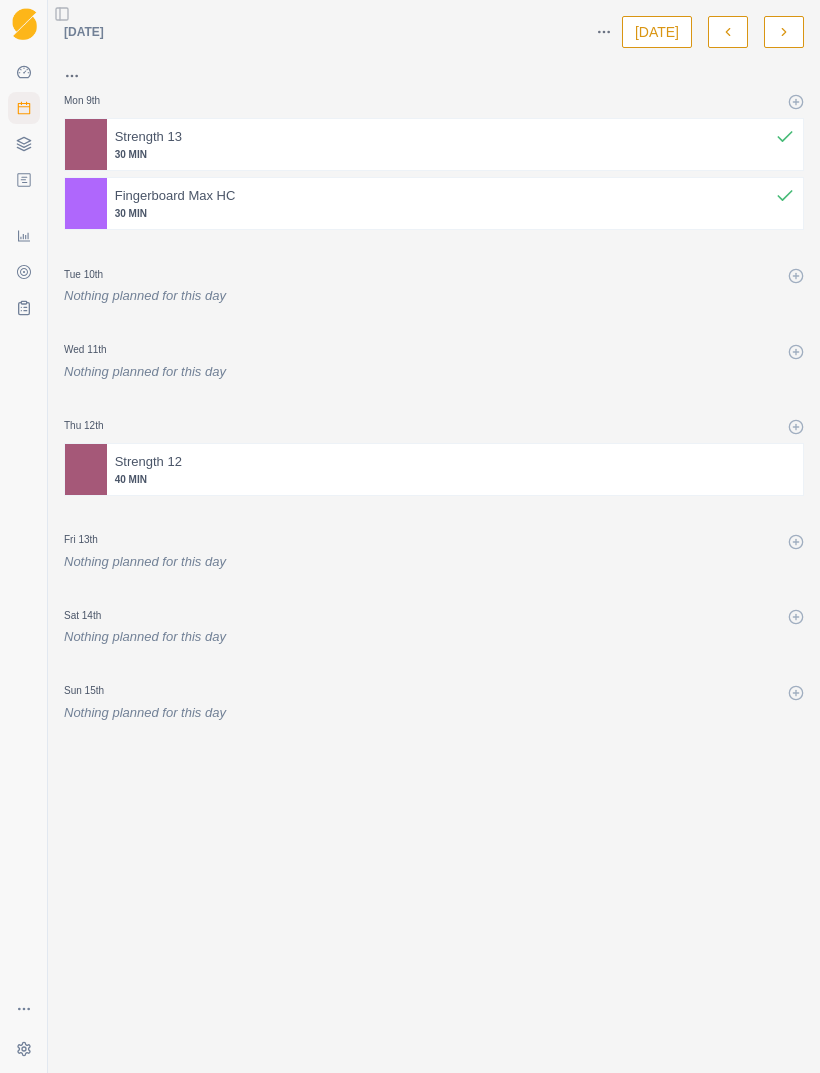 click on "40 MIN" at bounding box center (455, 479) 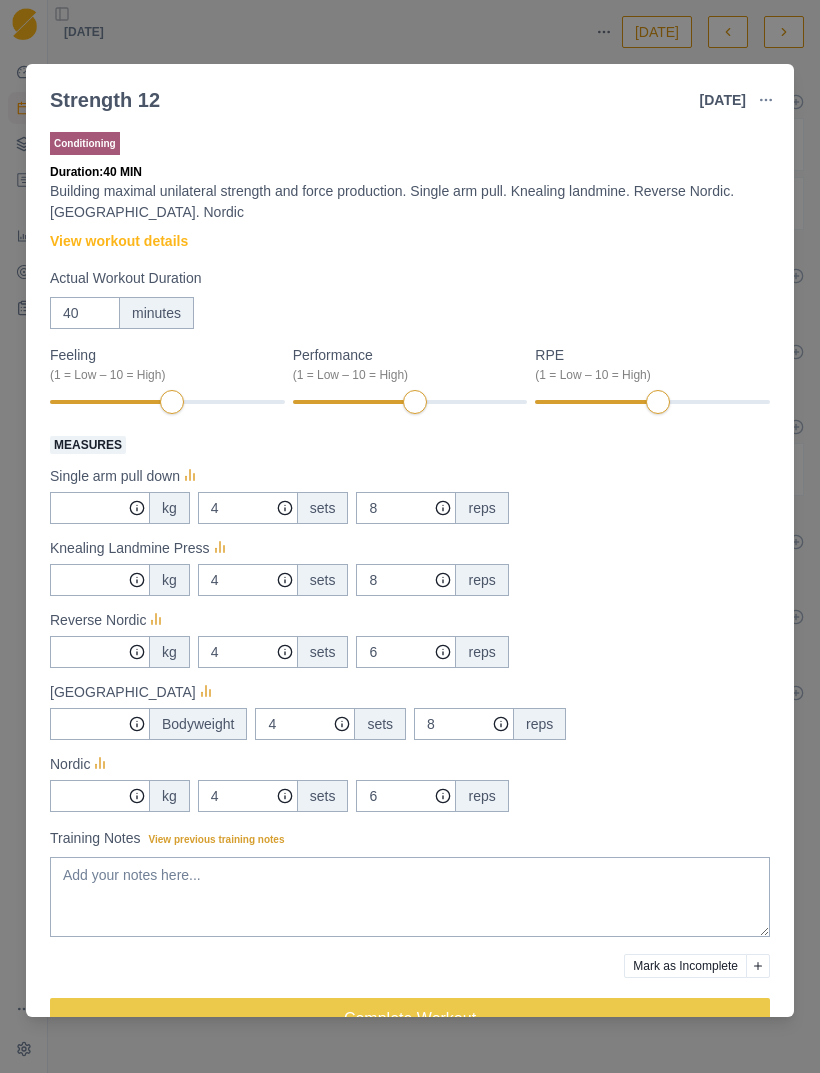 scroll, scrollTop: 0, scrollLeft: 0, axis: both 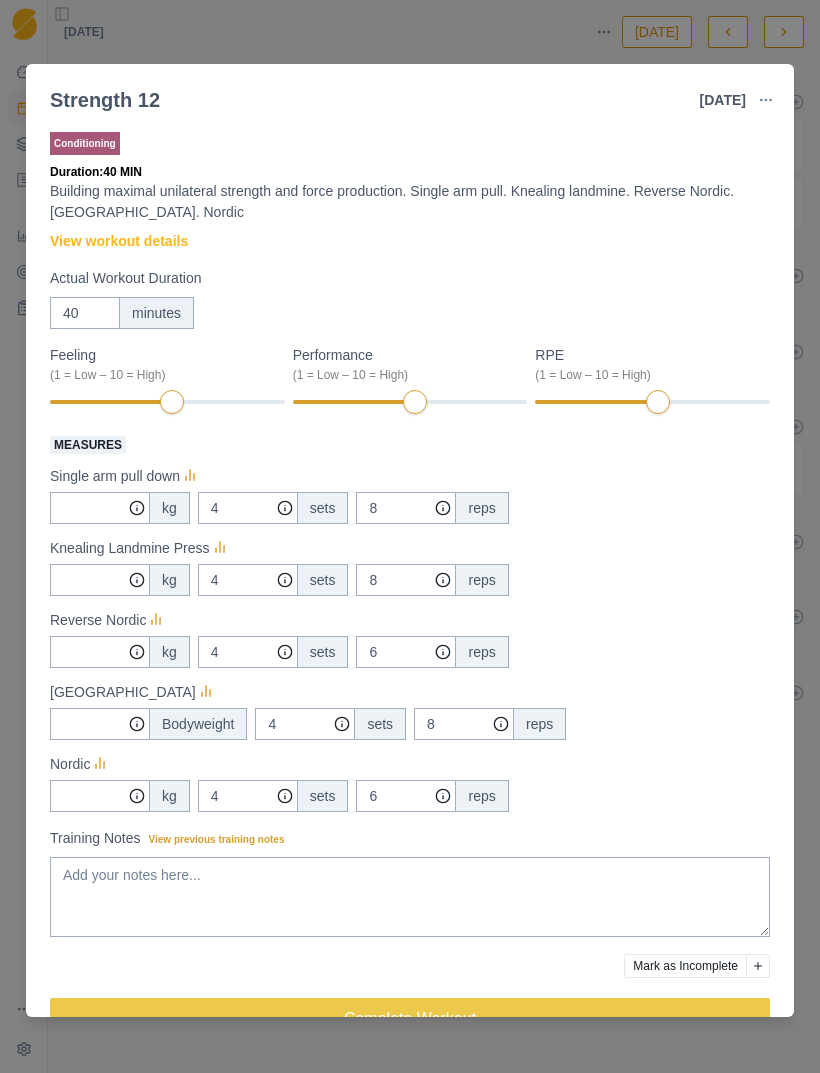 click on "View workout details" at bounding box center [119, 241] 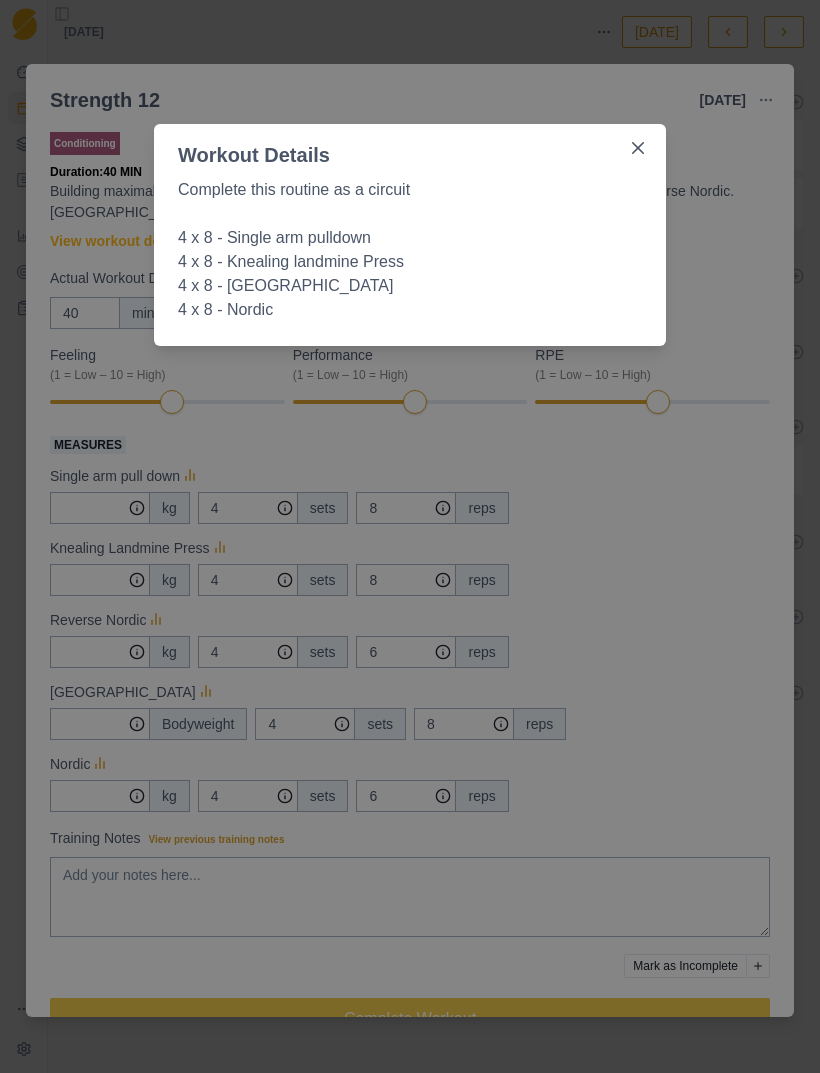 click on "Workout Details Complete this routine as a circuit  4 x 8 - Single arm pulldown  4 x 8 - Knealing landmine Press  4 x 8 - [GEOGRAPHIC_DATA]  4 x 8 - Nordic" at bounding box center [410, 536] 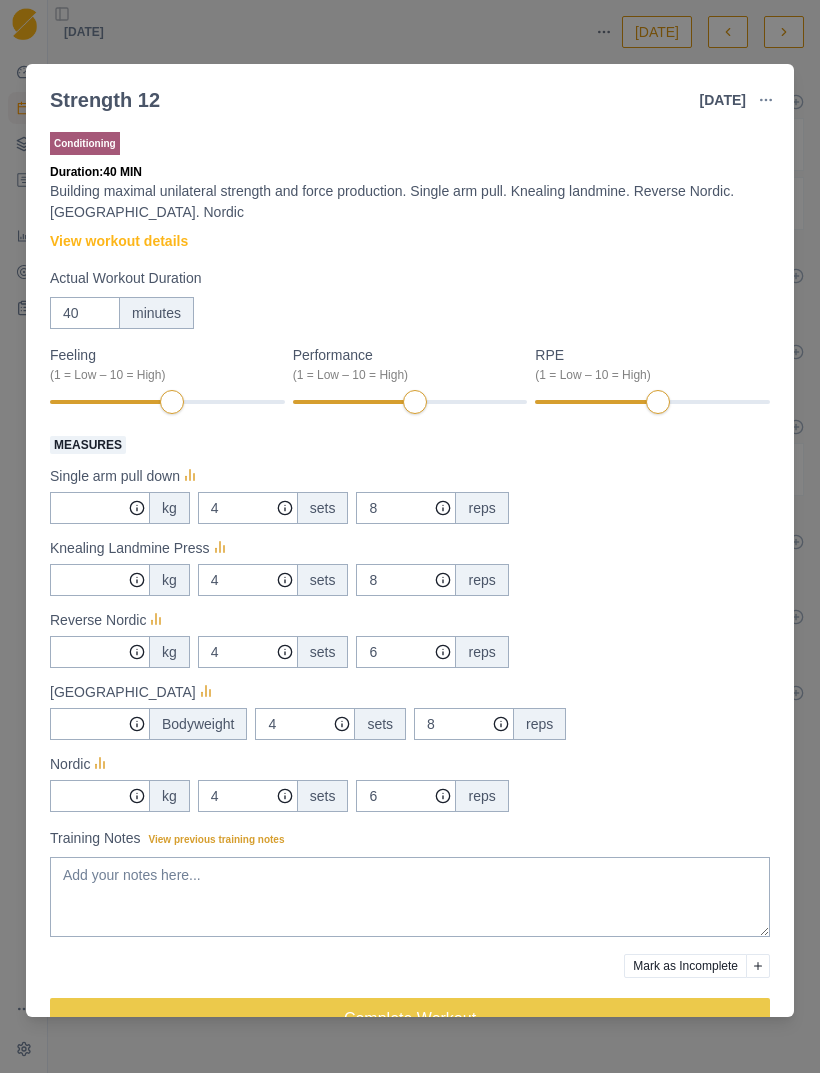scroll, scrollTop: 0, scrollLeft: 0, axis: both 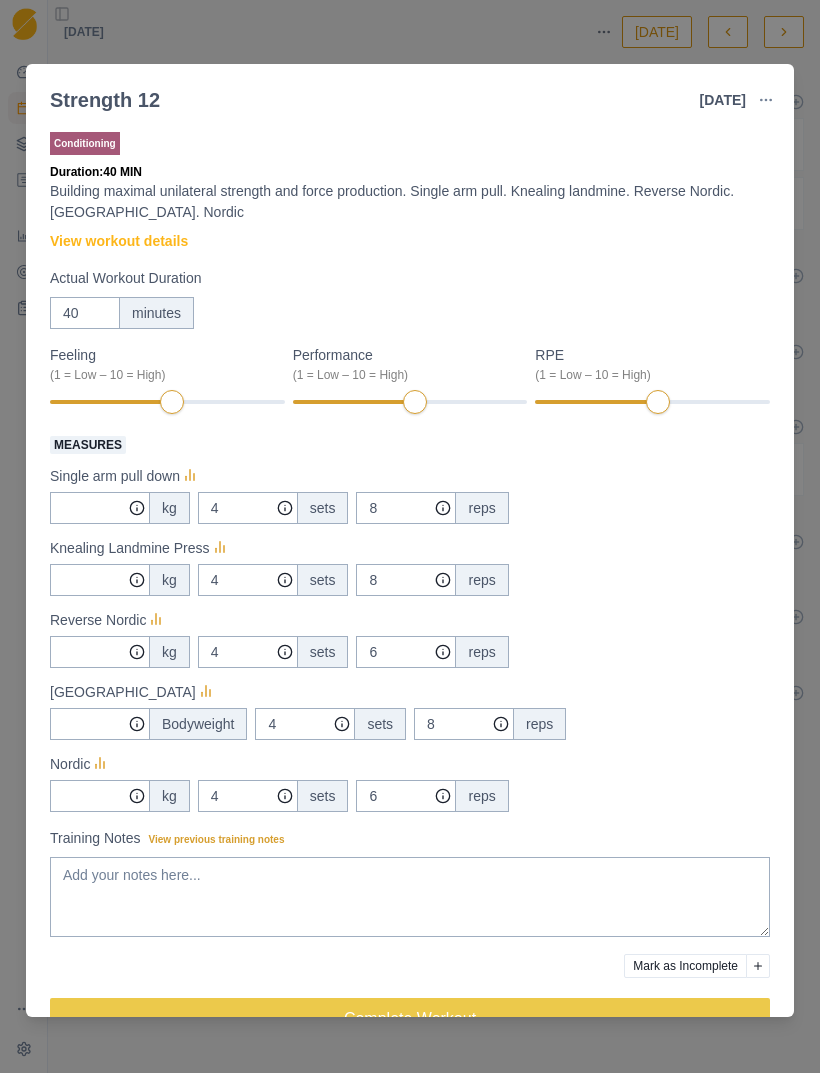 click 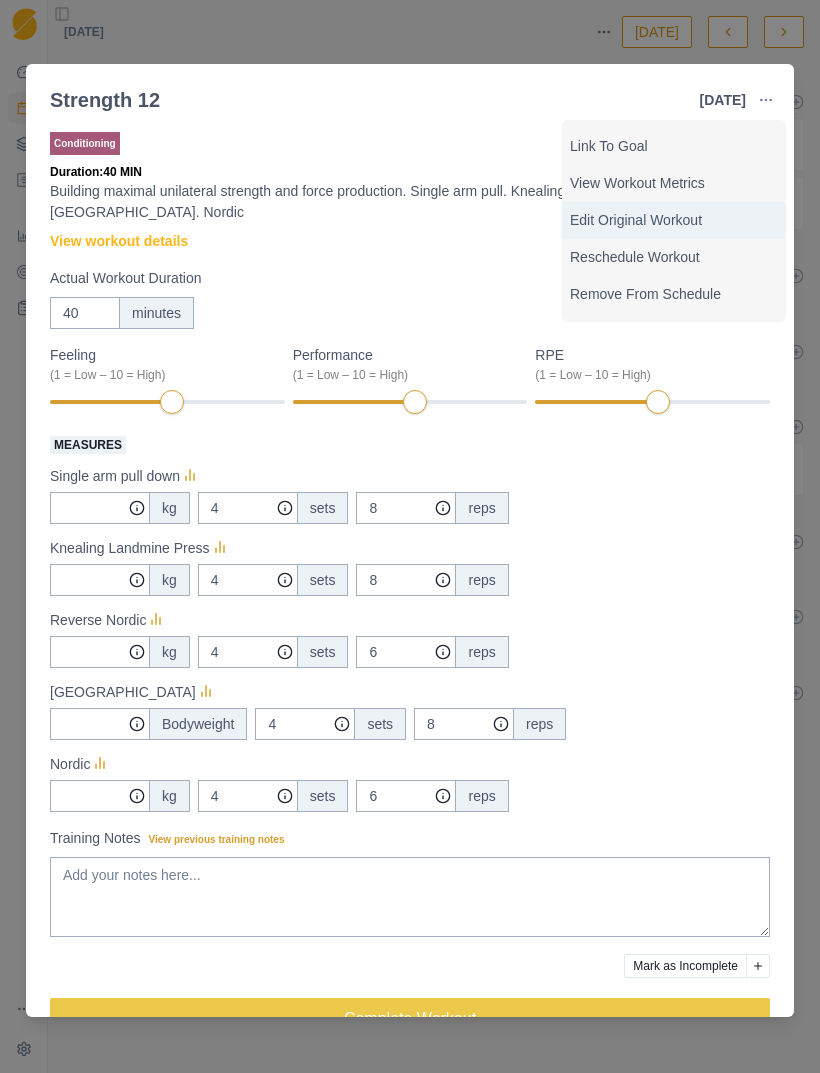 click on "Edit Original Workout" at bounding box center [674, 220] 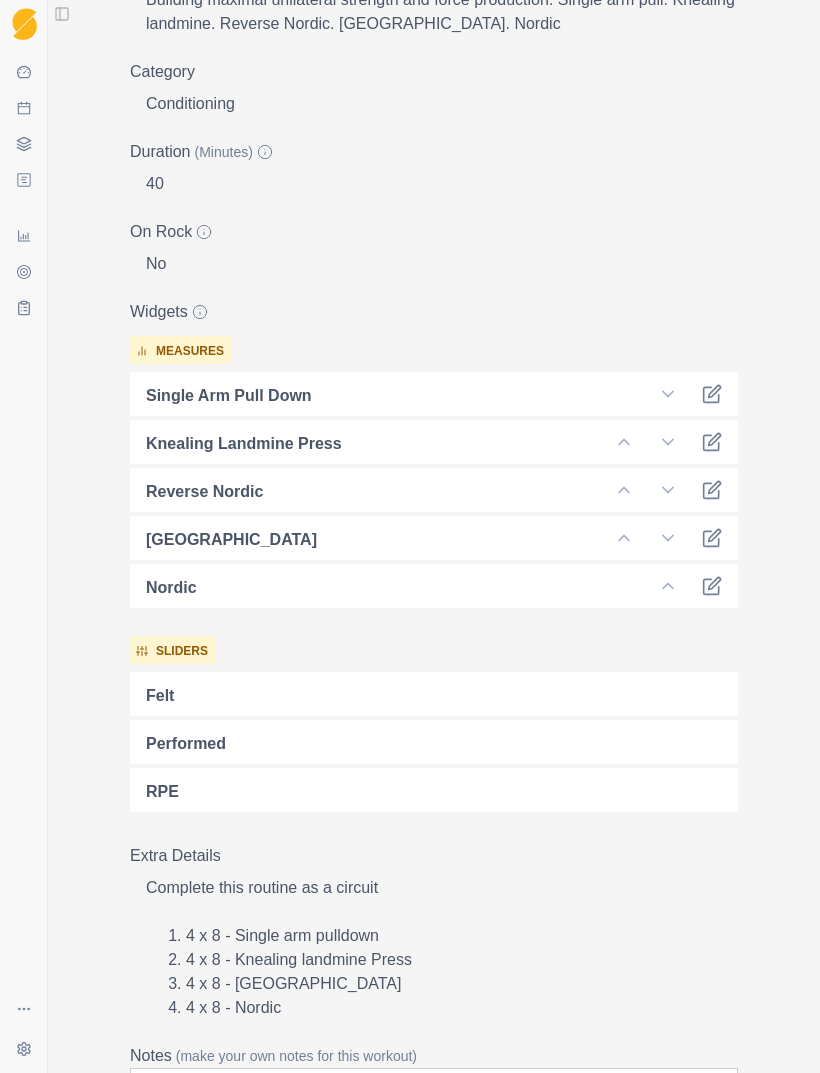 scroll, scrollTop: 348, scrollLeft: 0, axis: vertical 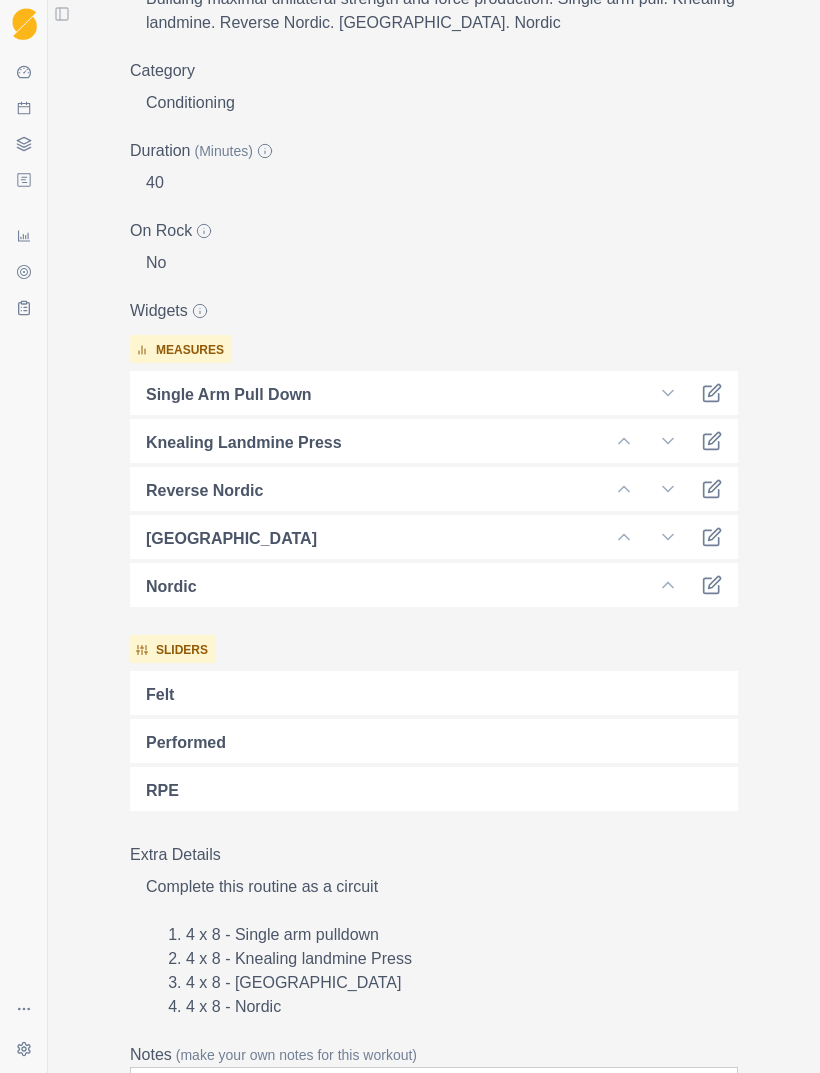 click 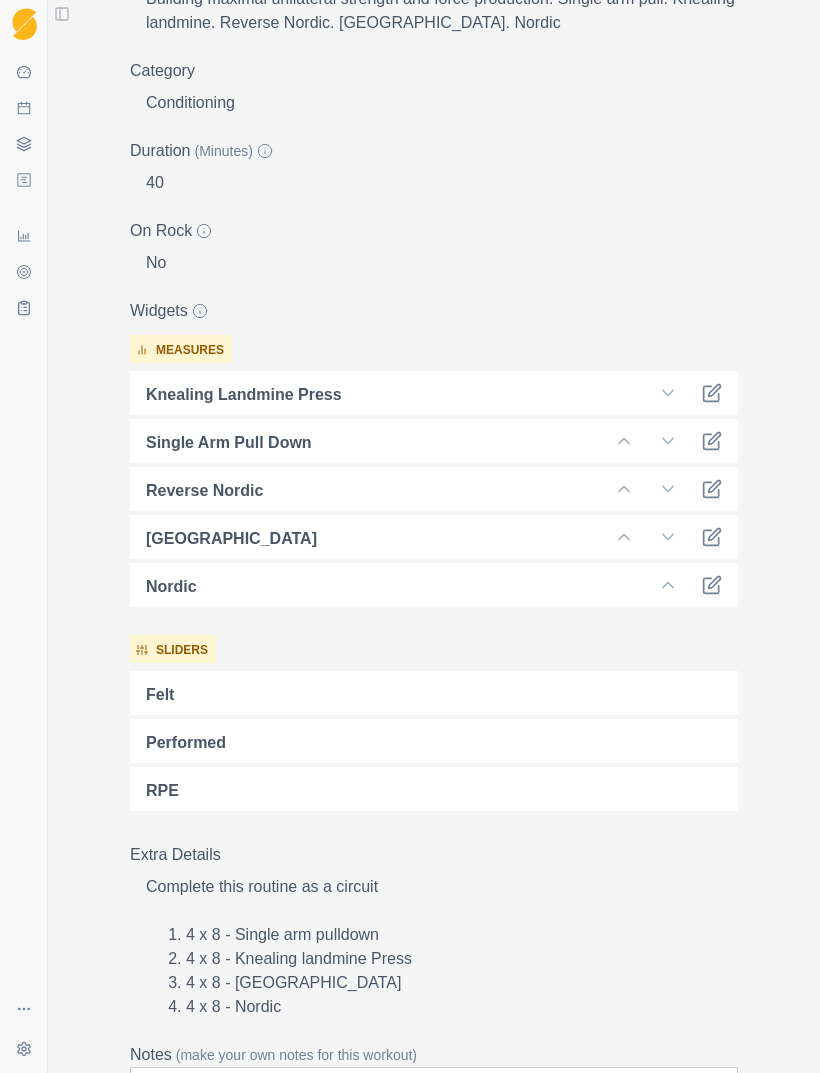 click 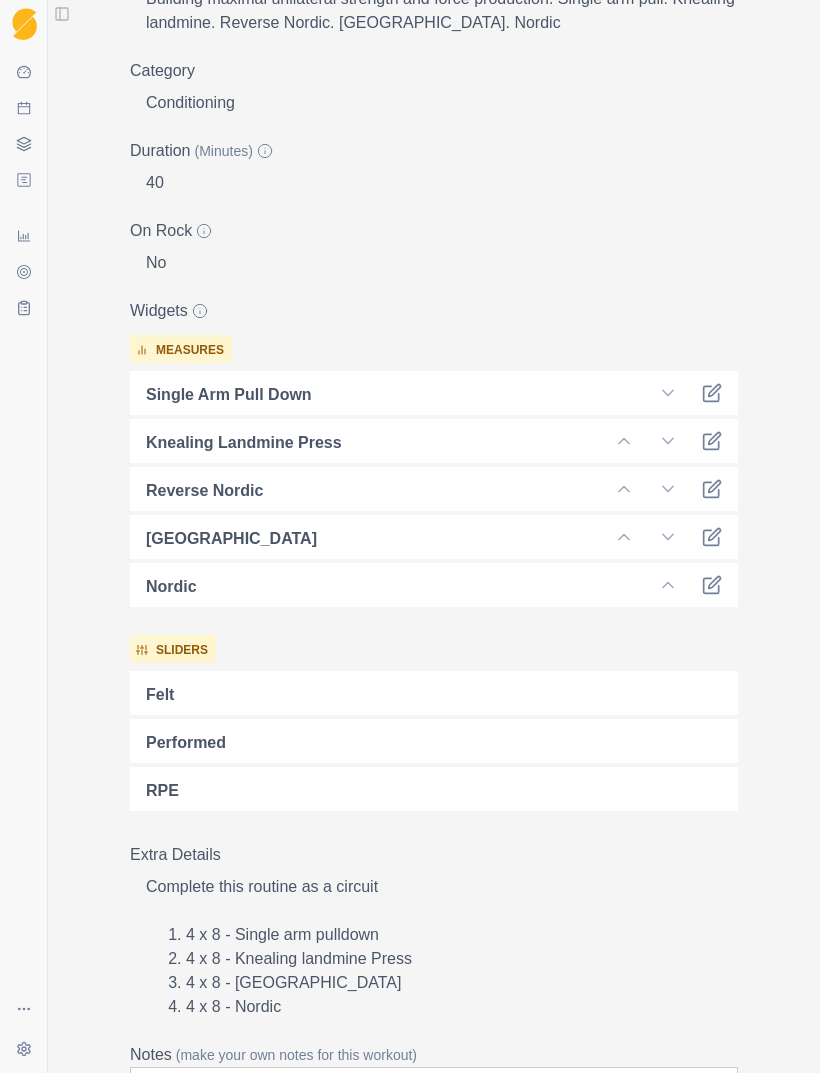 click 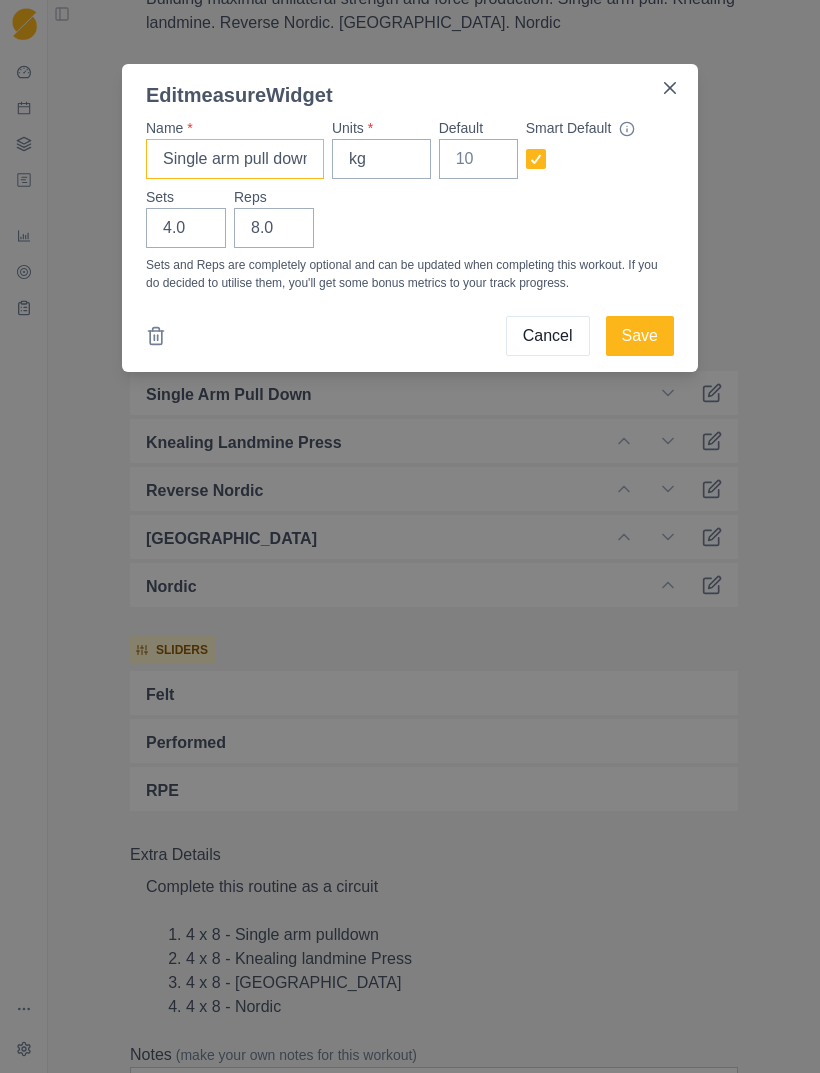 click on "Single arm pull down" at bounding box center (235, 159) 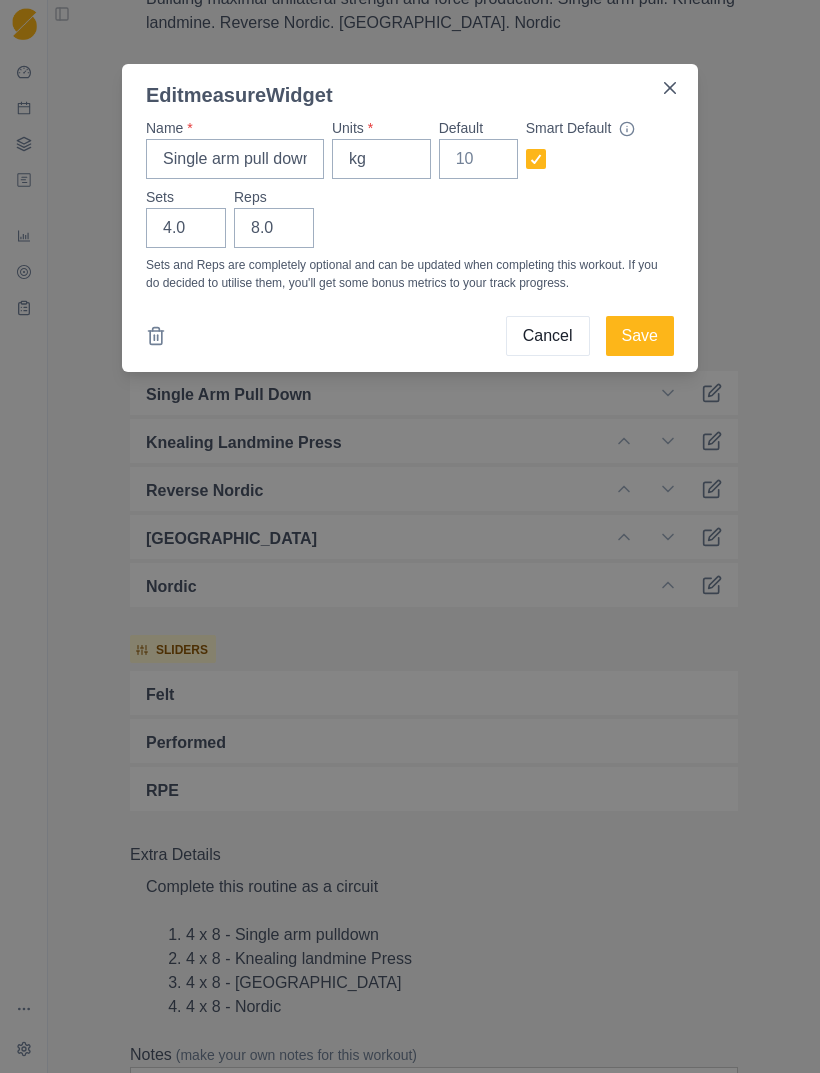 click at bounding box center [670, 88] 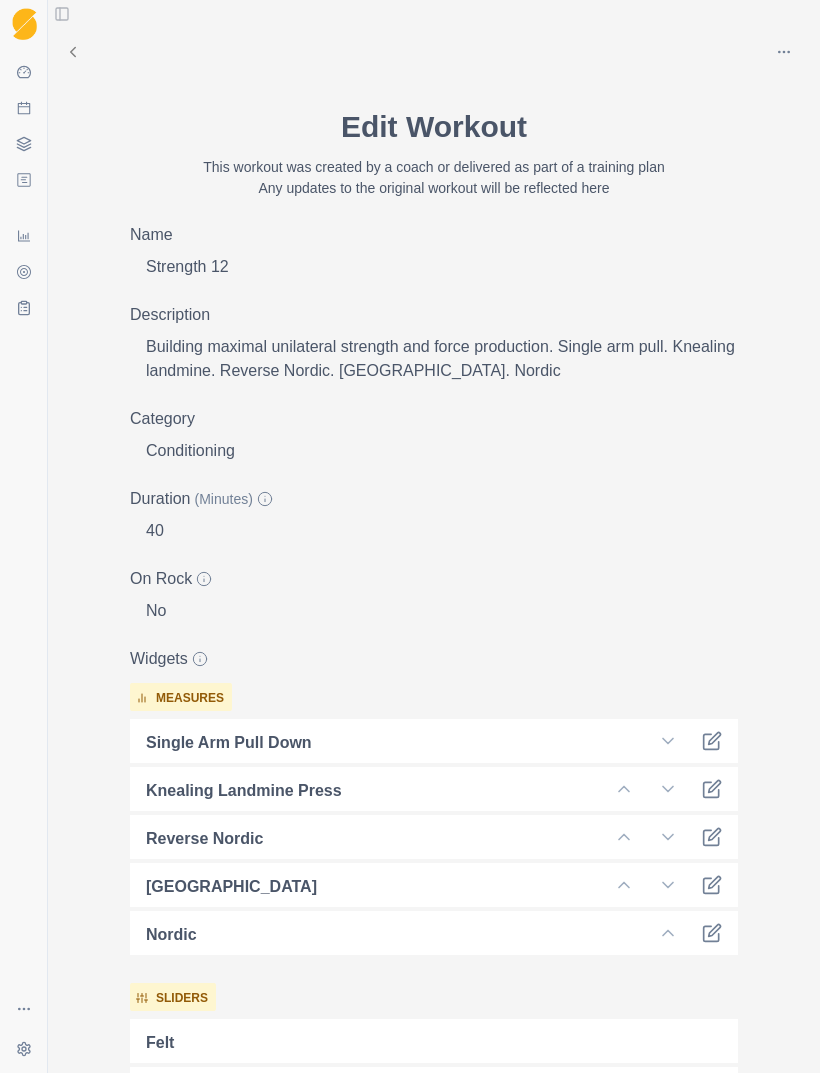 scroll, scrollTop: 0, scrollLeft: 0, axis: both 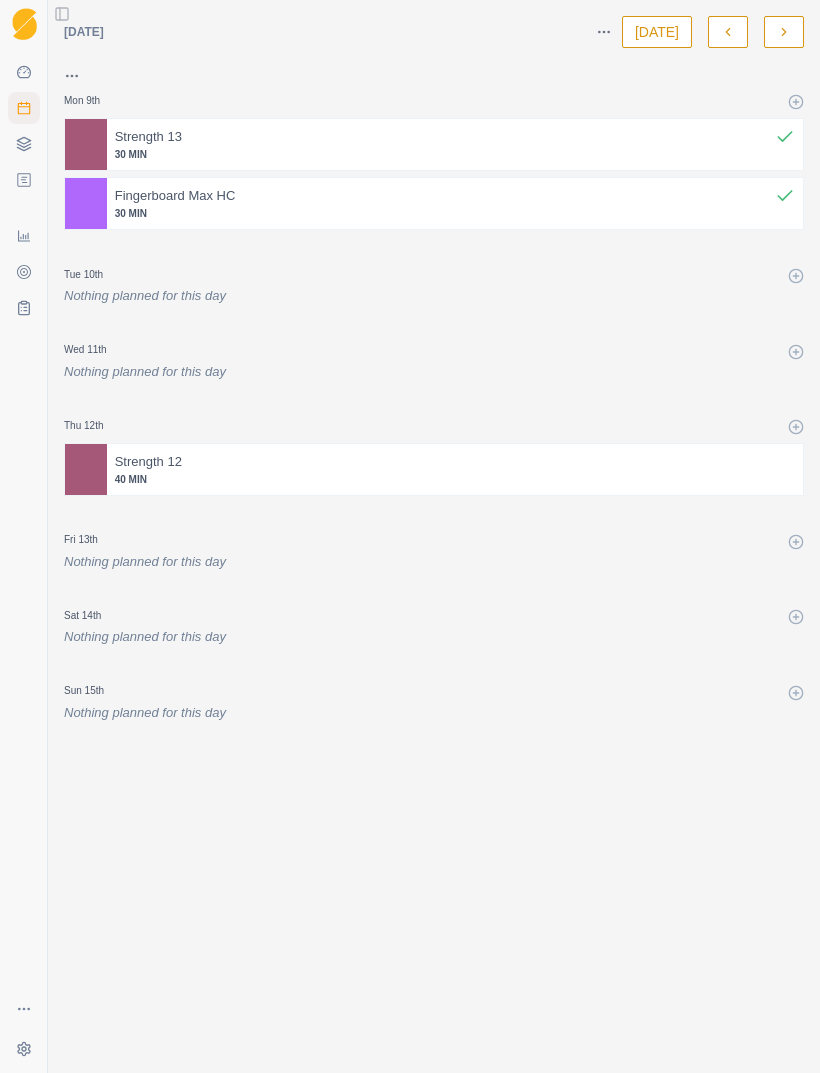 click at bounding box center (488, 462) 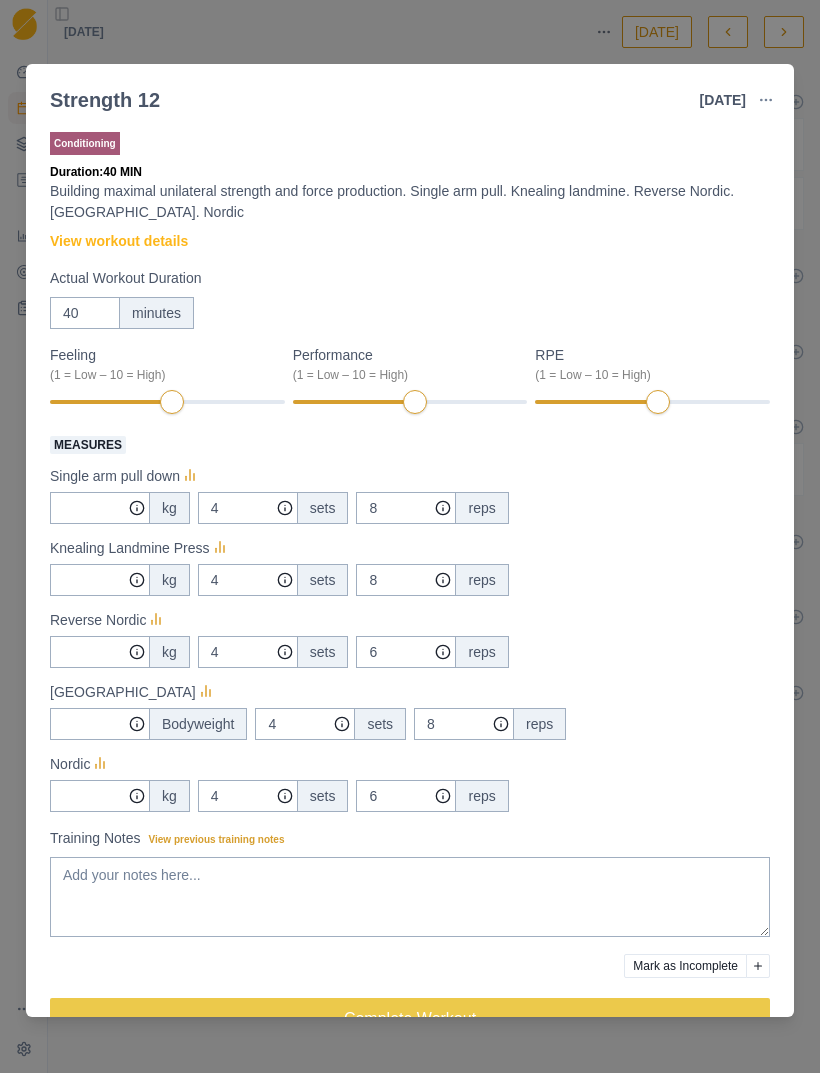 click 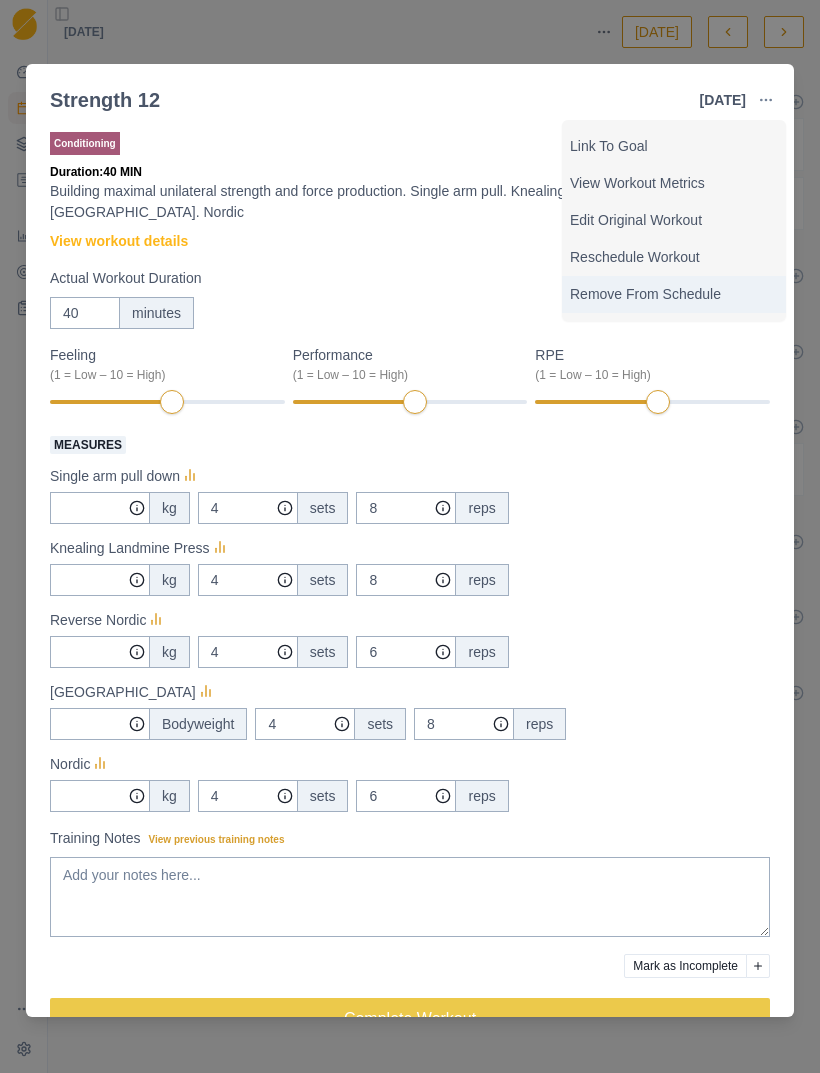 click on "Remove From Schedule" at bounding box center [674, 294] 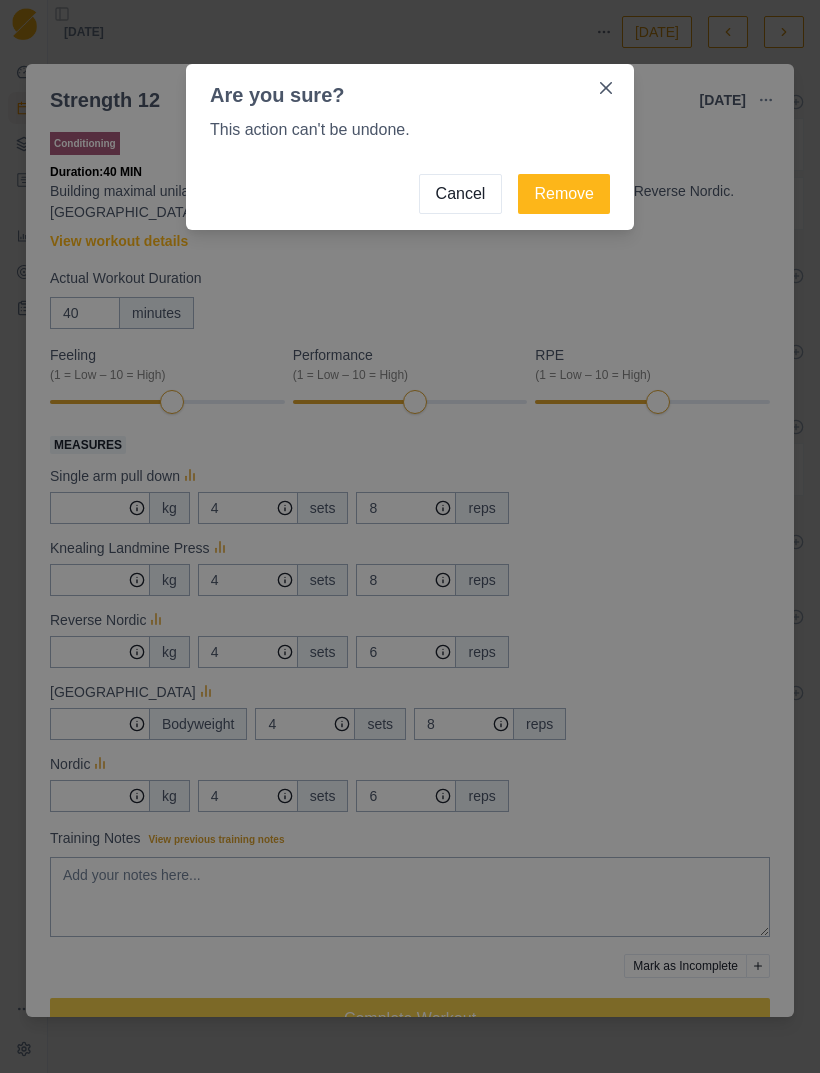 click at bounding box center [606, 88] 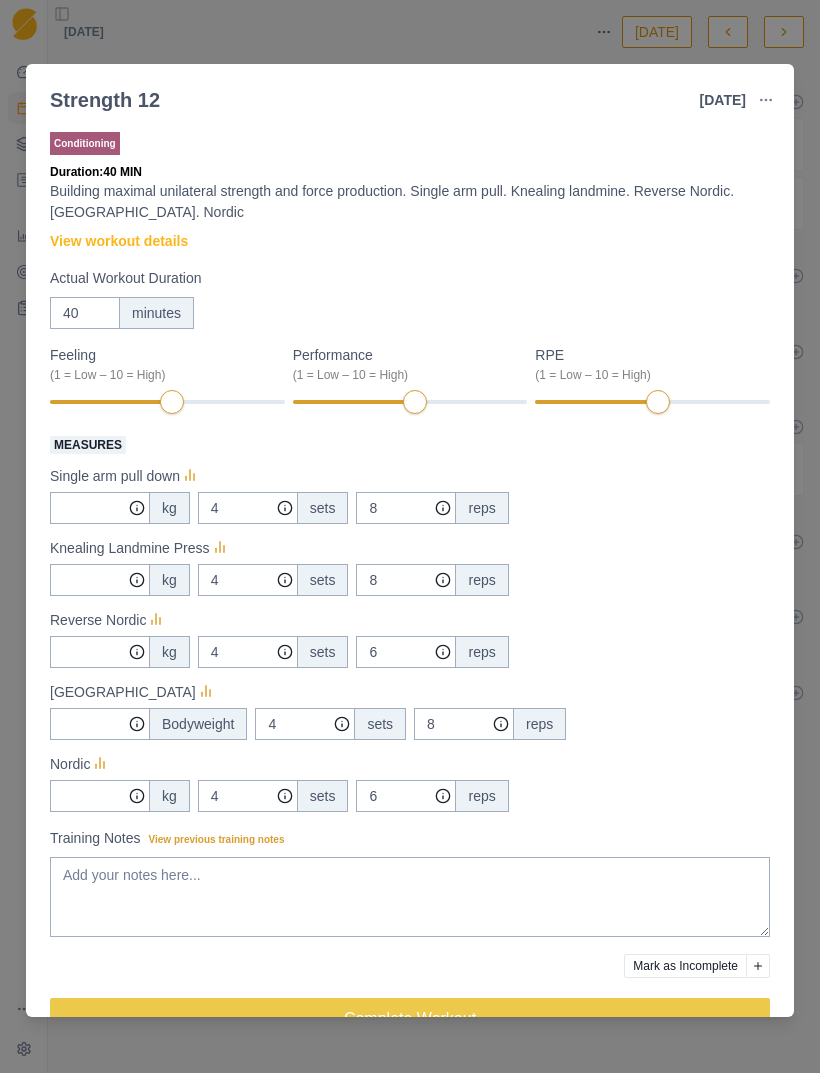 click on "Strength 12 [DATE] Link To Goal View Workout Metrics Edit Original Workout Reschedule Workout Remove From Schedule Conditioning Duration:  40 MIN Building maximal unilateral strength and force production. Single arm pull. Knealing landmine. Reverse Nordic. [GEOGRAPHIC_DATA]. Nordic View workout details Actual Workout Duration 40 minutes Feeling (1 = Low – 10 = High) Performance (1 = Low – 10 = High) RPE (1 = Low – 10 = High) Measures Single arm pull down kg 4 sets 8 reps Knealing Landmine Press kg 4 sets 8 reps Reverse Nordic kg 4 sets 6 reps Copenhagen Bodyweight 4 sets 8 reps Nordic kg 4 sets 6 reps Training Notes View previous training notes [PERSON_NAME] as Incomplete Complete Workout" at bounding box center [410, 536] 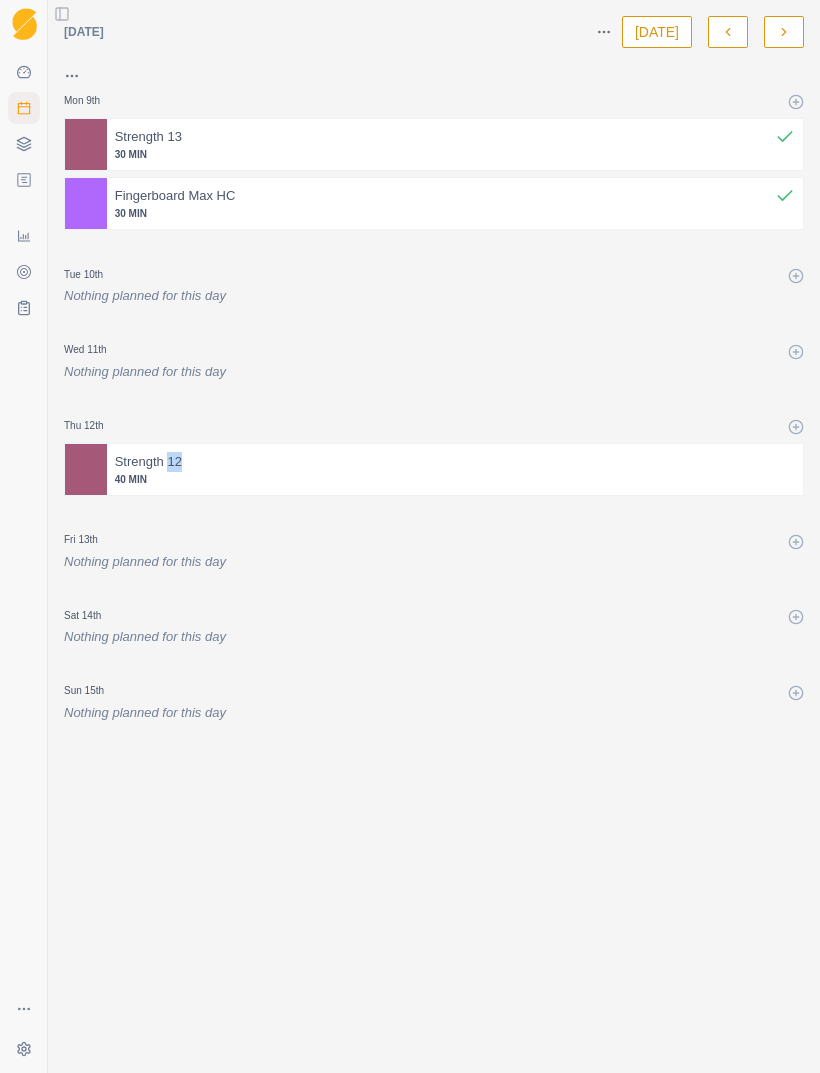 click on "Strength 12 40 MIN" at bounding box center [455, 469] 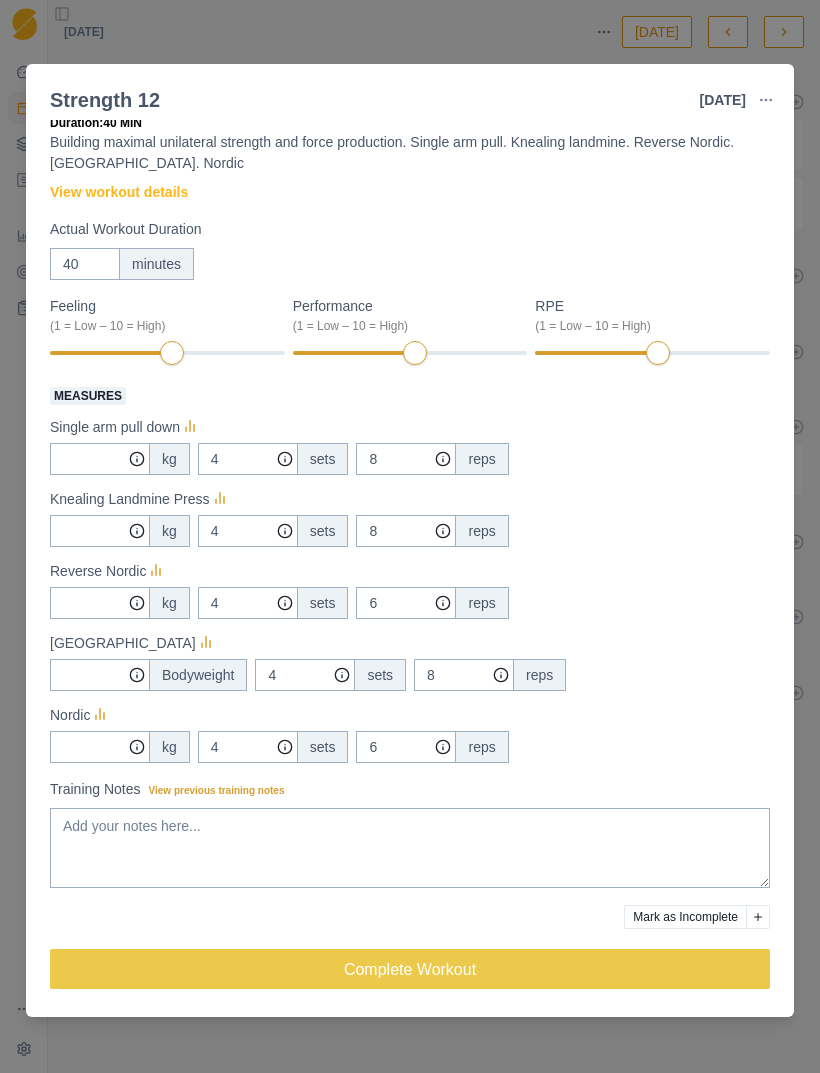scroll, scrollTop: 50, scrollLeft: 0, axis: vertical 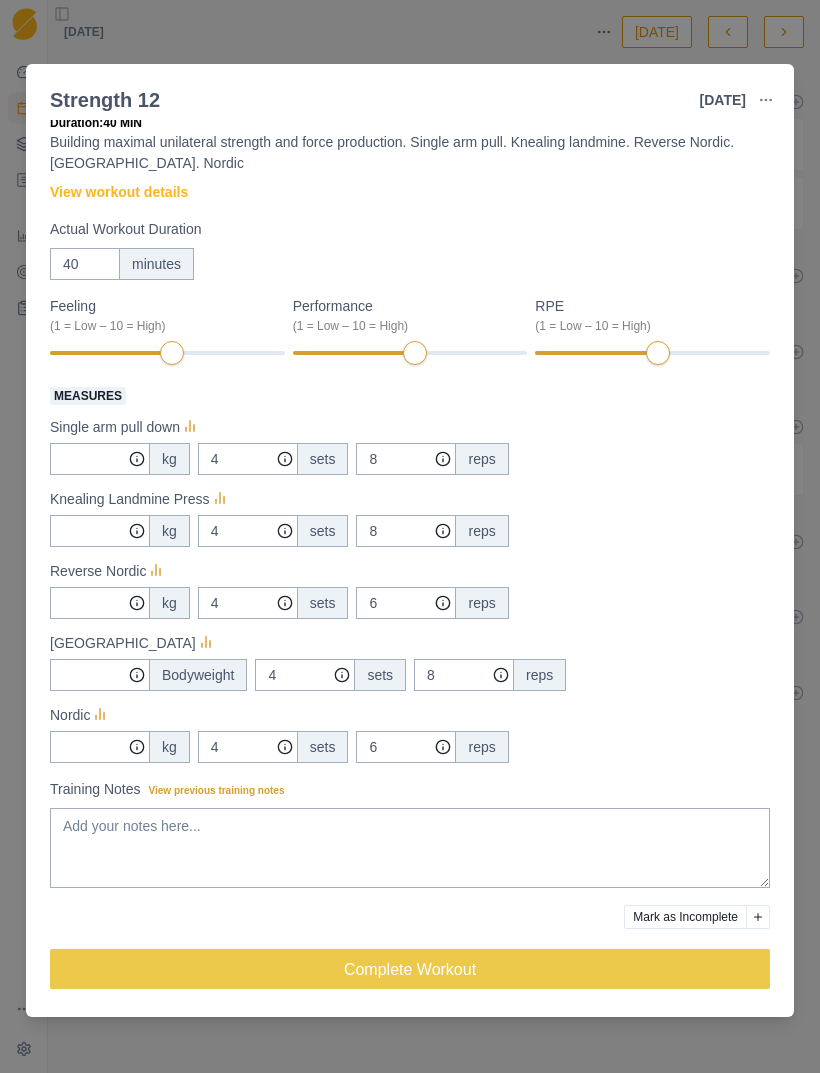 click 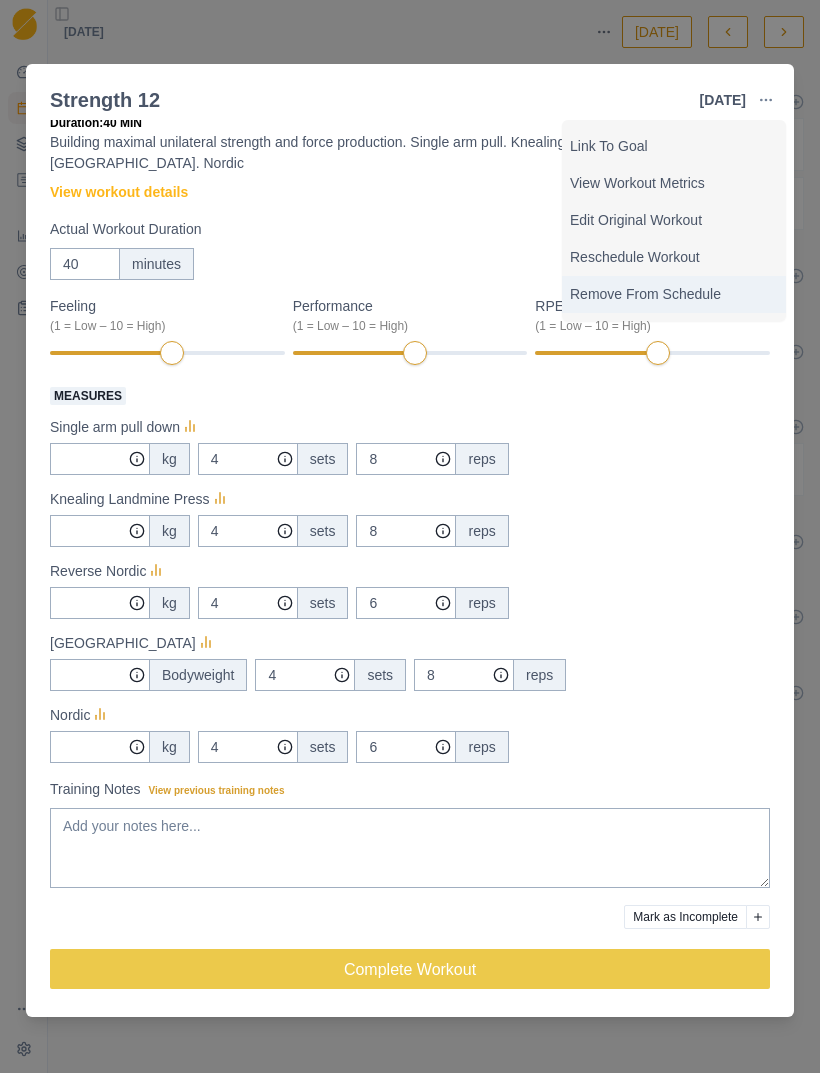 click on "Remove From Schedule" at bounding box center [674, 294] 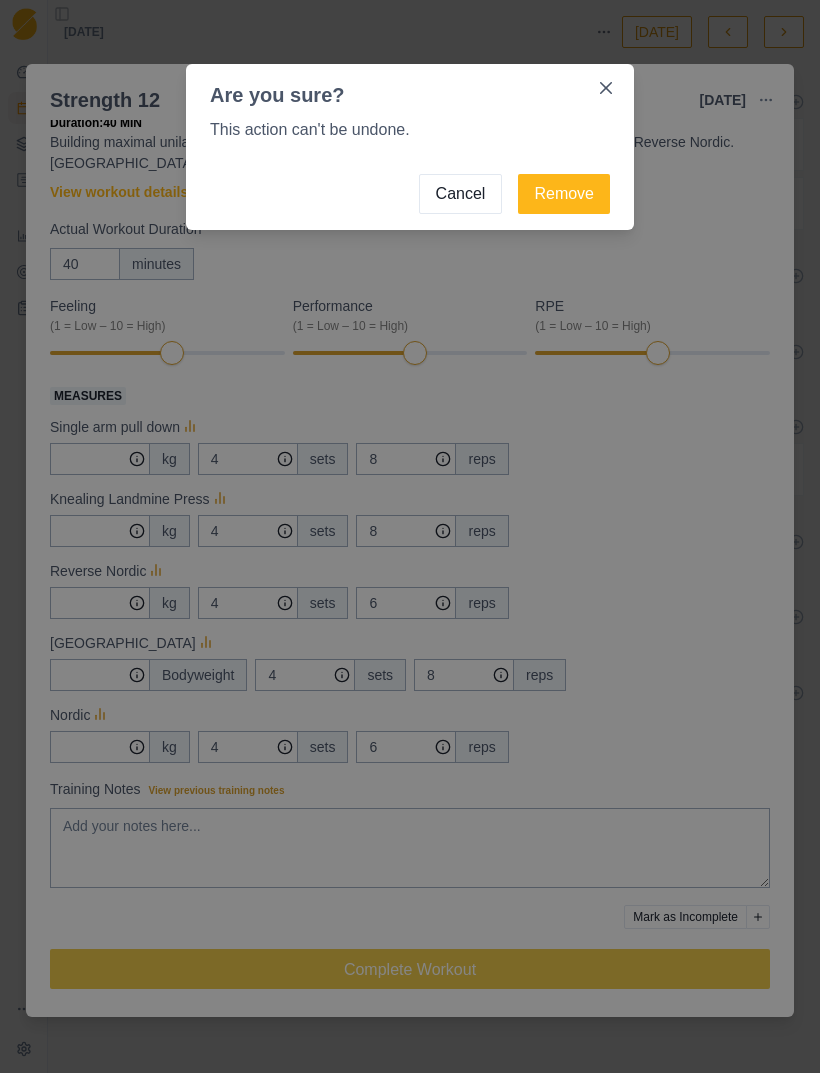 click on "Remove" at bounding box center [564, 194] 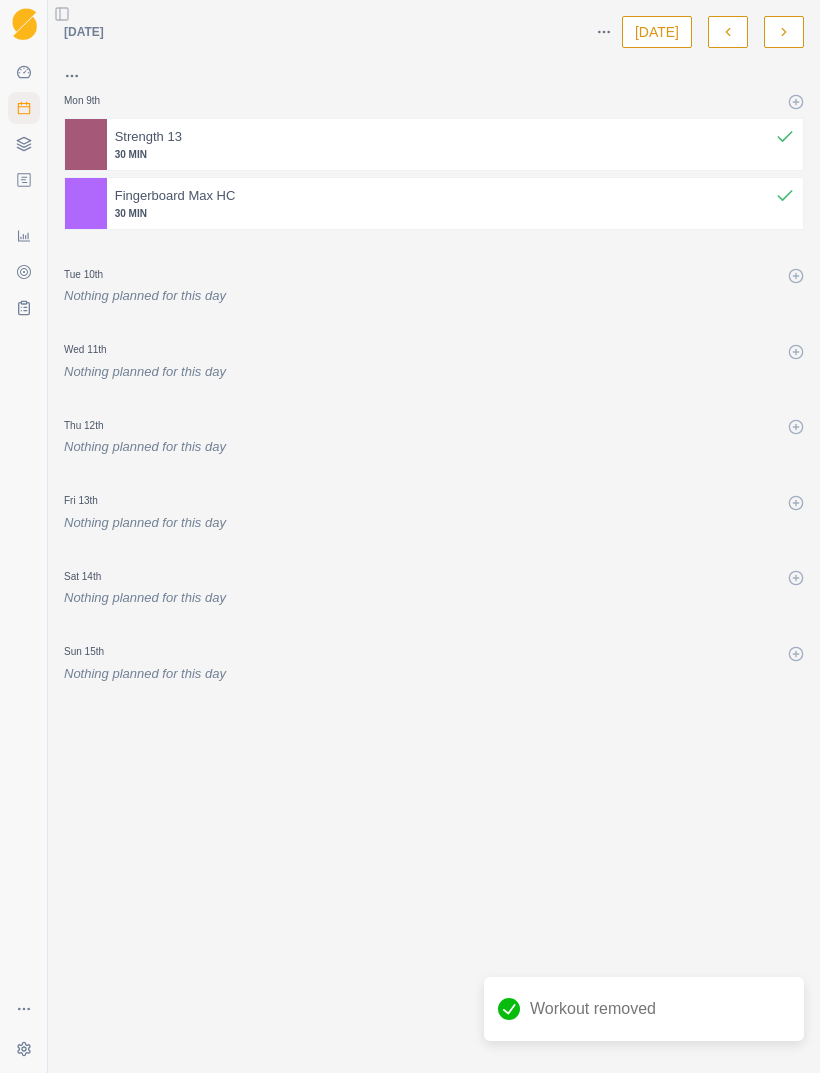 click 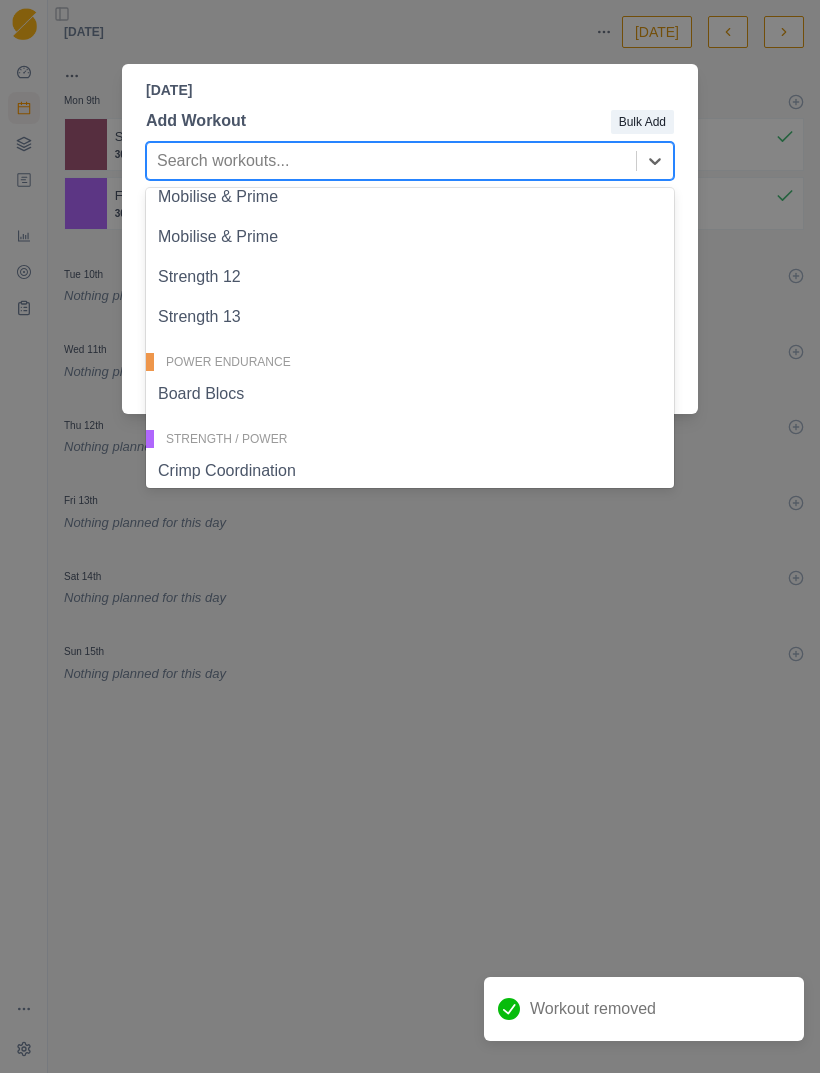 scroll, scrollTop: 264, scrollLeft: 0, axis: vertical 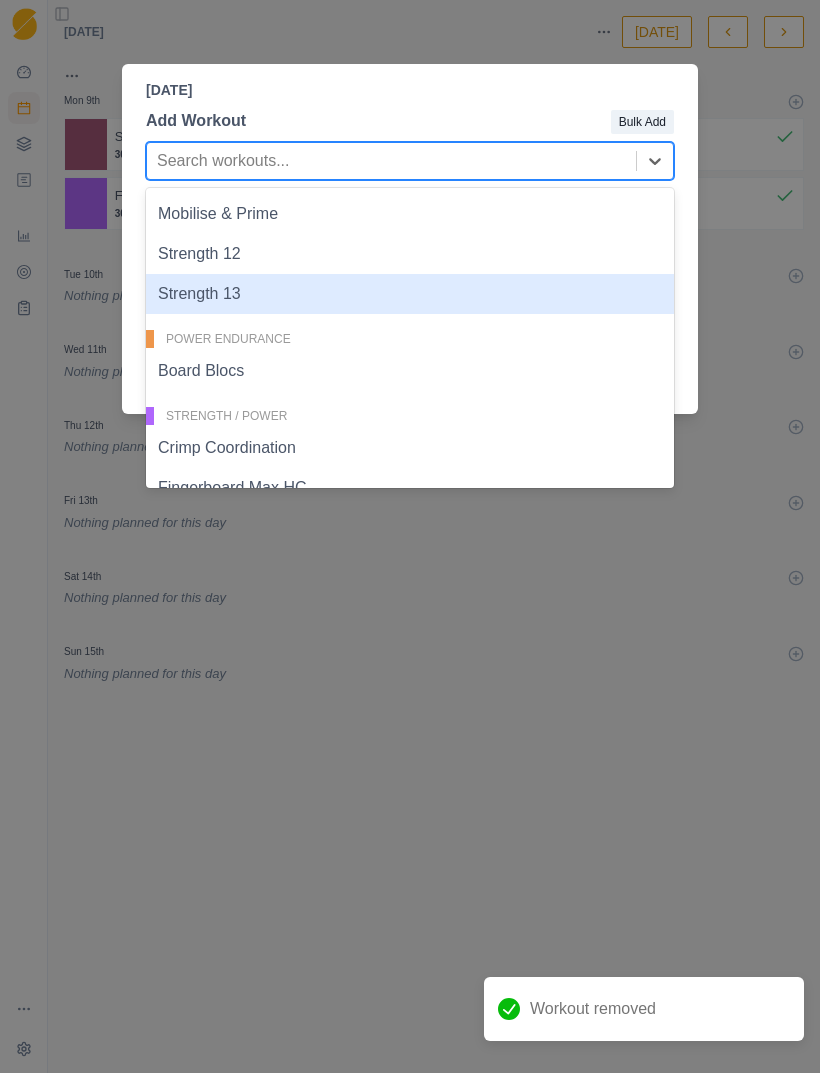 click on "Strength 13" at bounding box center [410, 294] 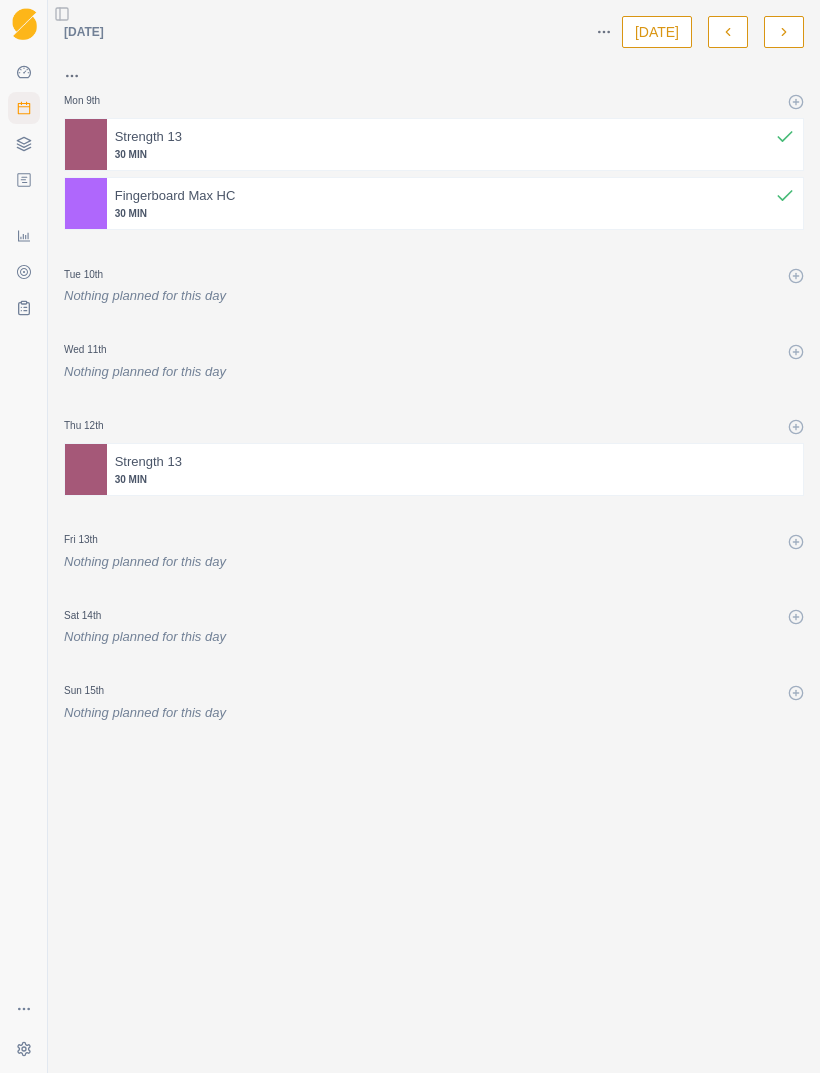 click at bounding box center [488, 462] 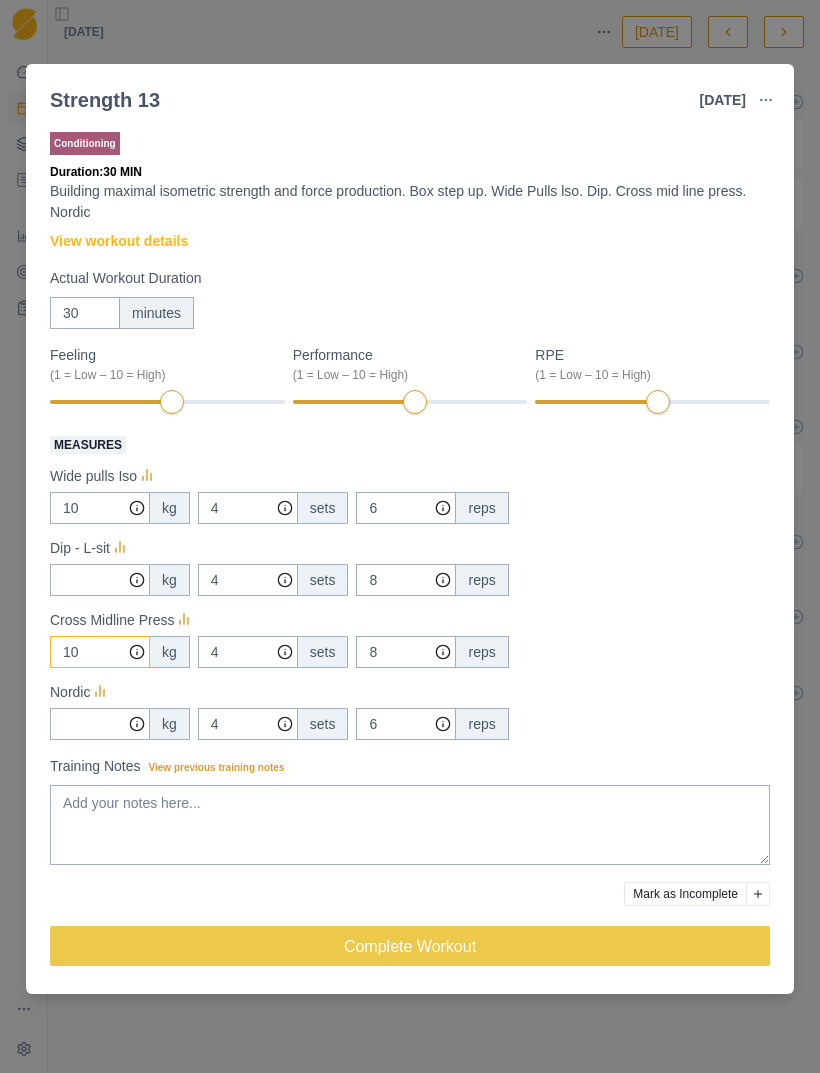 click on "10" at bounding box center [100, 508] 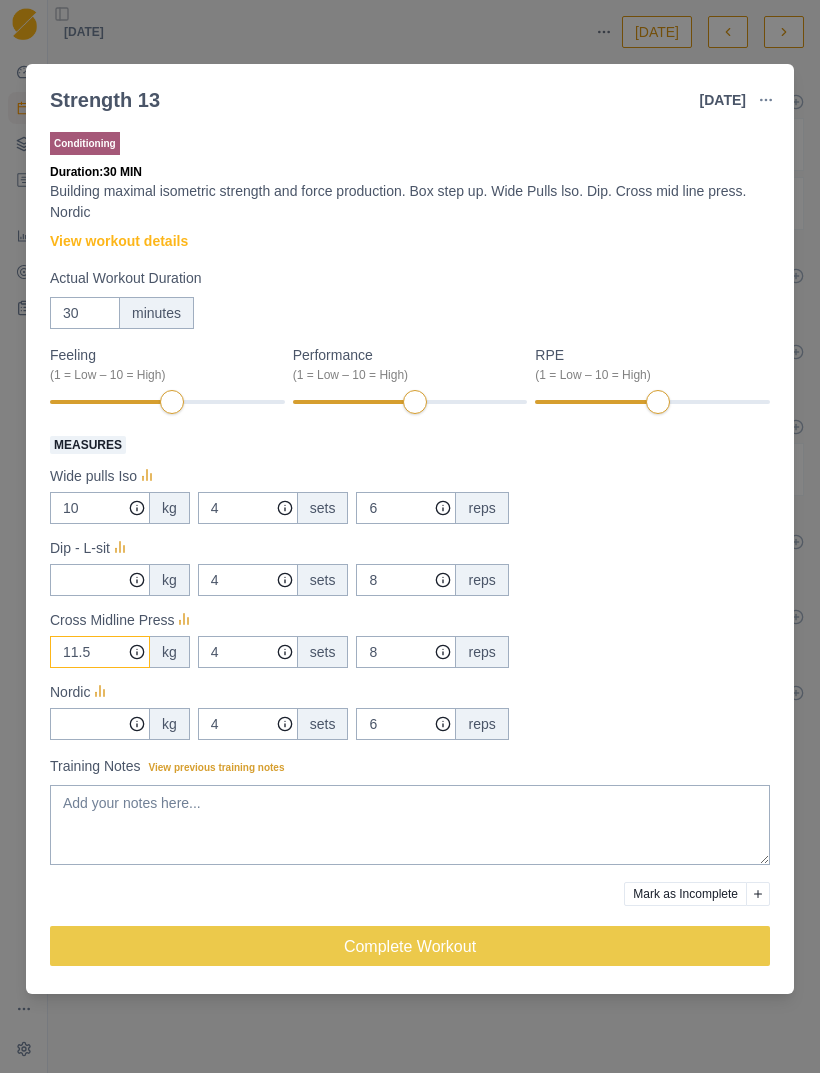 type on "11.5" 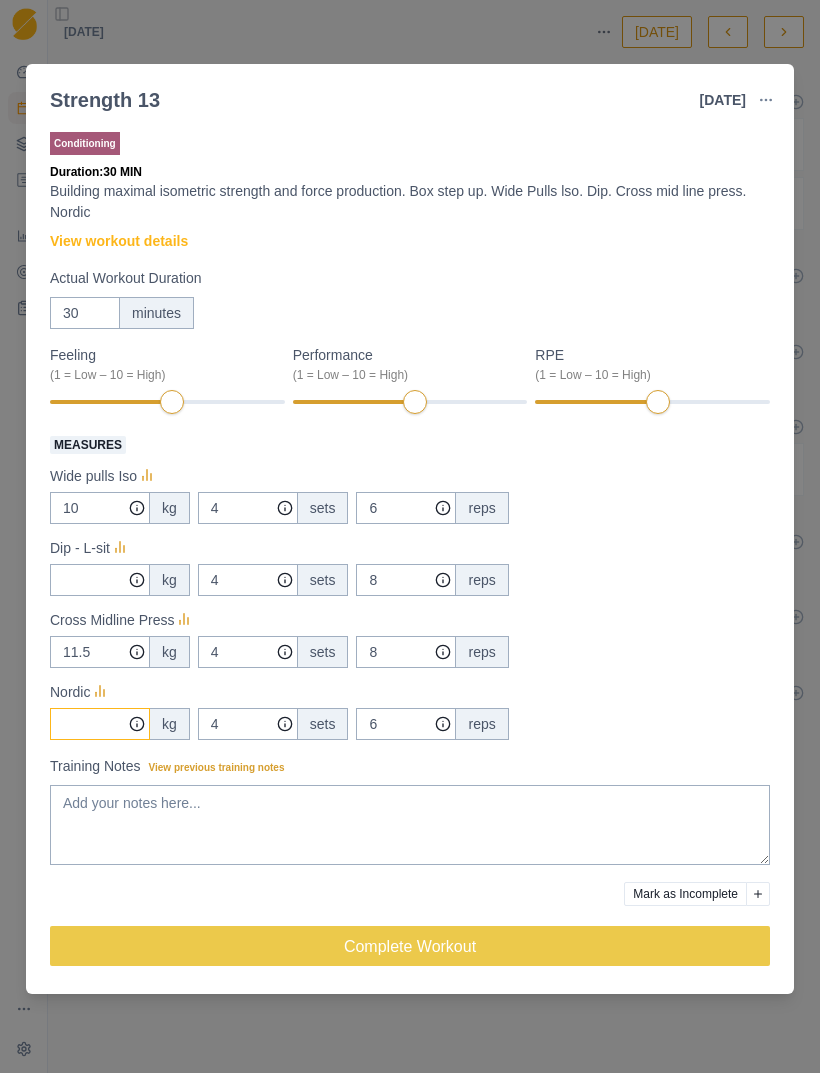 click on "Measures" at bounding box center [100, 508] 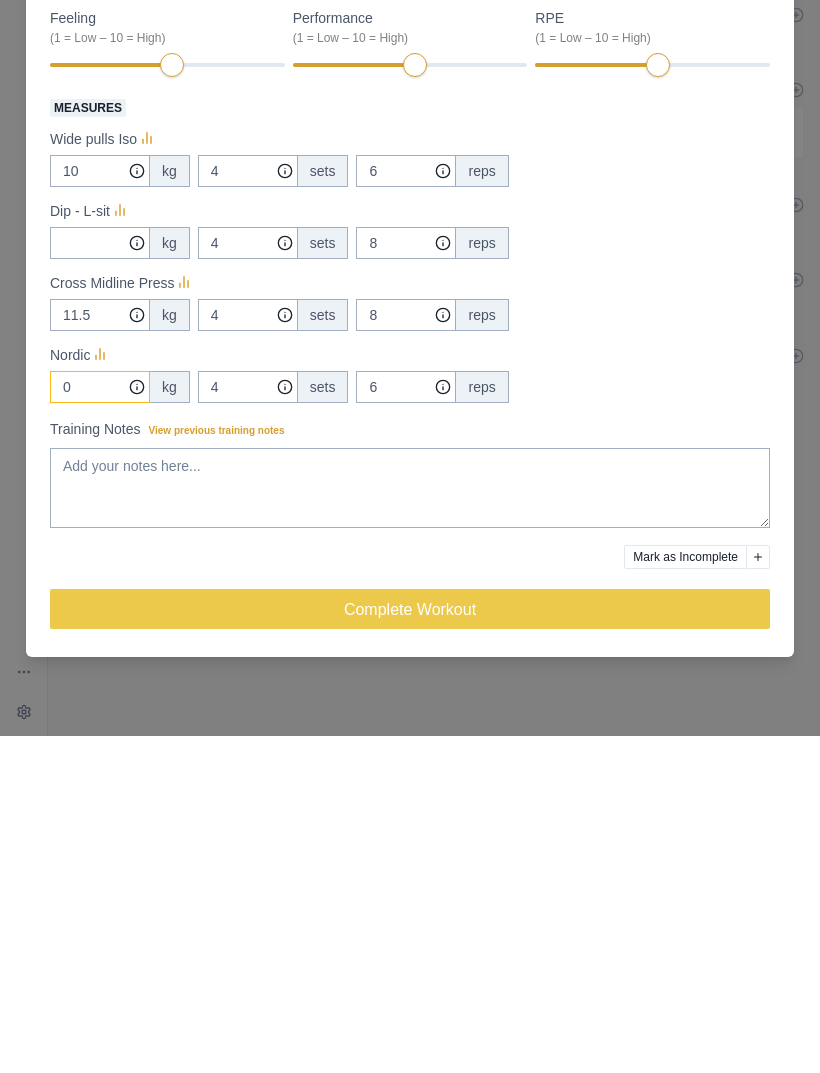 type on "0" 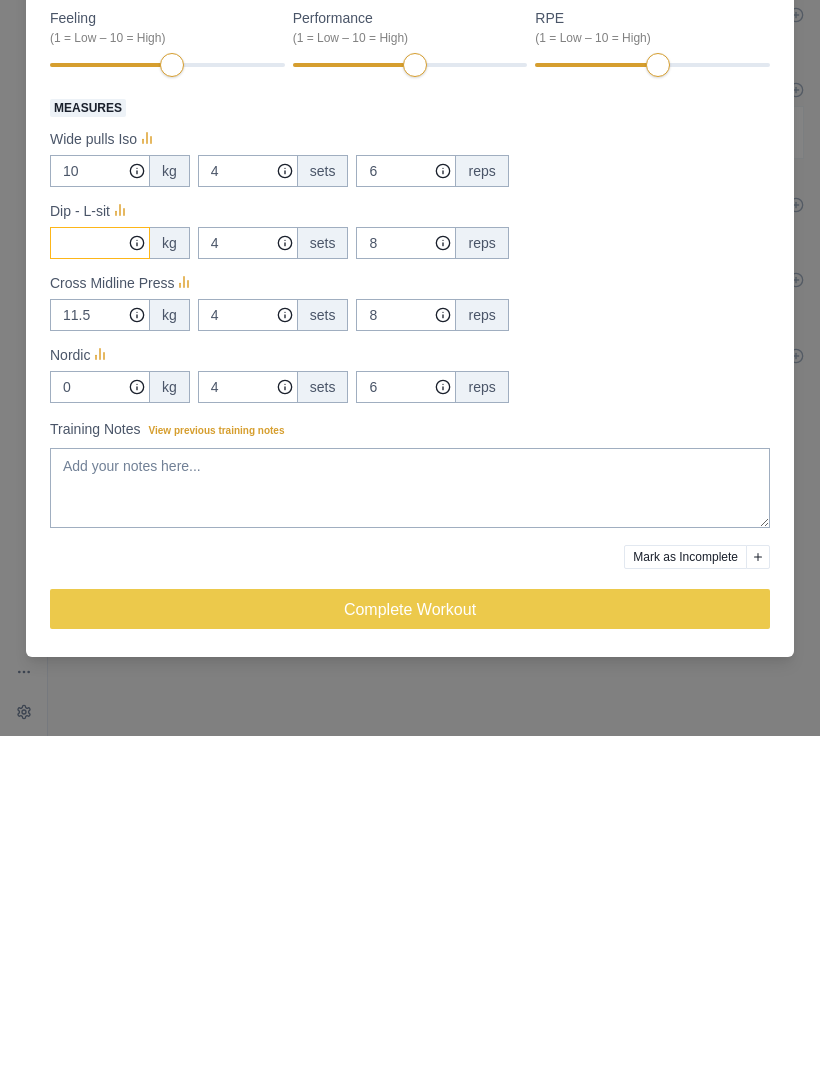 click on "Measures" at bounding box center (100, 508) 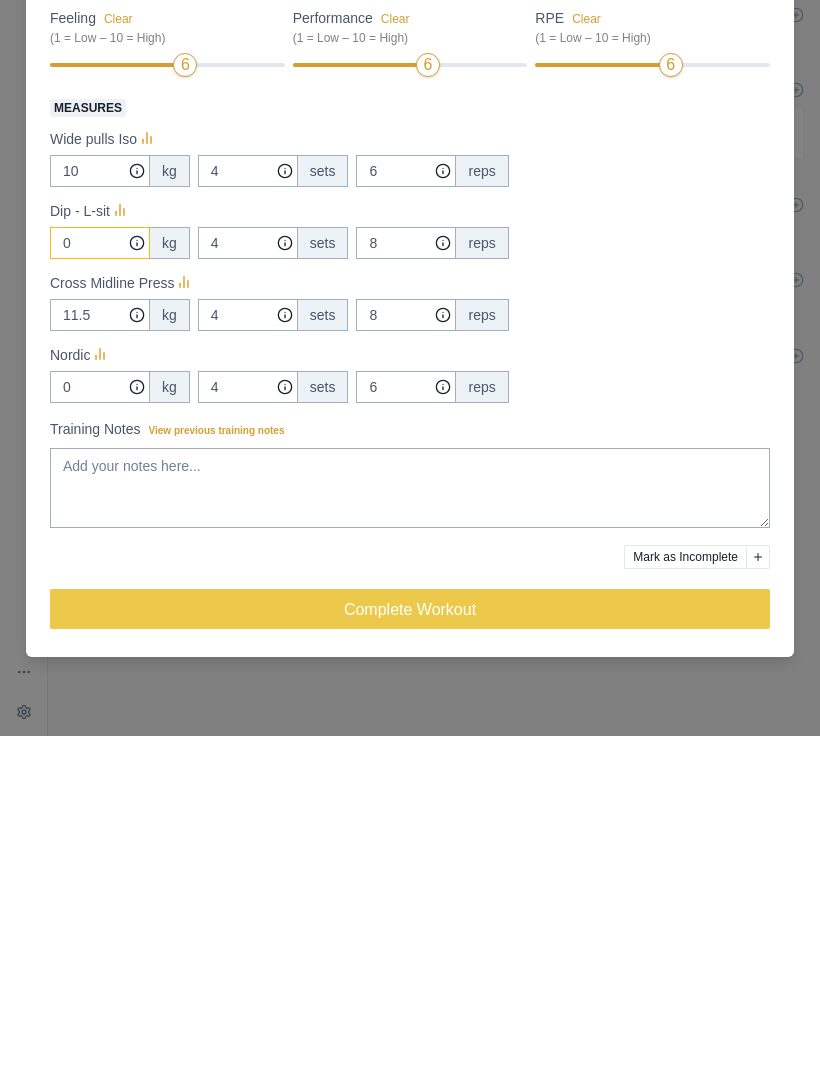 type on "0" 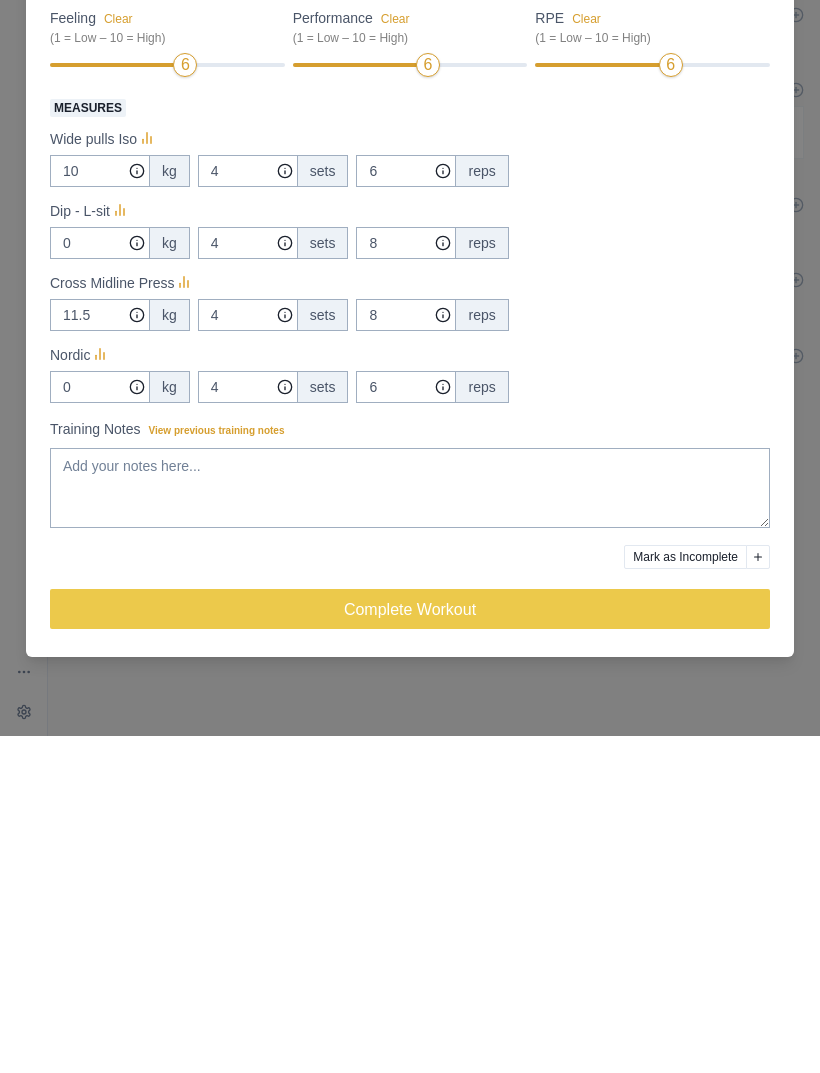 click on "Complete Workout" at bounding box center [410, 946] 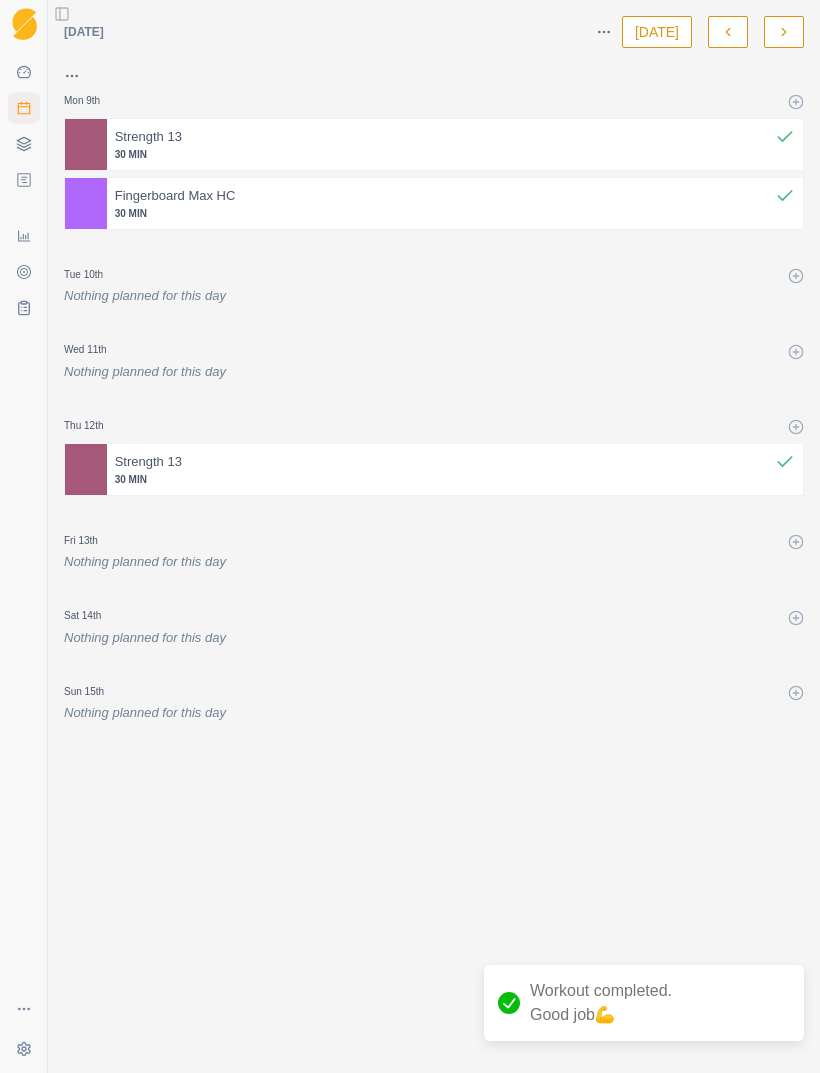 scroll, scrollTop: 0, scrollLeft: 0, axis: both 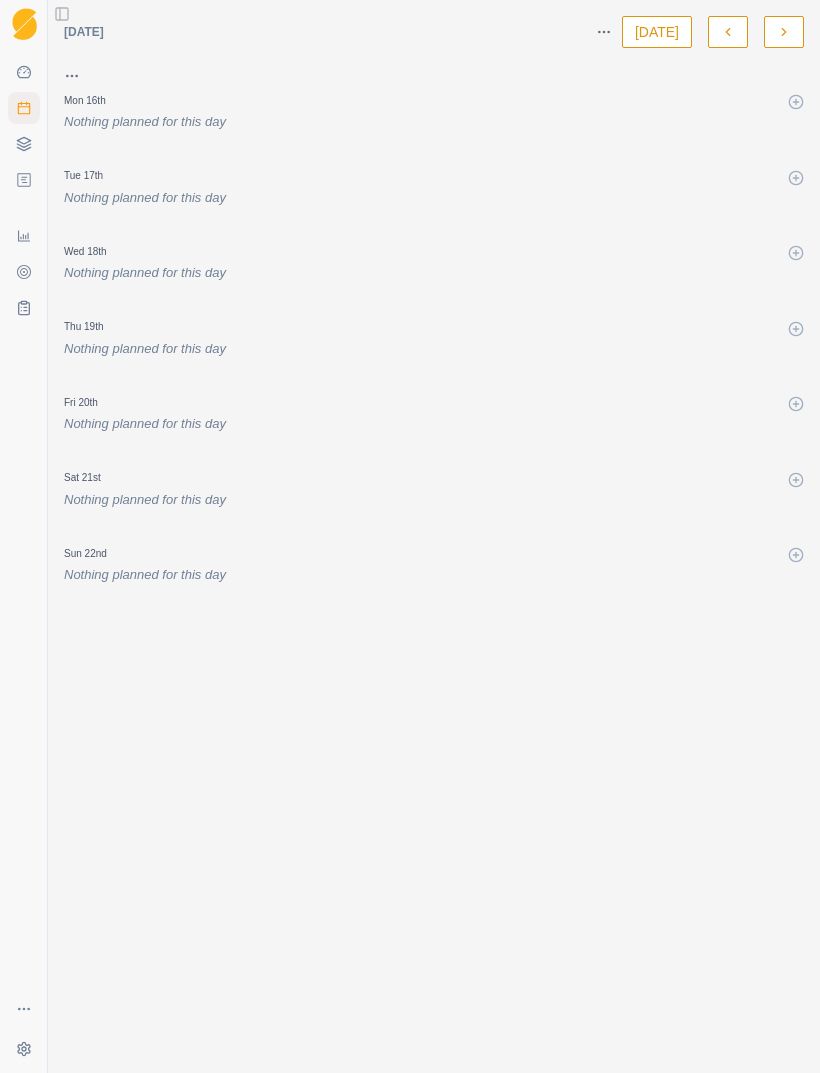 click 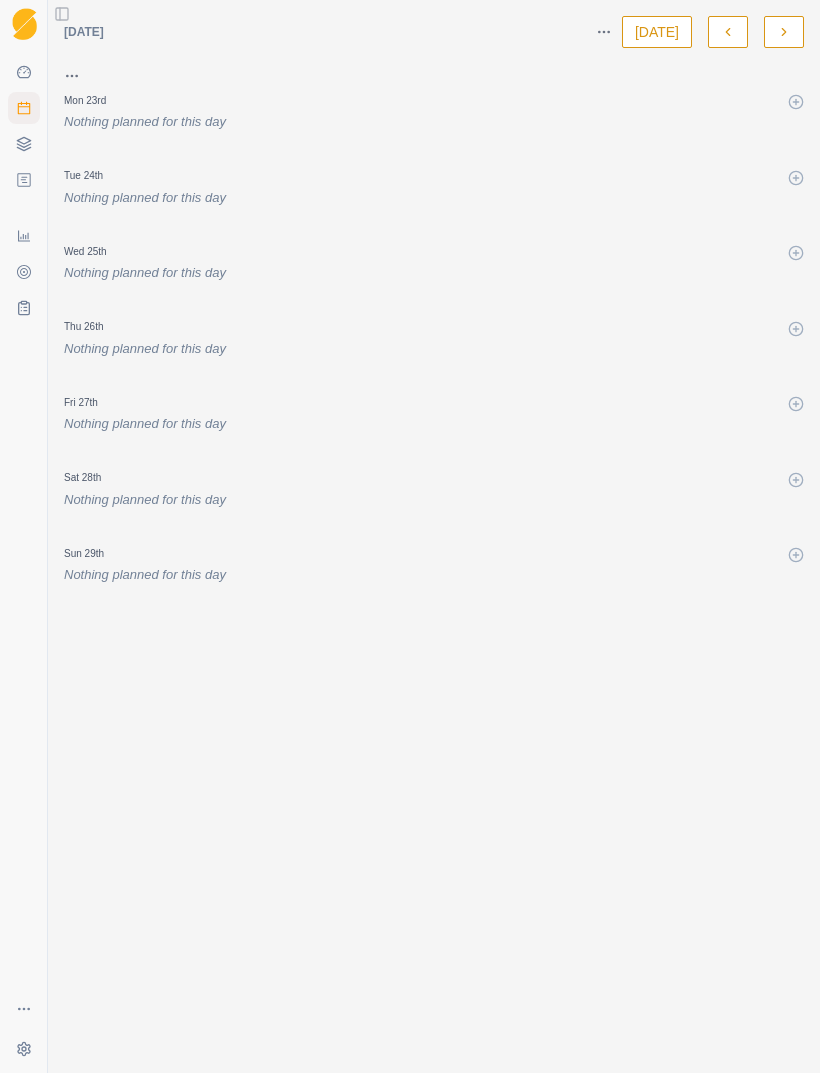click 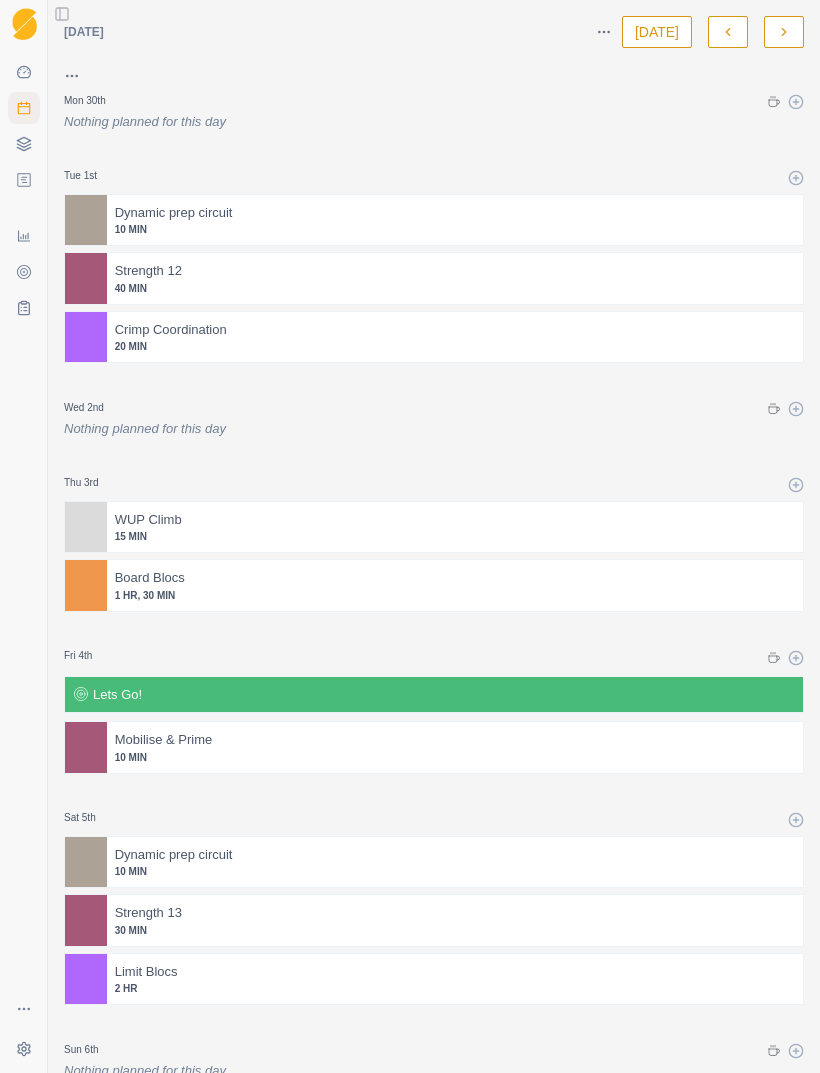 click 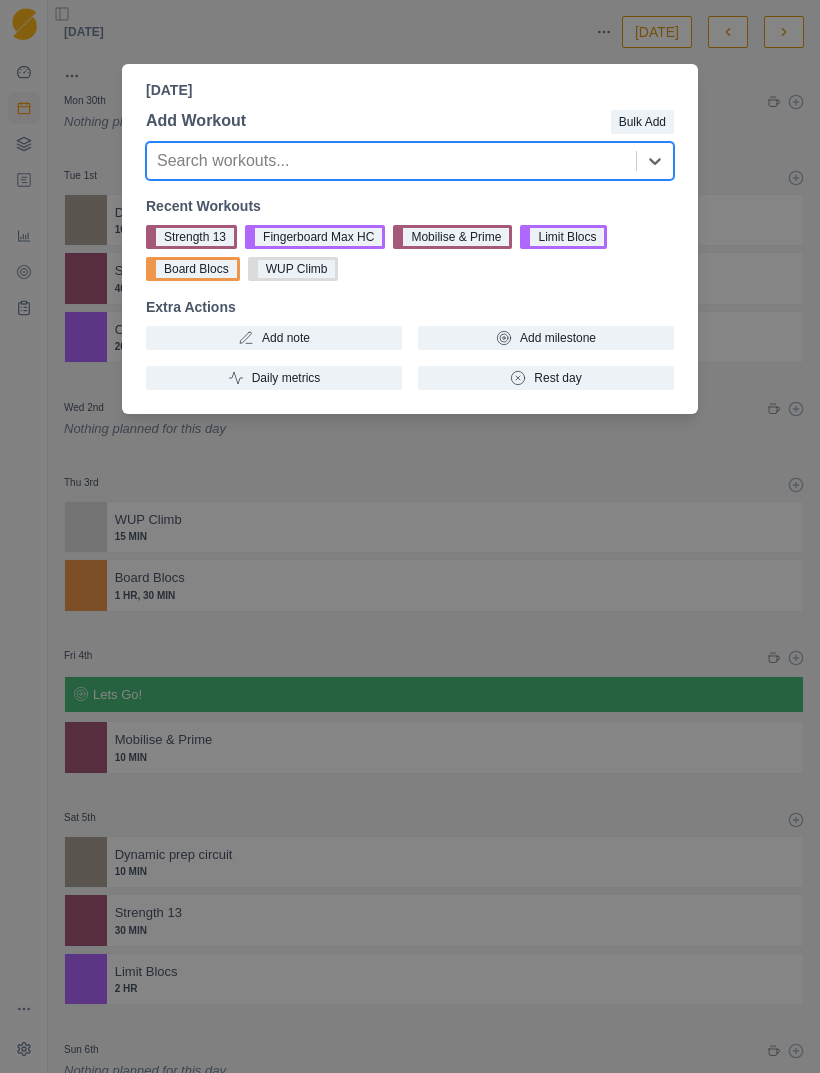 click on "Strength 13" at bounding box center (191, 237) 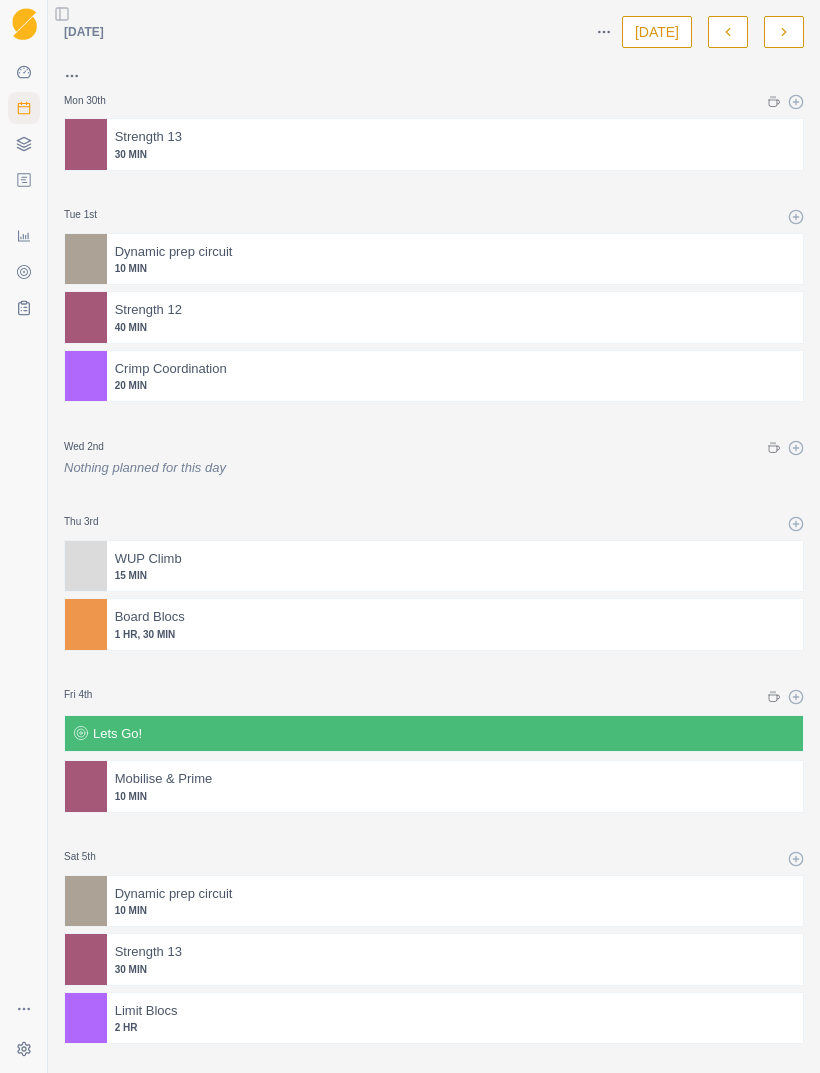 click on "30 MIN" at bounding box center (455, 154) 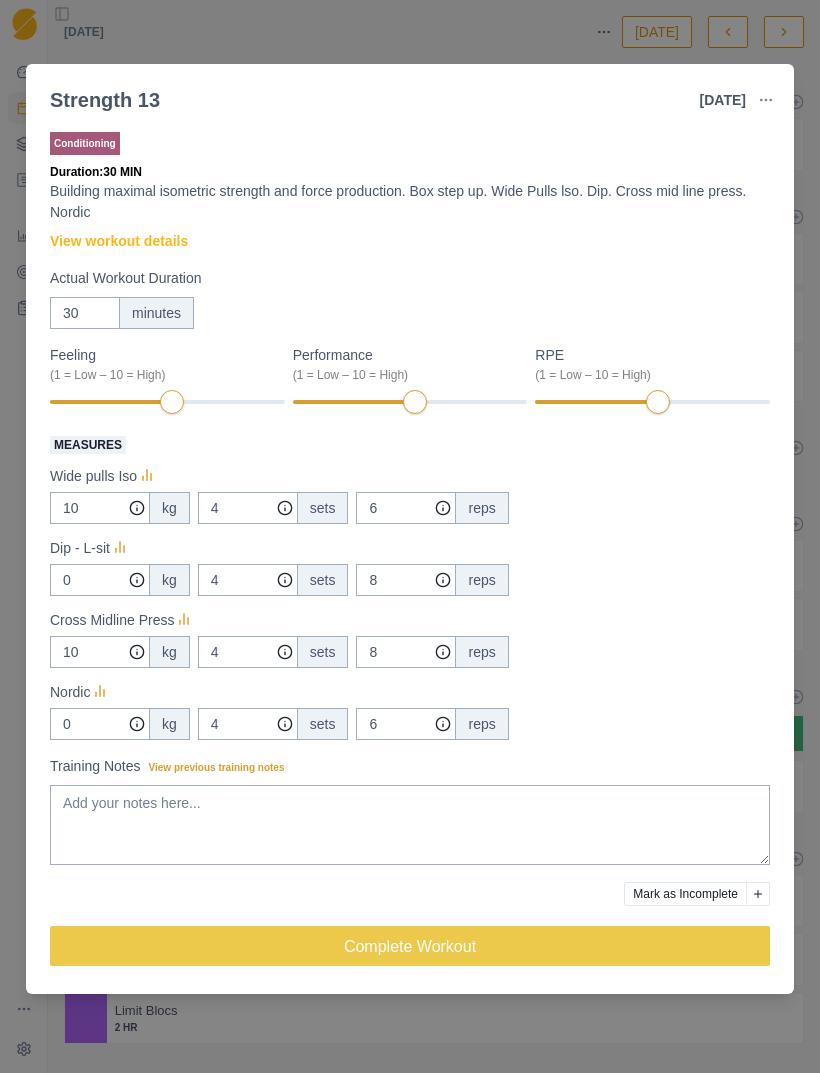 click on "Strength 13 [DATE] Link To Goal View Workout Metrics Edit Original Workout Reschedule Workout Remove From Schedule Conditioning Duration:  30 MIN Building maximal isometric strength and force production. Box step up. Wide Pulls lso. Dip. Cross mid line press. Nordic View workout details Actual Workout Duration 30 minutes Feeling (1 = Low – 10 = High) Performance (1 = Low – 10 = High) RPE (1 = Low – 10 = High) Measures Wide pulls Iso 10 kg 4 sets 6 reps Dip - L-sit 0 kg 4 sets 8 reps Cross Midline Press 10 kg 4 sets 8 reps Nordic 0 kg 4 sets 6 reps Training Notes View previous training notes Mark as Incomplete Complete Workout" at bounding box center (410, 536) 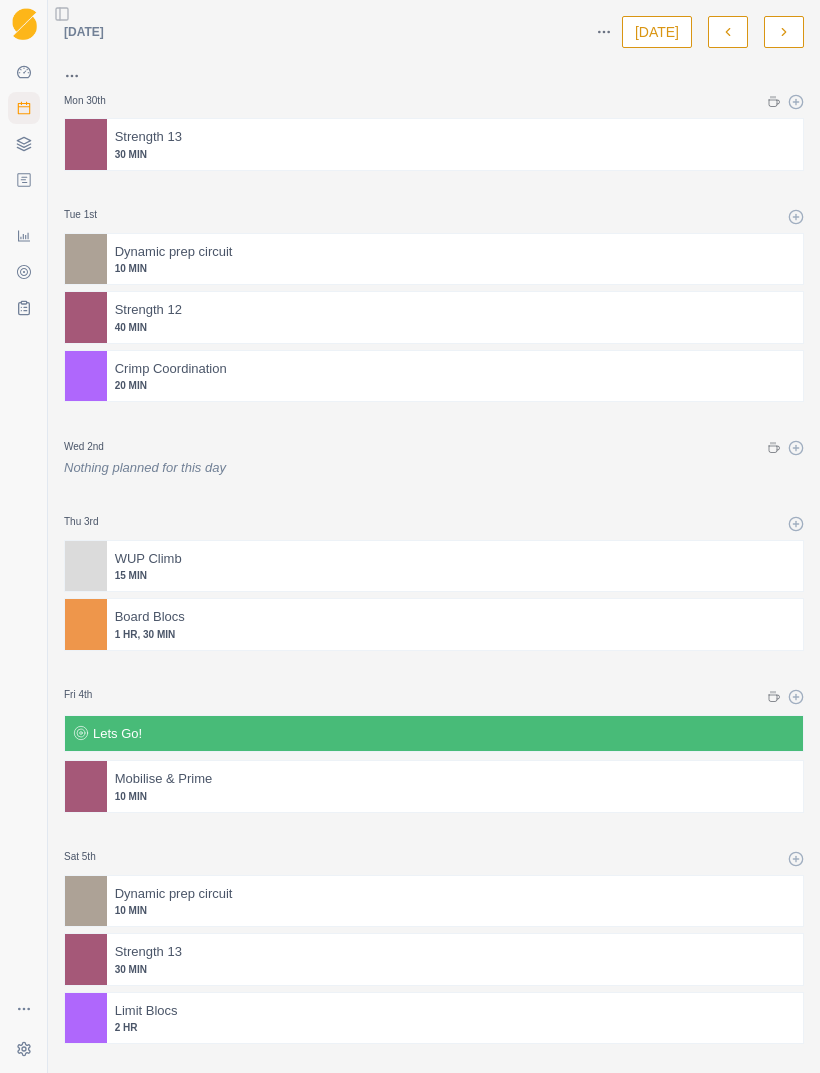 click at bounding box center [488, 137] 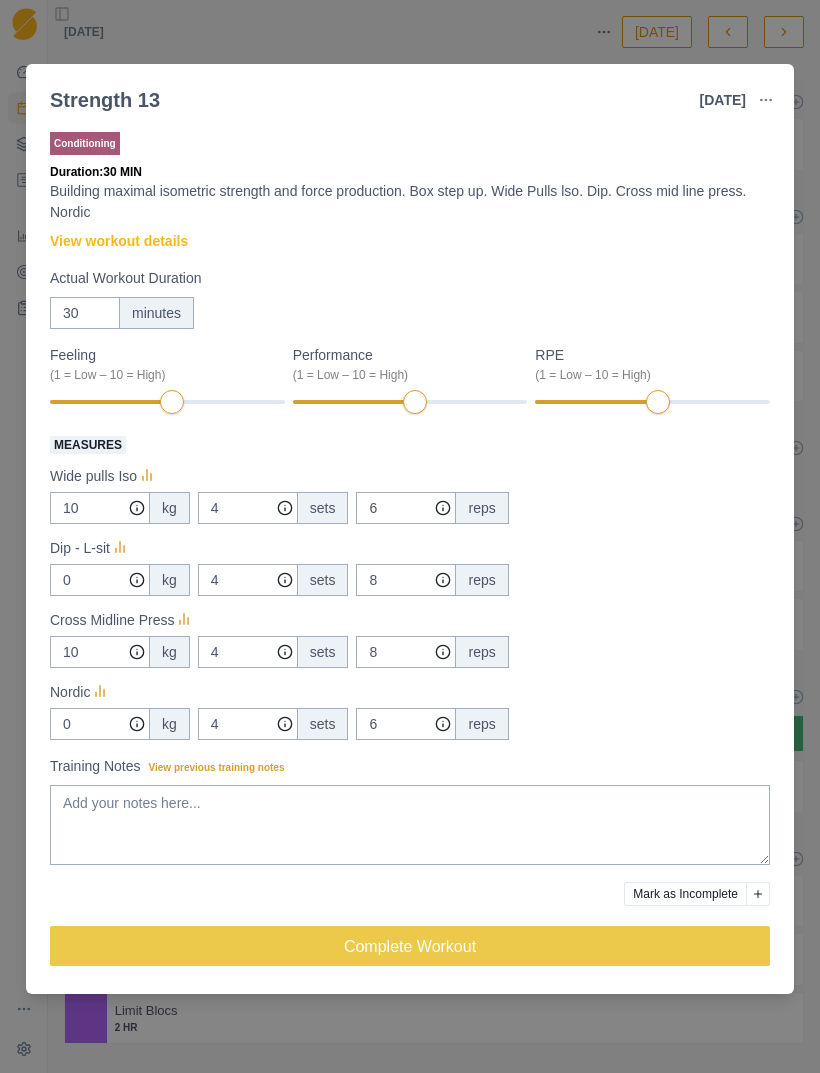click at bounding box center (766, 100) 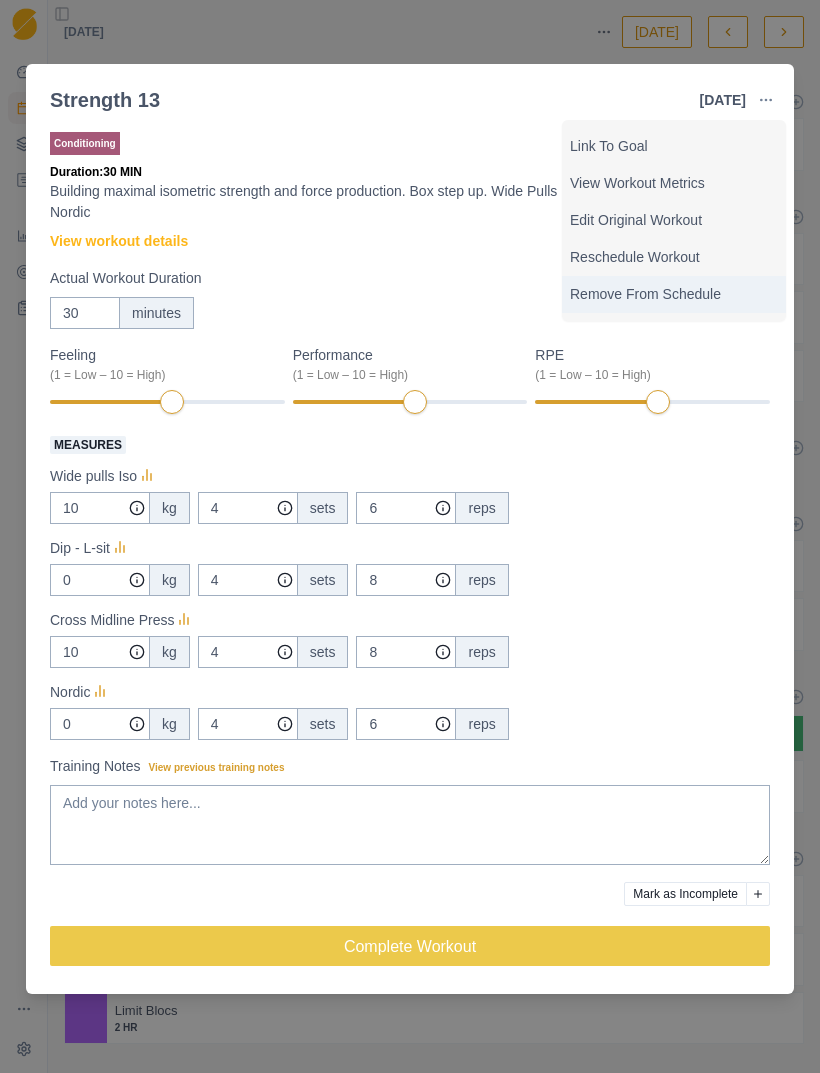 click on "Remove From Schedule" at bounding box center [674, 294] 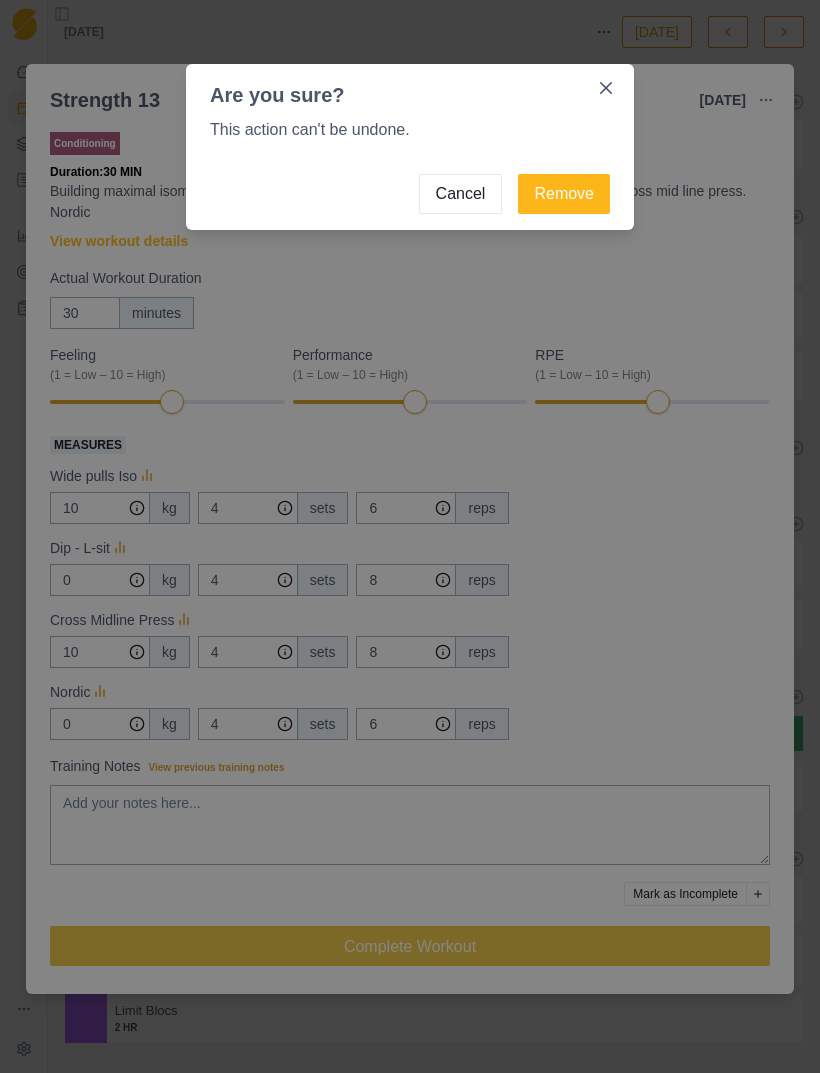 click on "Remove" at bounding box center [564, 194] 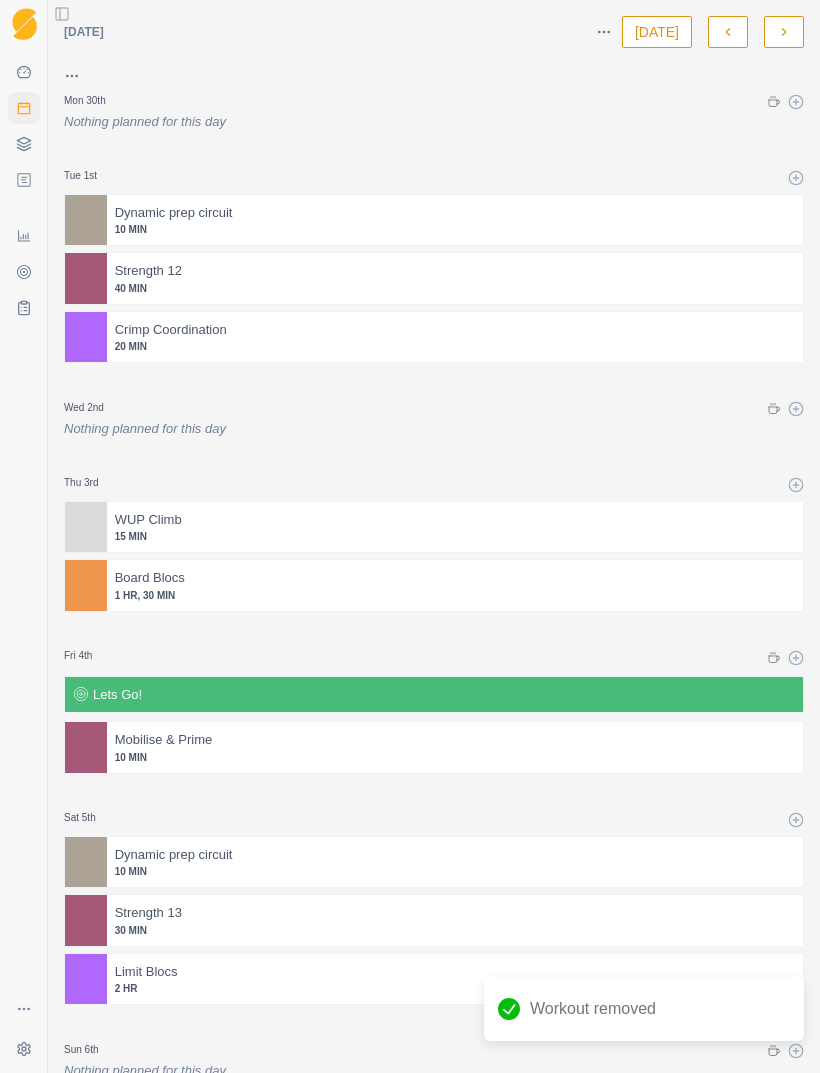 click 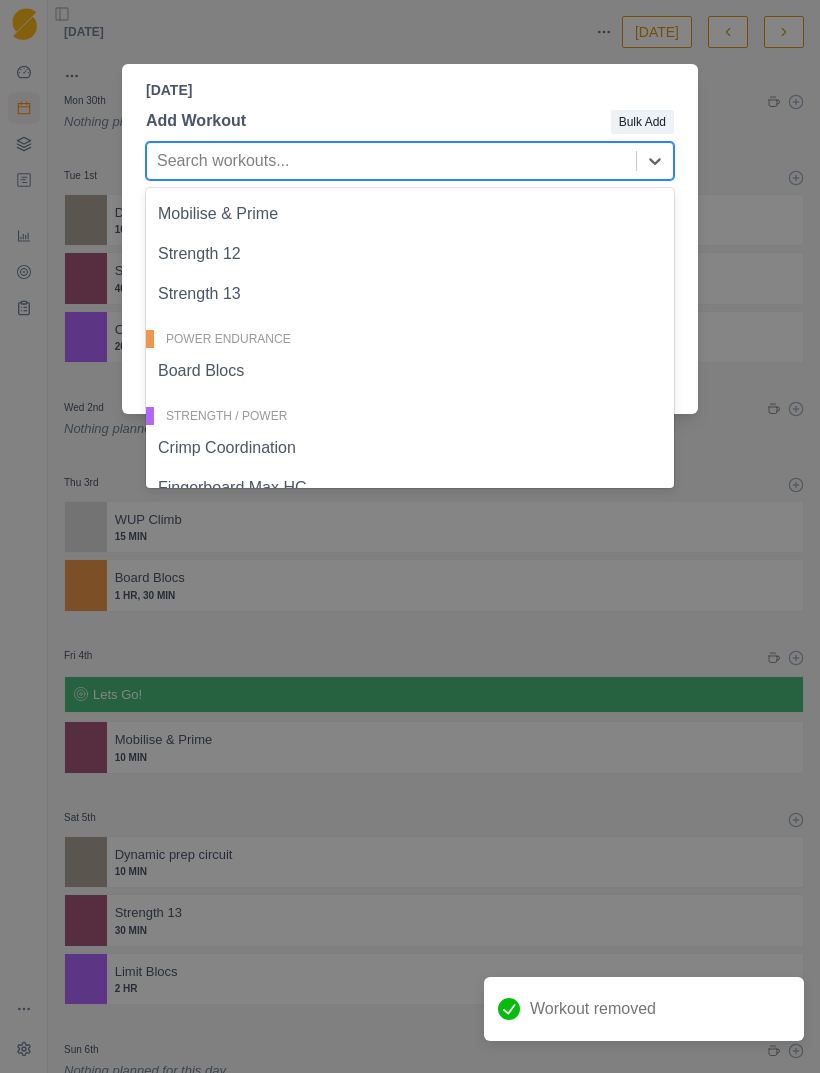 scroll, scrollTop: 288, scrollLeft: 0, axis: vertical 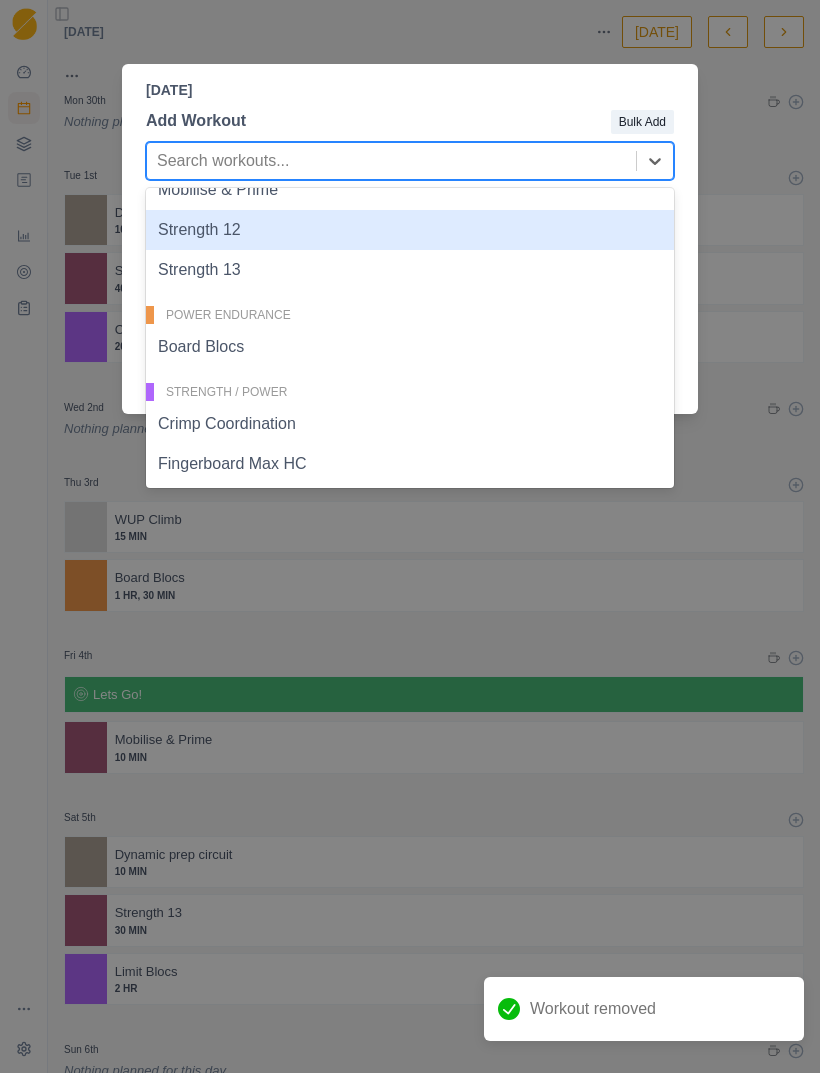 click on "Strength 12" at bounding box center [410, 230] 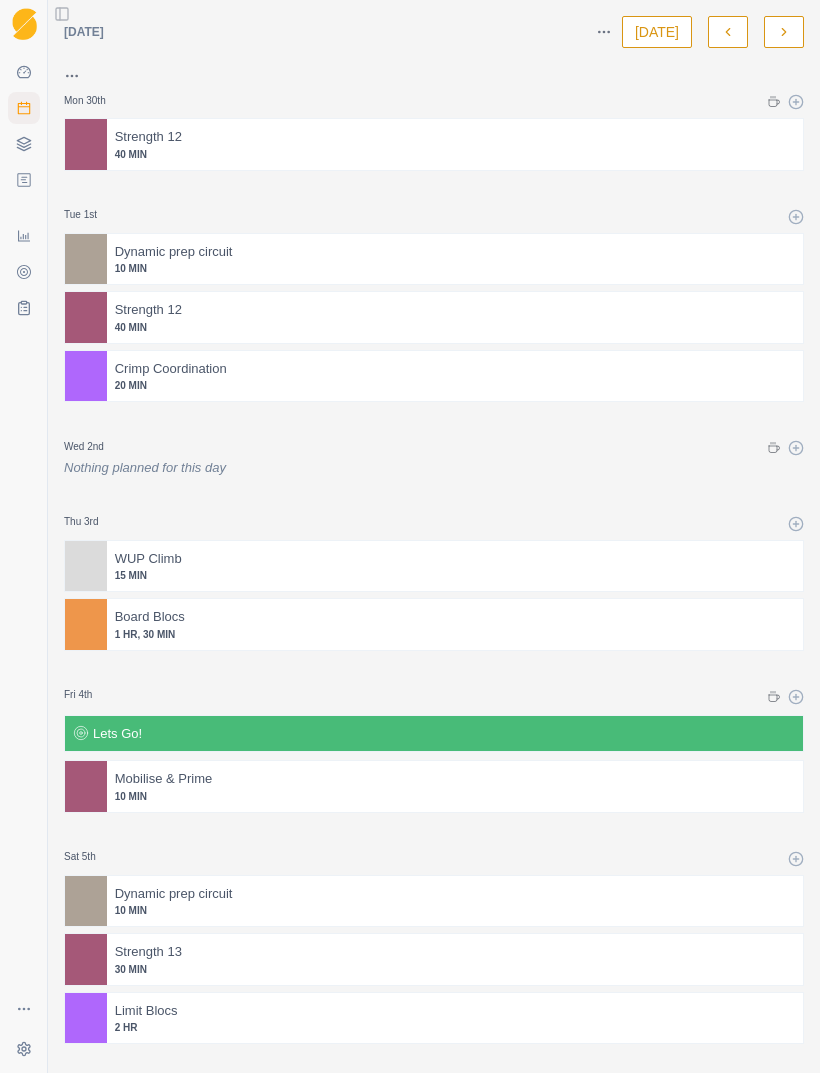 click on "40 MIN" at bounding box center (455, 154) 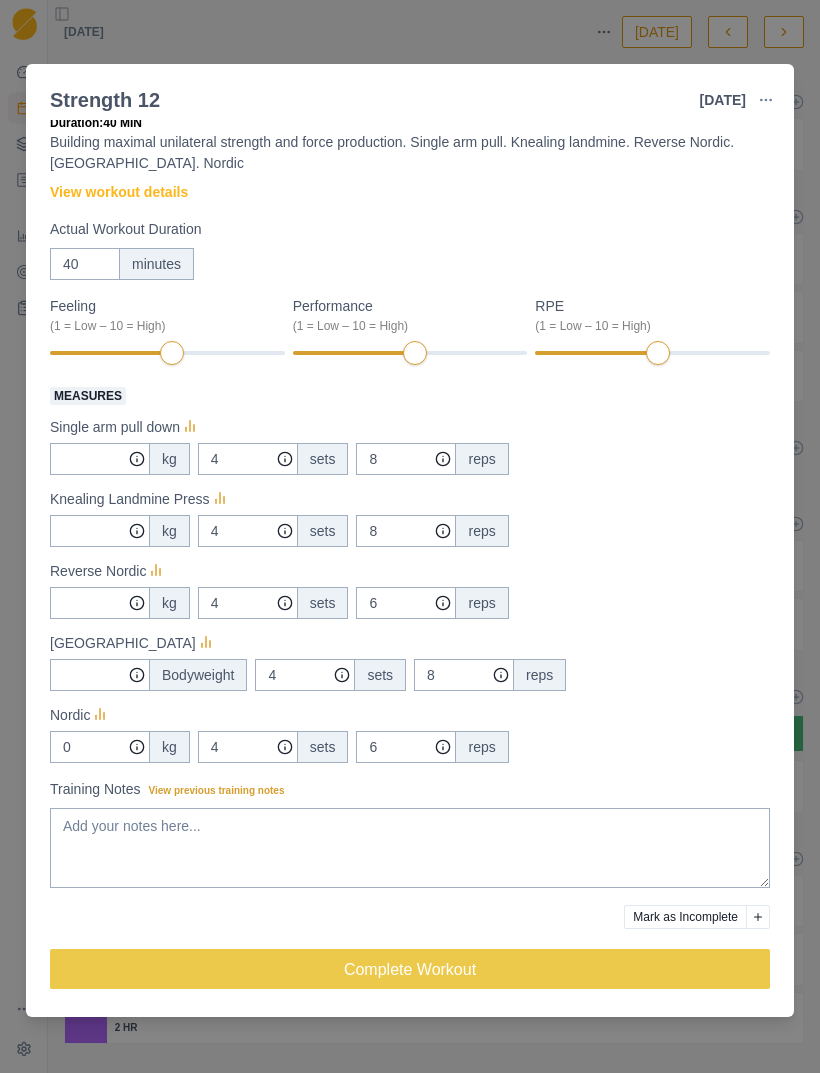 scroll, scrollTop: 50, scrollLeft: 0, axis: vertical 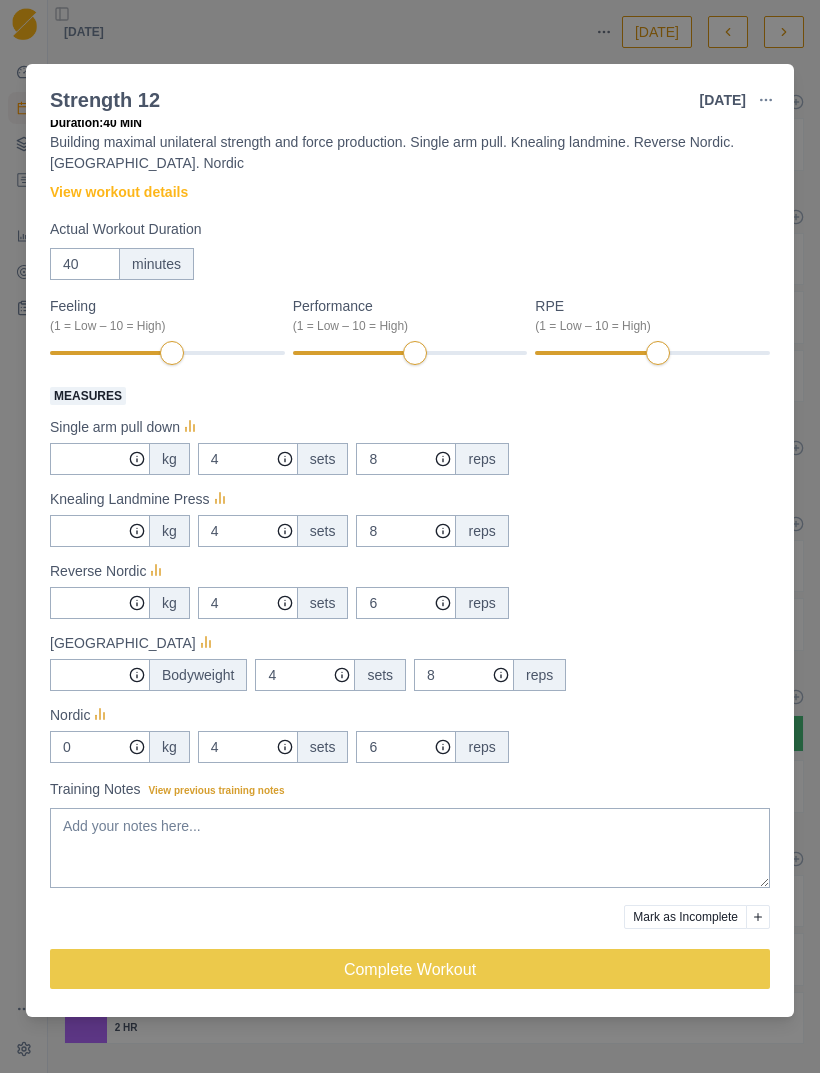 click on "Complete Workout" at bounding box center [410, 969] 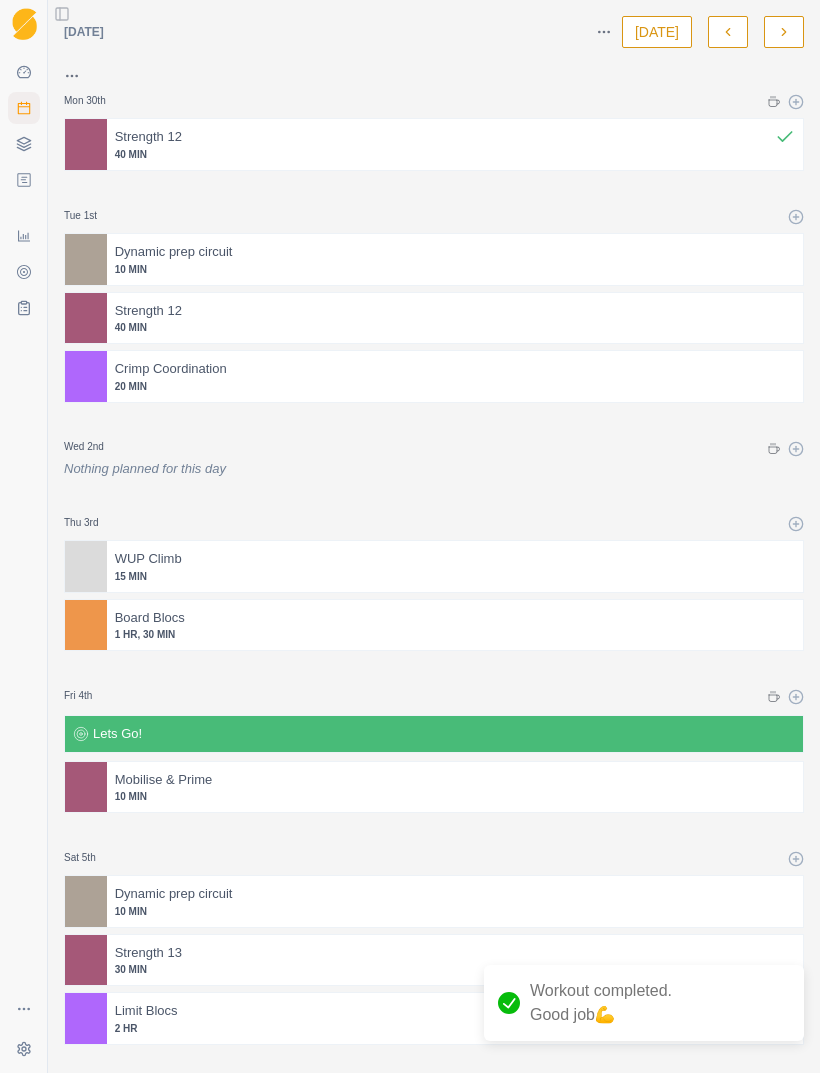 scroll, scrollTop: 0, scrollLeft: 0, axis: both 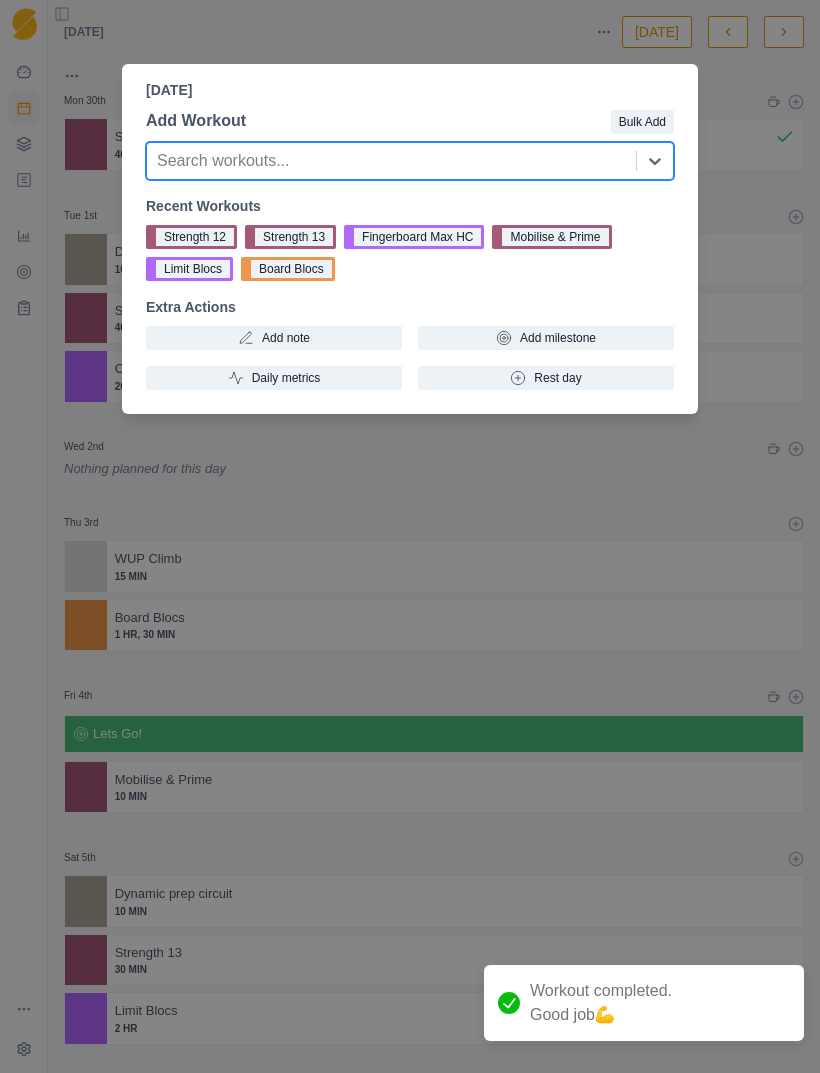 click on "Add Workout Bulk Add option , selected. Select is focused ,type to refine list, press Down to open the menu,  Search workouts... Recent Workouts Strength 12 Strength 13 Fingerboard Max HC Mobilise & Prime Limit Blocs Board Blocs  Extra Actions Add note Add milestone Daily metrics Rest day" at bounding box center (410, 249) 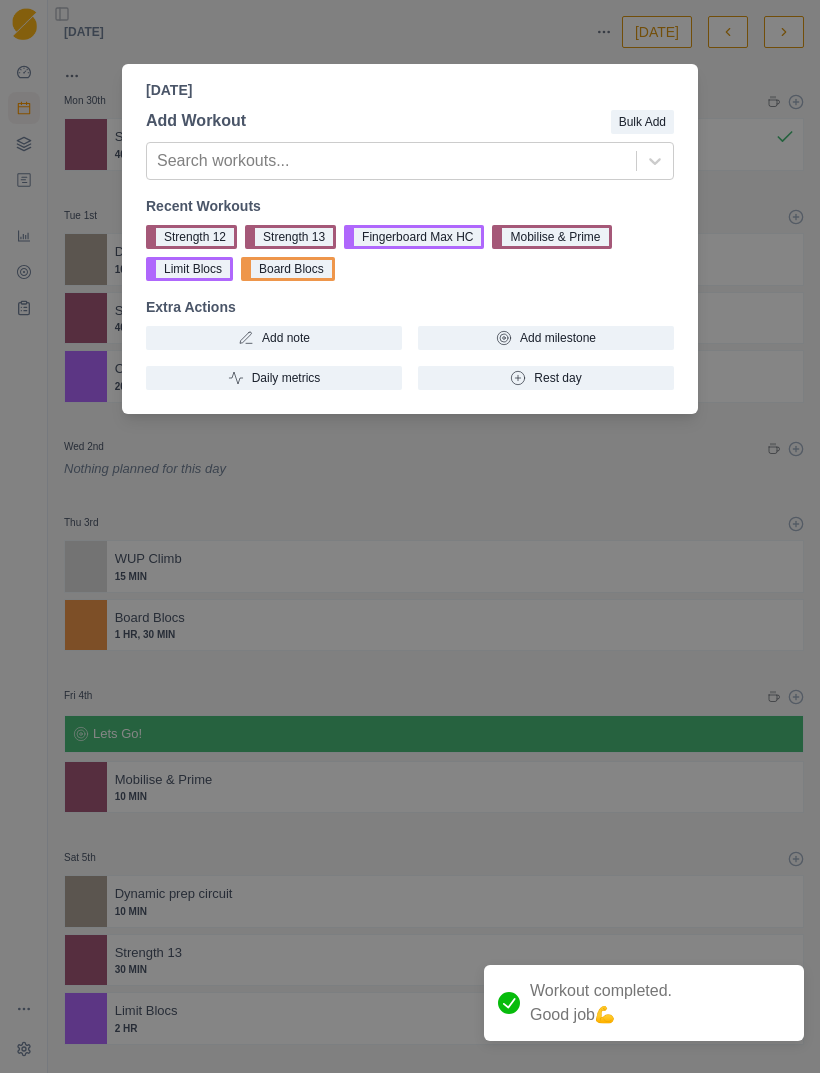 click on "[DATE] Add Workout Bulk Add Search workouts... Recent Workouts Strength 12 Strength 13 Fingerboard Max HC Mobilise & Prime Limit Blocs Board Blocs  Extra Actions Add note Add milestone Daily metrics Rest day" at bounding box center (410, 536) 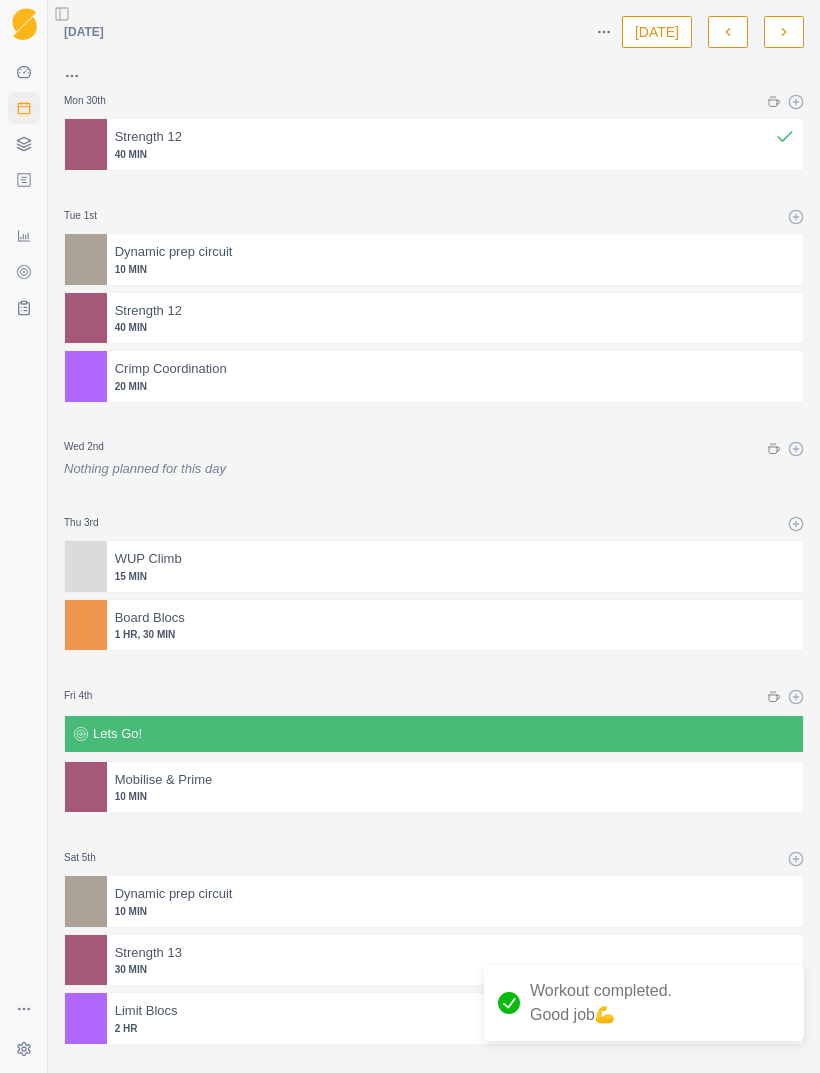 click at bounding box center [513, 252] 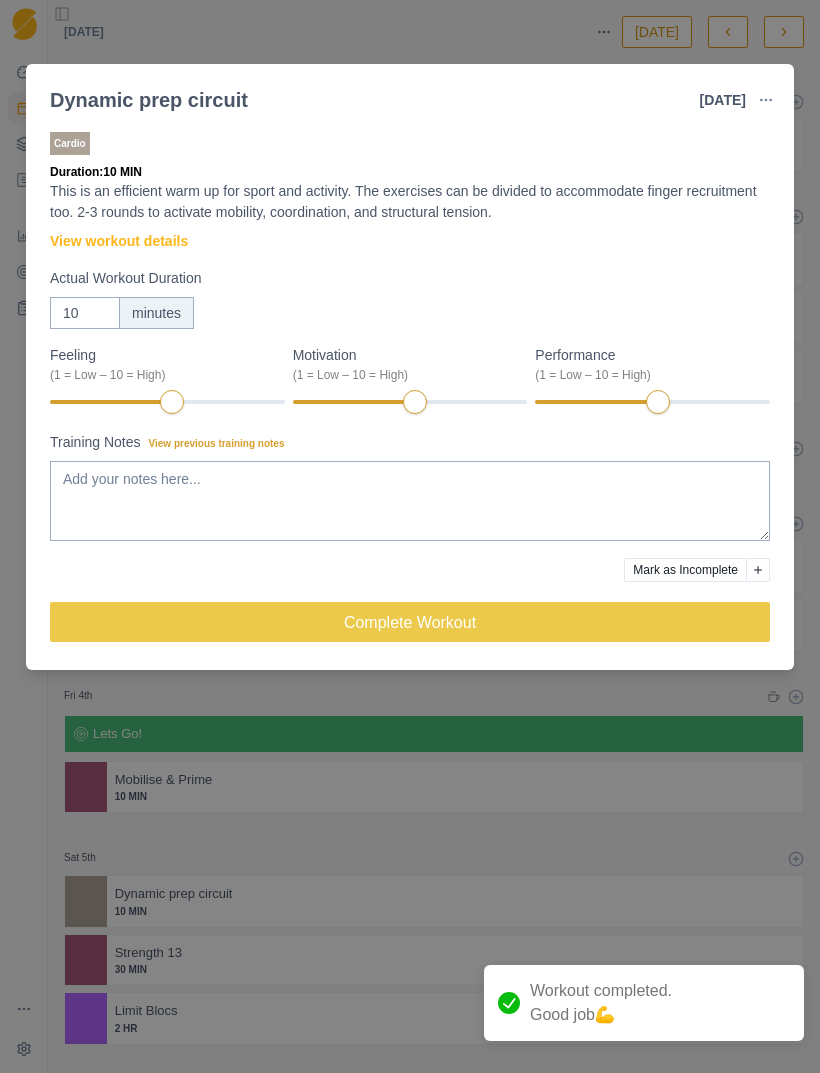 click on "Dynamic prep circuit [DATE] Link To Goal View Workout Metrics Edit Original Workout Reschedule Workout Remove From Schedule Cardio Duration:  10 MIN This is an efficient warm up for sport and activity. The exercises can be divided to accommodate finger recruitment too.
2-3 rounds to activate mobility, coordination, and structural tension. View workout details Actual Workout Duration 10 minutes Feeling (1 = Low – 10 = High) Motivation (1 = Low – 10 = High) Performance (1 = Low – 10 = High) Training Notes View previous training notes Mark as Incomplete Complete Workout" at bounding box center [410, 536] 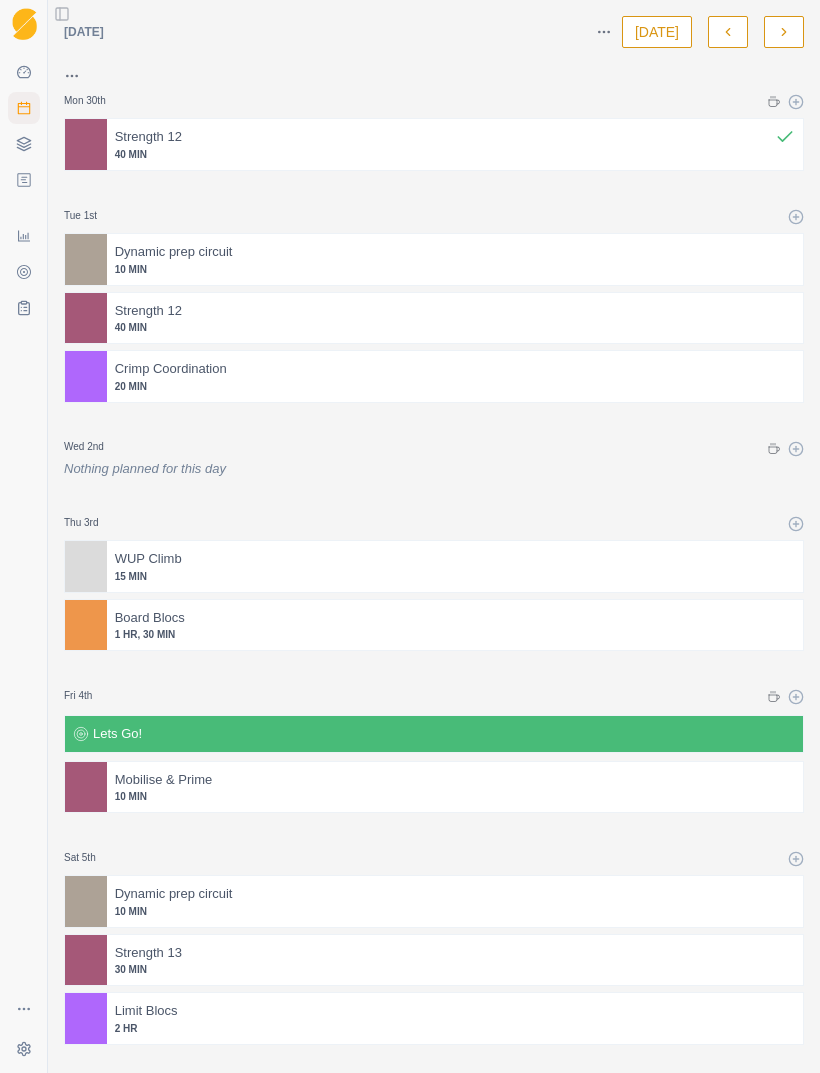 click 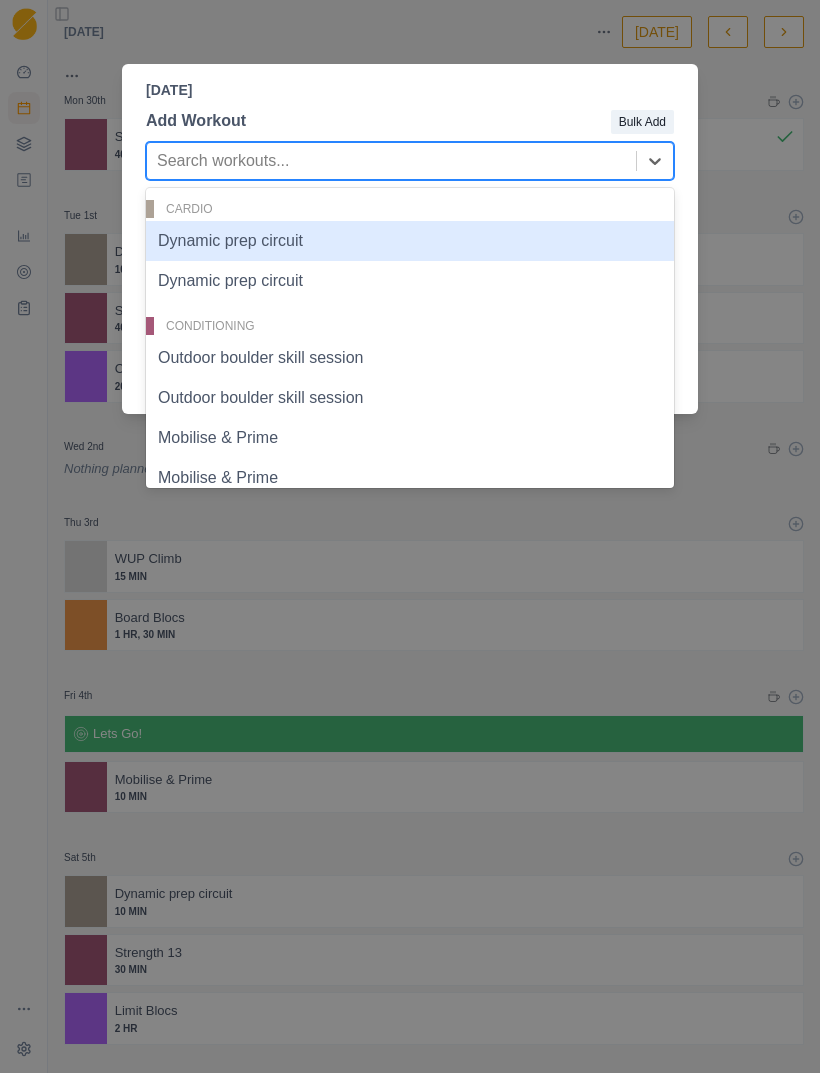 click on "Dynamic prep circuit" at bounding box center (410, 241) 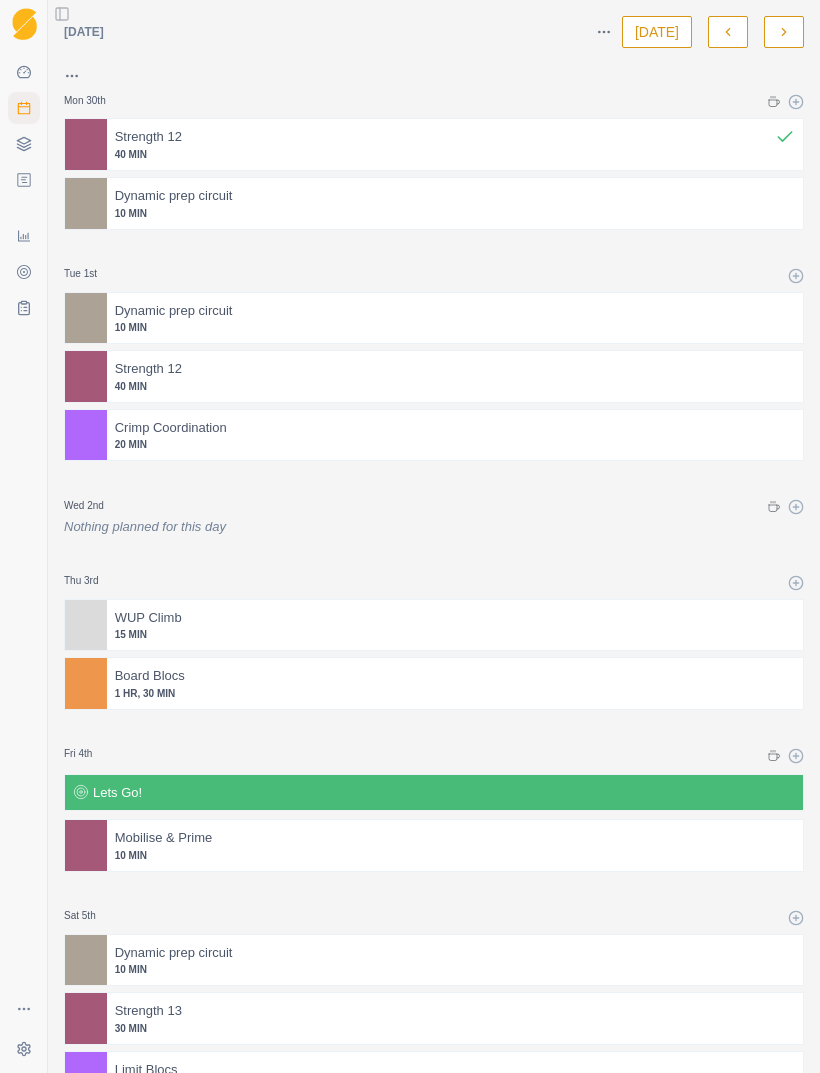 click at bounding box center (513, 311) 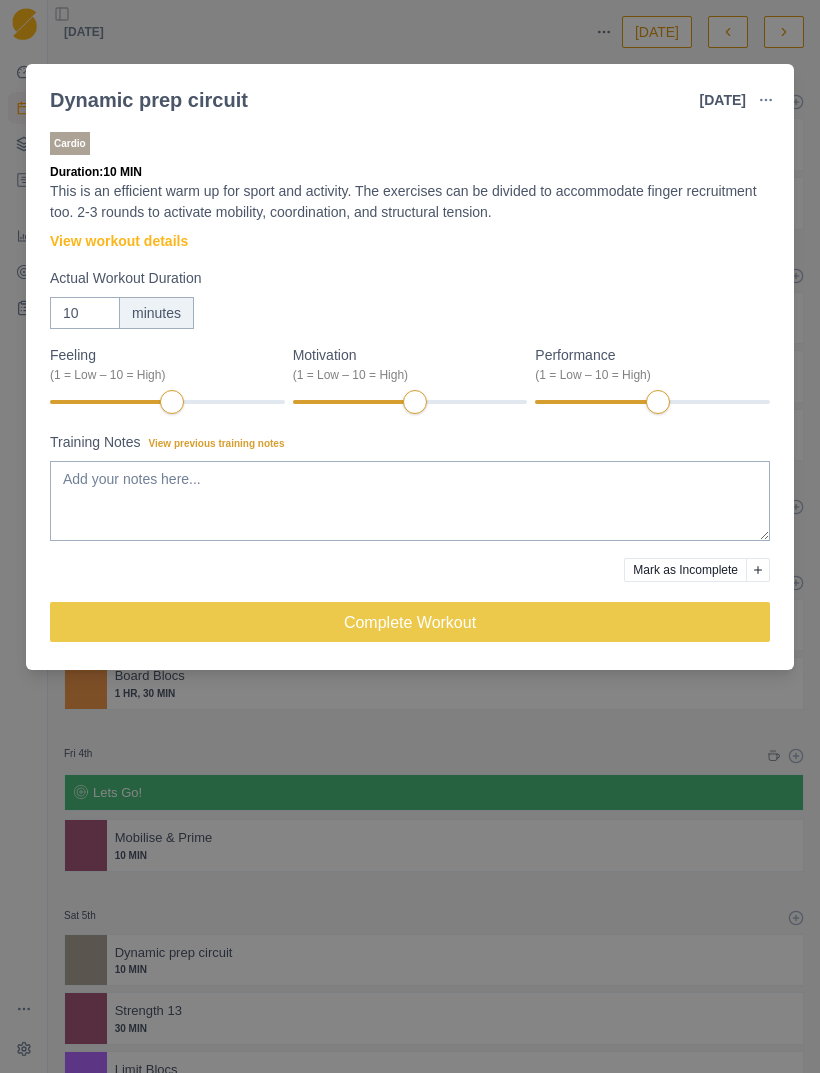 click at bounding box center [766, 100] 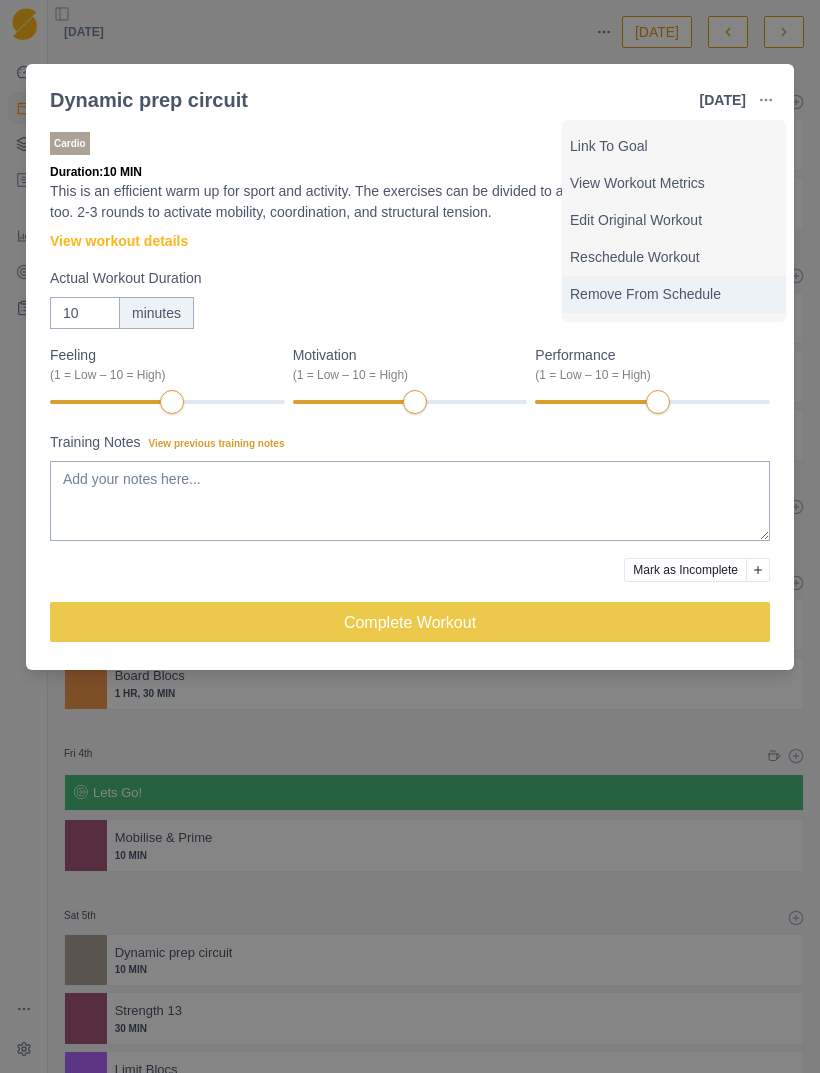 click on "Remove From Schedule" at bounding box center [674, 294] 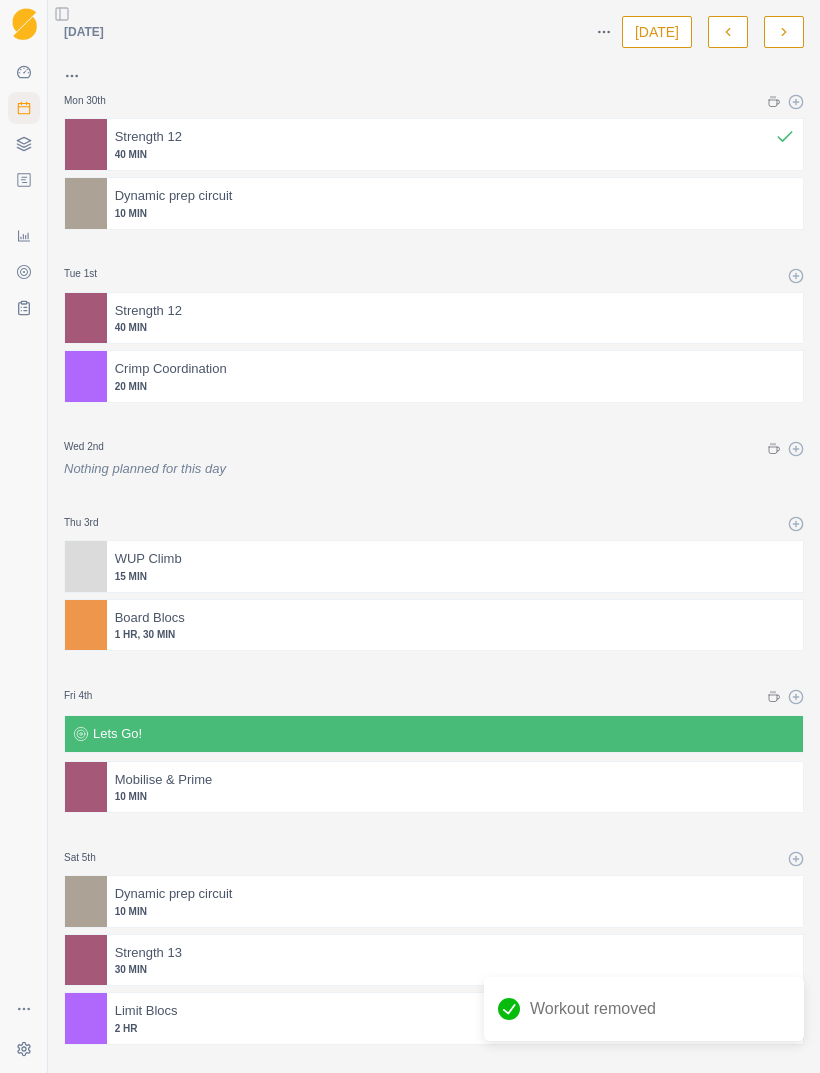 click on "10 MIN" at bounding box center [455, 213] 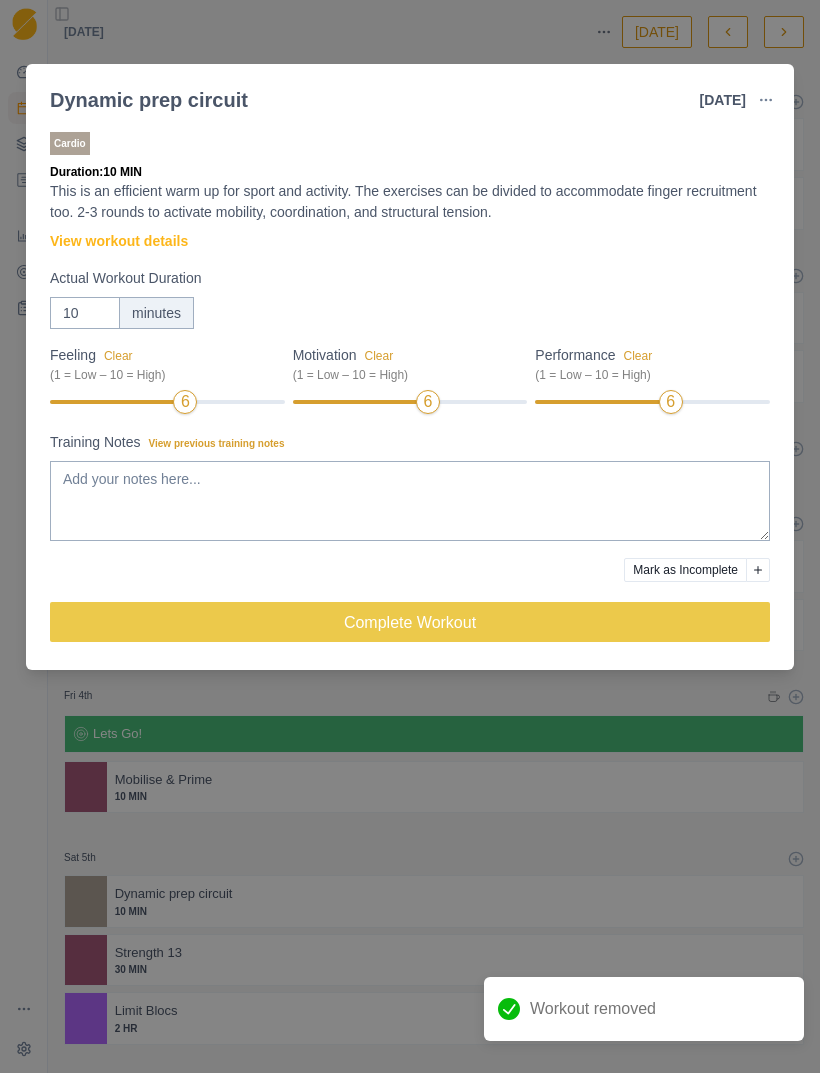 click on "Complete Workout" at bounding box center (410, 622) 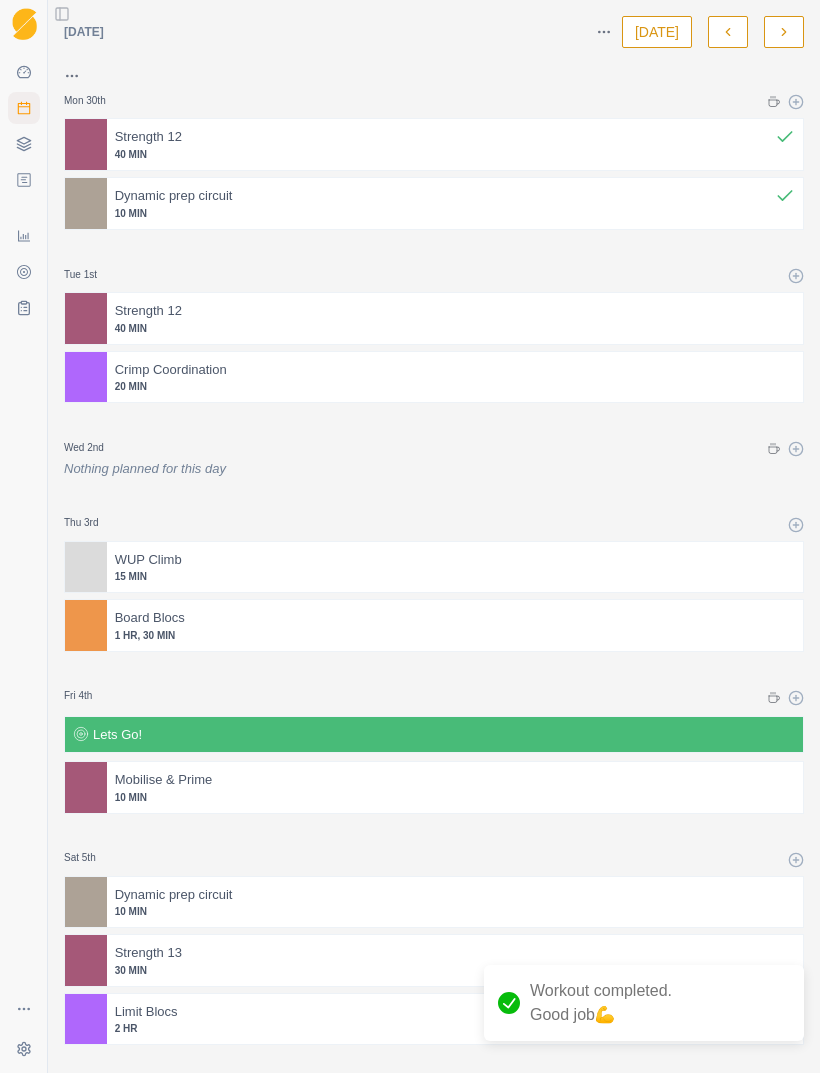 click on "40 MIN" at bounding box center [455, 328] 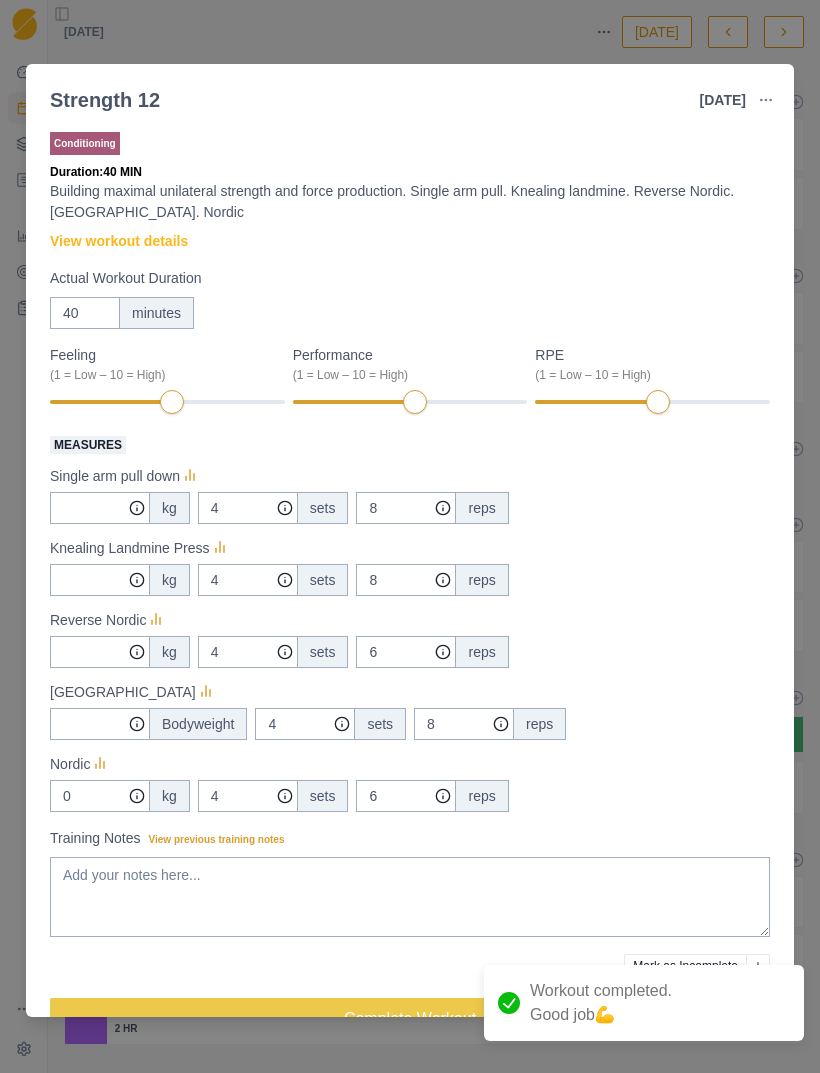 click at bounding box center (766, 100) 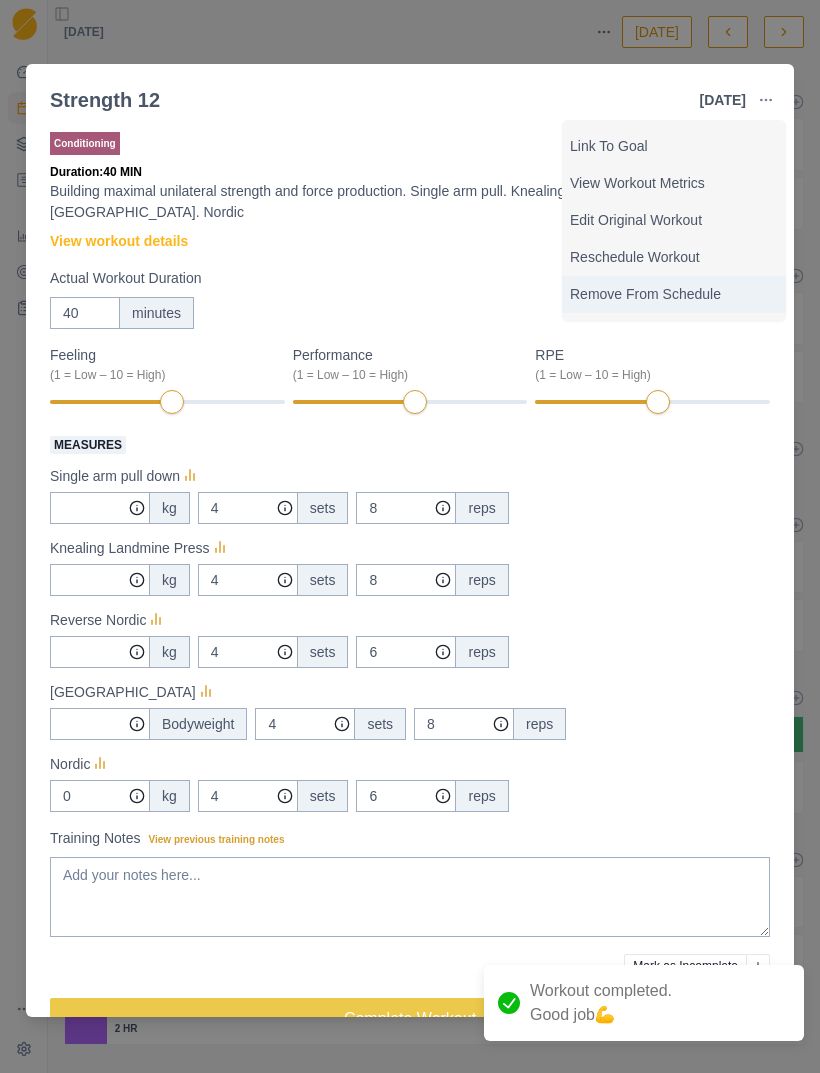 click on "Remove From Schedule" at bounding box center [674, 294] 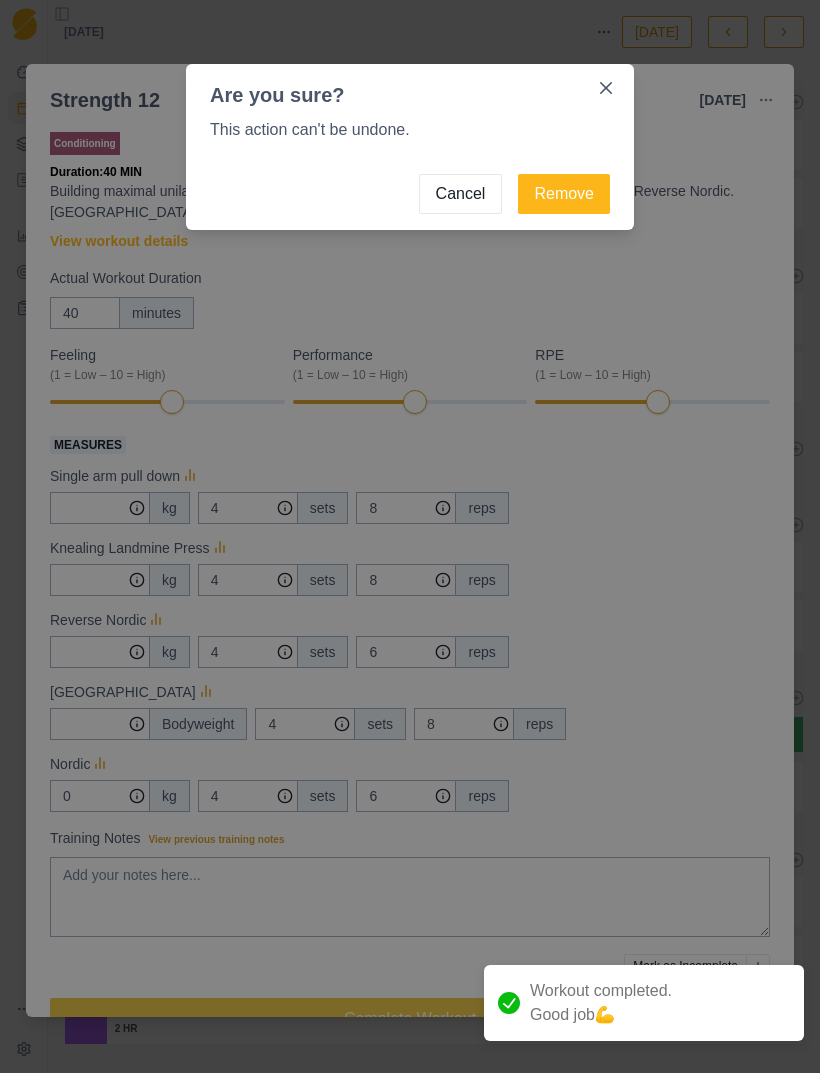 click on "Remove" at bounding box center (564, 194) 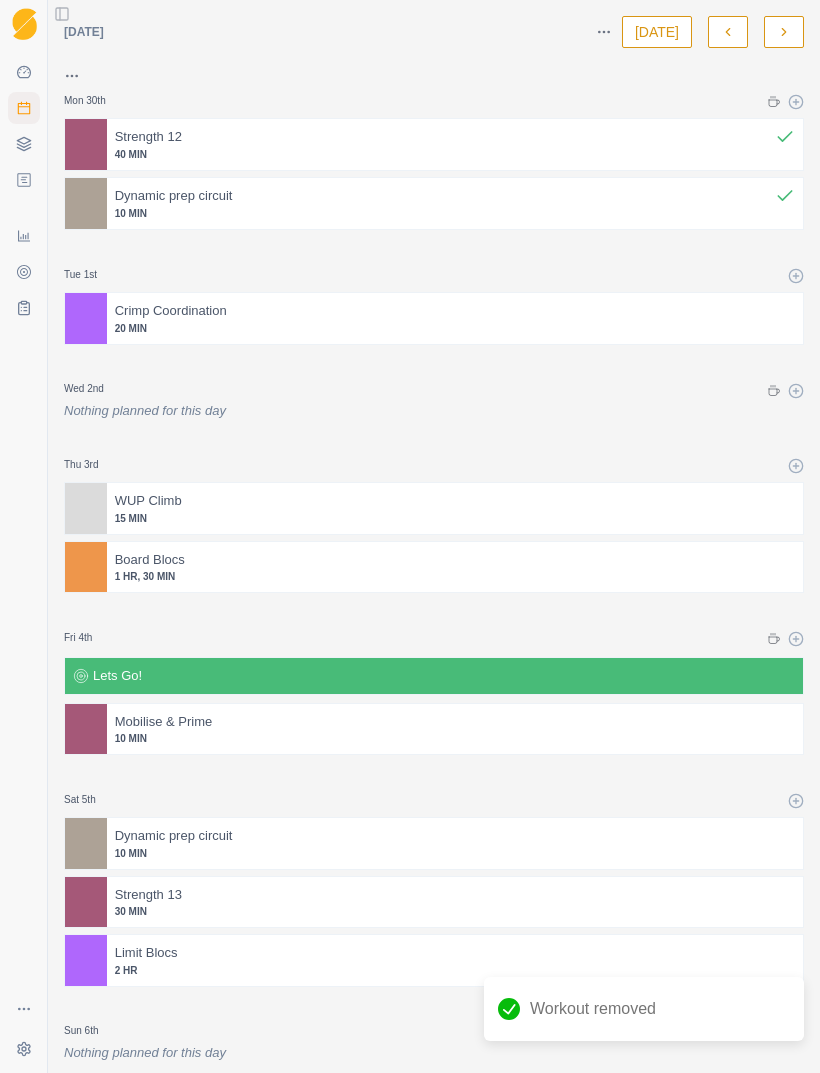 click at bounding box center [511, 311] 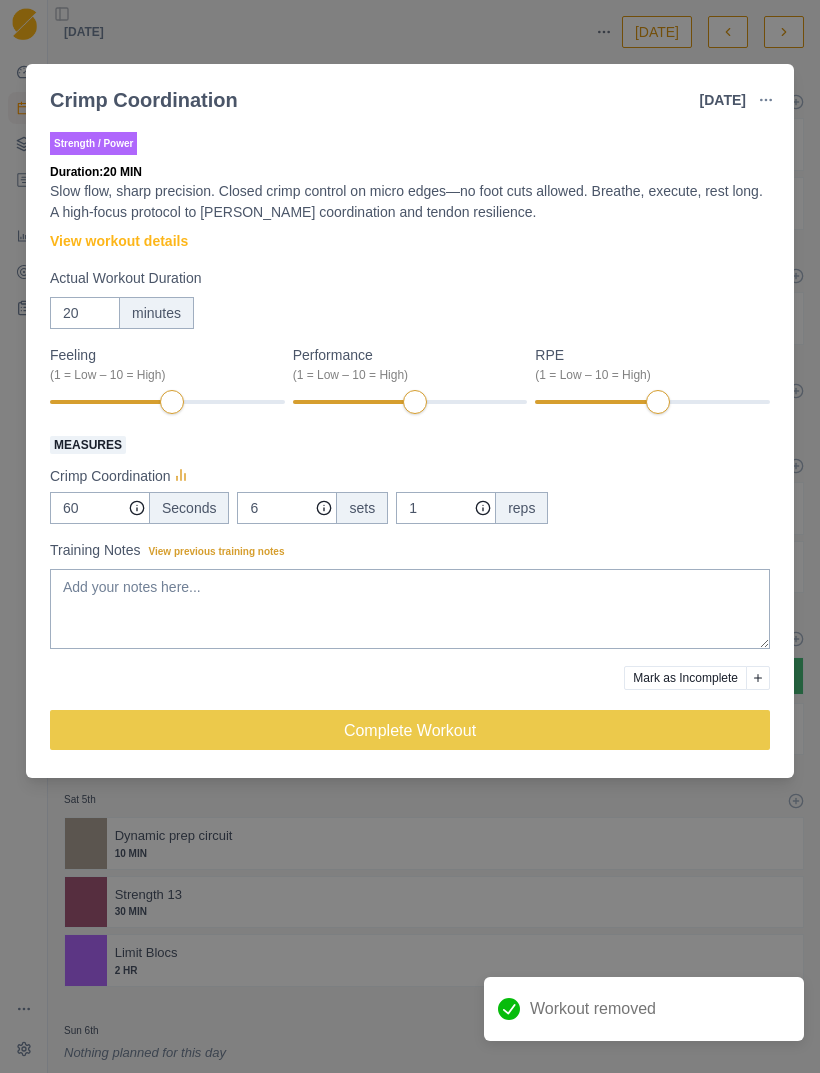 click on "Crimp Coordination [DATE] Link To Goal View Workout Metrics Edit Original Workout Reschedule Workout Remove From Schedule Strength / Power Duration:  20 MIN Slow flow, sharp precision. Closed crimp control on micro edges—no foot cuts allowed. Breathe, execute, rest long. A high-focus protocol to [PERSON_NAME] coordination and tendon resilience.  View workout details Actual Workout Duration 20 minutes Feeling (1 = Low – 10 = High) Performance (1 = Low – 10 = High) RPE (1 = Low – 10 = High) Measures Crimp Coordination 60 Seconds 6 sets 1 reps Training Notes View previous training notes Mark as Incomplete Complete Workout" at bounding box center [410, 536] 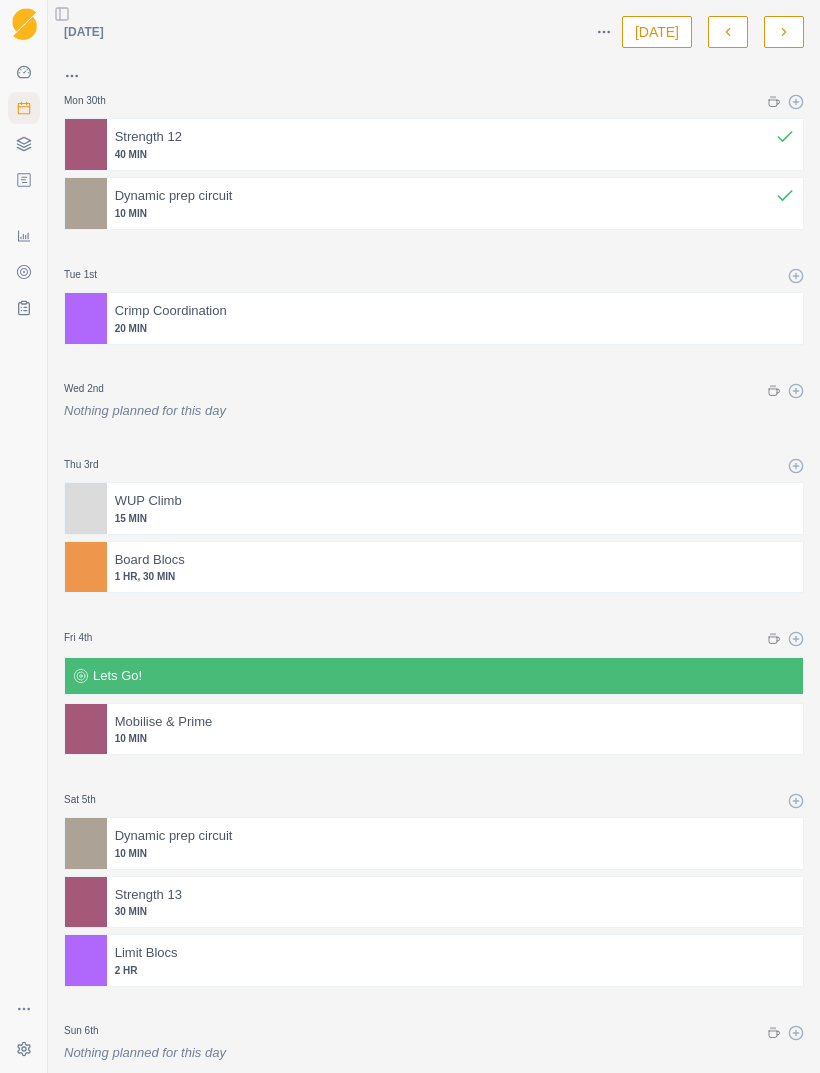 click at bounding box center [728, 32] 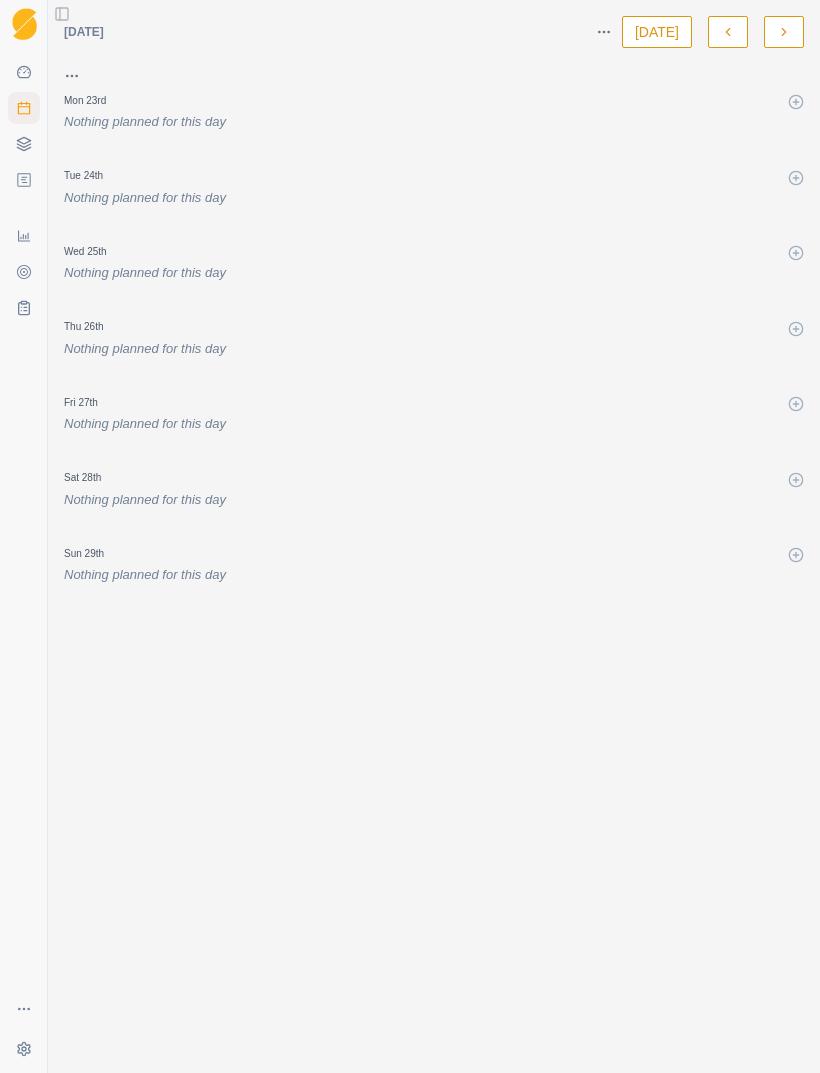 click at bounding box center [728, 32] 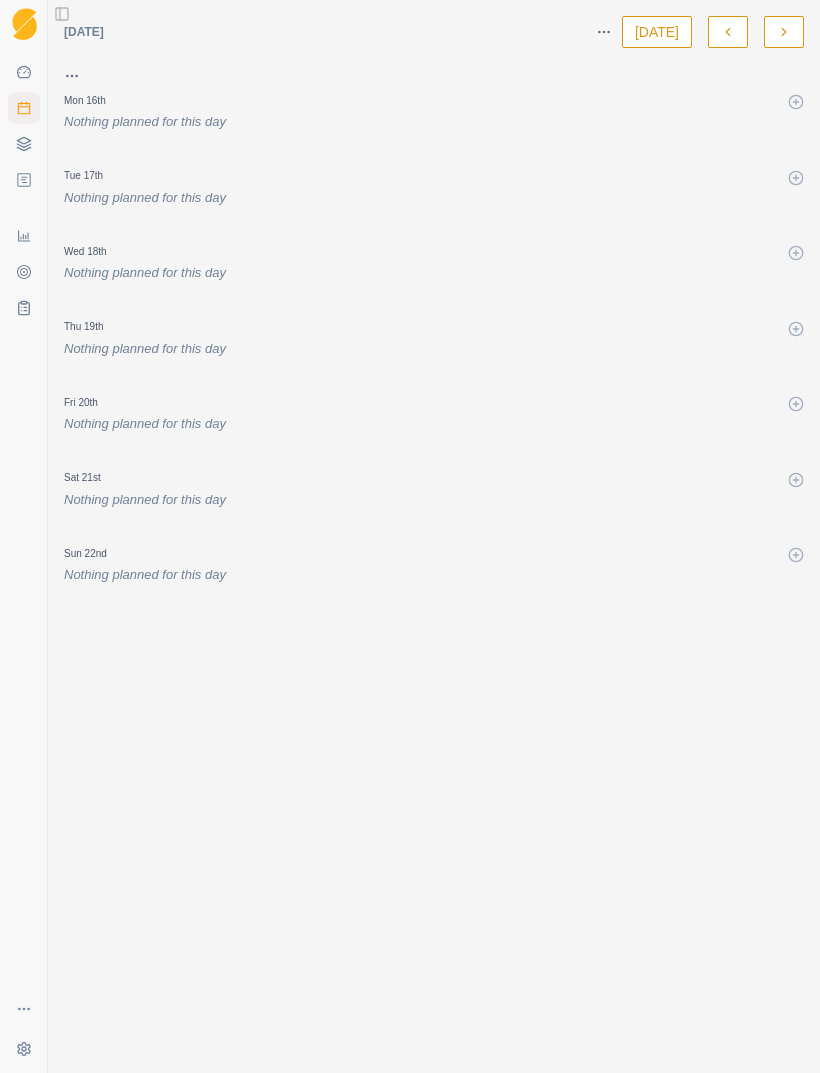 click 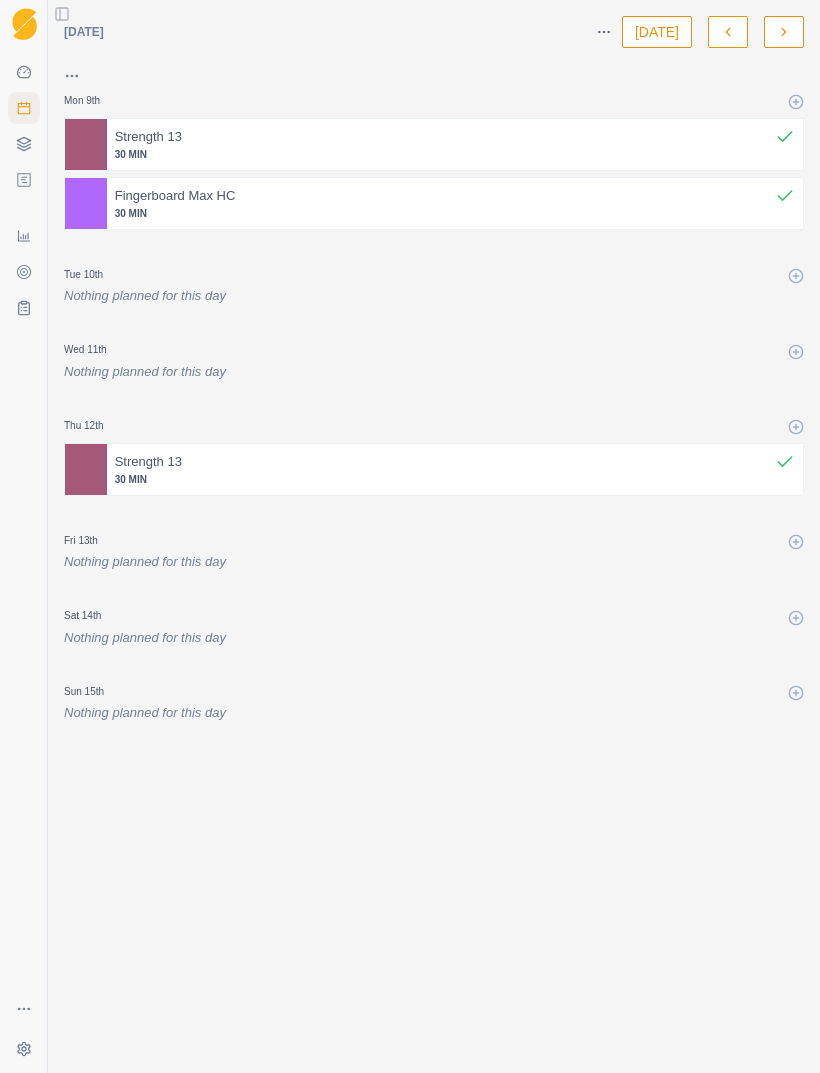 click 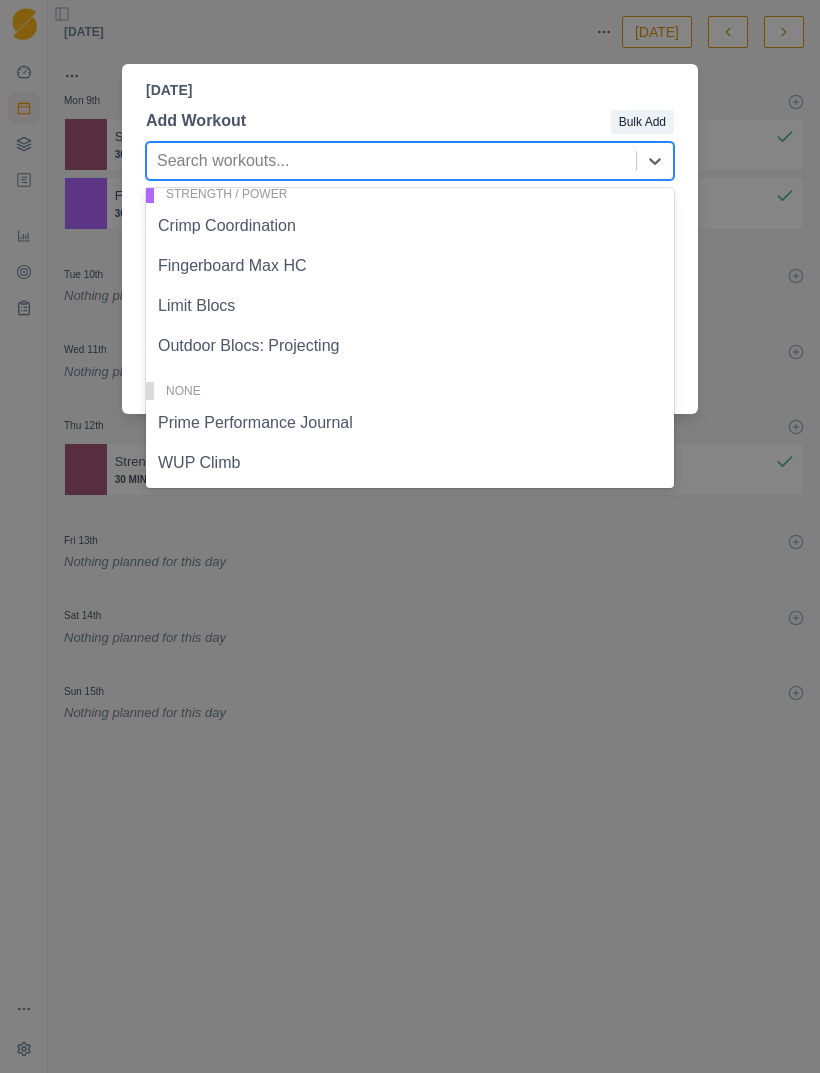 scroll, scrollTop: 485, scrollLeft: 0, axis: vertical 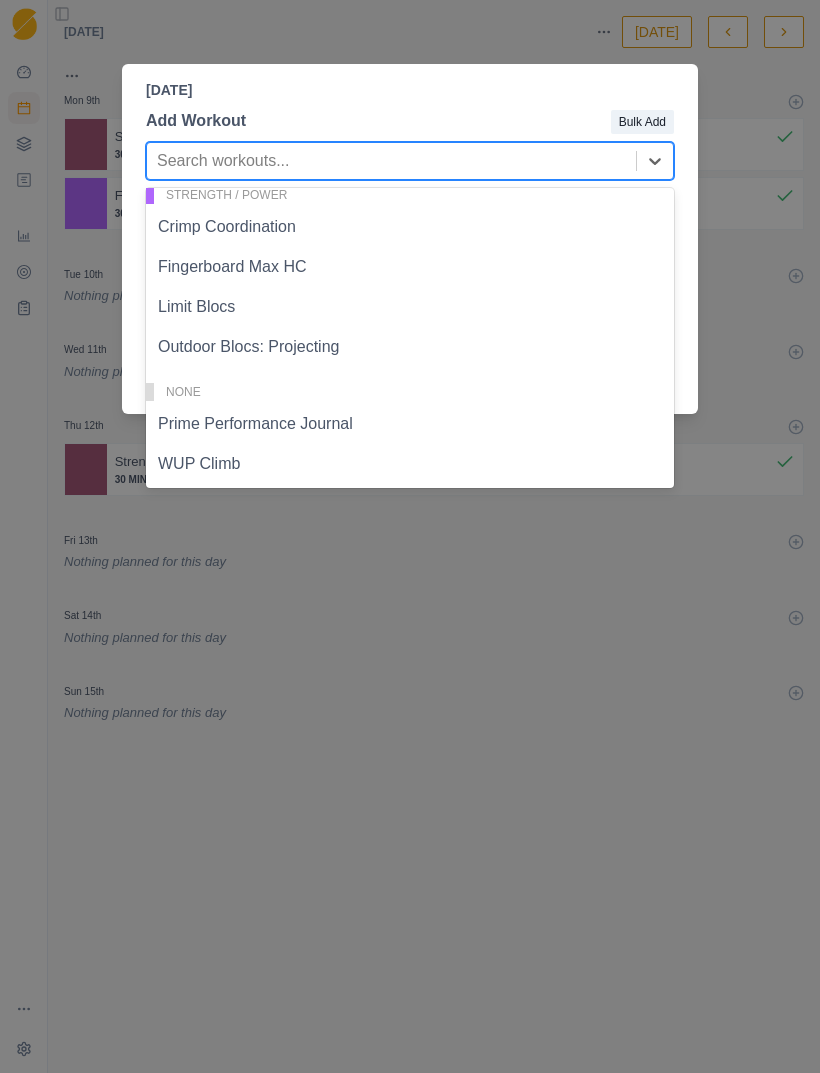 click on "Crimp Coordination" at bounding box center (410, 227) 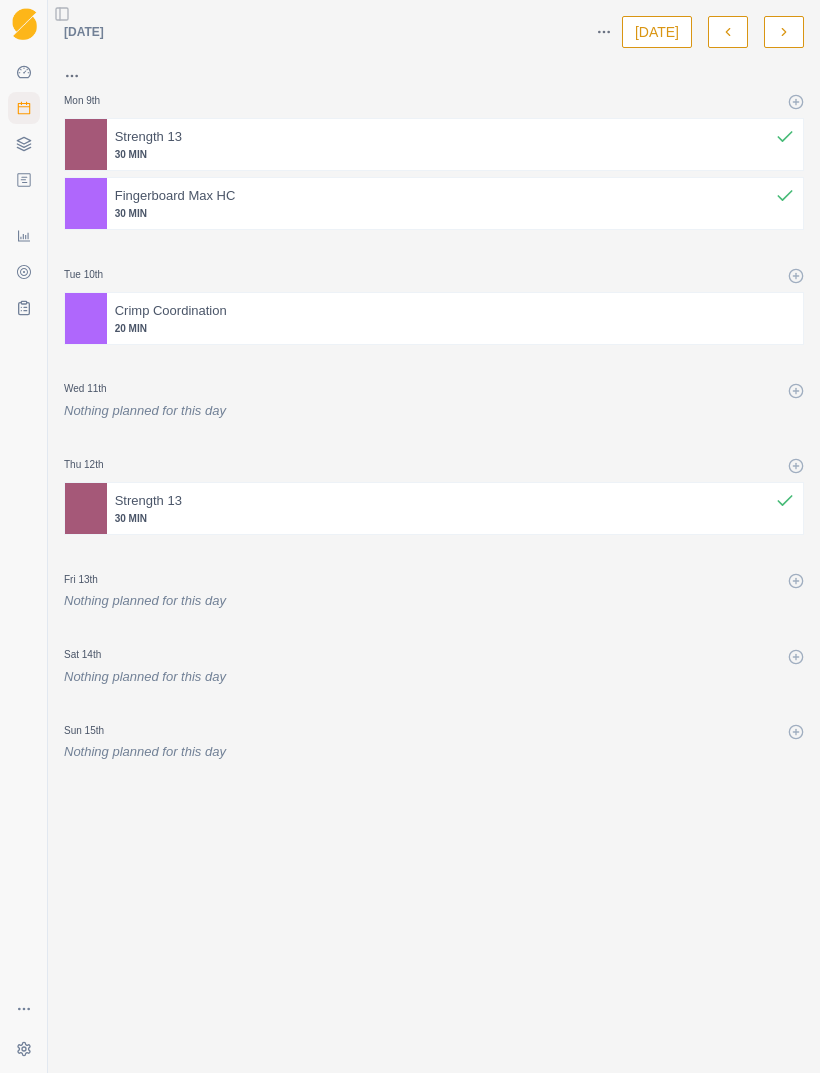 click at bounding box center (511, 311) 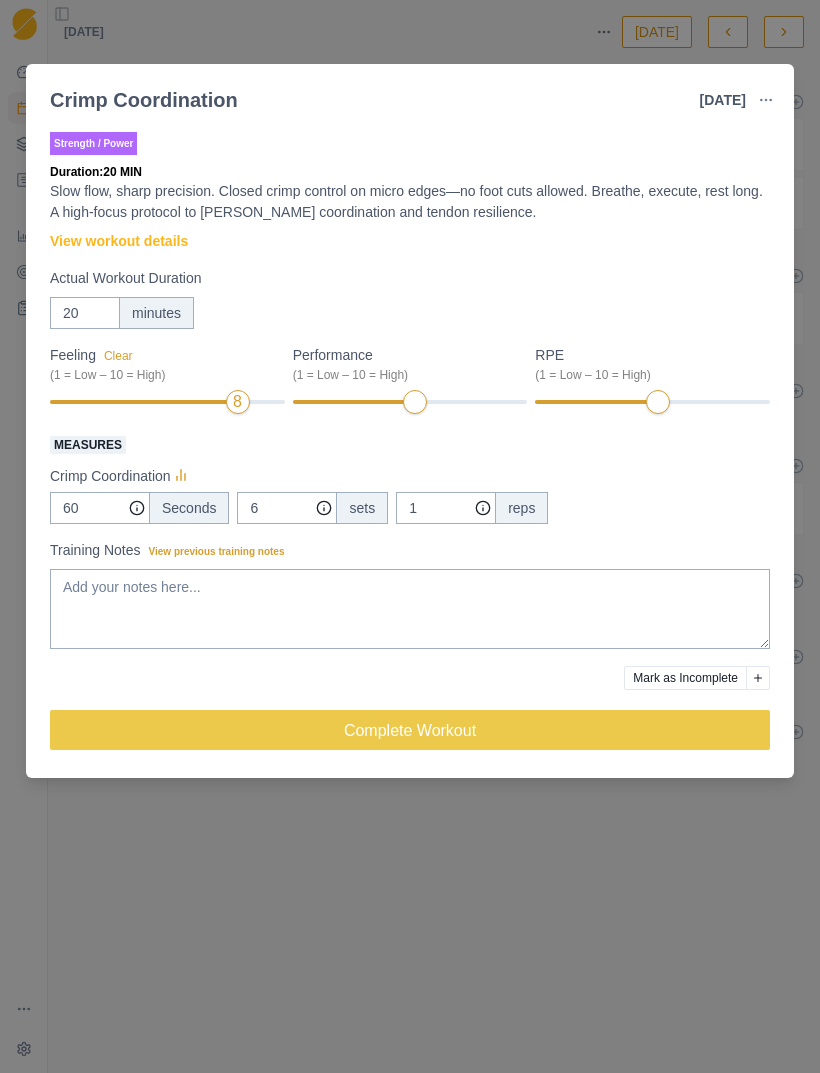 click at bounding box center [410, 402] 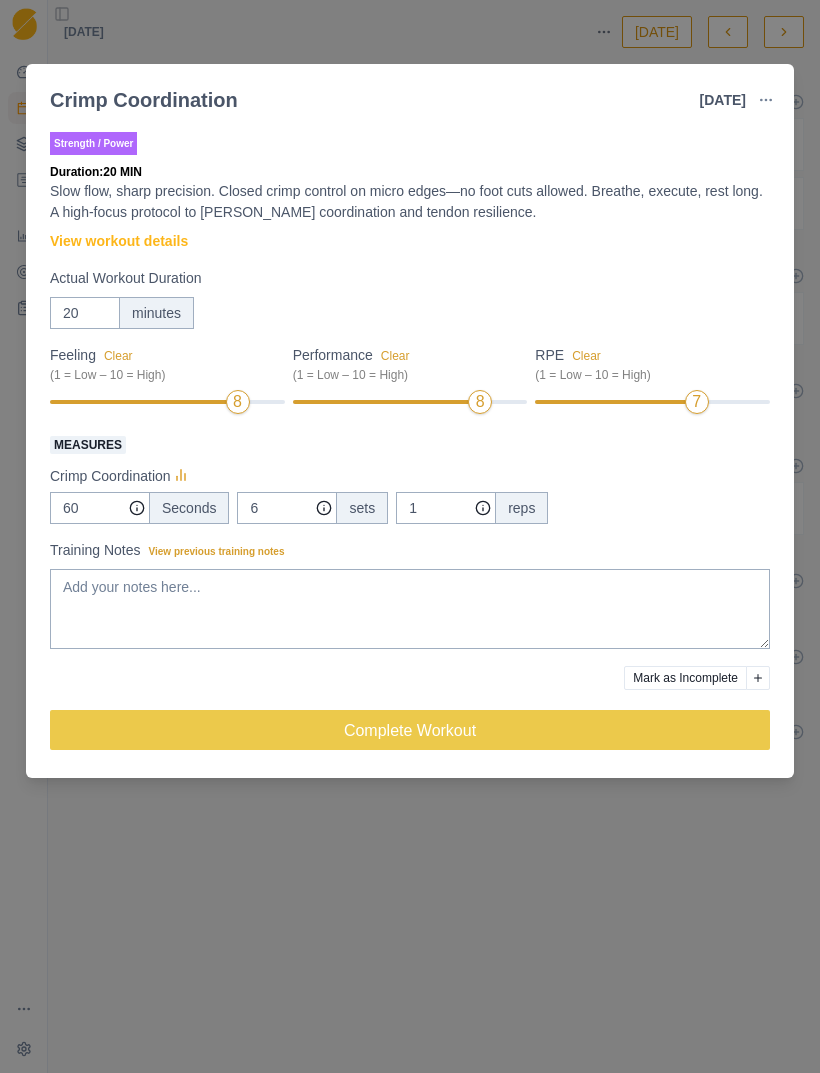click on "Complete Workout" at bounding box center (410, 730) 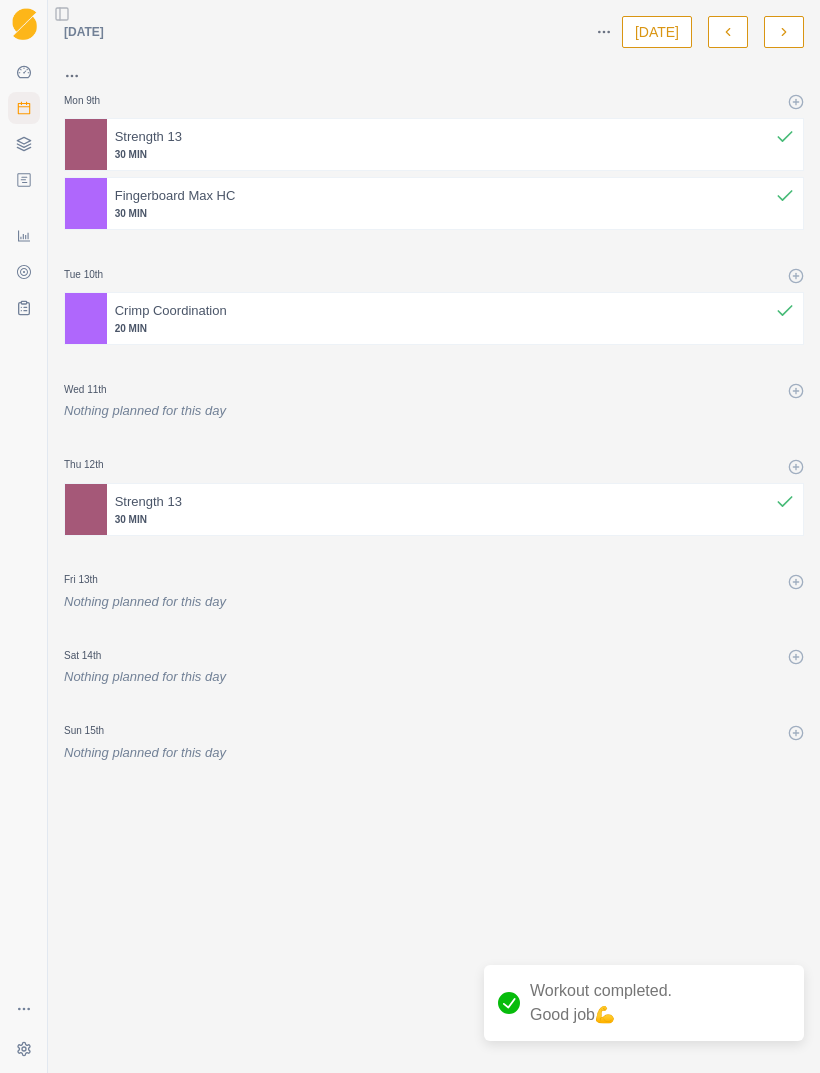 click at bounding box center (784, 32) 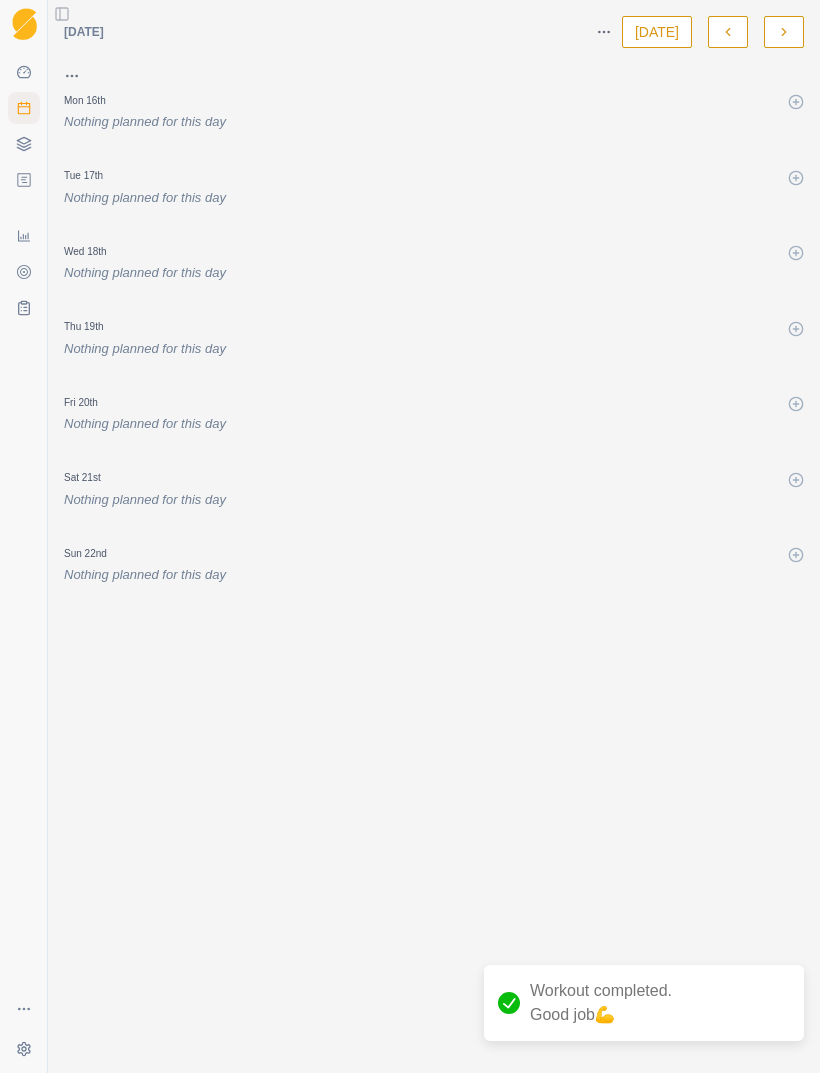 click at bounding box center (784, 32) 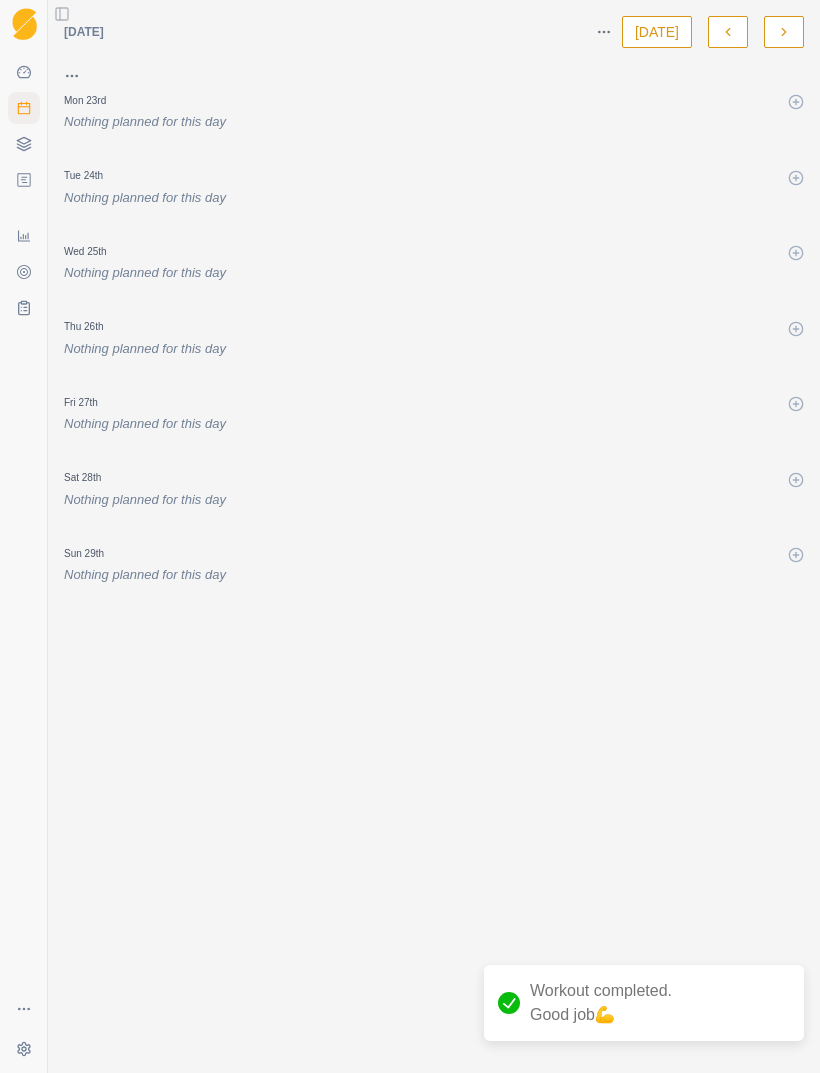 click 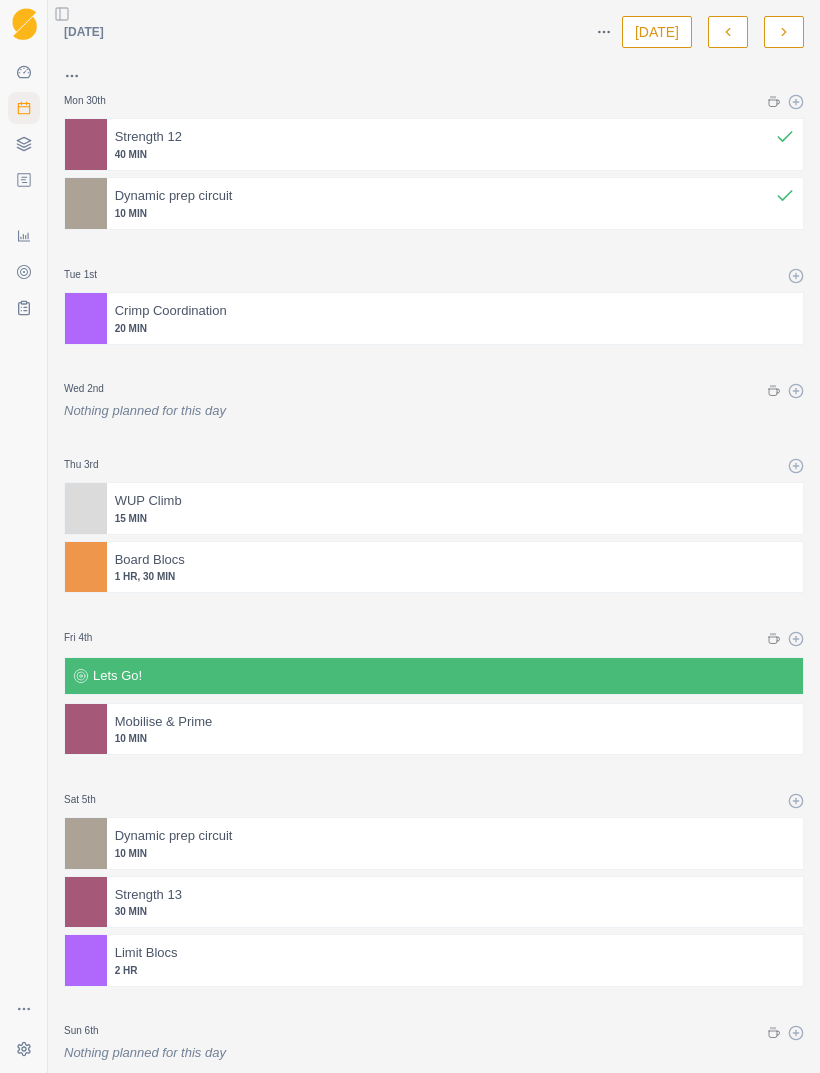 scroll, scrollTop: 0, scrollLeft: 0, axis: both 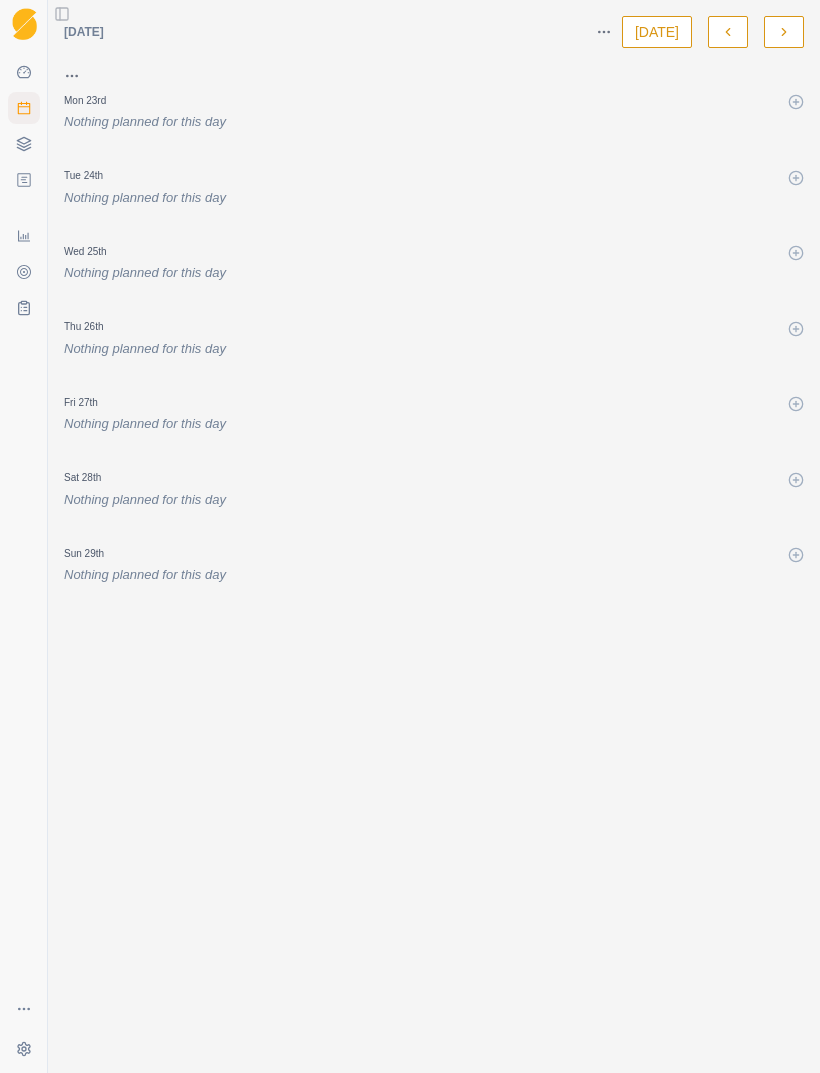 click 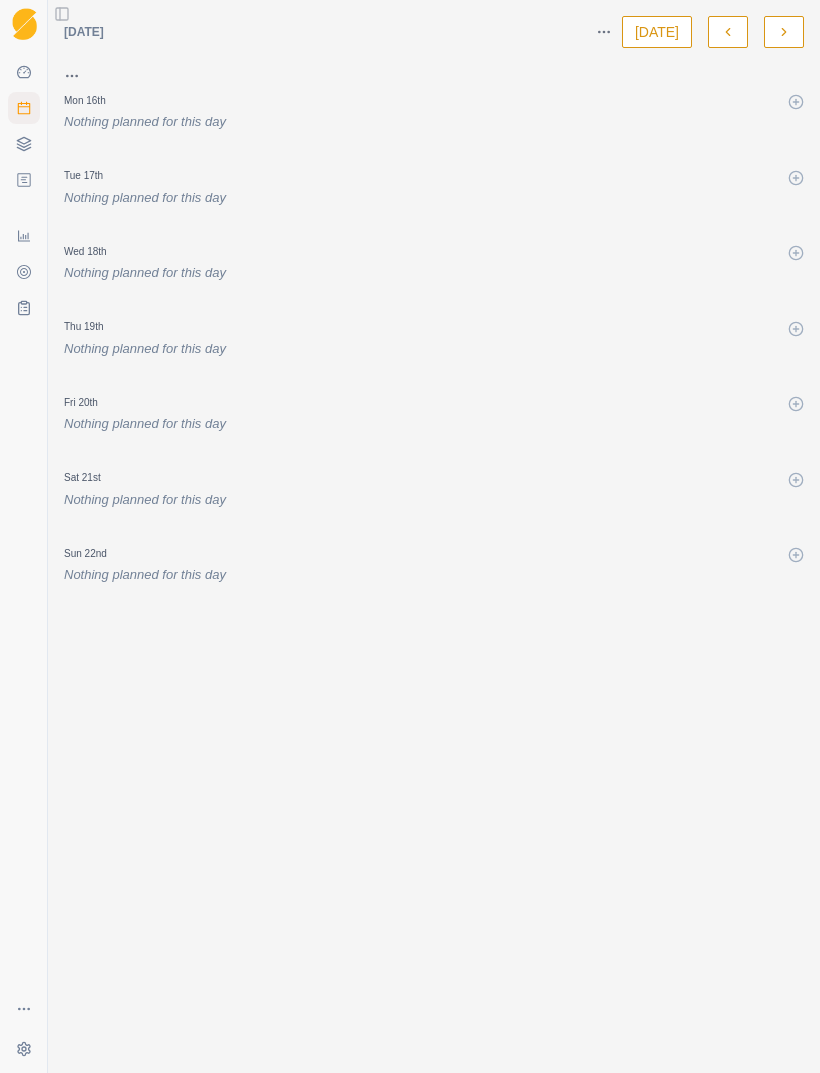 click 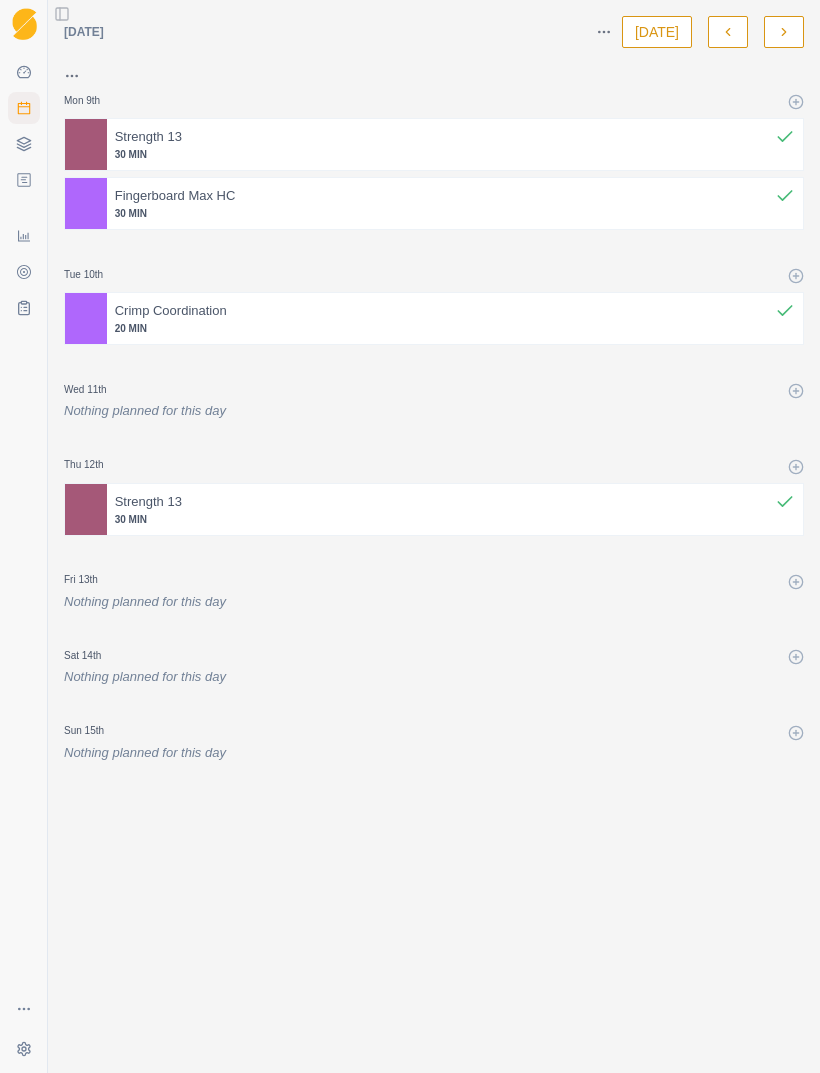 click 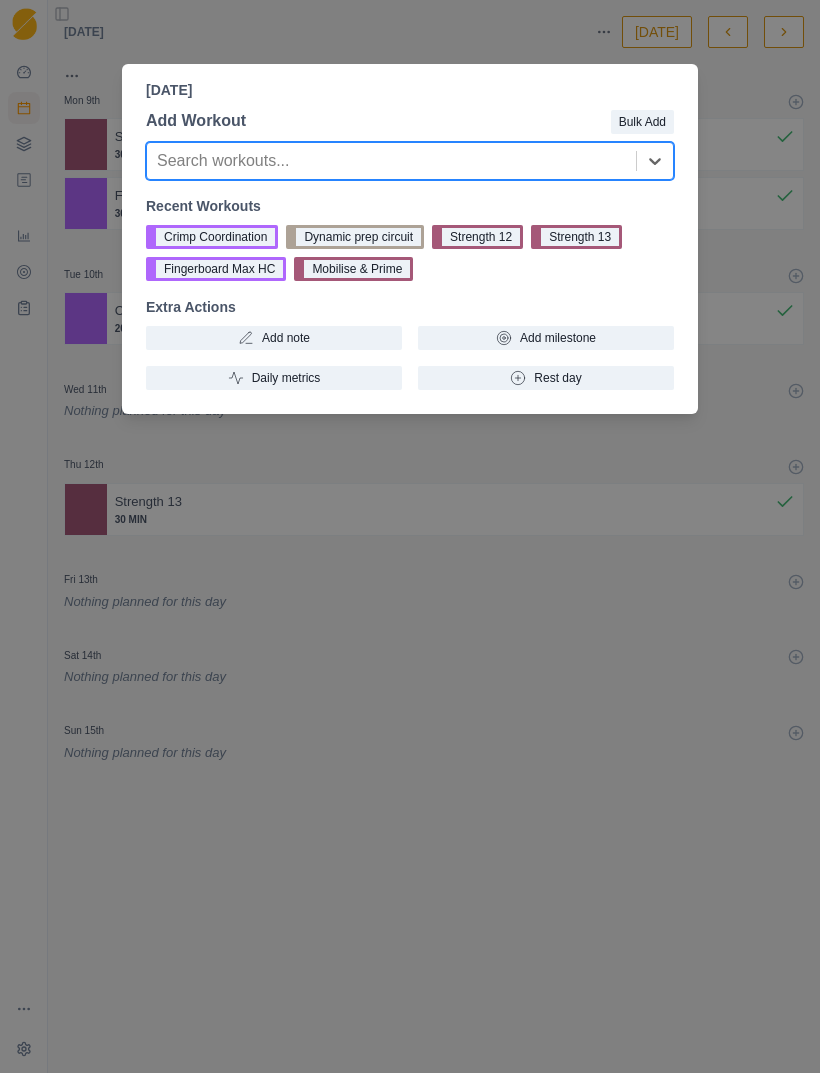 click on "Crimp Coordination" at bounding box center (212, 237) 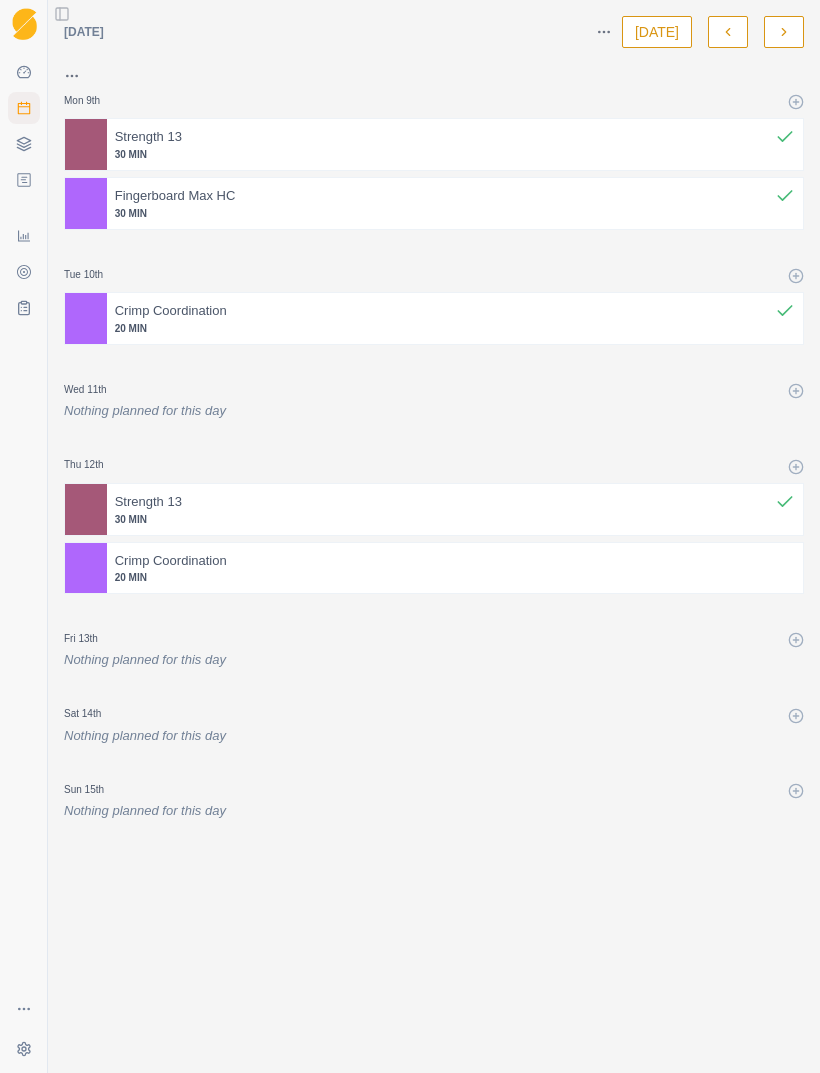 click on "20 MIN" at bounding box center (455, 577) 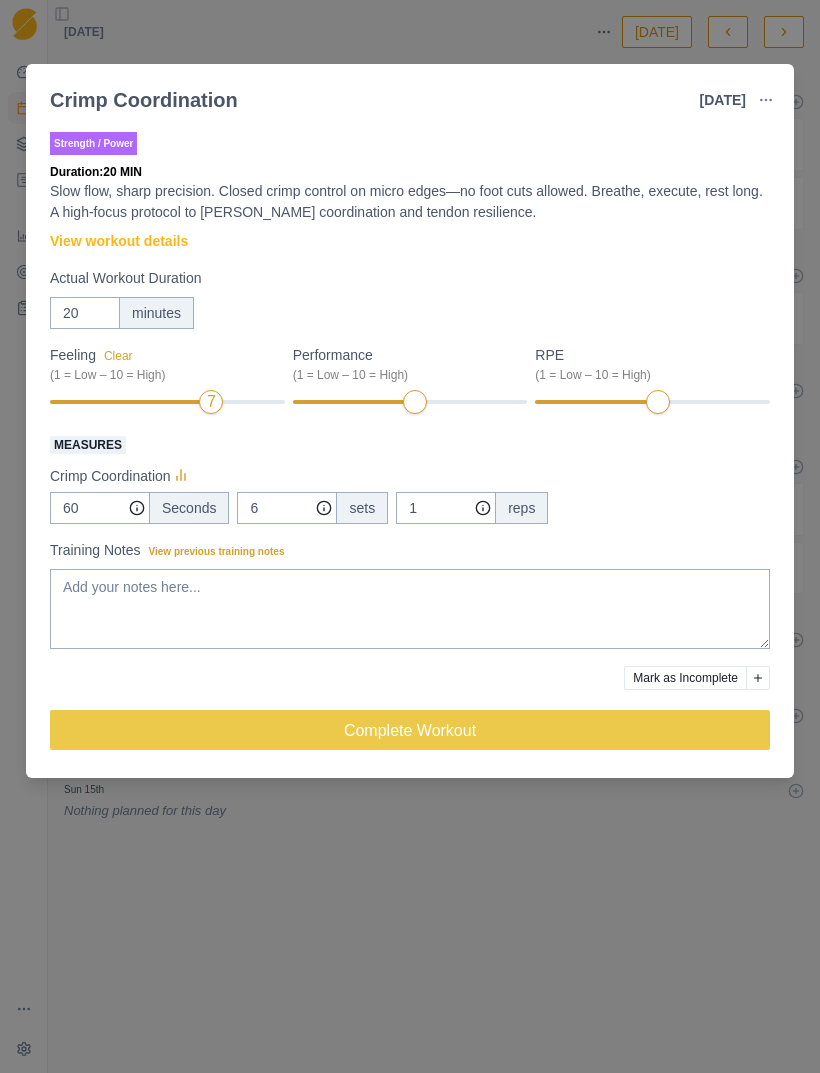 click on "Performance (1 = Low – 10 = High)" at bounding box center (410, 380) 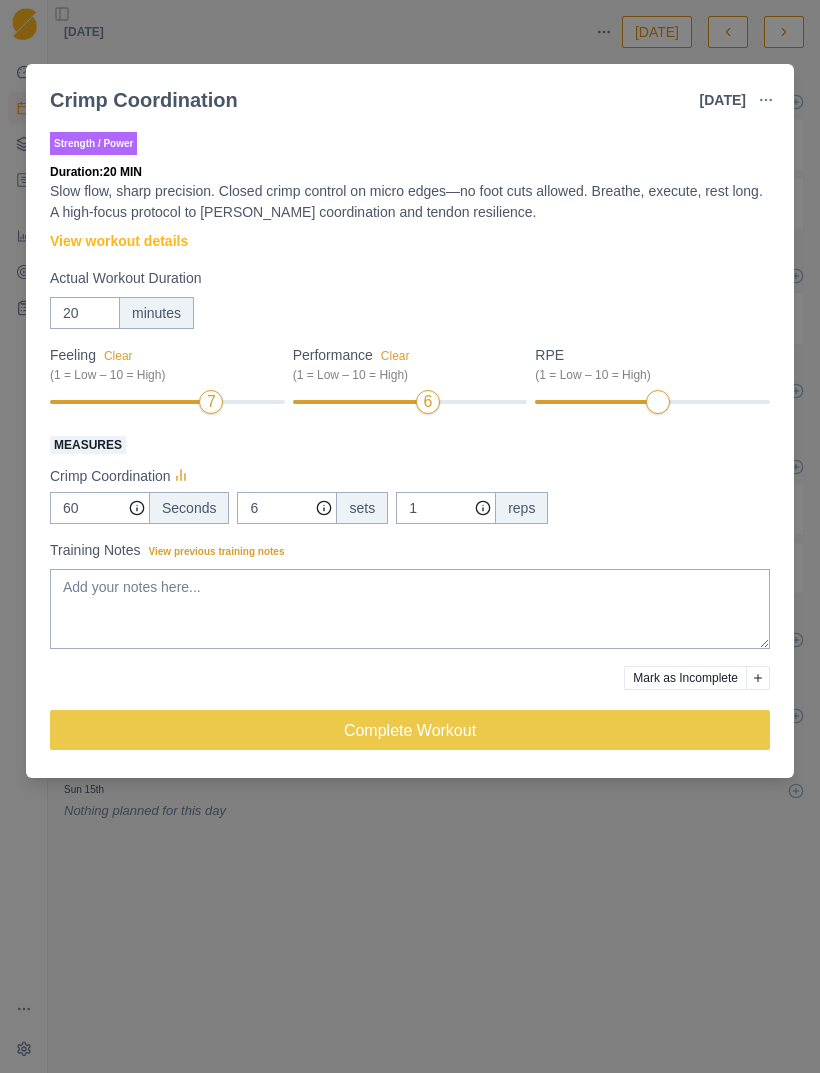 click at bounding box center [652, 402] 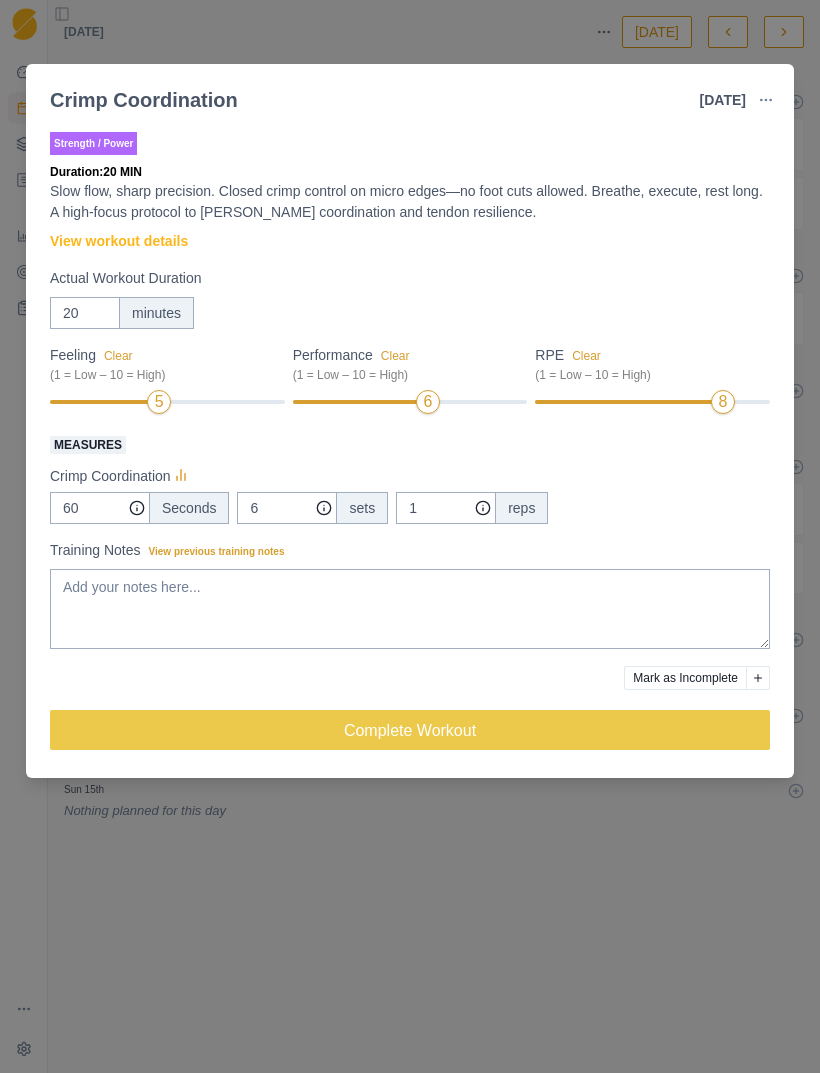 click on "Feeling Clear (1 = Low – 10 = High) 5" at bounding box center [167, 380] 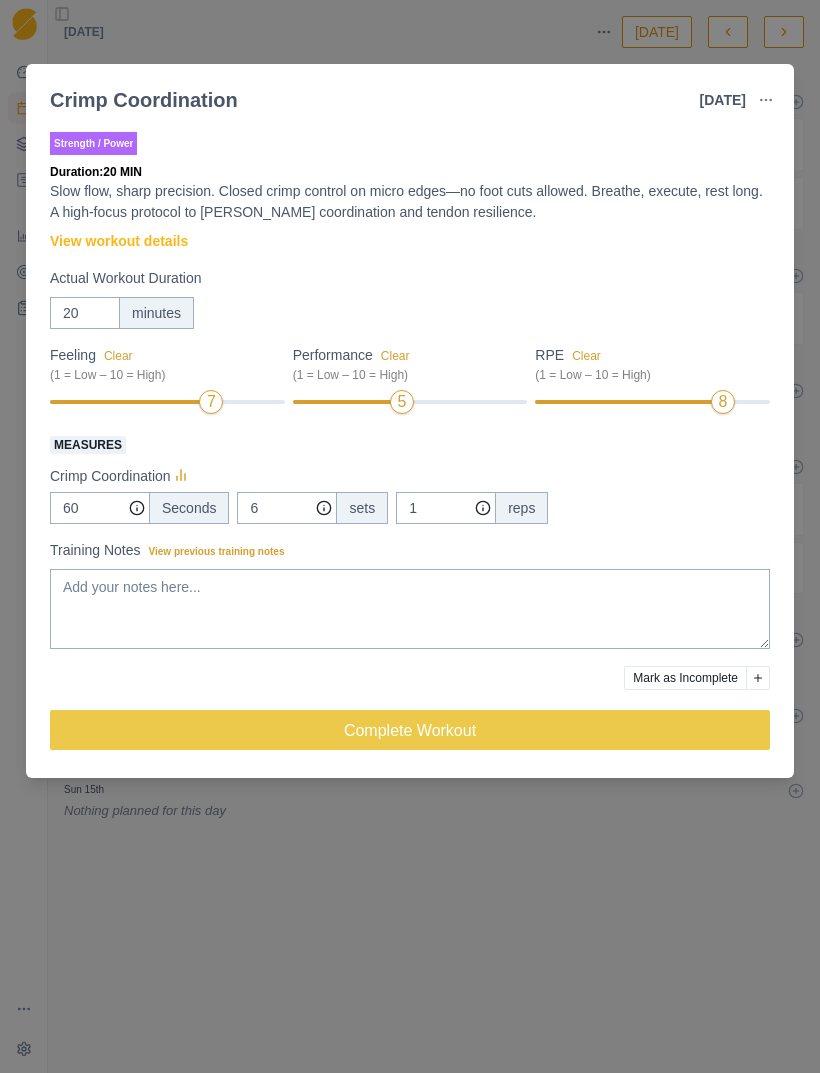 click on "Complete Workout" at bounding box center (410, 730) 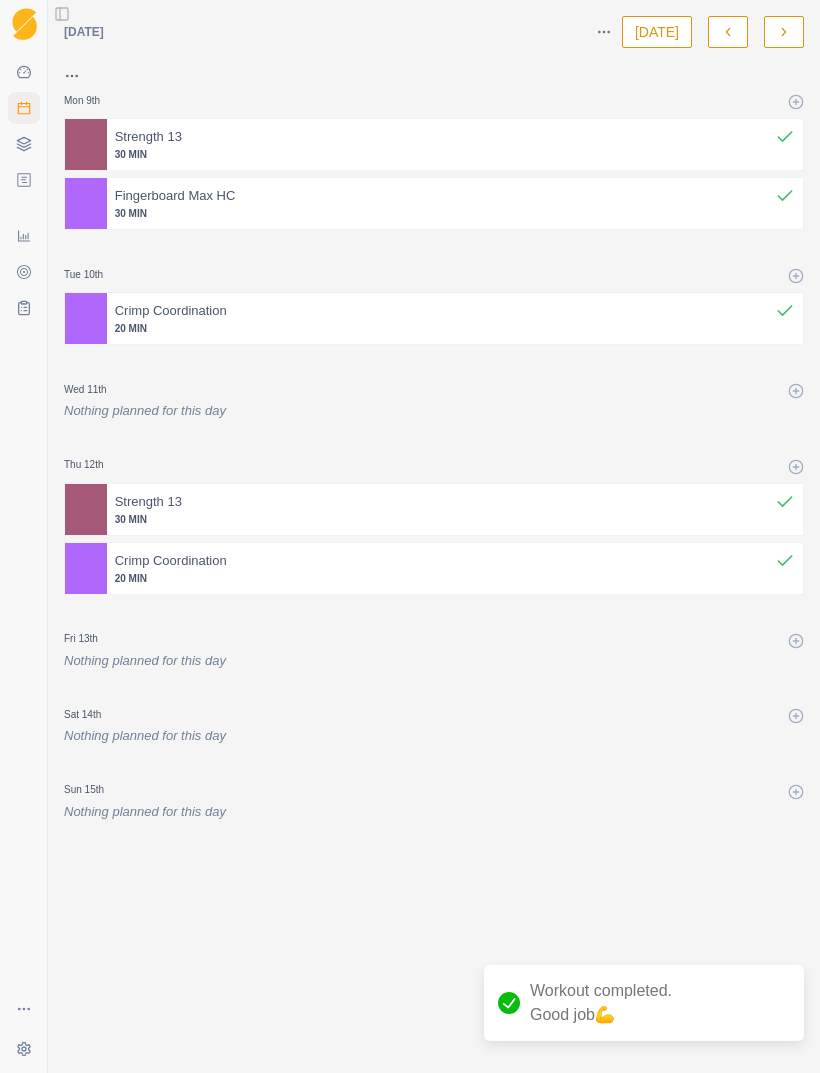 click at bounding box center (784, 32) 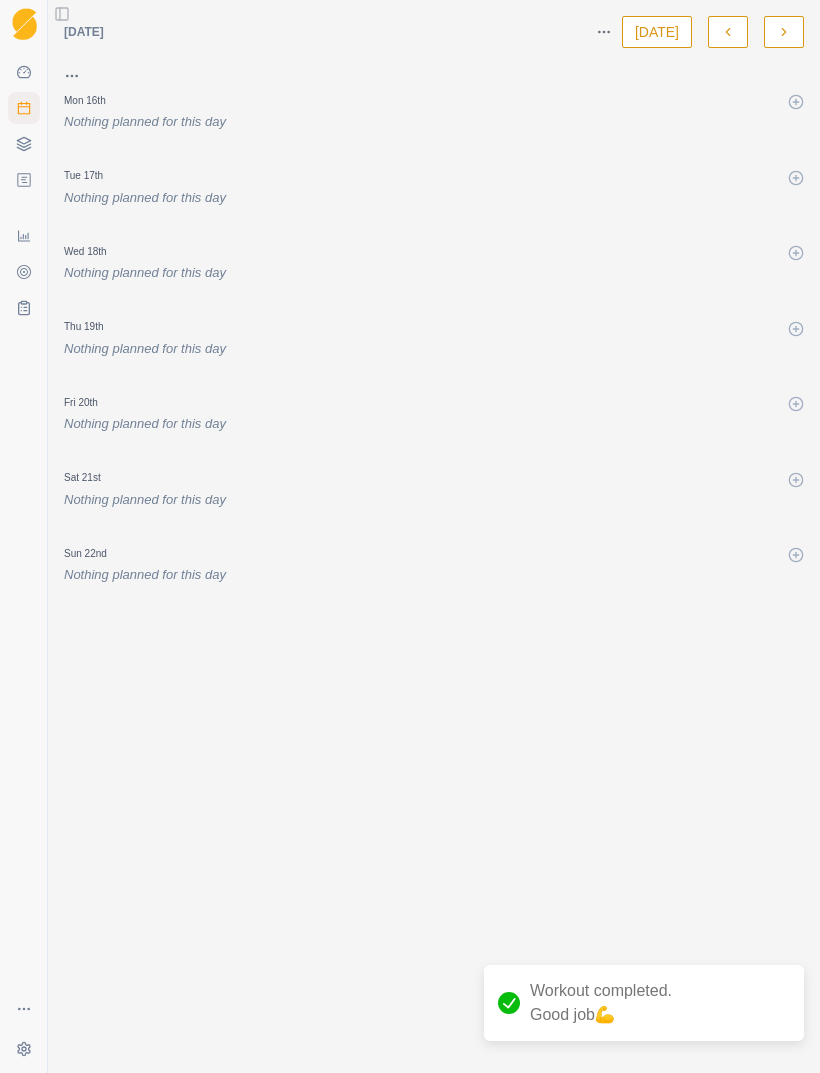 click at bounding box center (784, 32) 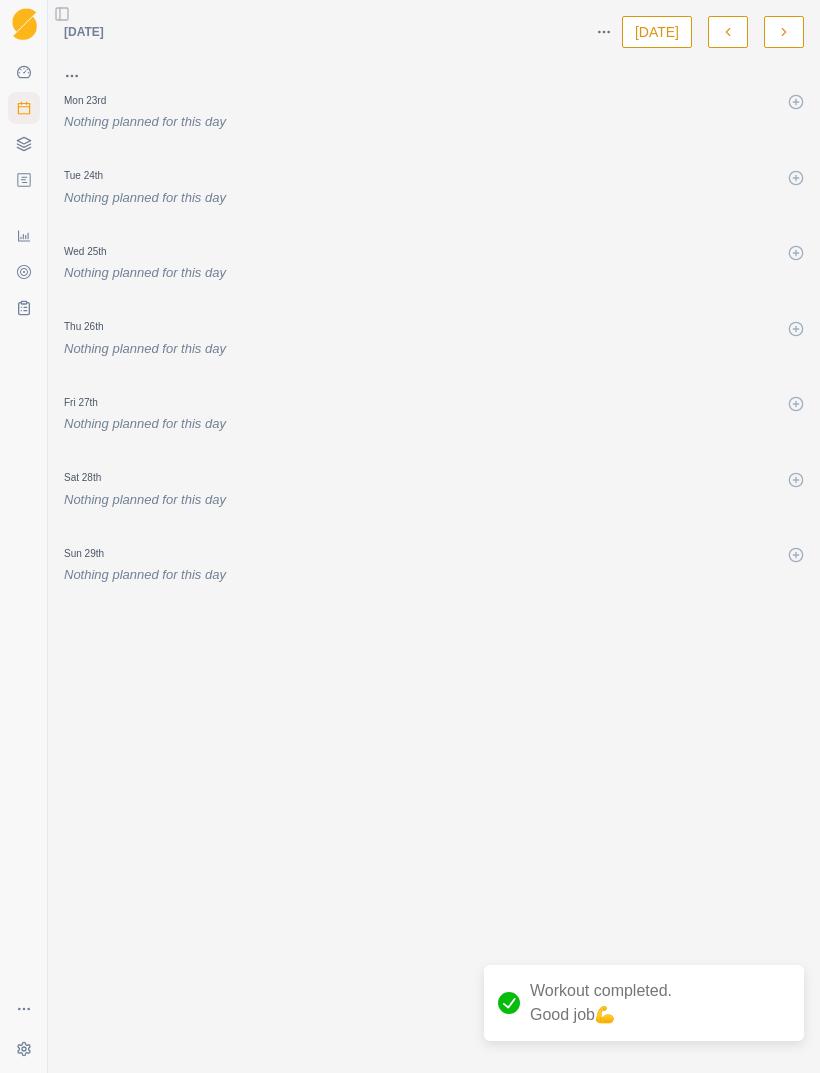 click 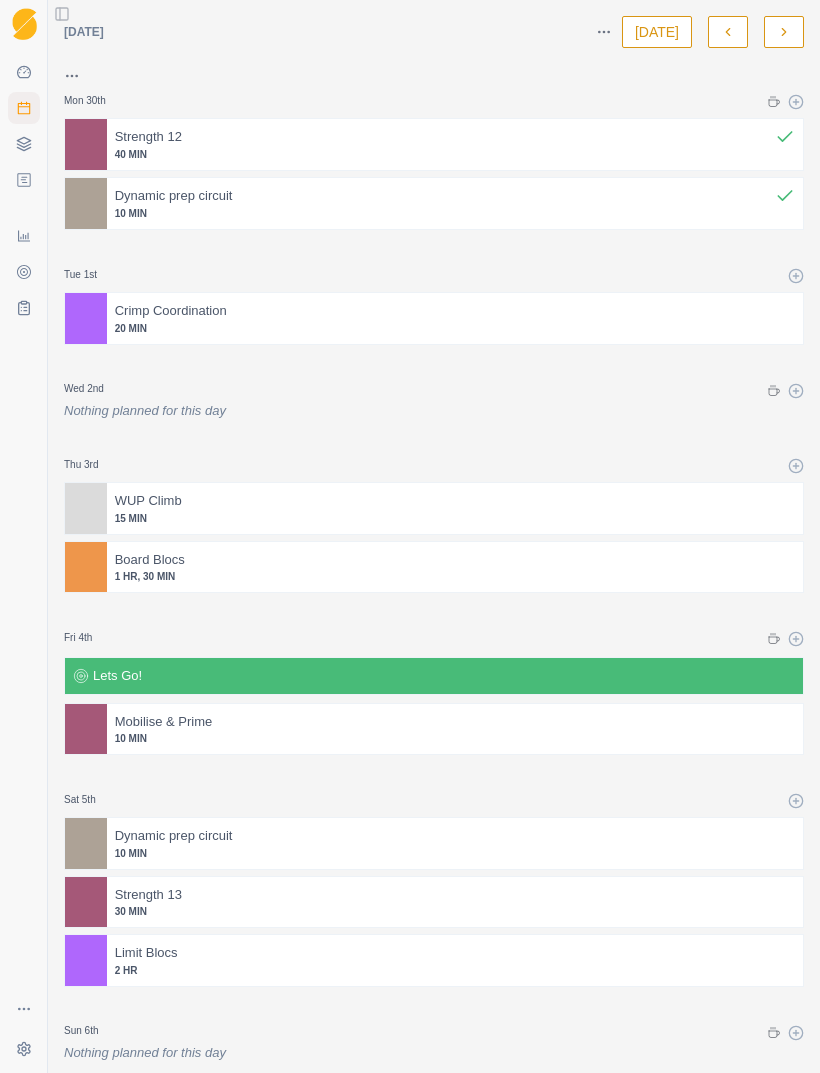 click at bounding box center [434, 365] 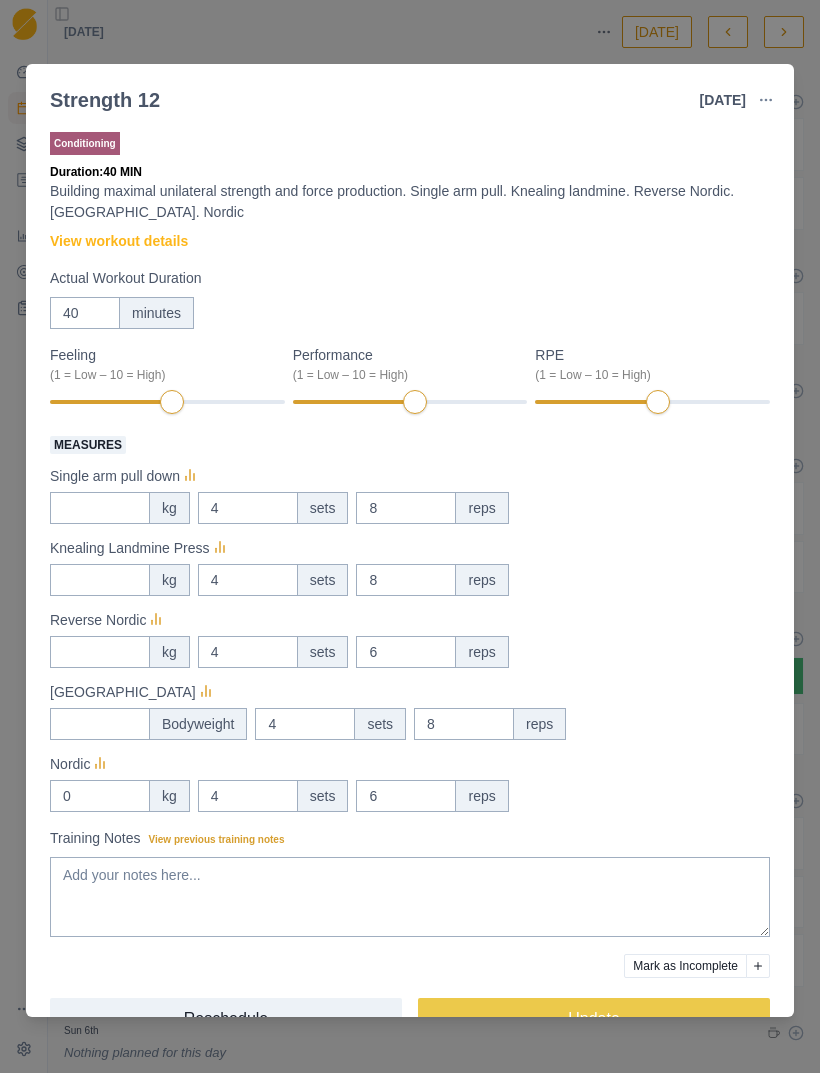 click at bounding box center (766, 100) 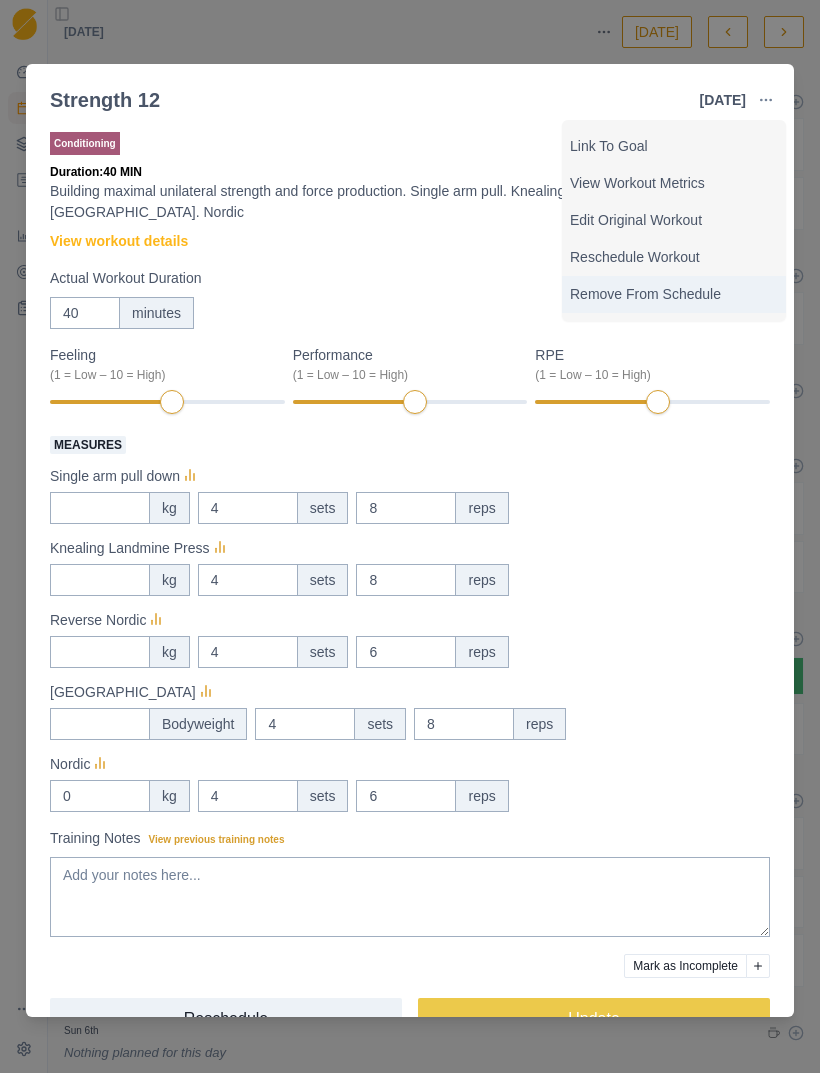 click on "Remove From Schedule" at bounding box center [674, 294] 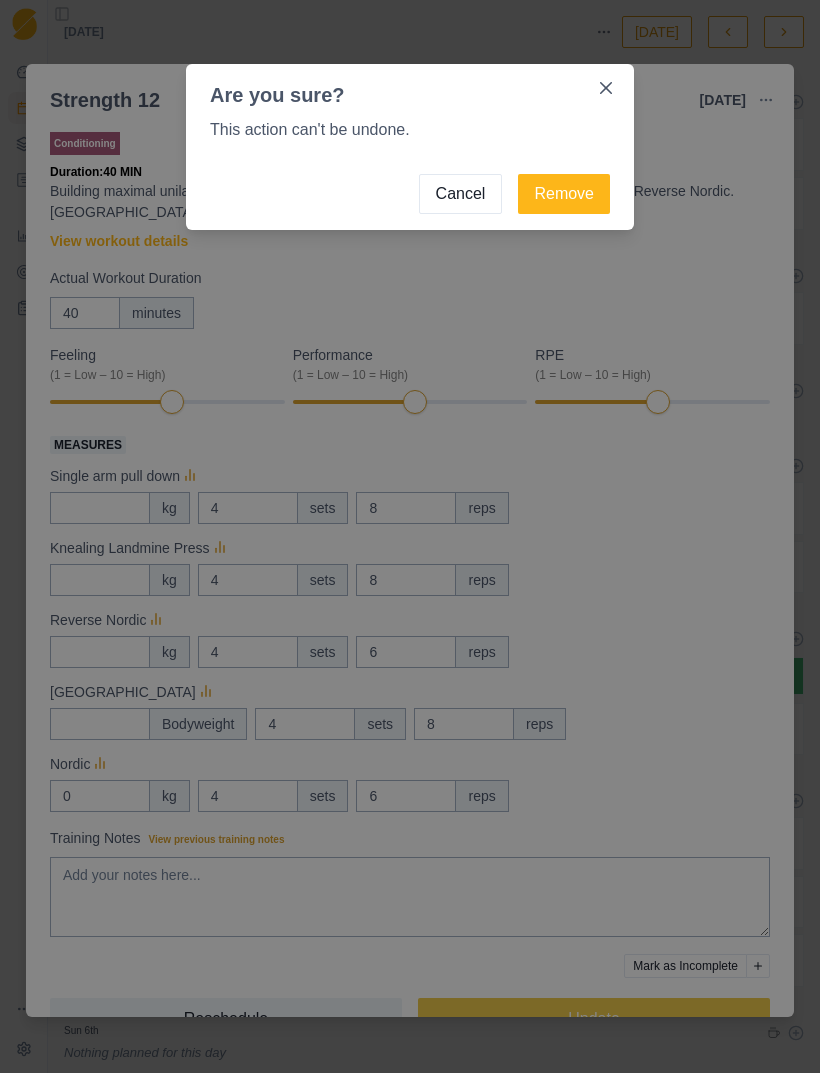 click on "Remove" at bounding box center (564, 194) 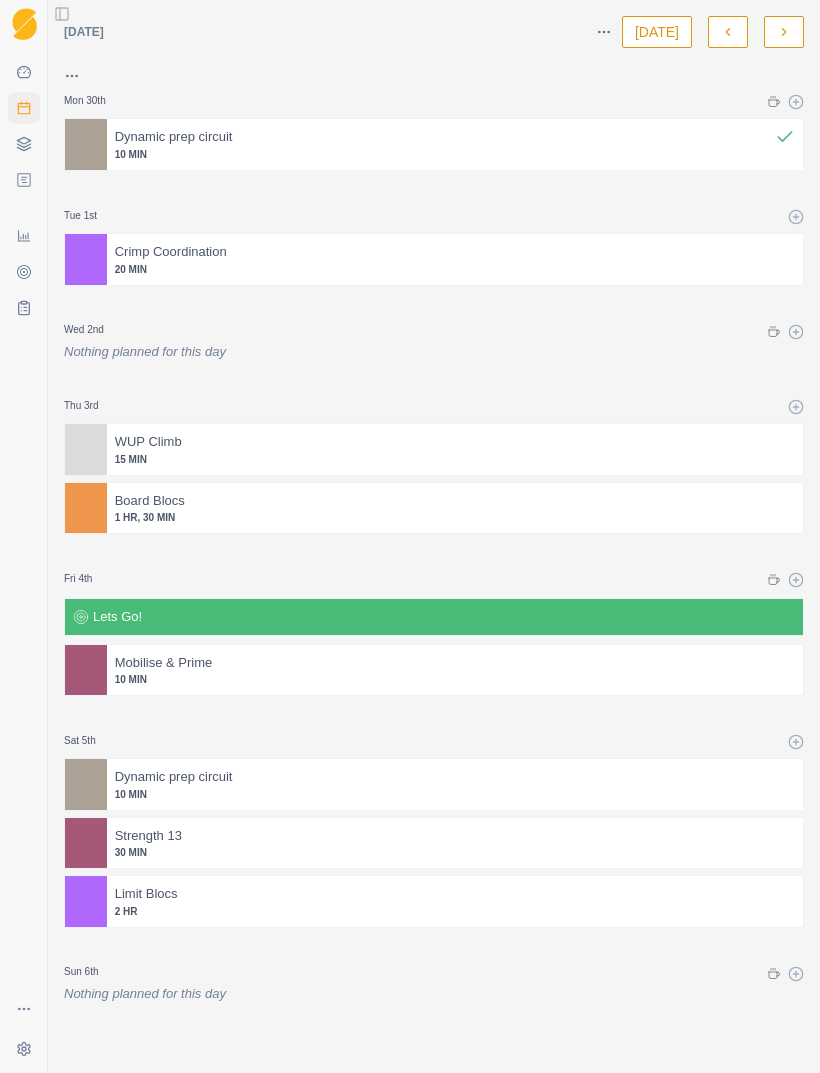 click on "20 MIN" at bounding box center [455, 269] 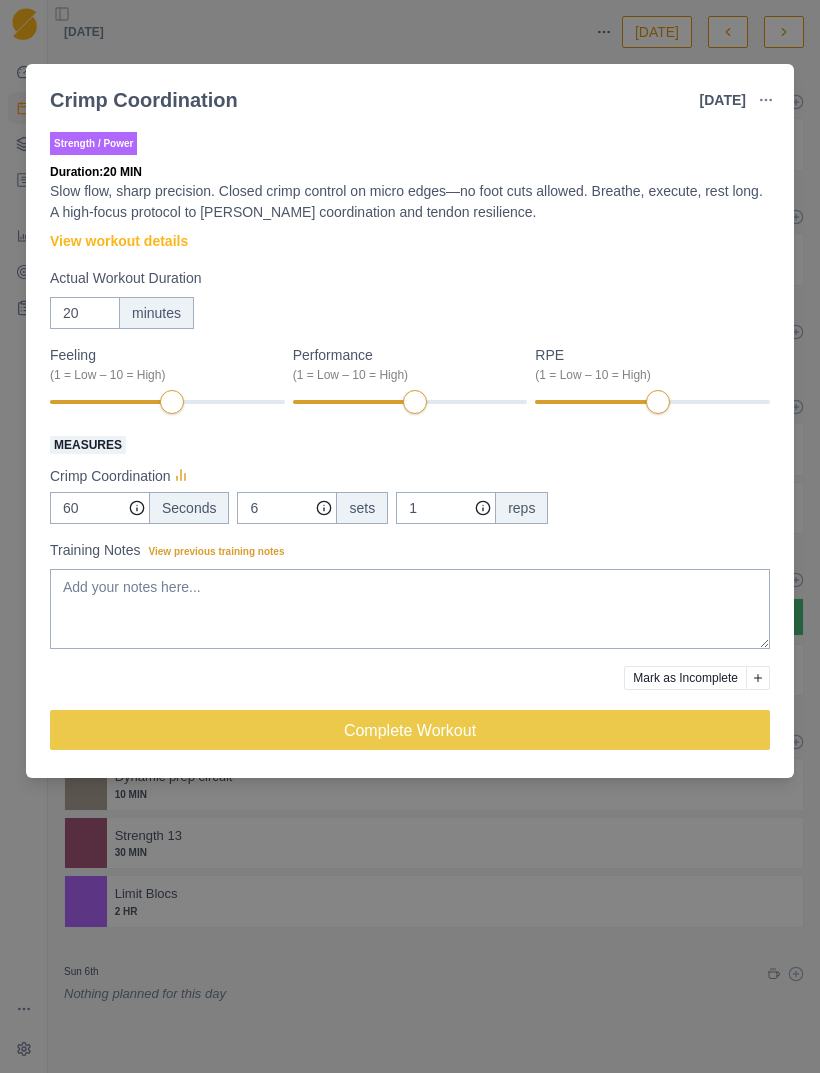 click at bounding box center (766, 100) 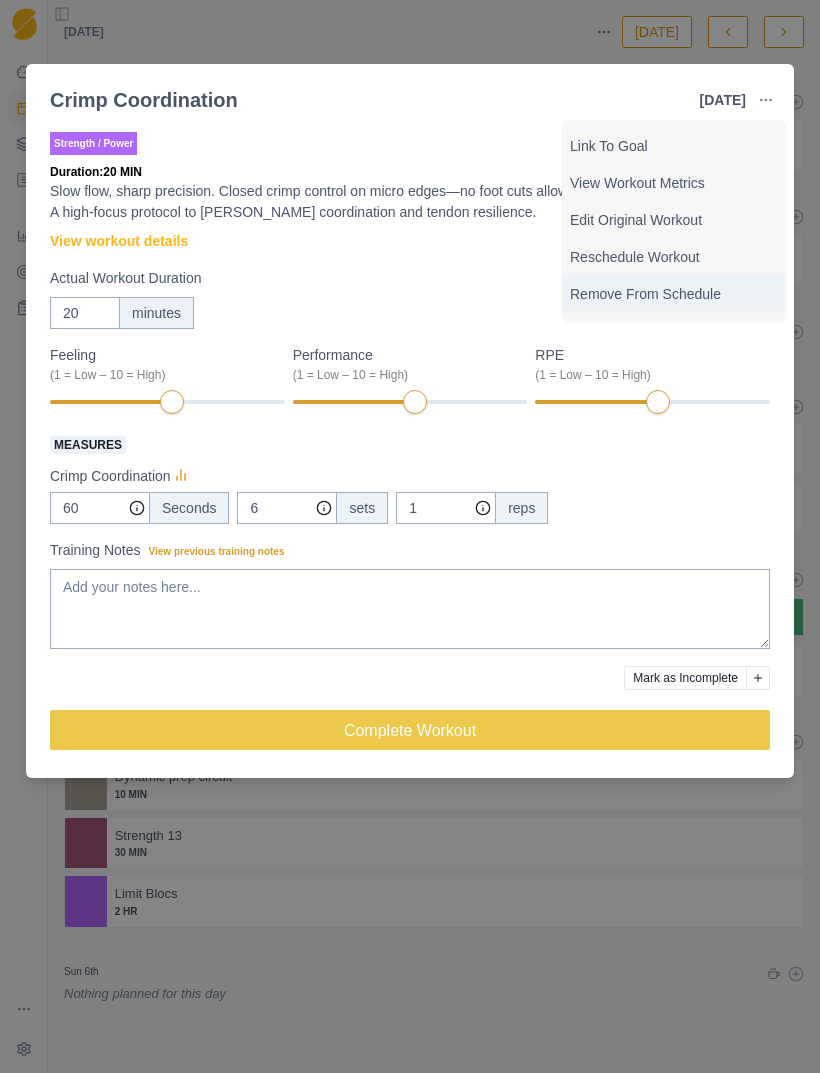 click on "Remove From Schedule" at bounding box center [674, 294] 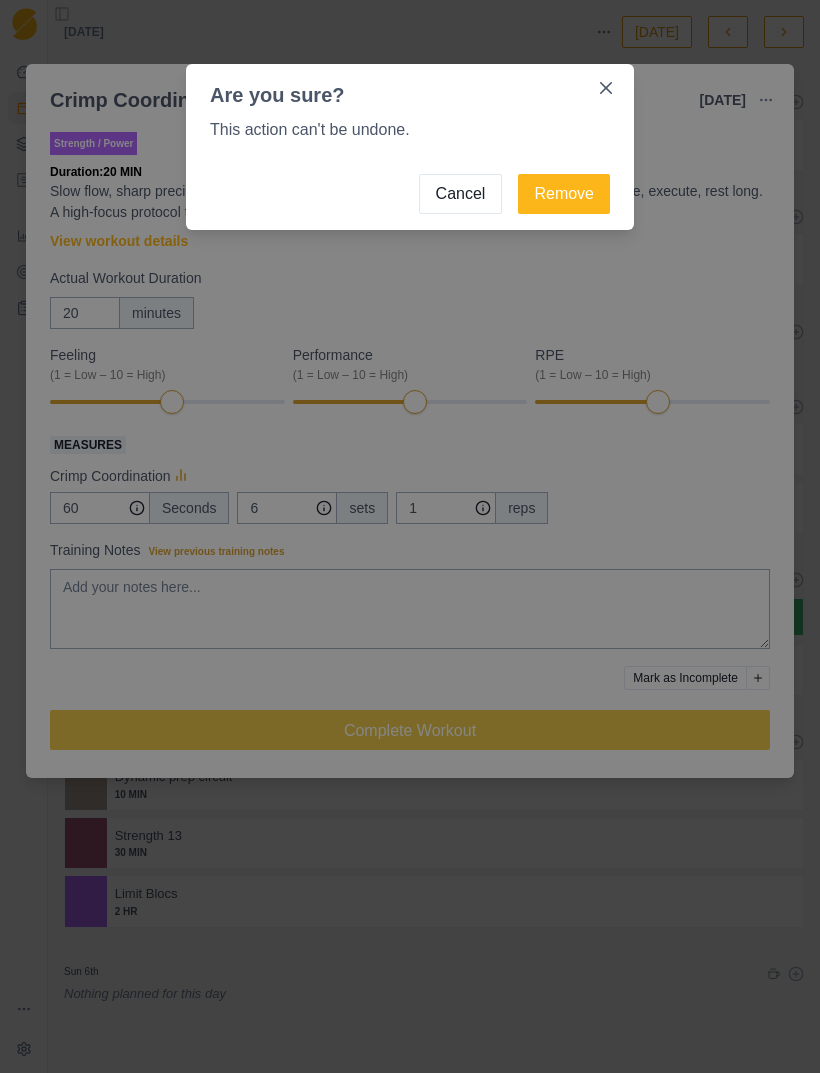click on "Remove" at bounding box center (564, 194) 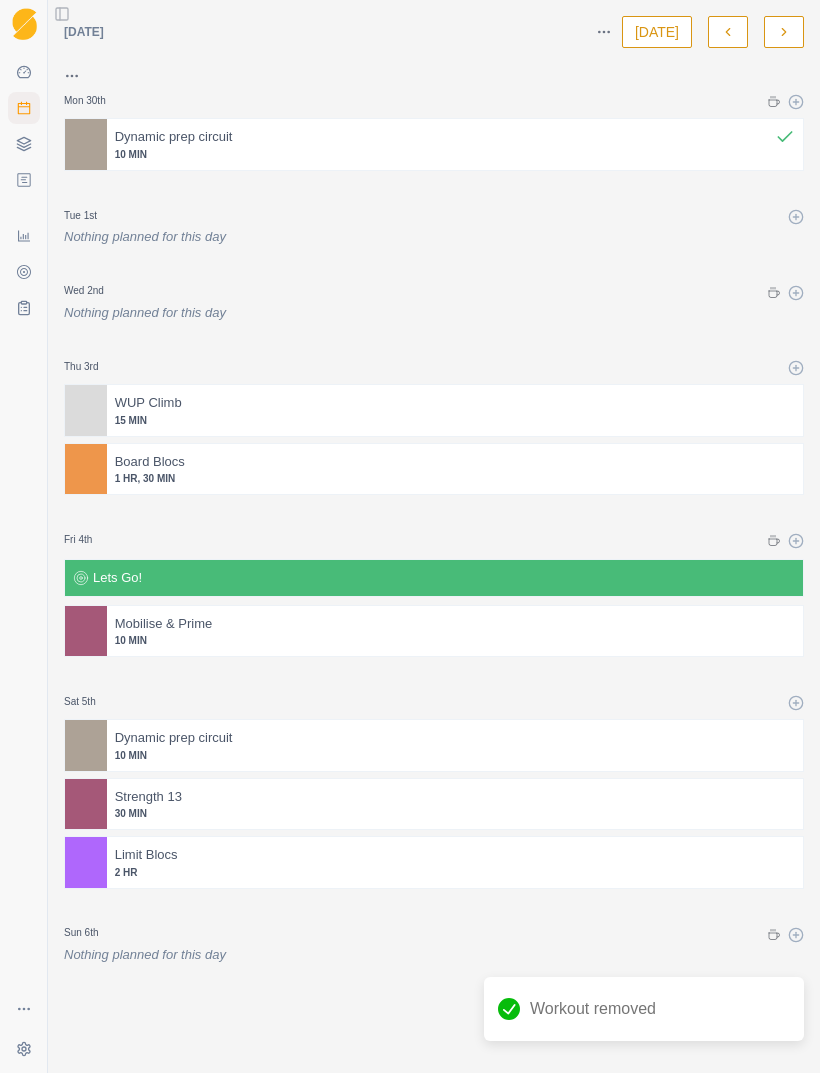 click 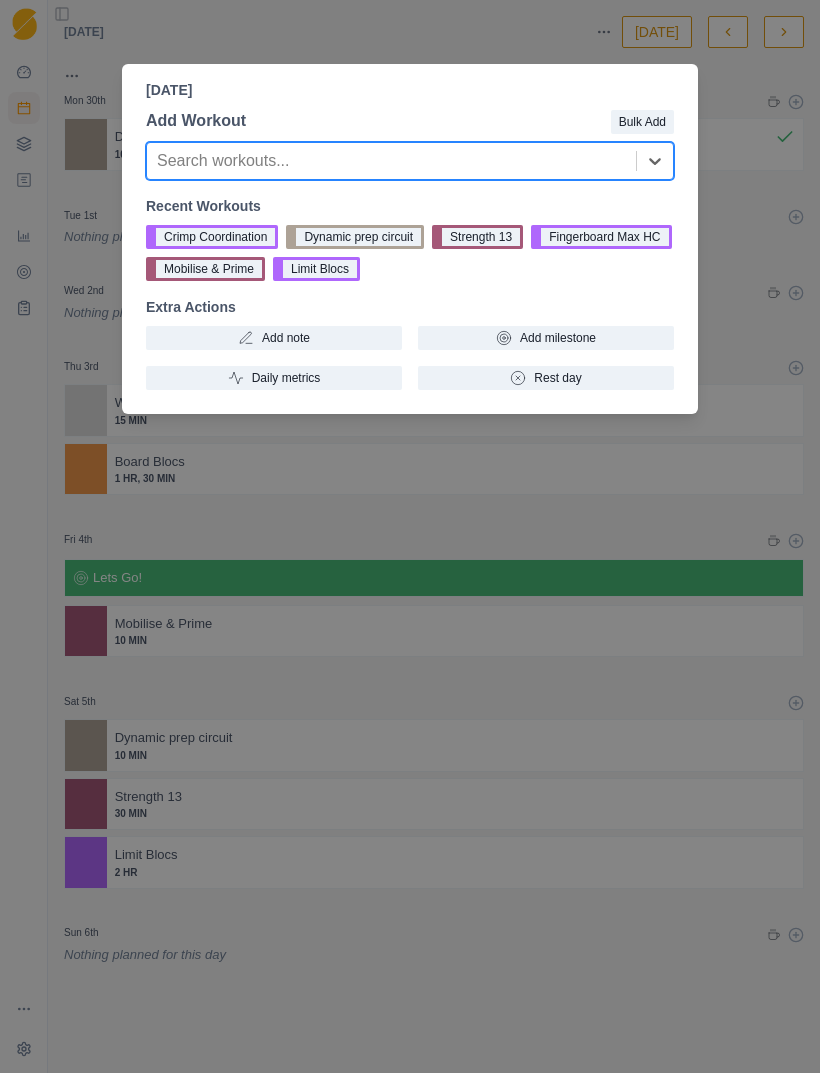 click on "Crimp Coordination" at bounding box center (212, 237) 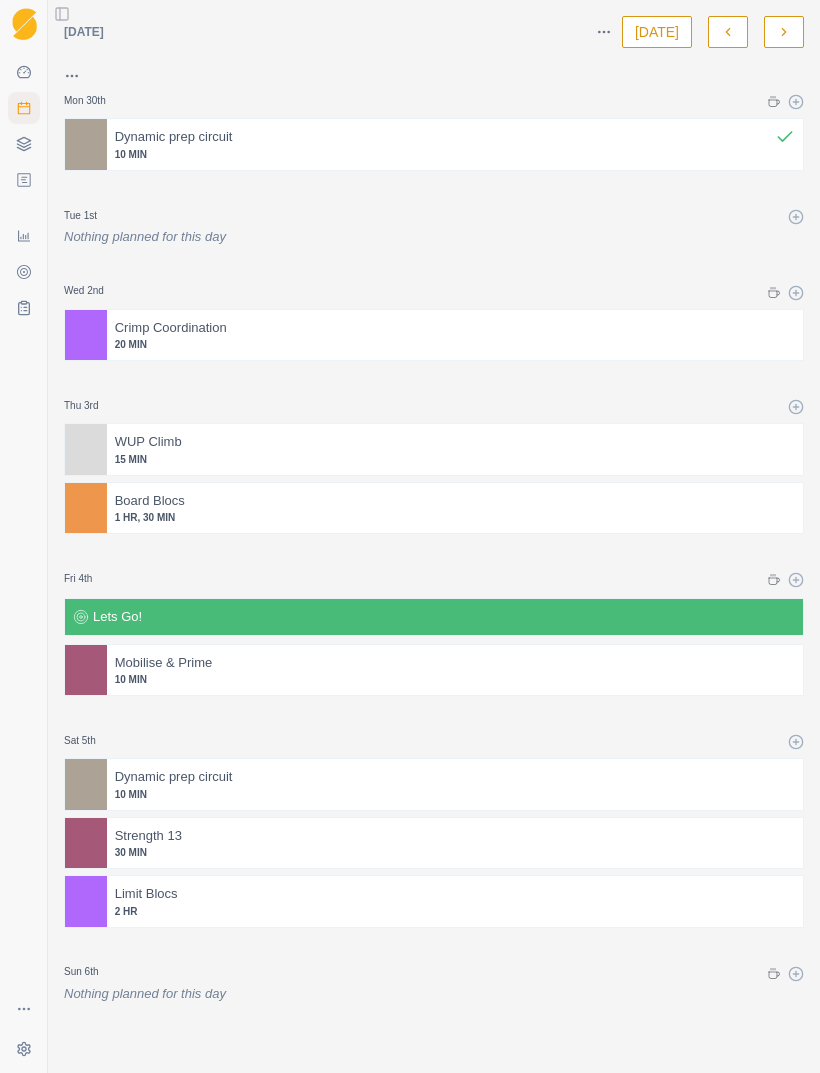 click 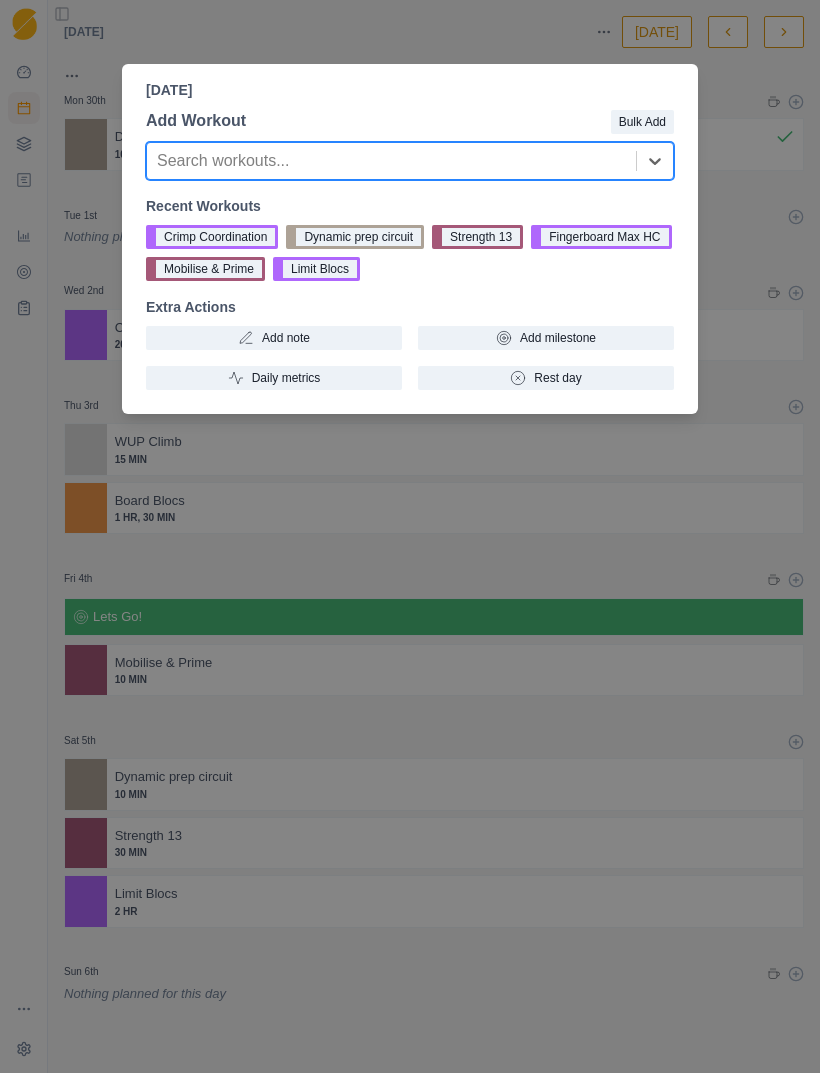 click on "Dynamic prep circuit" at bounding box center (355, 237) 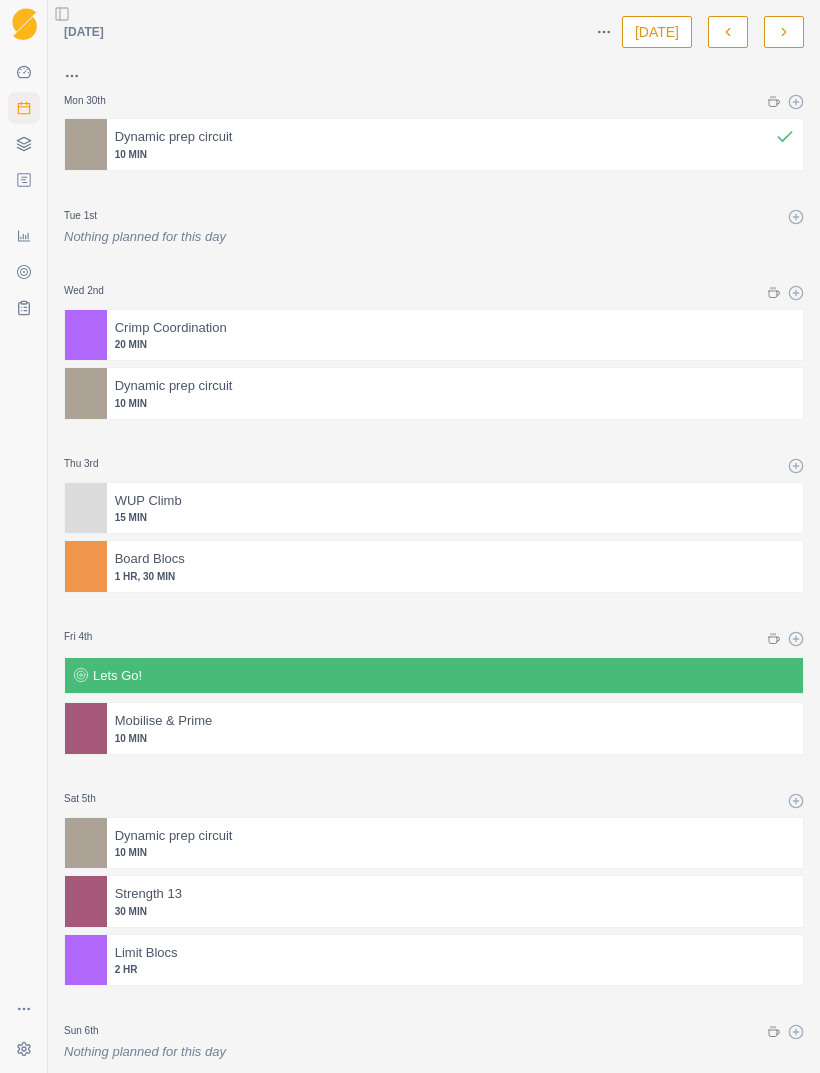 click on "20 MIN" at bounding box center (455, 344) 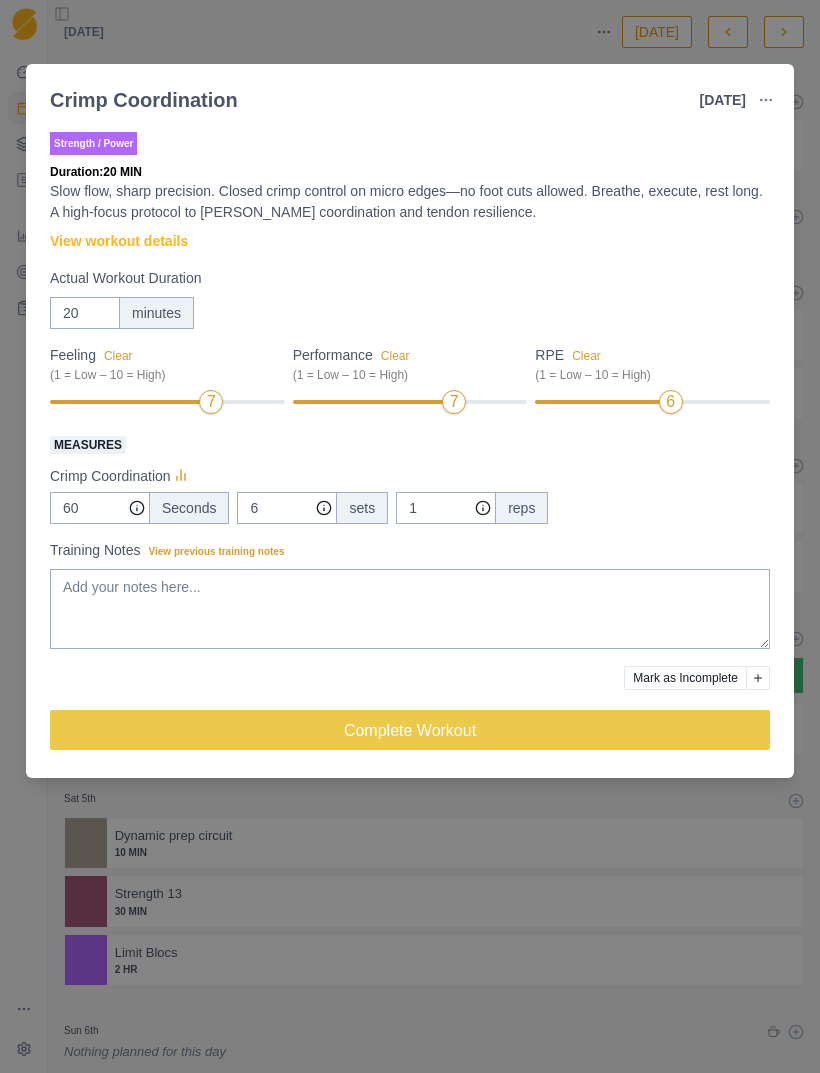 click on "Complete Workout" at bounding box center [410, 730] 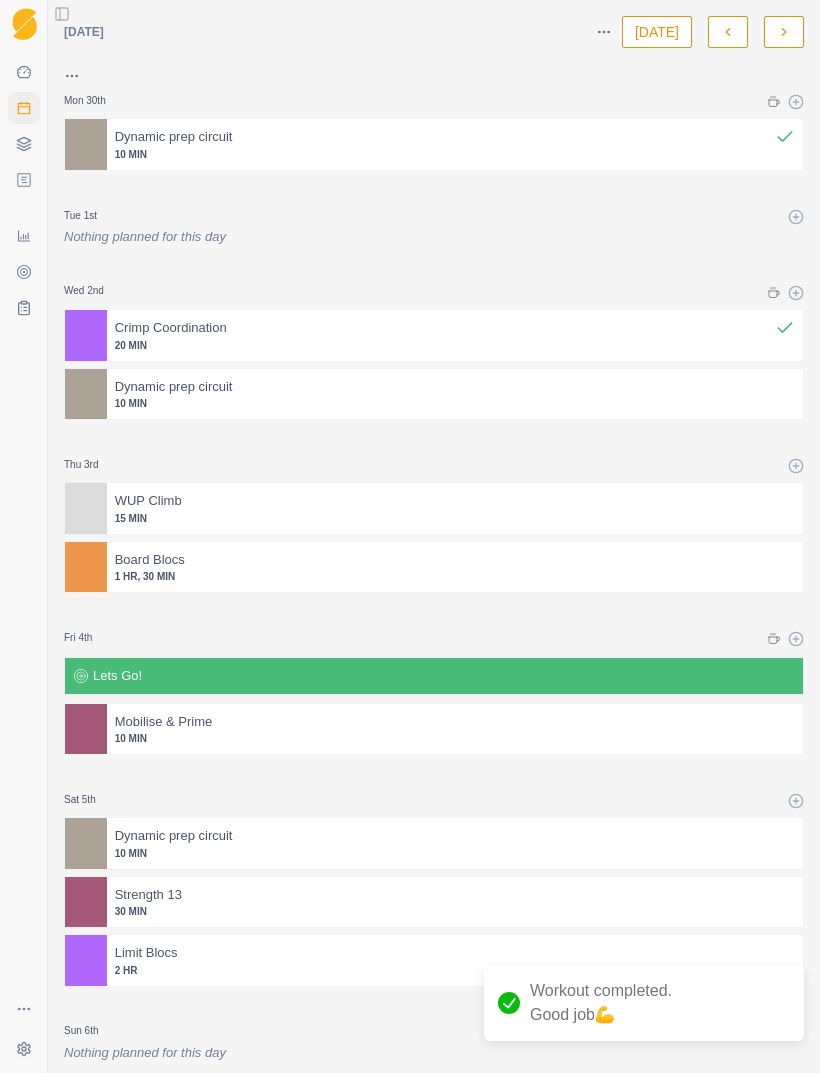 click at bounding box center (513, 387) 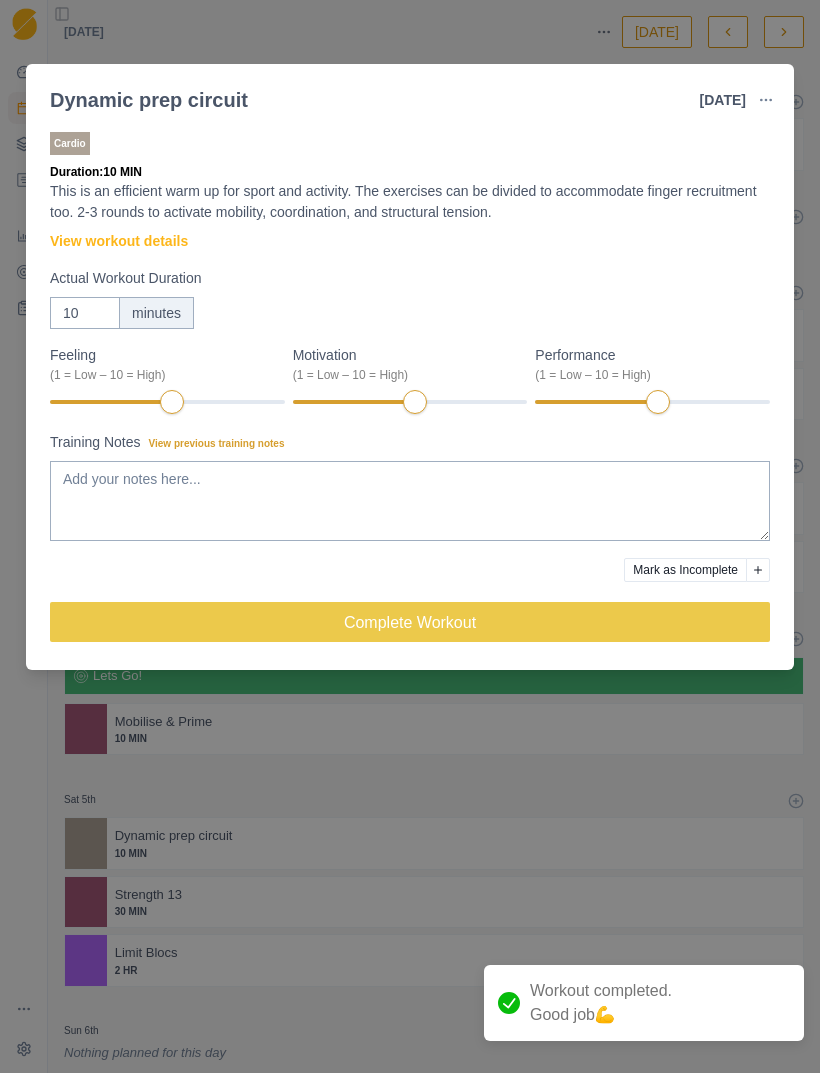 click on "Complete Workout" at bounding box center (410, 622) 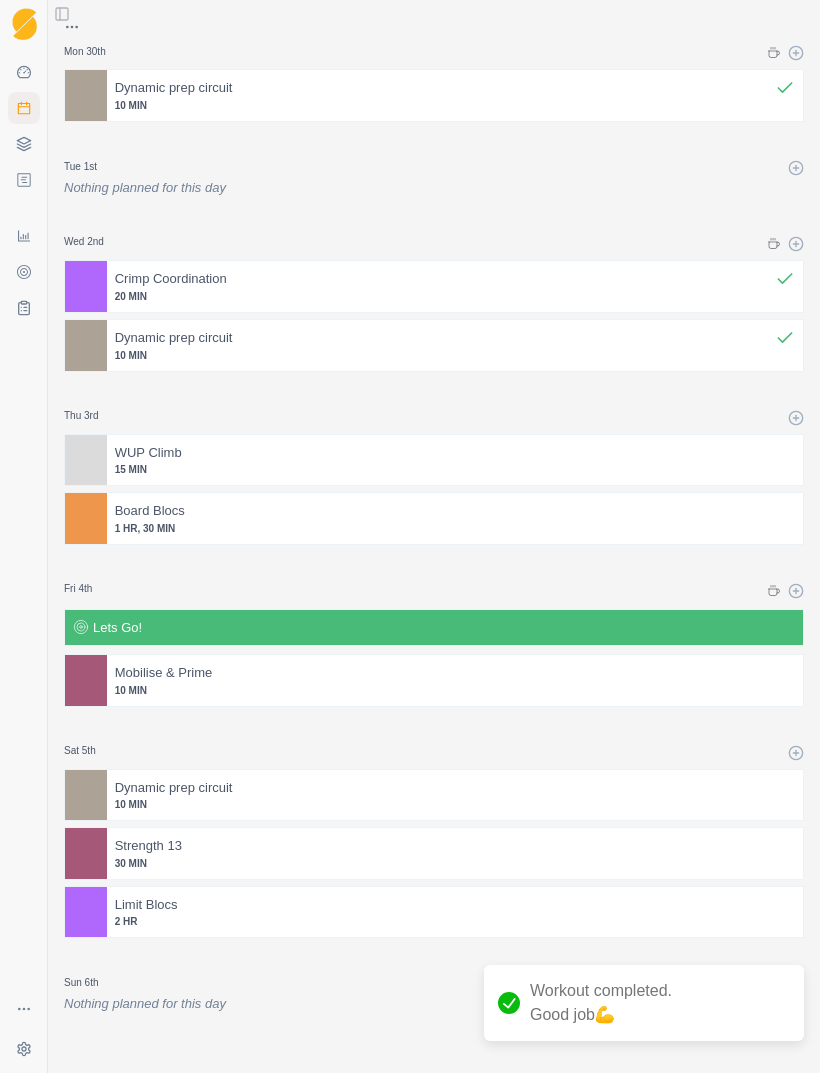 scroll, scrollTop: 49, scrollLeft: 0, axis: vertical 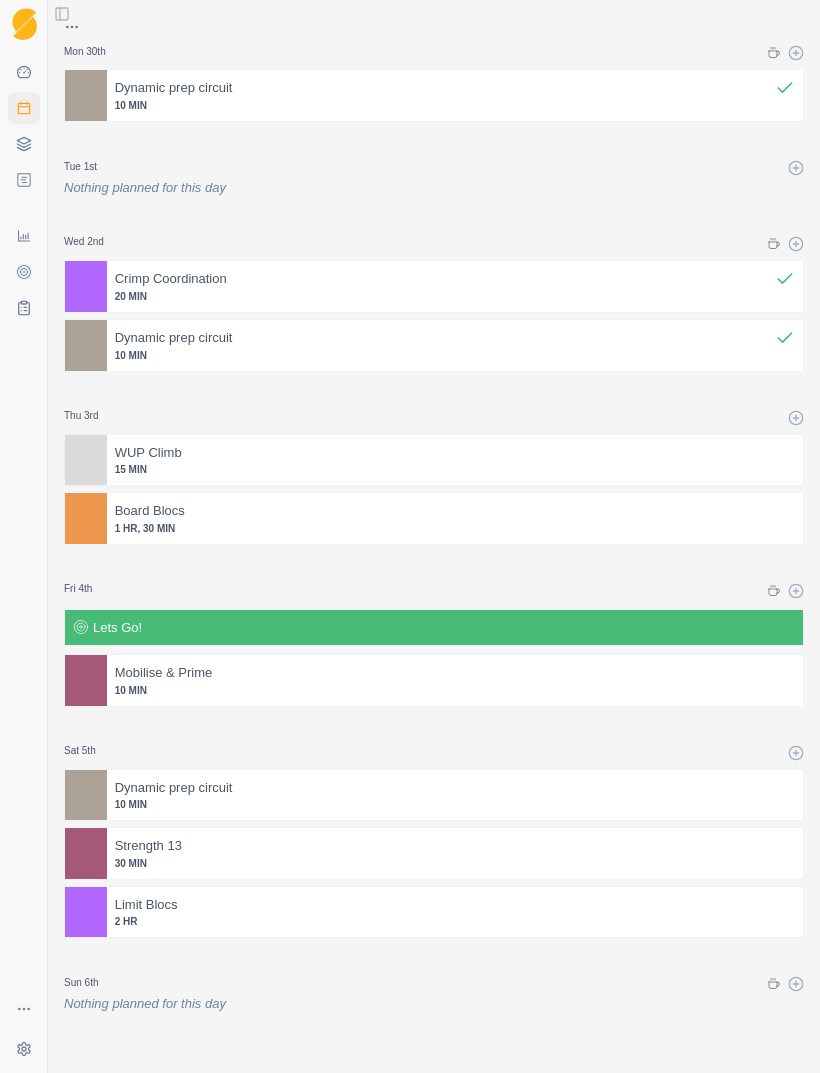 click at bounding box center (490, 511) 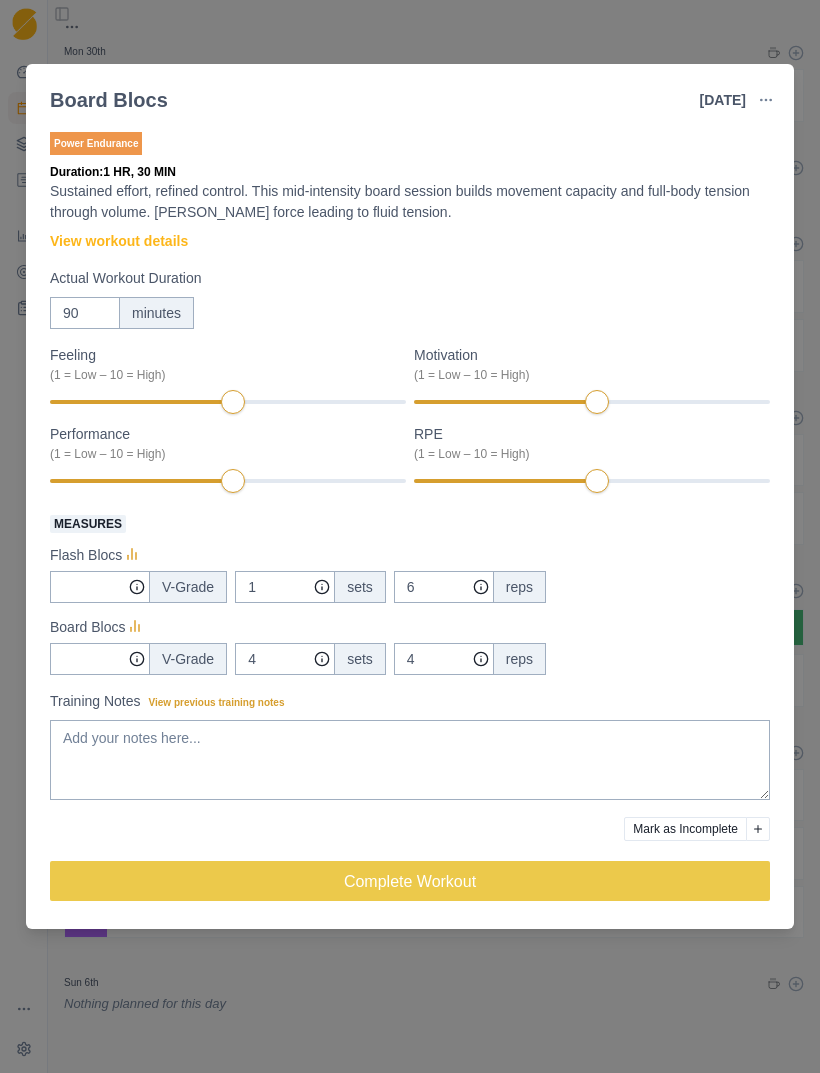 click 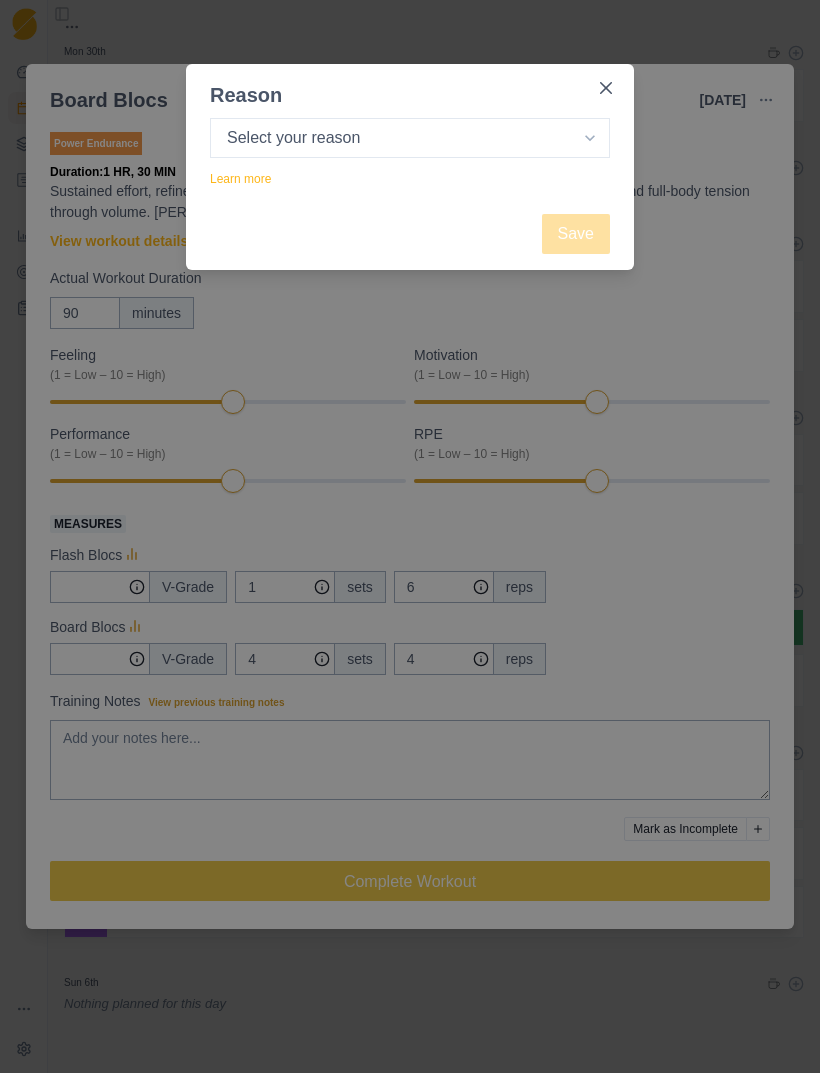 click on "Select your reason No reason given Not motivated Not recovered Not enough time Too tired Weather / conditions Work Family reasons Sick / ill Other" at bounding box center (410, 138) 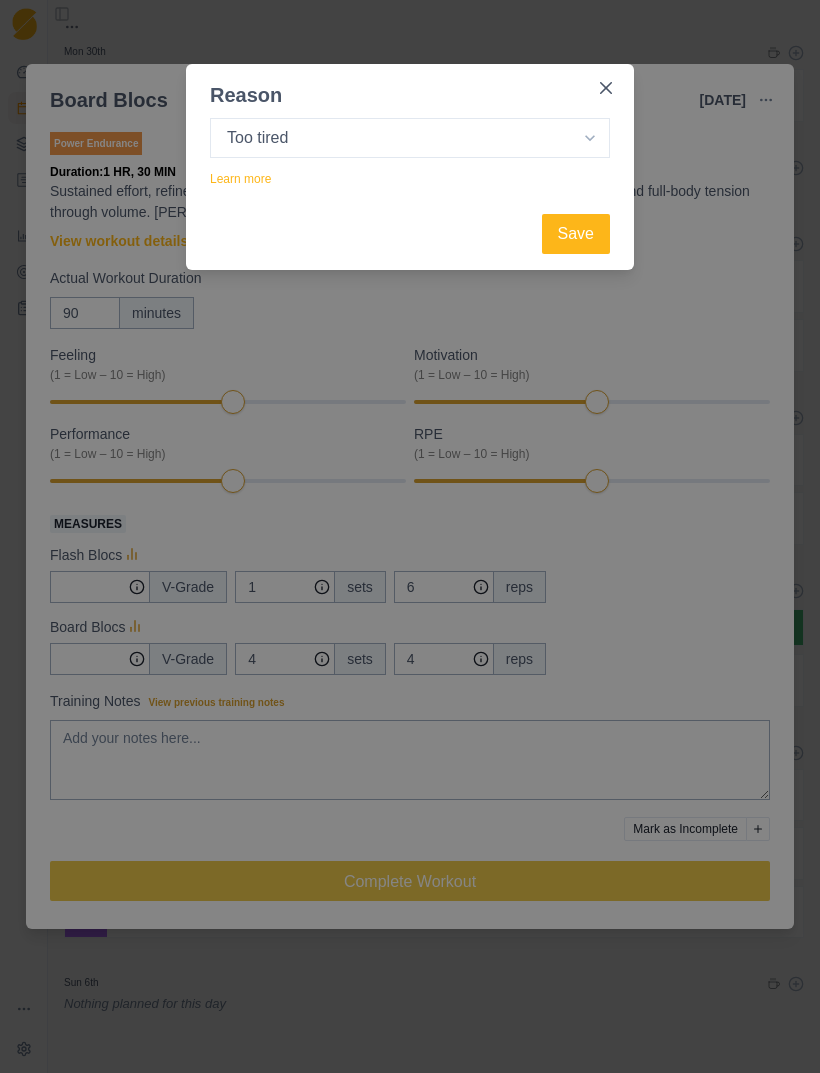 click on "Save" at bounding box center [576, 234] 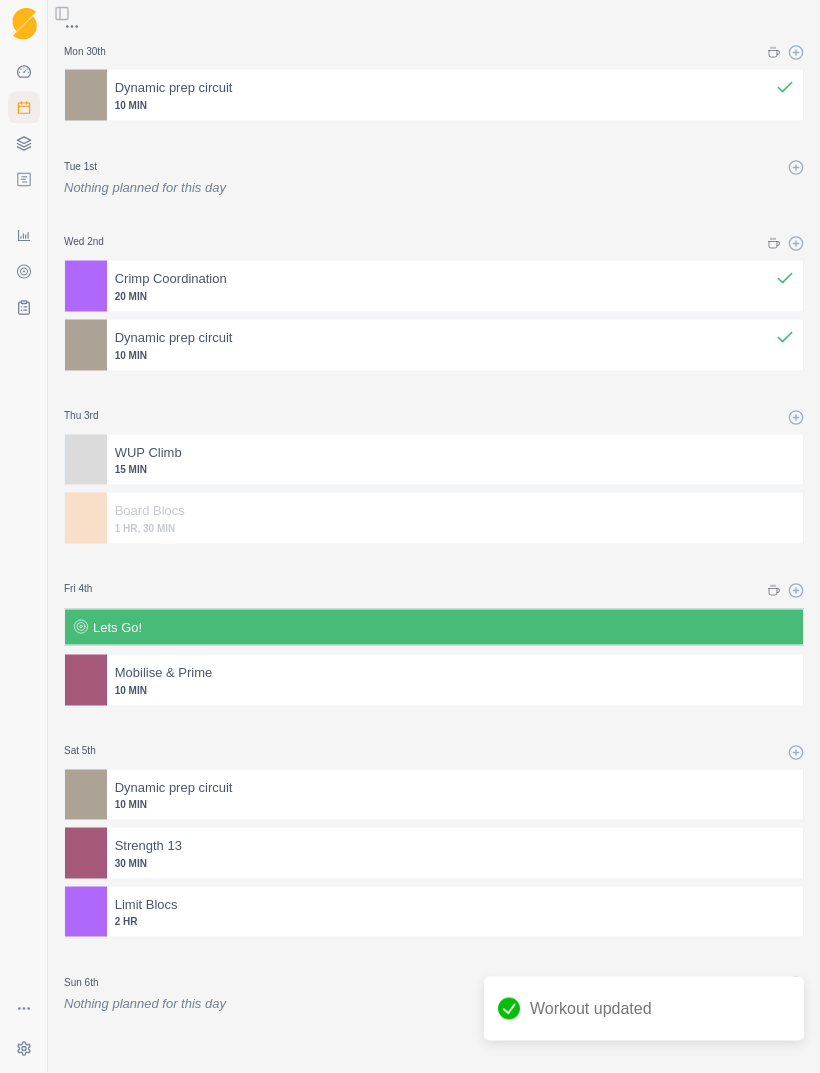 scroll, scrollTop: 64, scrollLeft: 0, axis: vertical 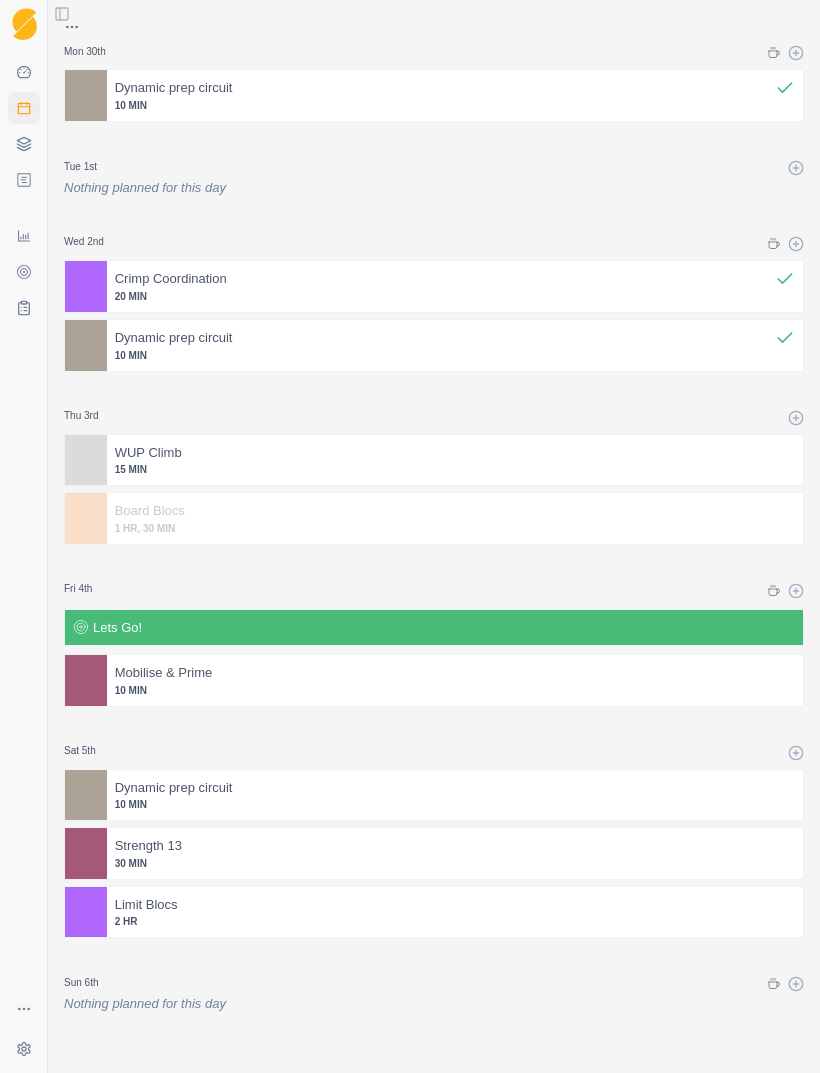 click at bounding box center (503, 673) 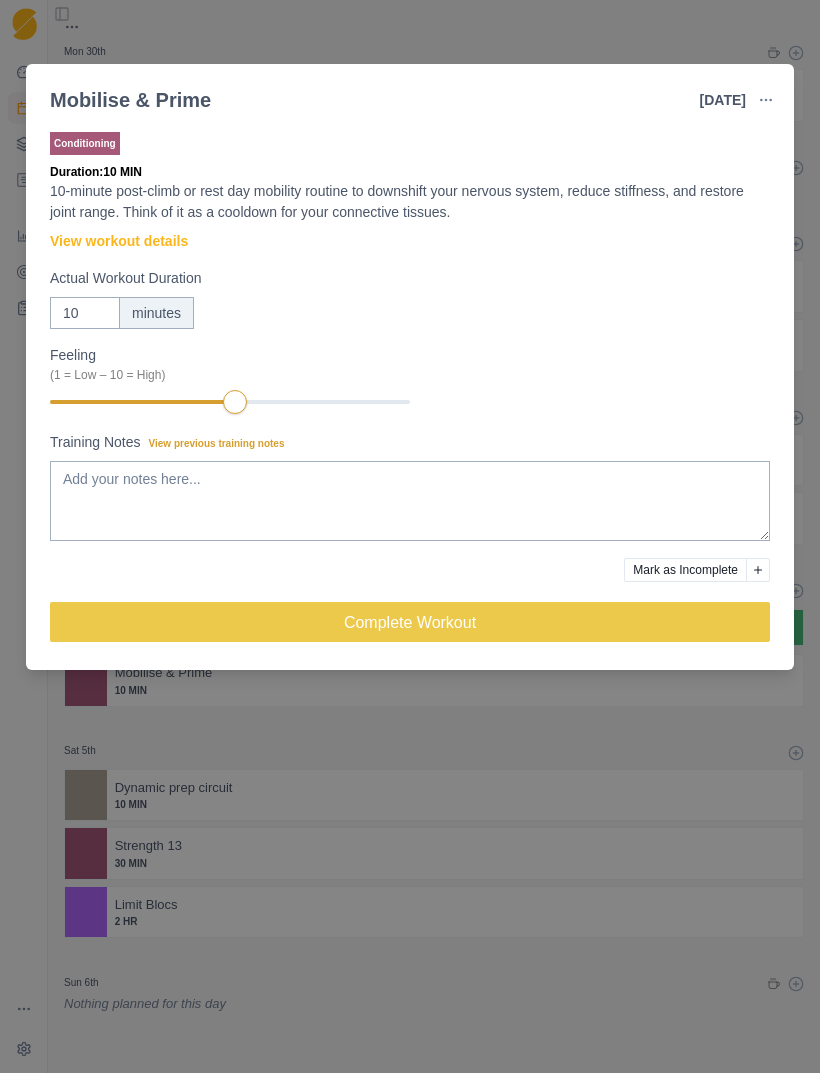 click at bounding box center [235, 402] 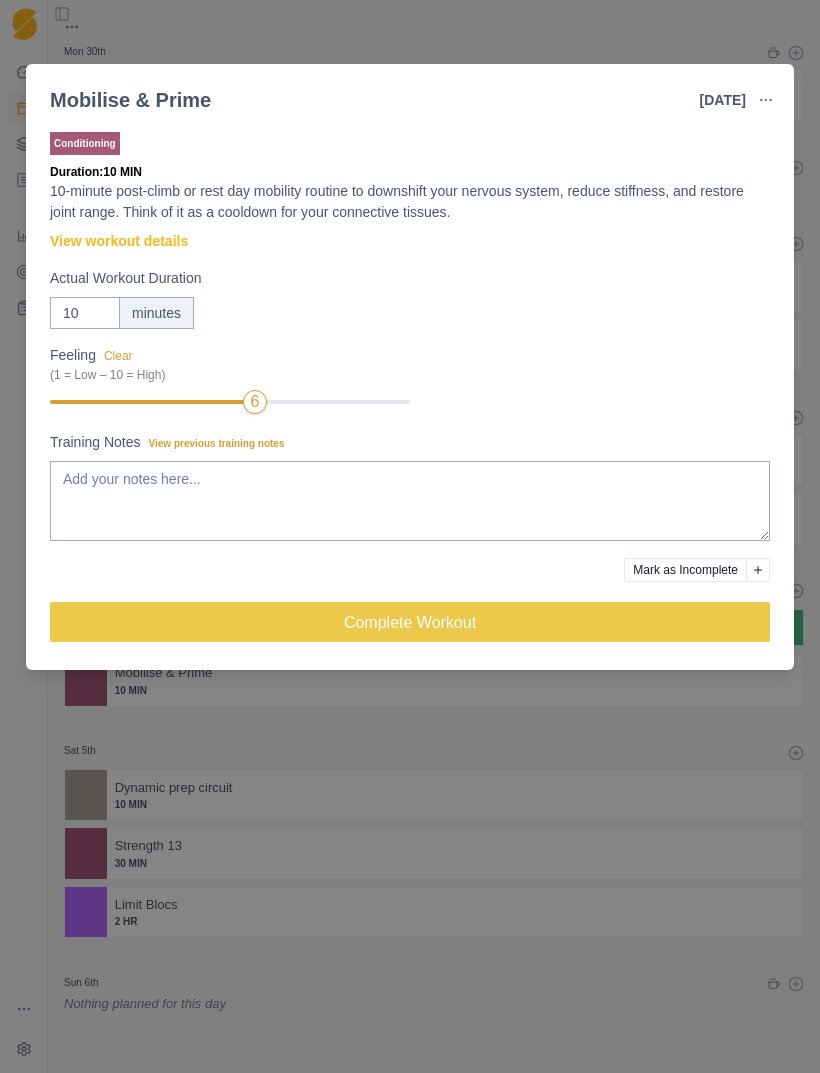 click on "Mobilise & Prime [DATE] Link To Goal View Workout Metrics Edit Original Workout Reschedule Workout Remove From Schedule Conditioning Duration:  10 MIN 10-minute post-climb or rest day mobility routine to downshift your nervous system, reduce [MEDICAL_DATA], and restore joint range. Think of it as a cooldown for your connective tissues.  View workout details Actual Workout Duration 10 minutes Feeling Clear (1 = Low – 10 = High) 6 Training Notes View previous training notes Mark as Incomplete Complete Workout" at bounding box center (410, 536) 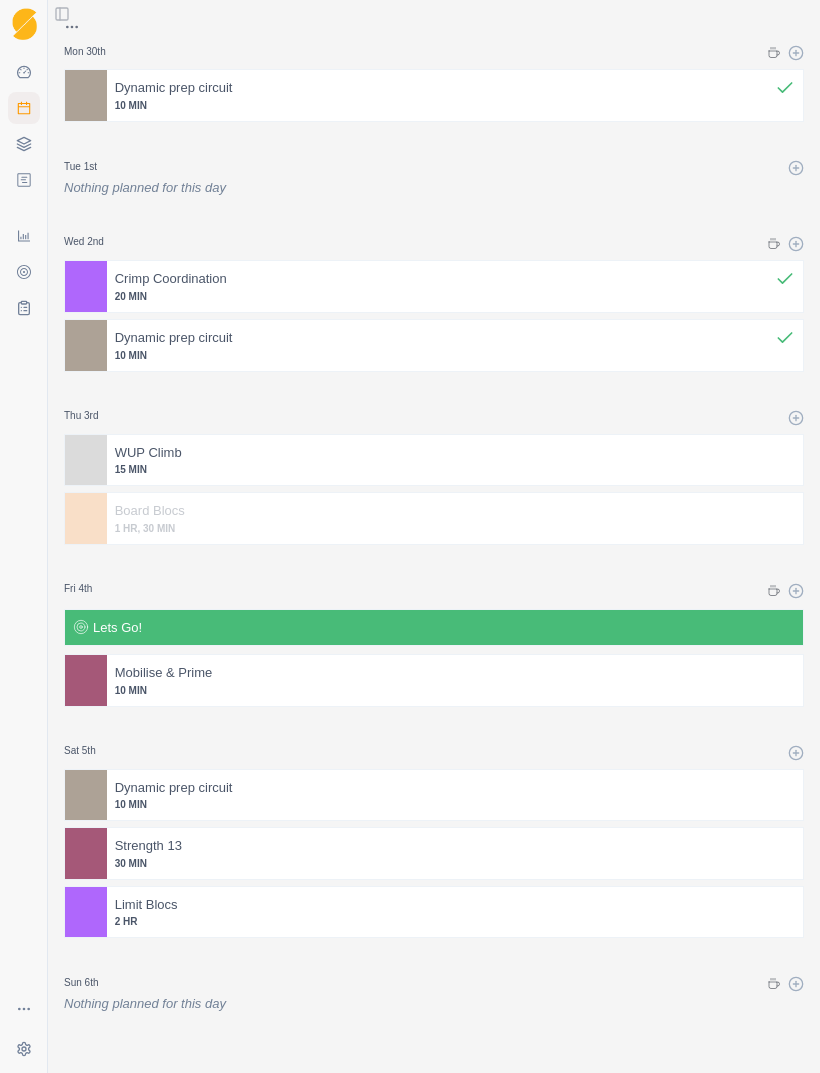 click on "Mobilise & Prime 10 MIN" at bounding box center [455, 680] 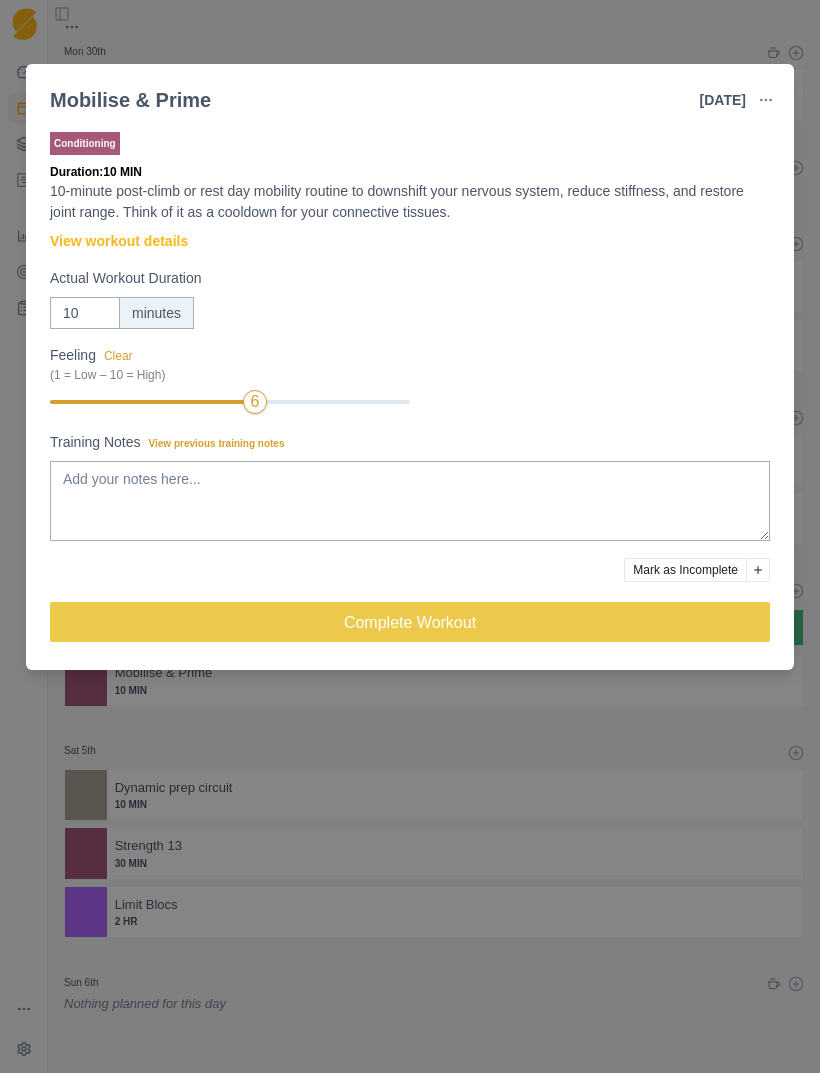 click on "Complete Workout" at bounding box center [410, 622] 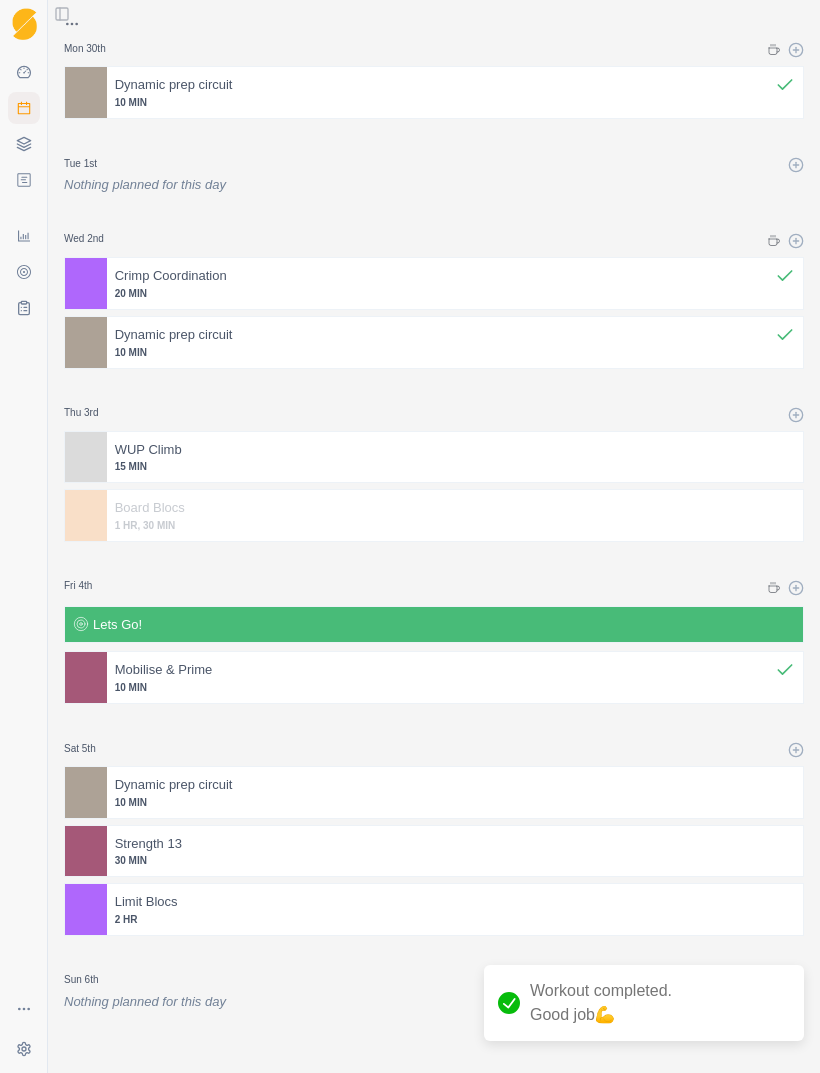 scroll, scrollTop: 50, scrollLeft: 0, axis: vertical 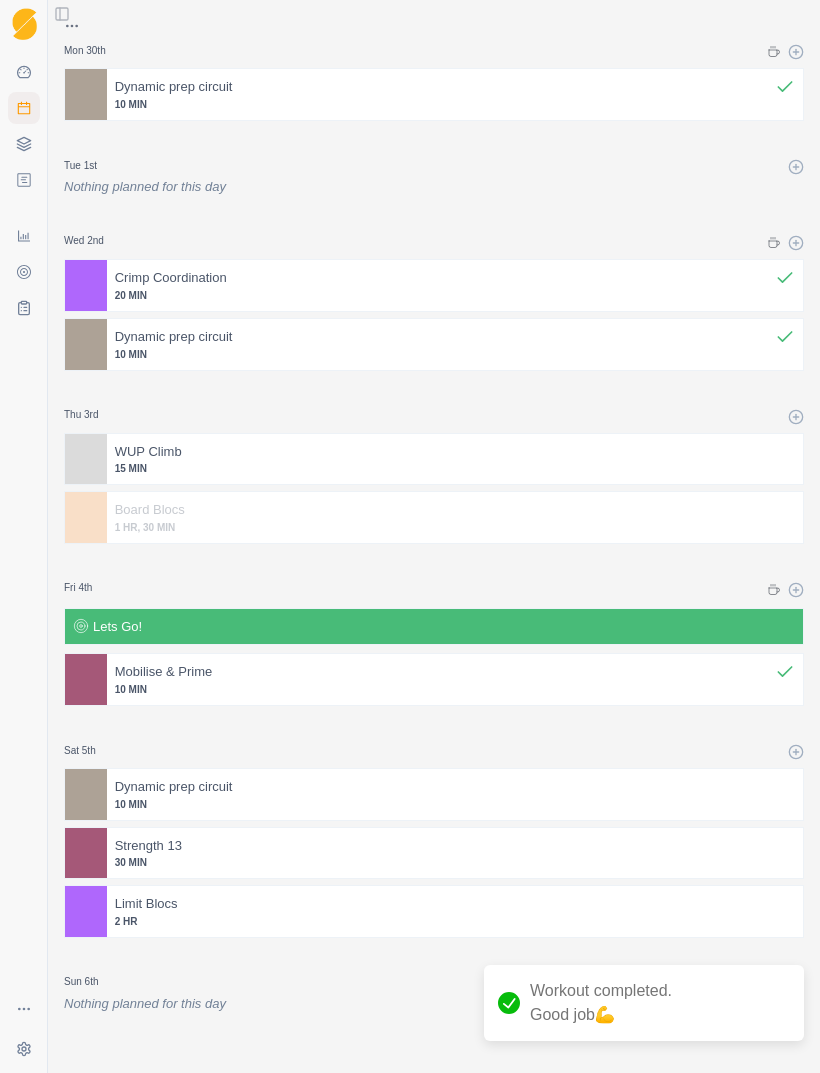 click at bounding box center [513, 787] 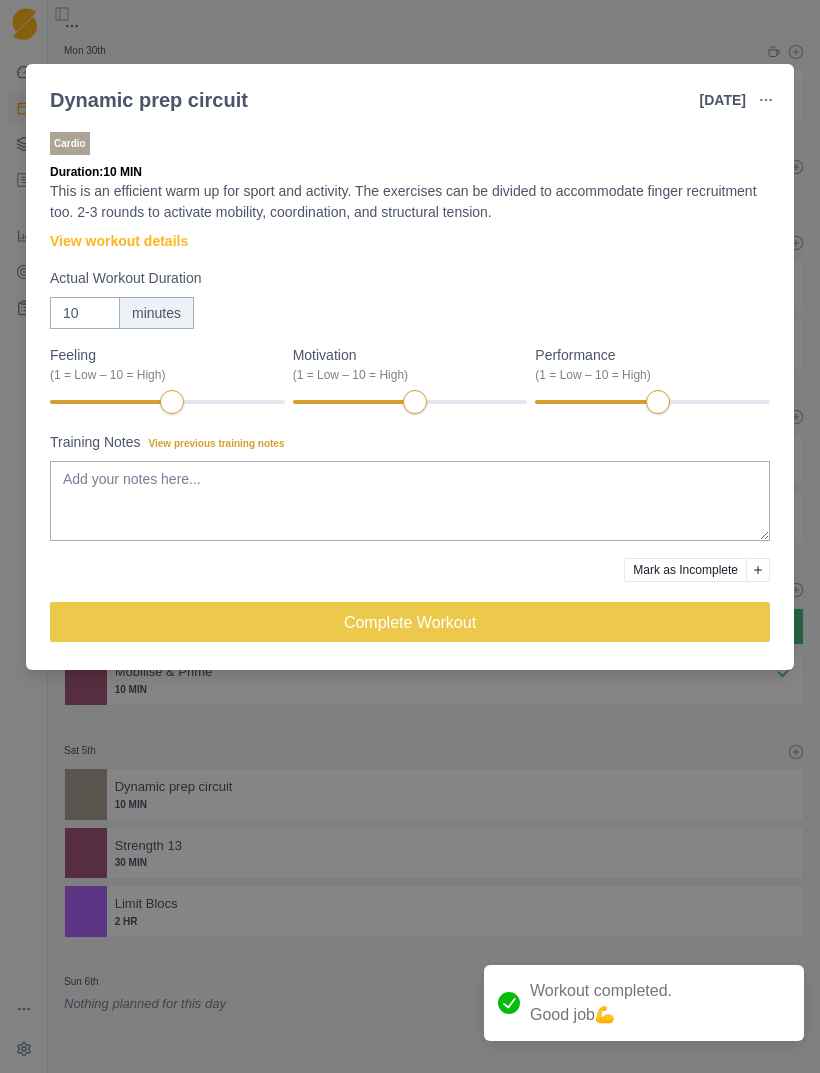 click at bounding box center [758, 570] 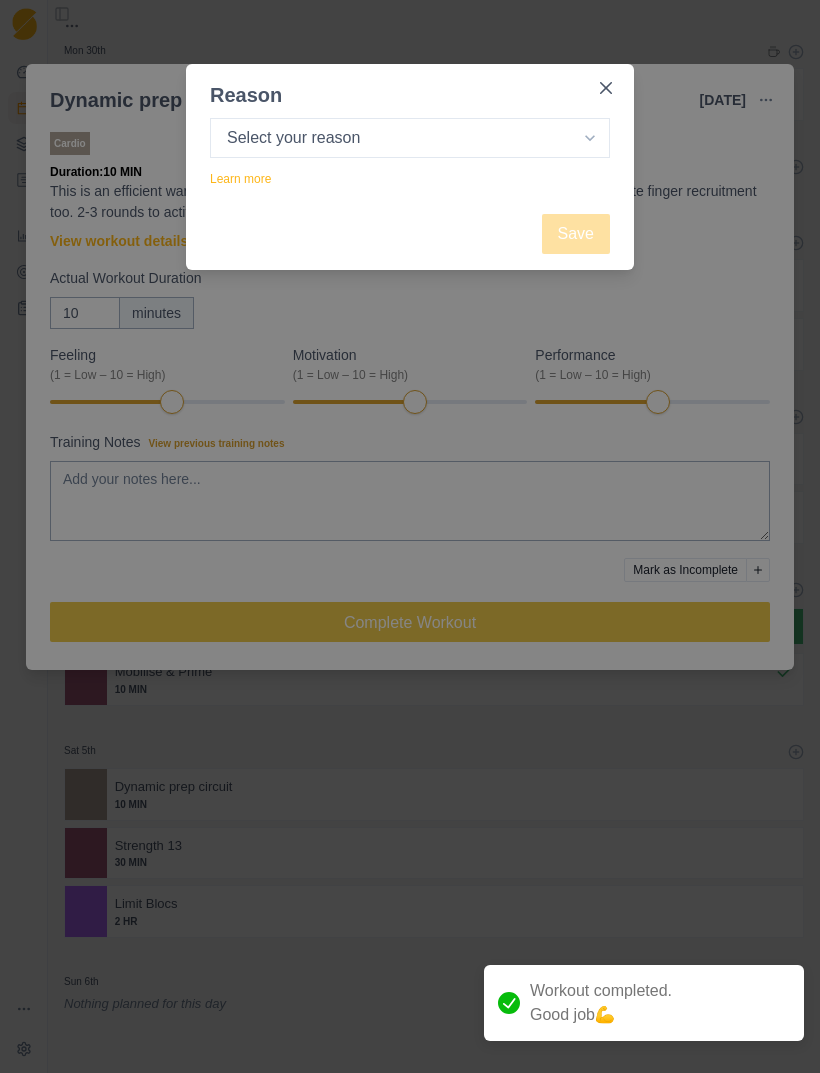 click on "Select your reason No reason given Not motivated Not recovered Not enough time Too tired Weather / conditions Work Family reasons Sick / ill Other" at bounding box center [410, 138] 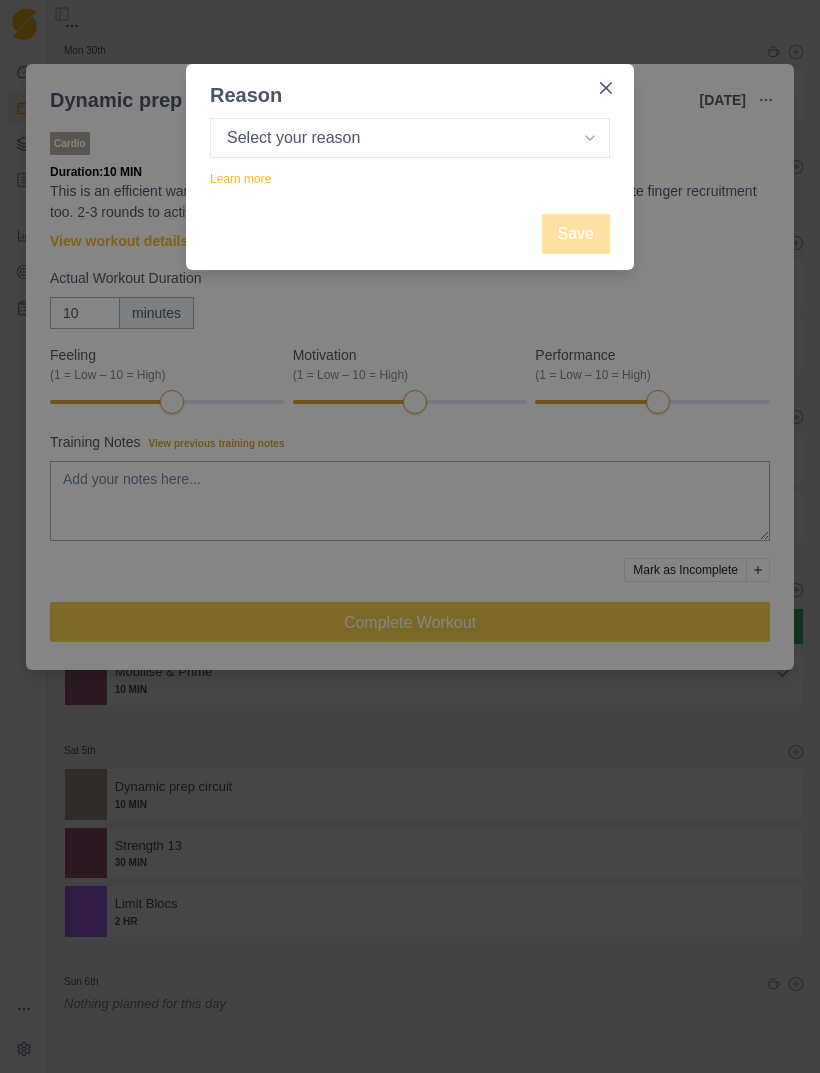 select on "no_reason" 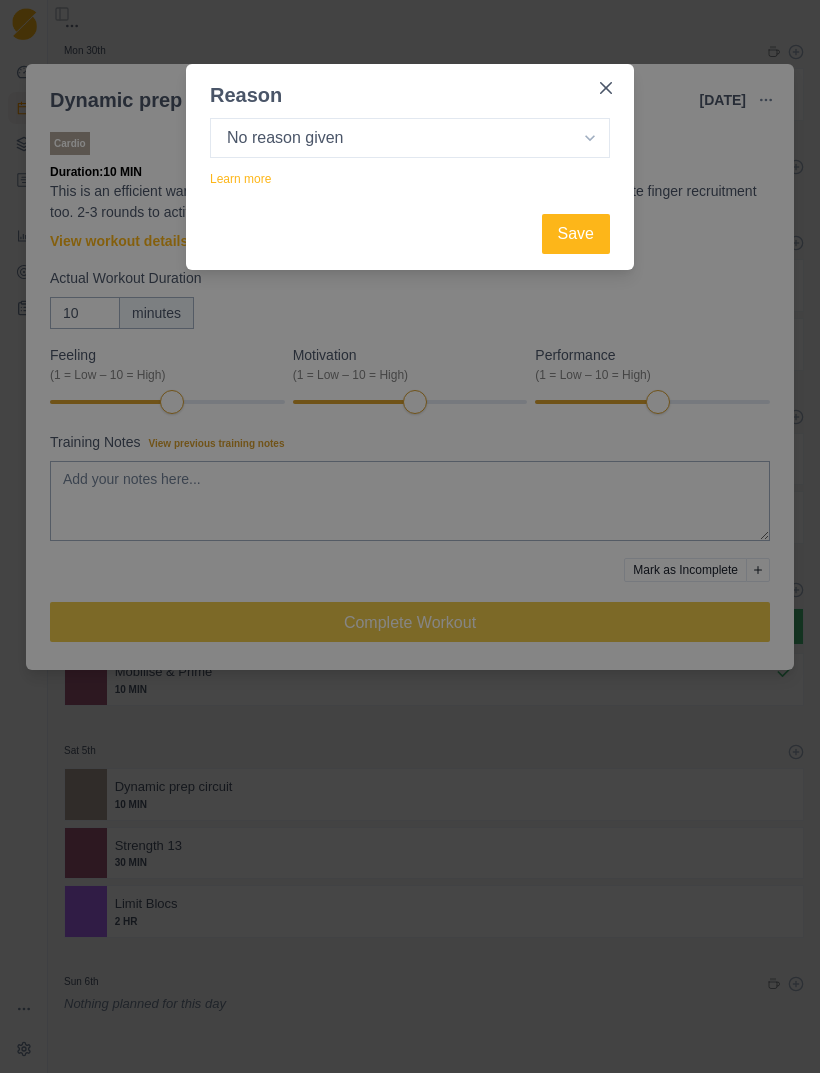 click on "Save" at bounding box center (576, 234) 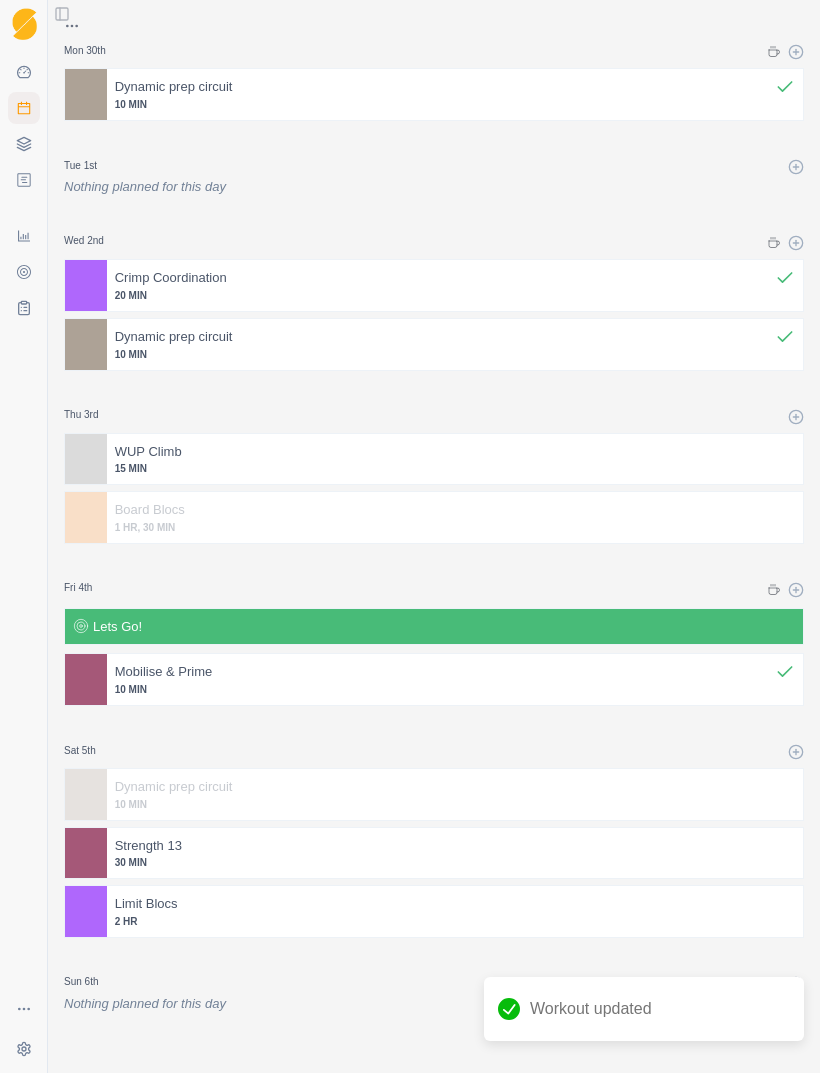 click on "Strength 13 30 MIN" at bounding box center (455, 853) 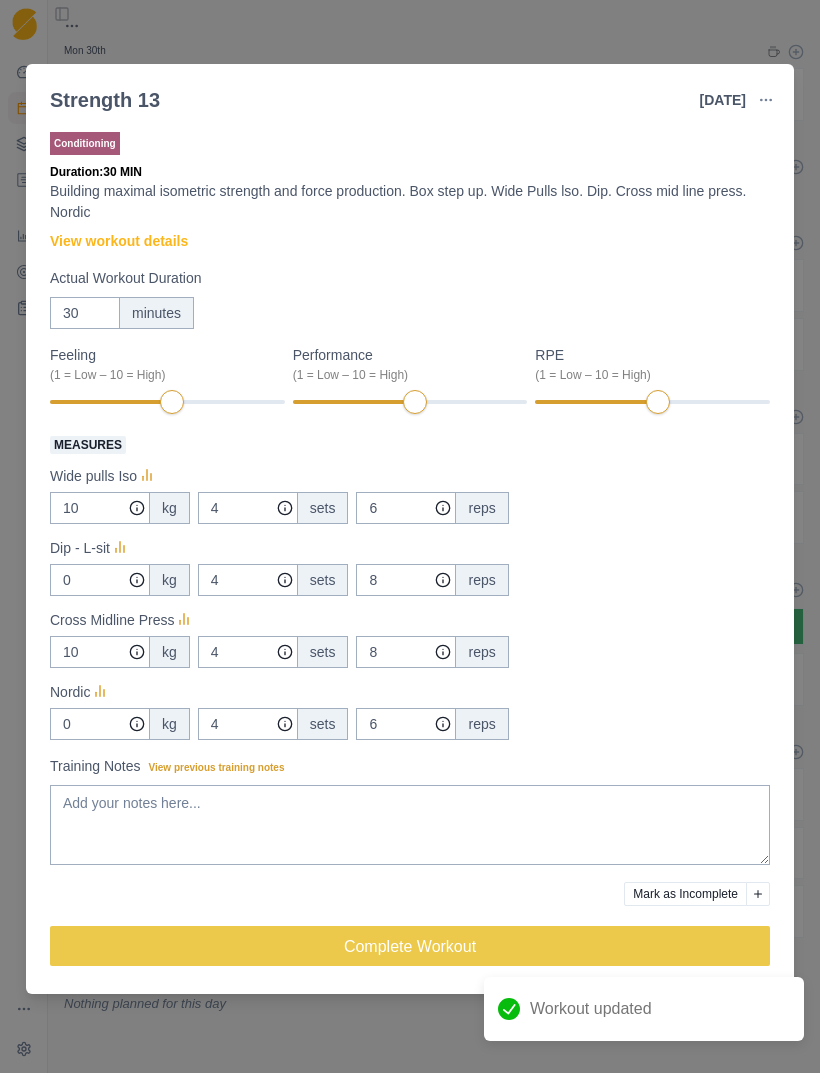 click 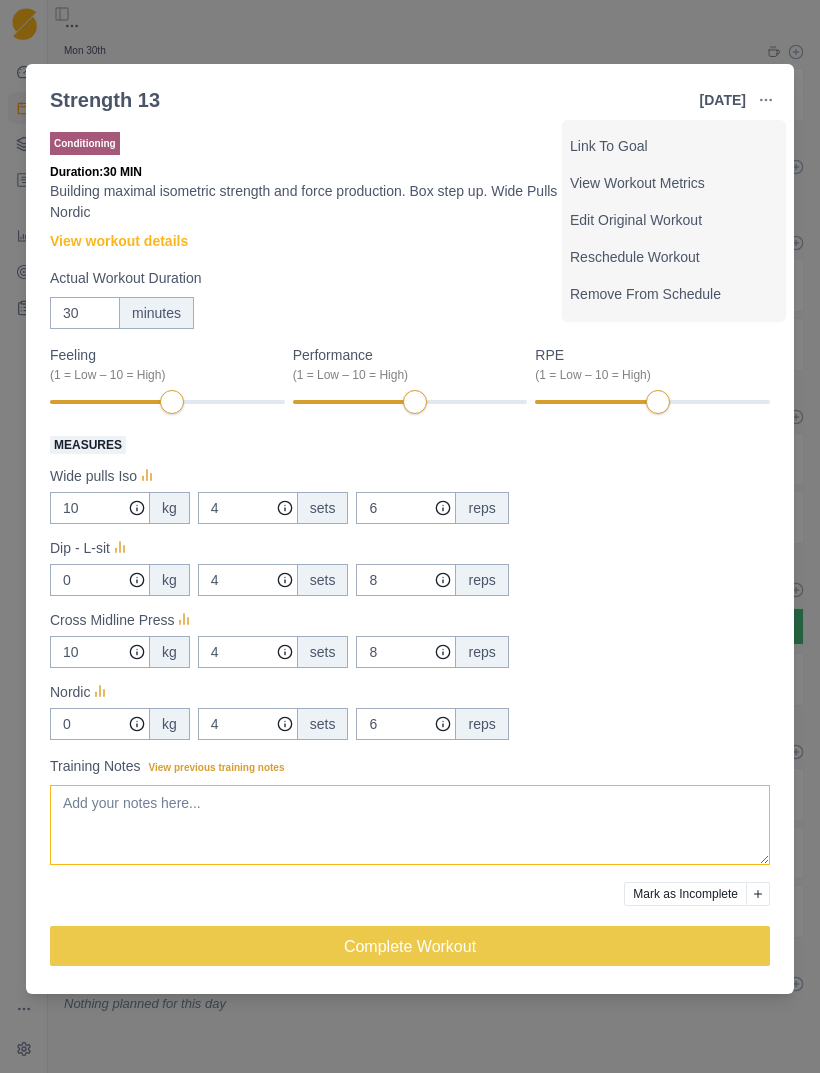 click on "Training Notes View previous training notes" at bounding box center [410, 825] 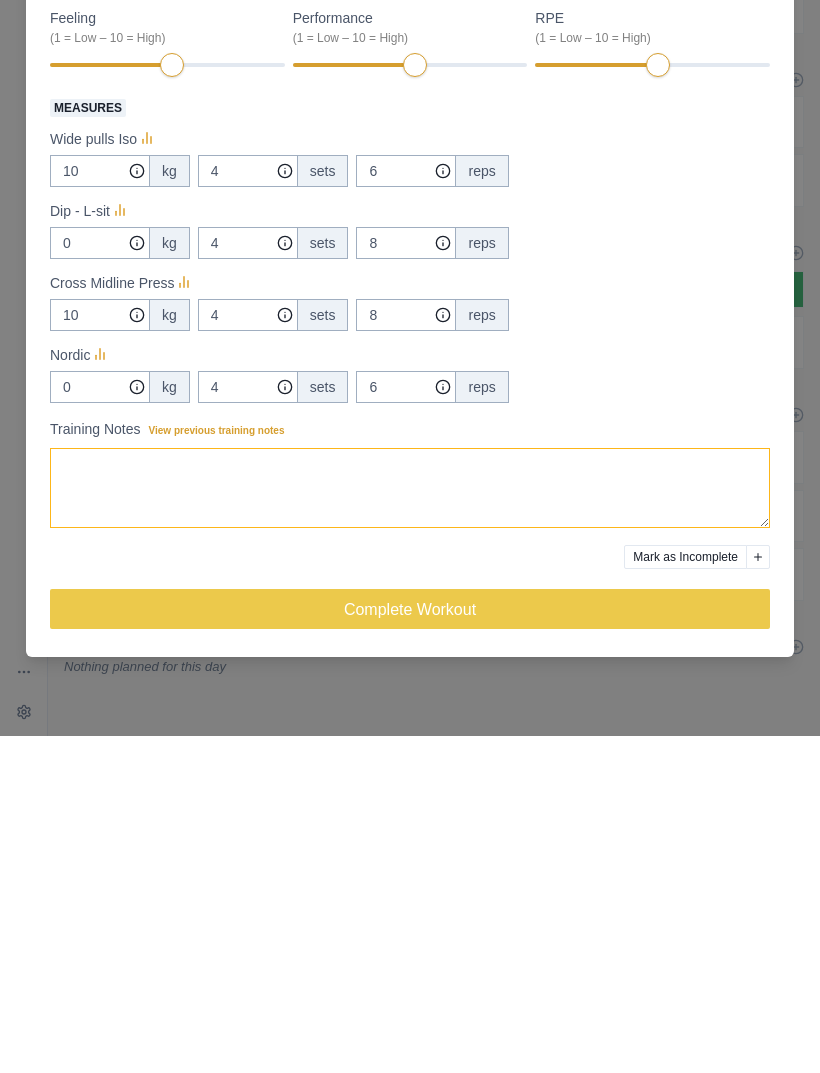 type 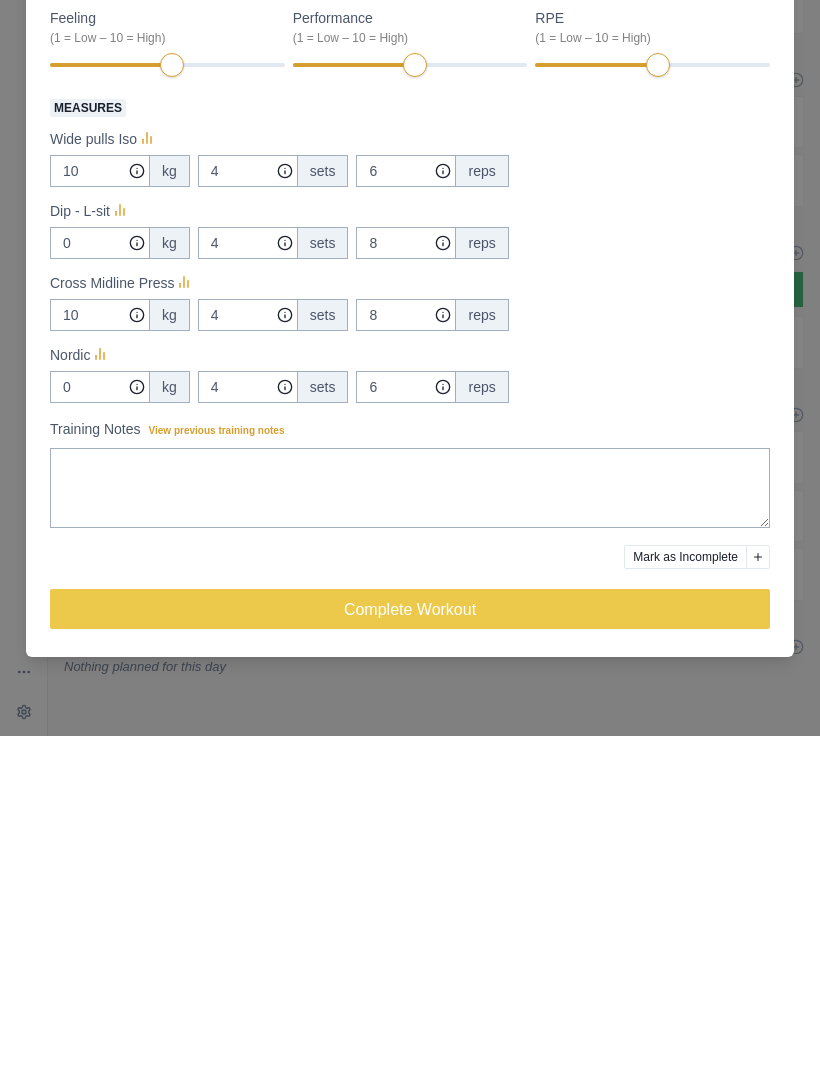 click 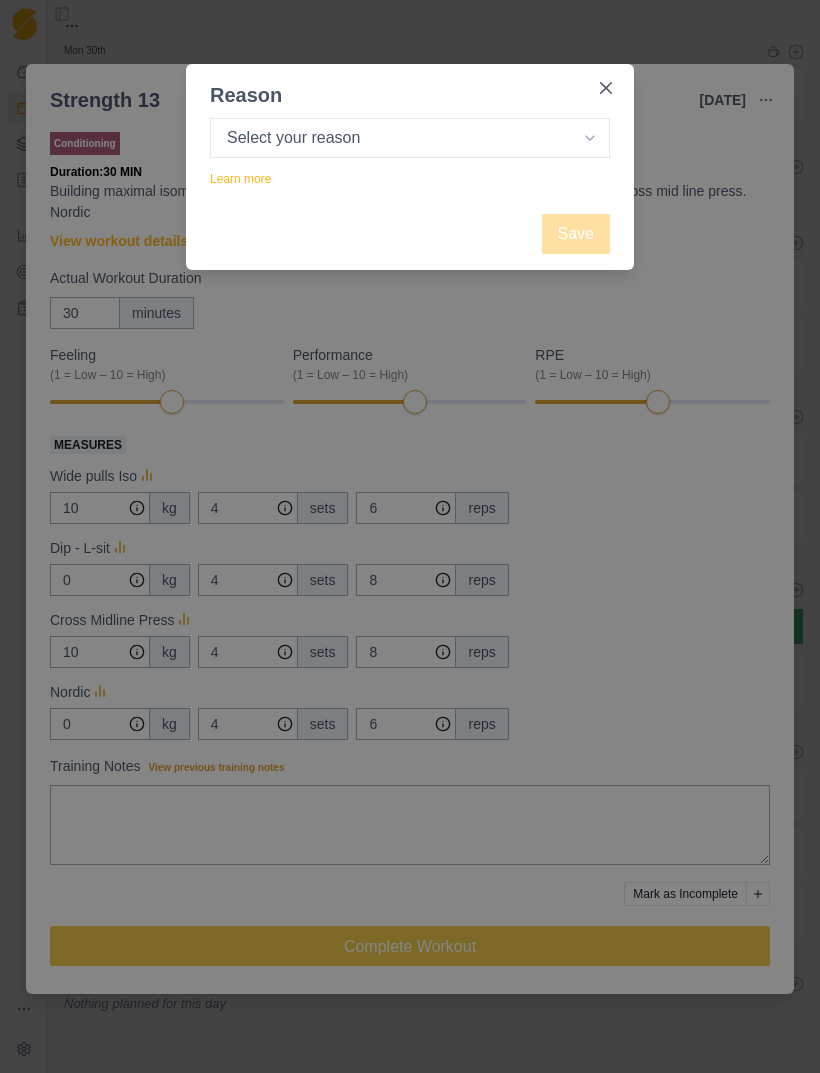click on "Select your reason No reason given Not motivated Not recovered Not enough time Too tired Weather / conditions Work Family reasons Sick / ill Other" at bounding box center [410, 138] 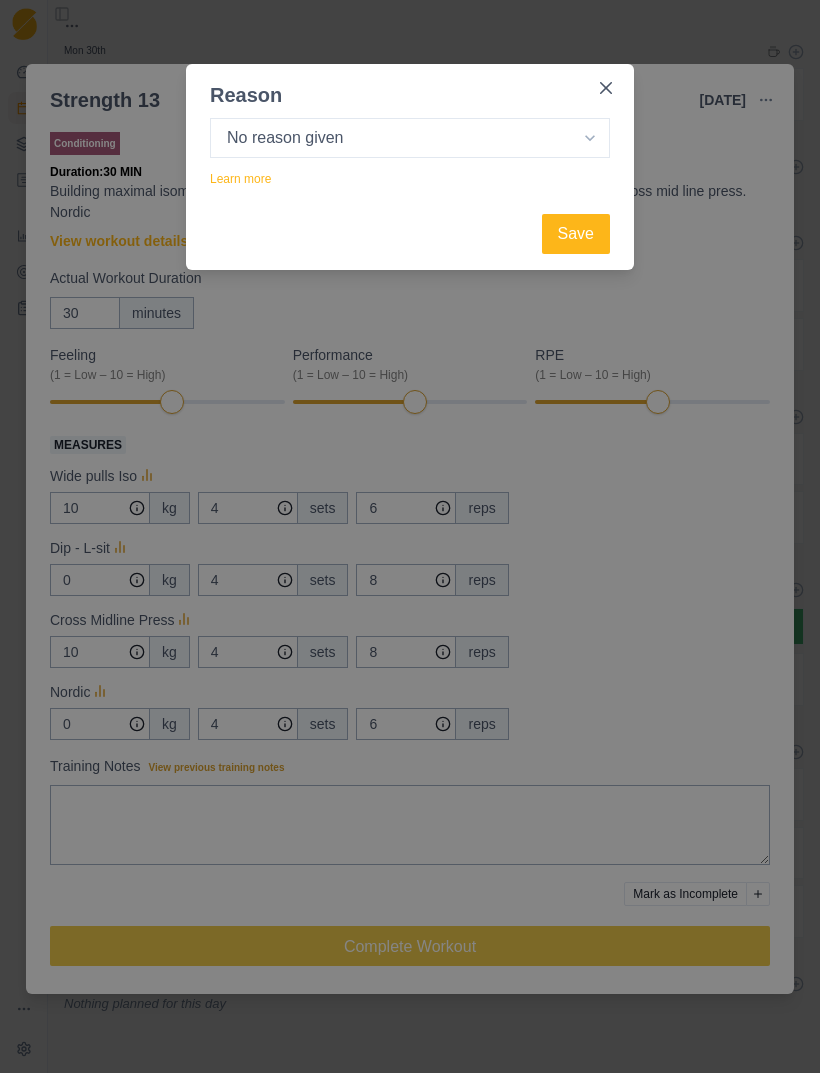 click on "Save" at bounding box center (576, 234) 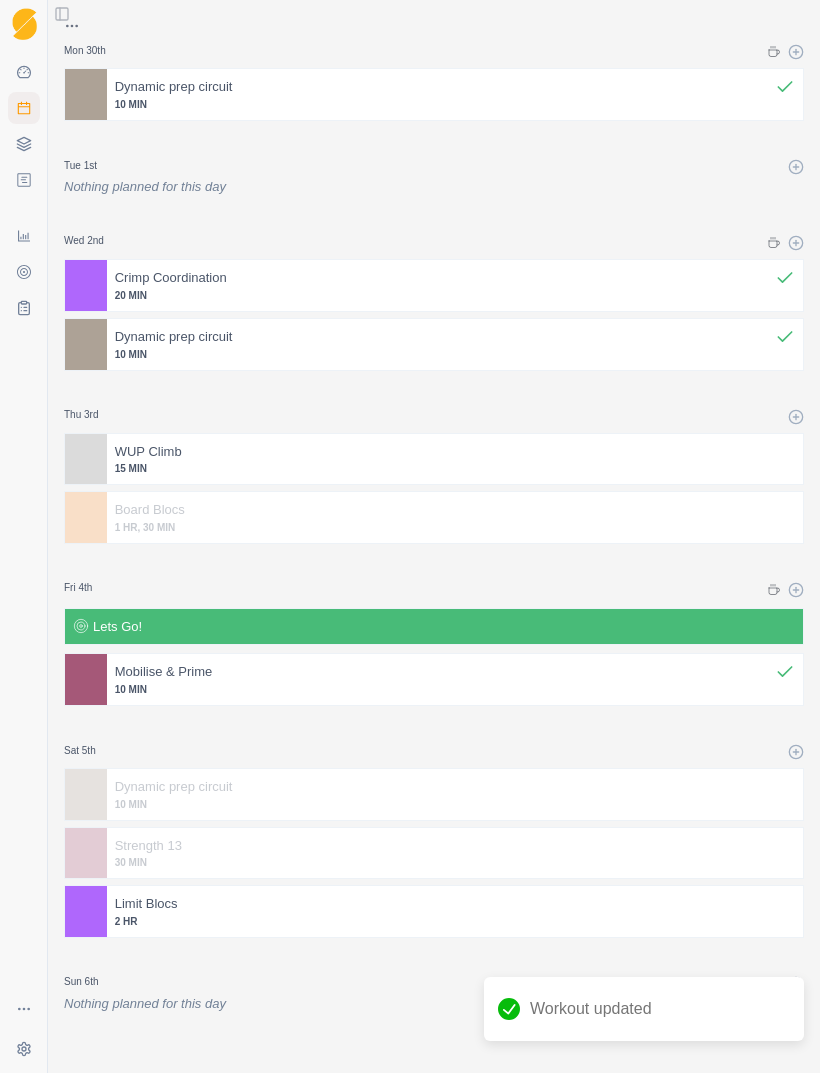 click on "2 HR" at bounding box center [455, 921] 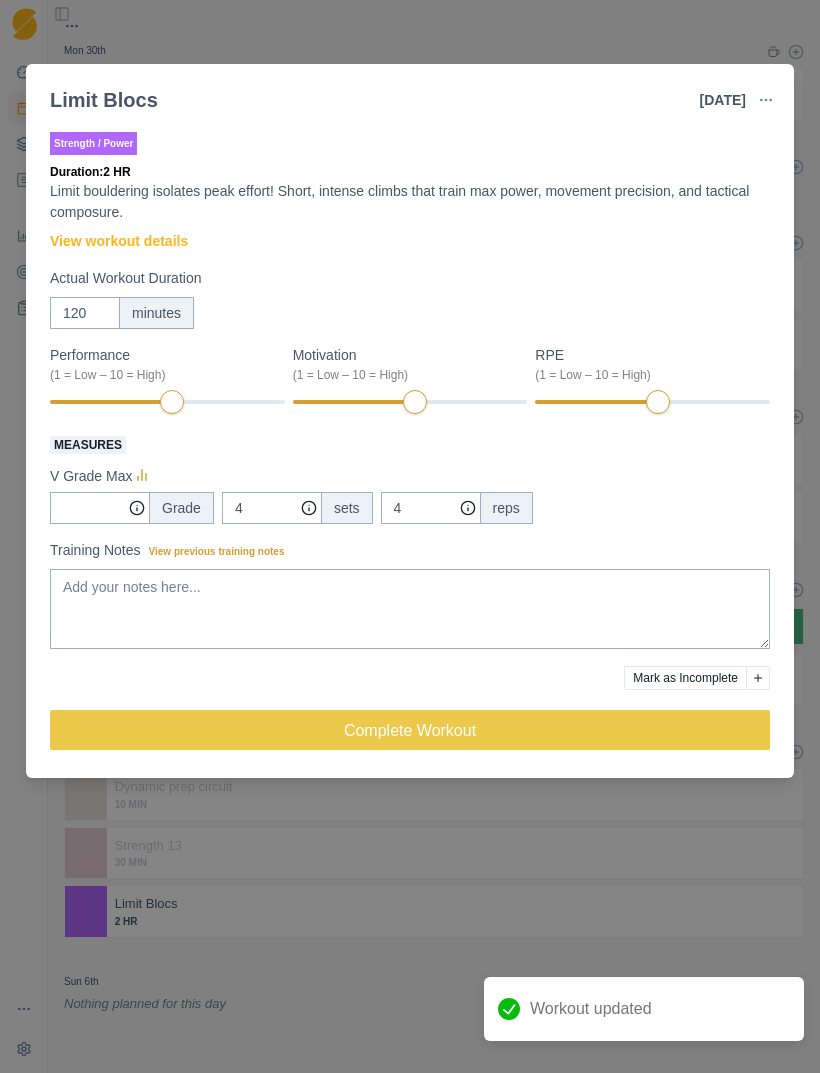 click 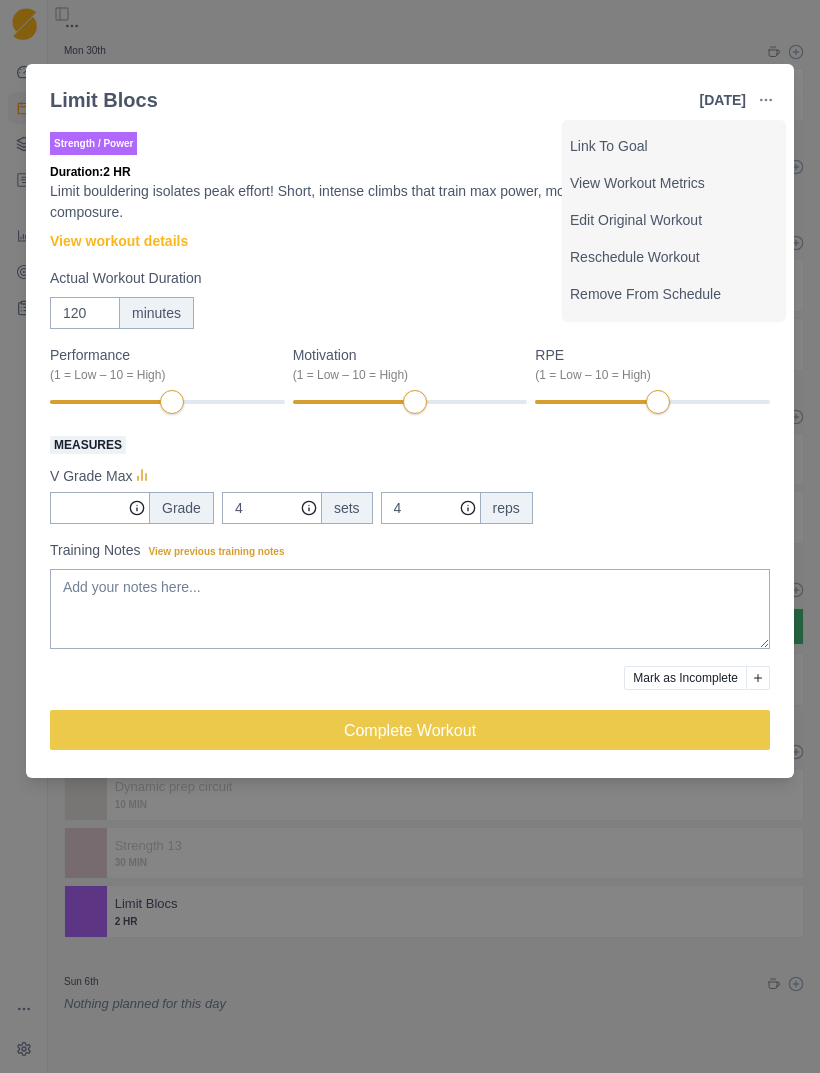 click on "Mark as Incomplete" at bounding box center (685, 678) 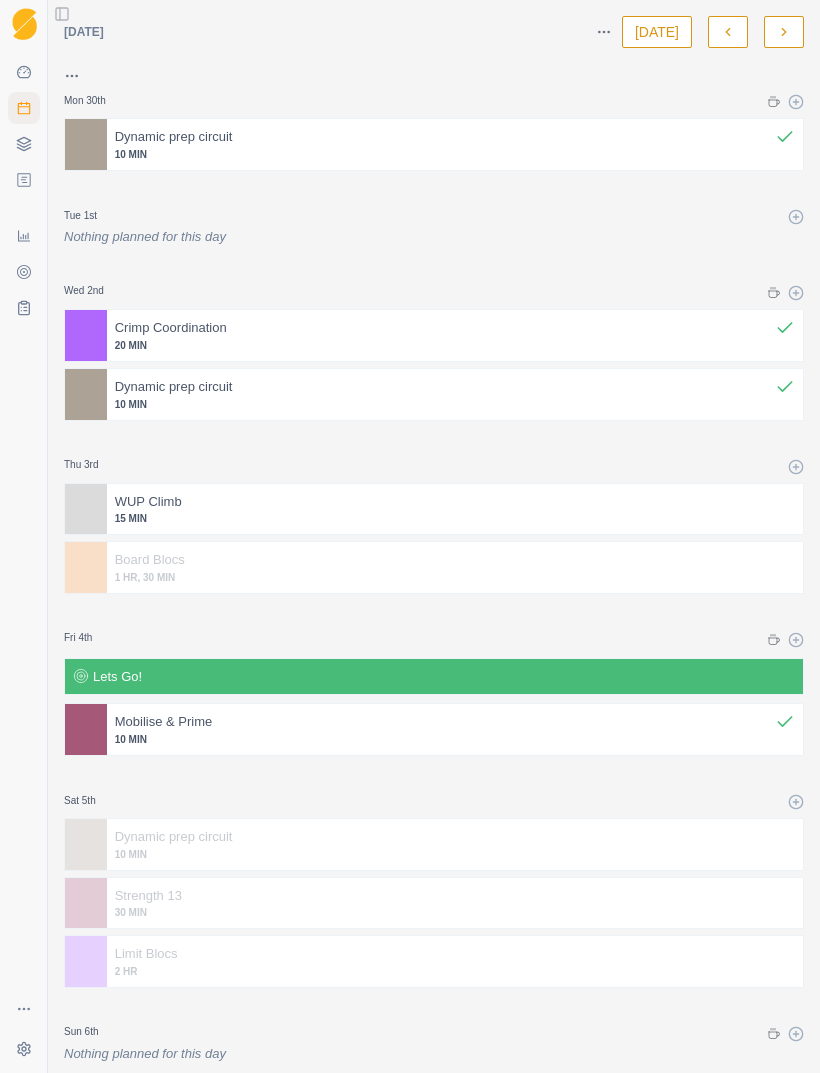 scroll, scrollTop: 0, scrollLeft: 0, axis: both 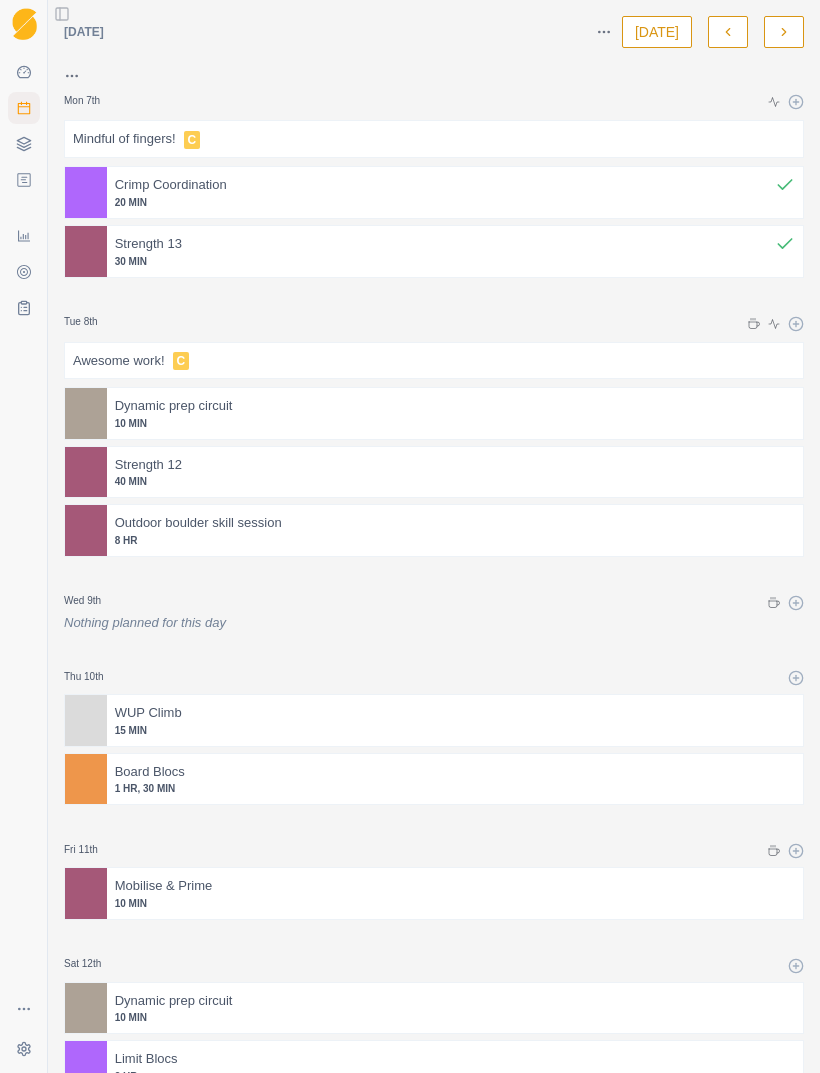 click 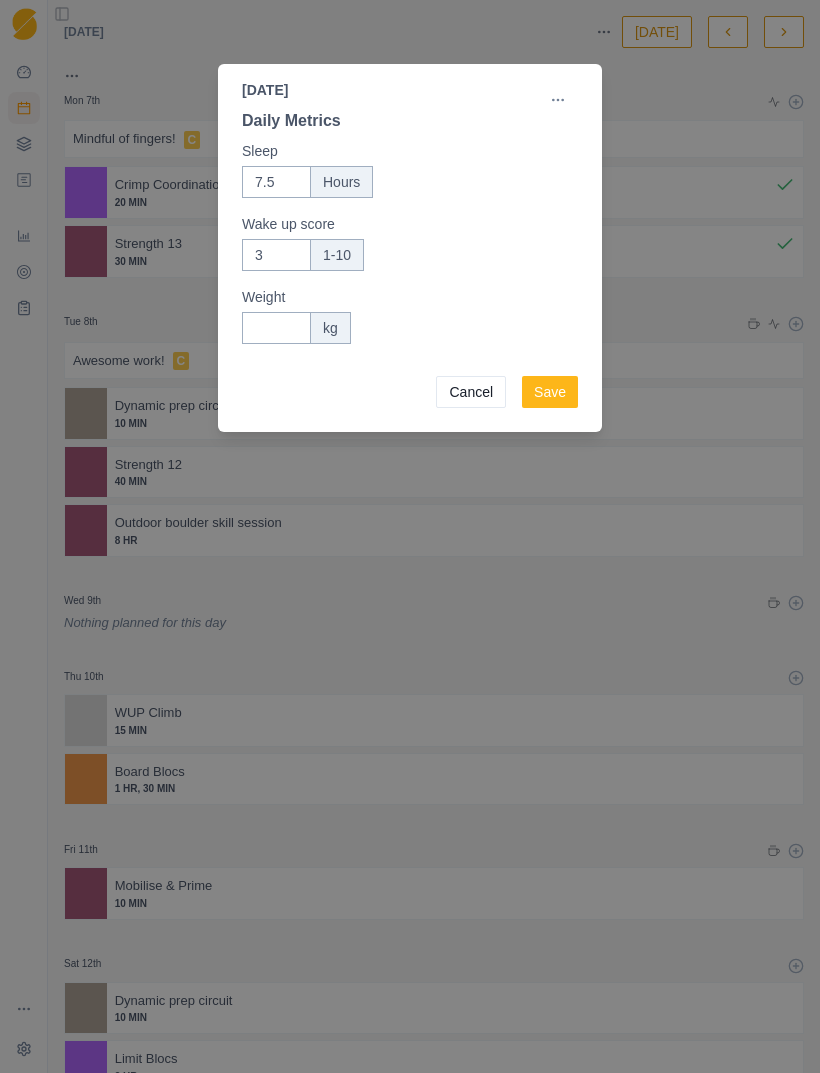 click on "[DATE] Daily Metrics Edit Sleep 7.5 Hours Wake up score 3 1-10 Weight  kg Cancel Save" at bounding box center [410, 536] 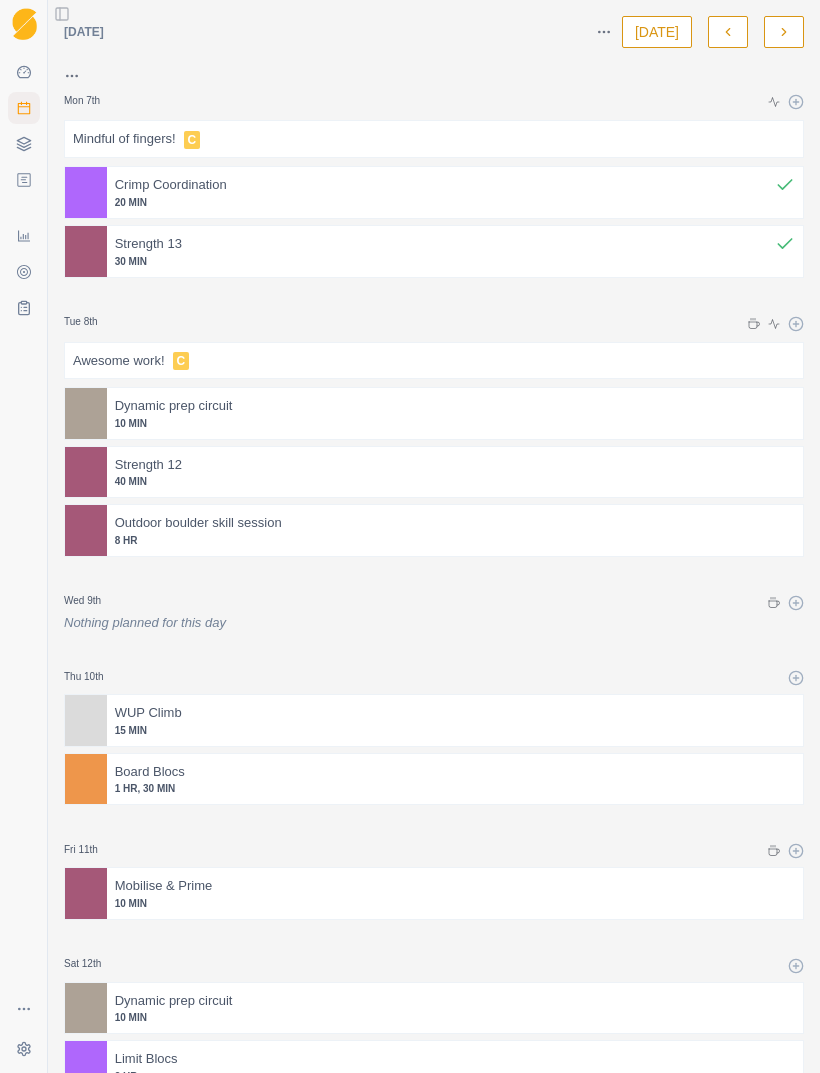 click 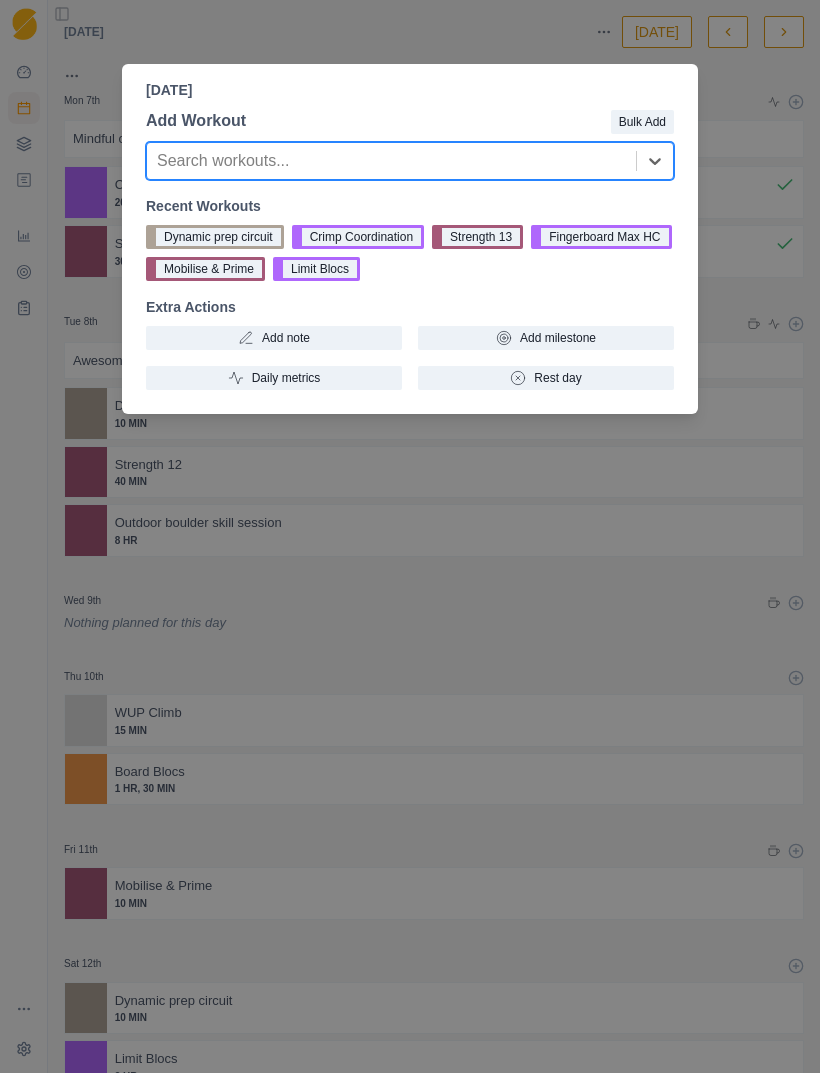 click on "[DATE] Add Workout Bulk Add Search workouts... Recent Workouts Dynamic prep circuit Crimp Coordination Strength 13 Fingerboard Max HC Mobilise & Prime Limit Blocs Extra Actions Add note Add milestone Daily metrics Rest day" at bounding box center [410, 536] 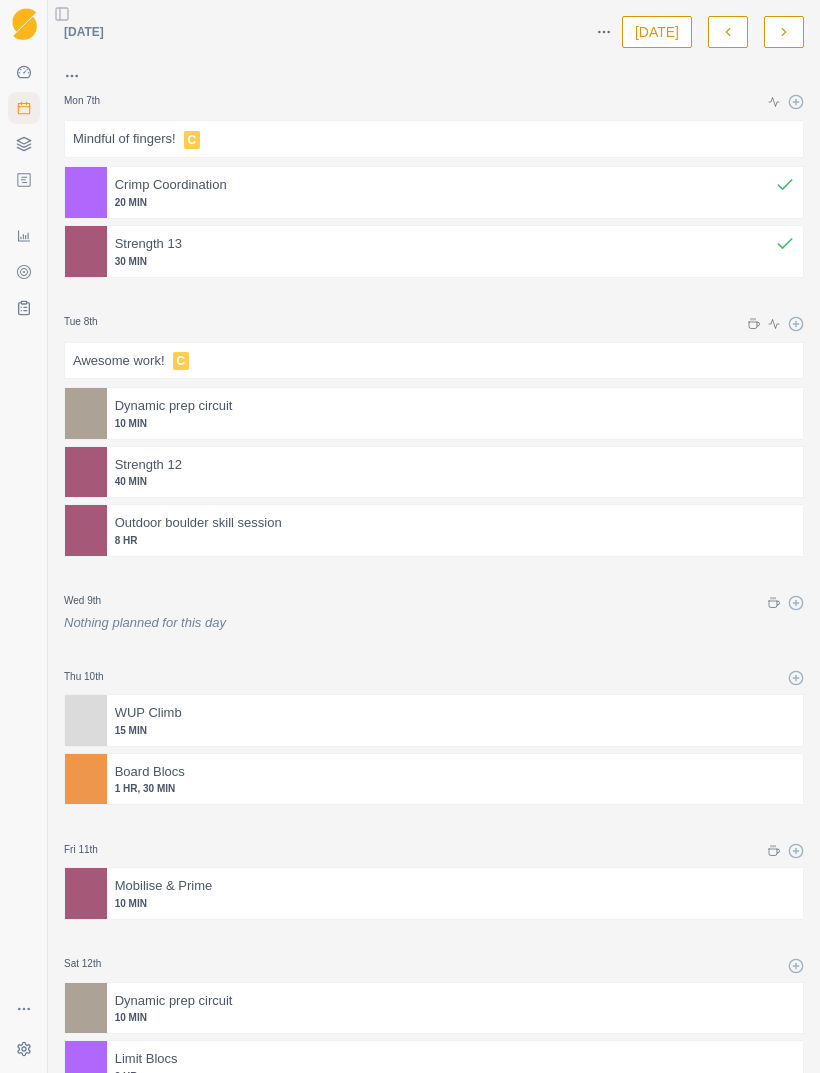 click on "10 MIN" at bounding box center (455, 423) 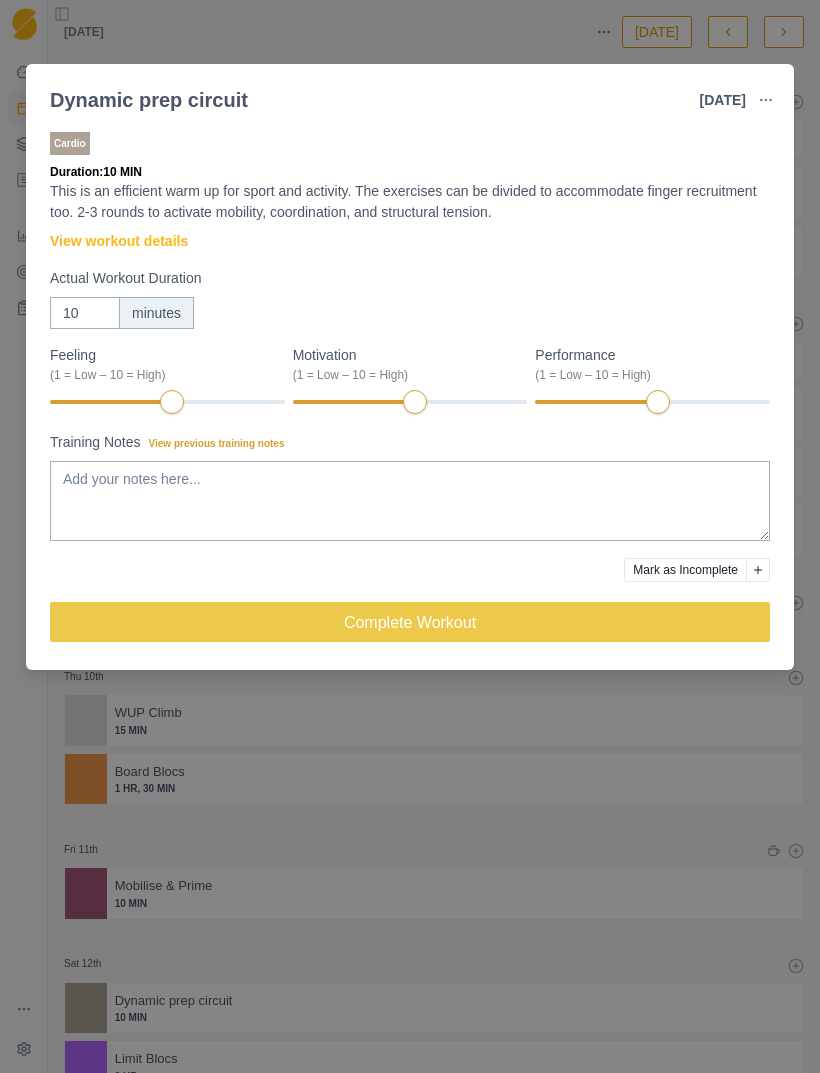 click at bounding box center [758, 570] 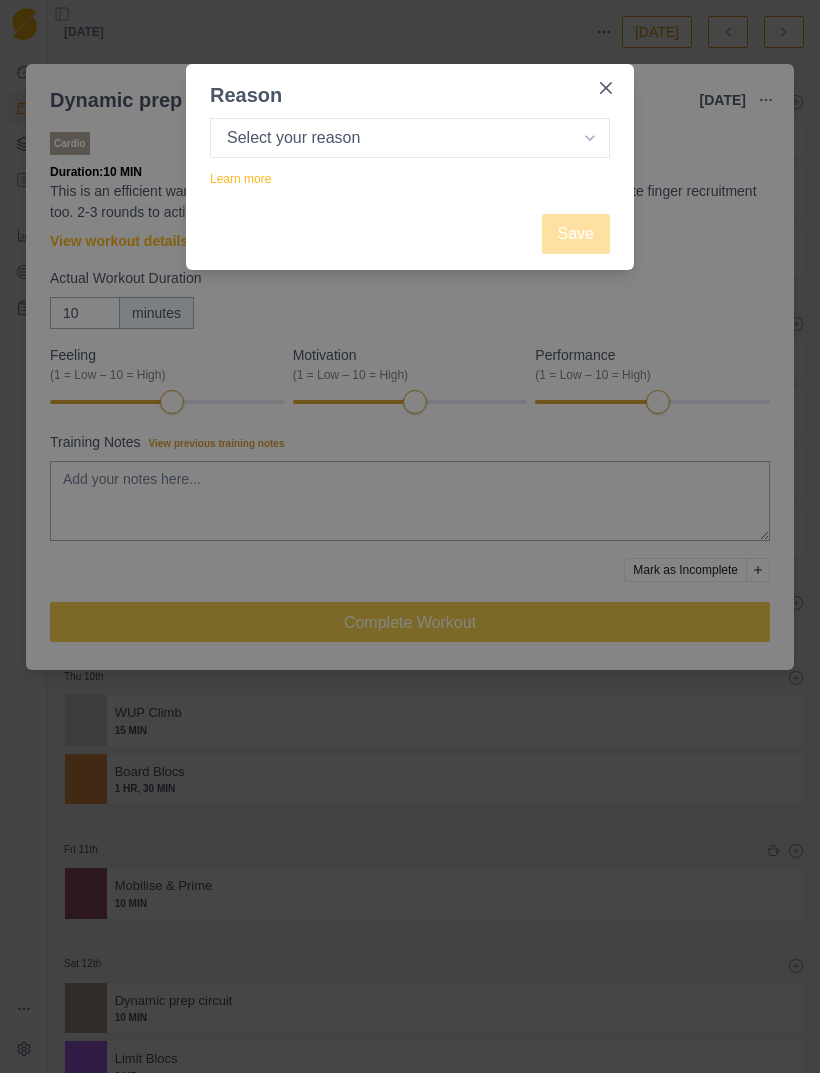 click on "Select your reason No reason given Not motivated Not recovered Not enough time Too tired Weather / conditions Work Family reasons Sick / ill Other" at bounding box center (410, 138) 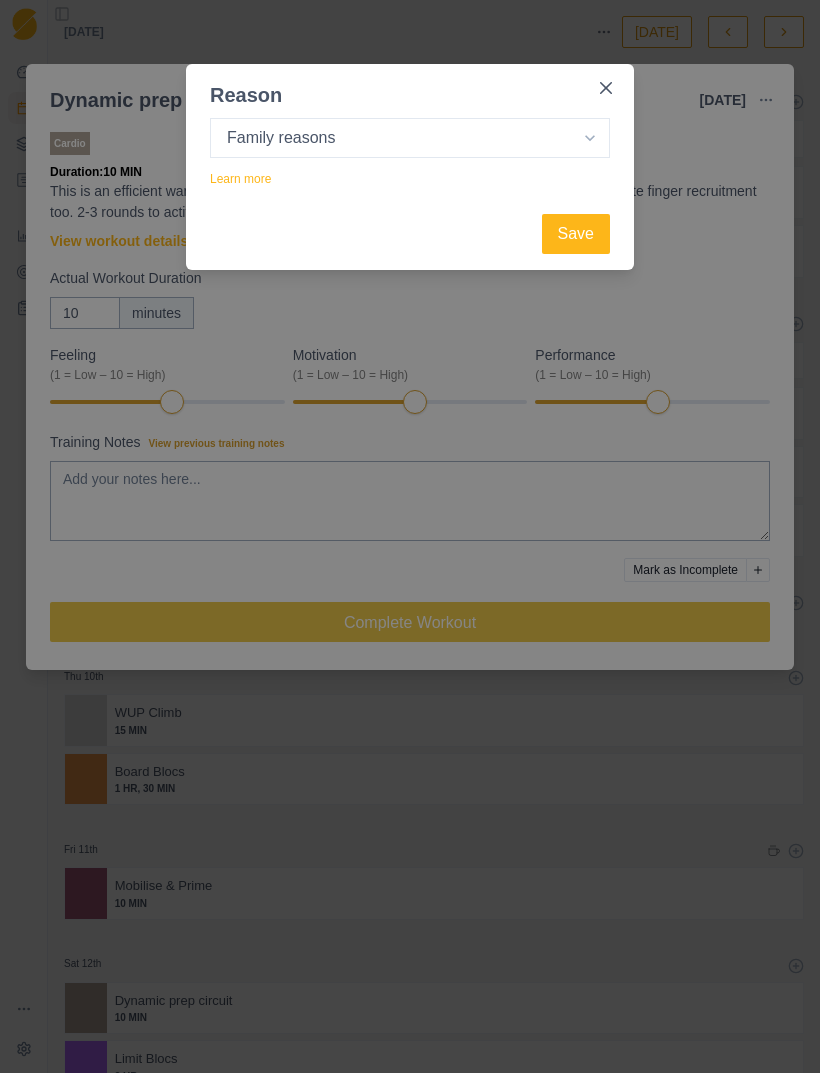 click on "Save" at bounding box center (576, 234) 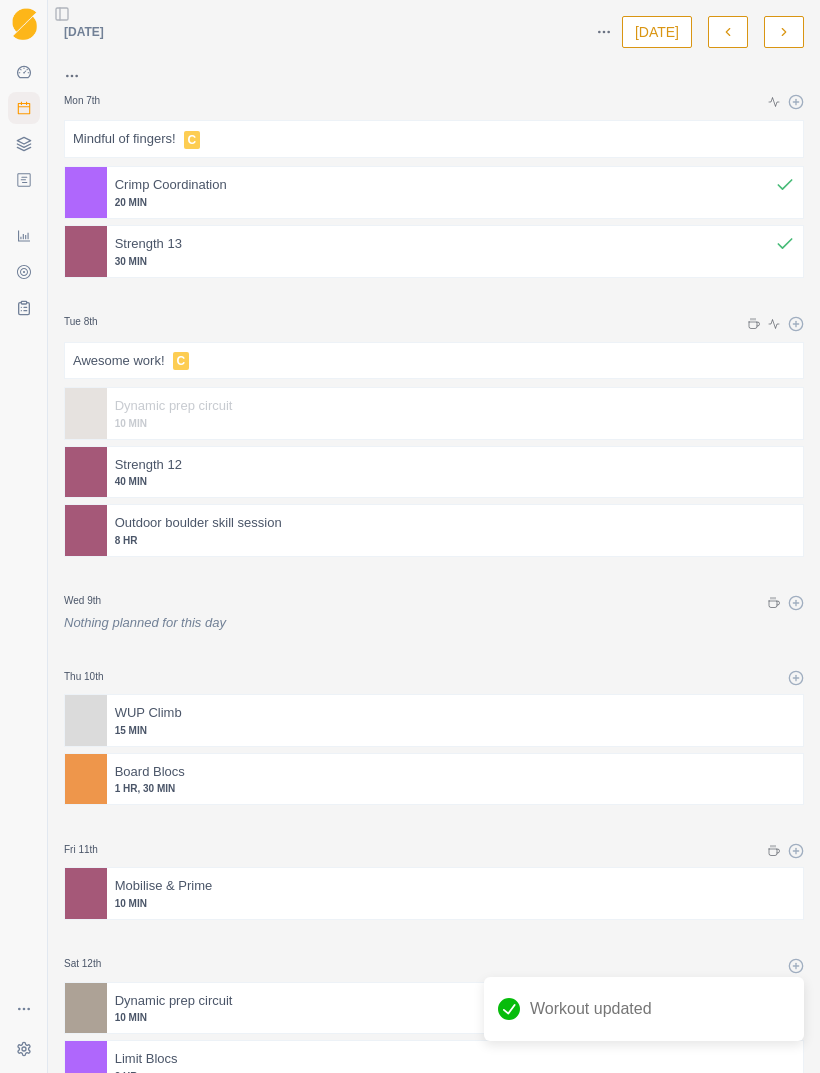 click at bounding box center (488, 465) 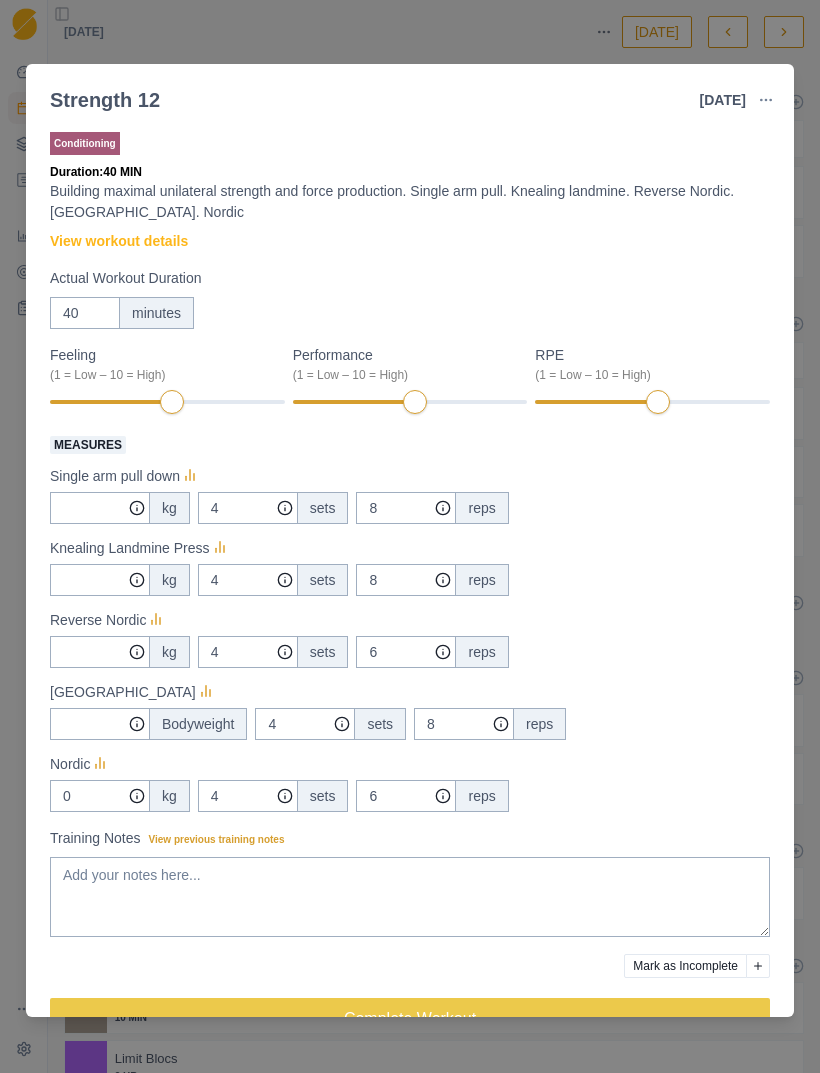 click at bounding box center (758, 966) 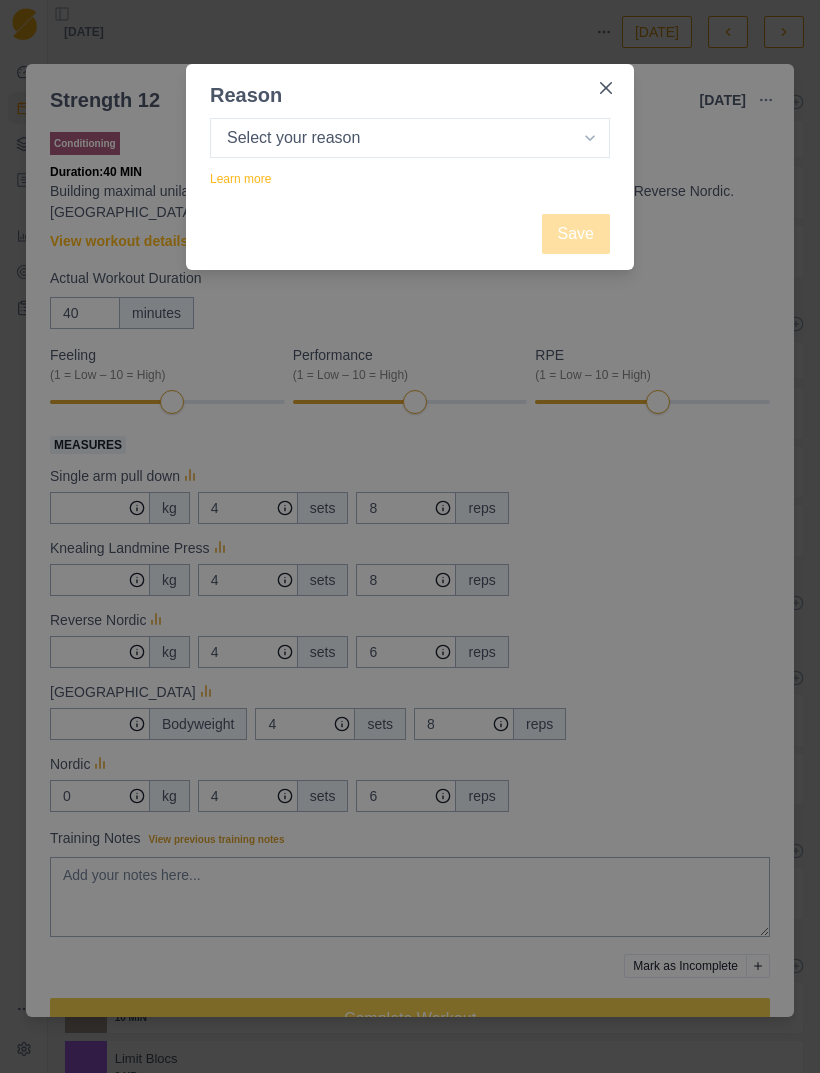 click on "Select your reason No reason given Not motivated Not recovered Not enough time Too tired Weather / conditions Work Family reasons Sick / ill Other" at bounding box center (410, 138) 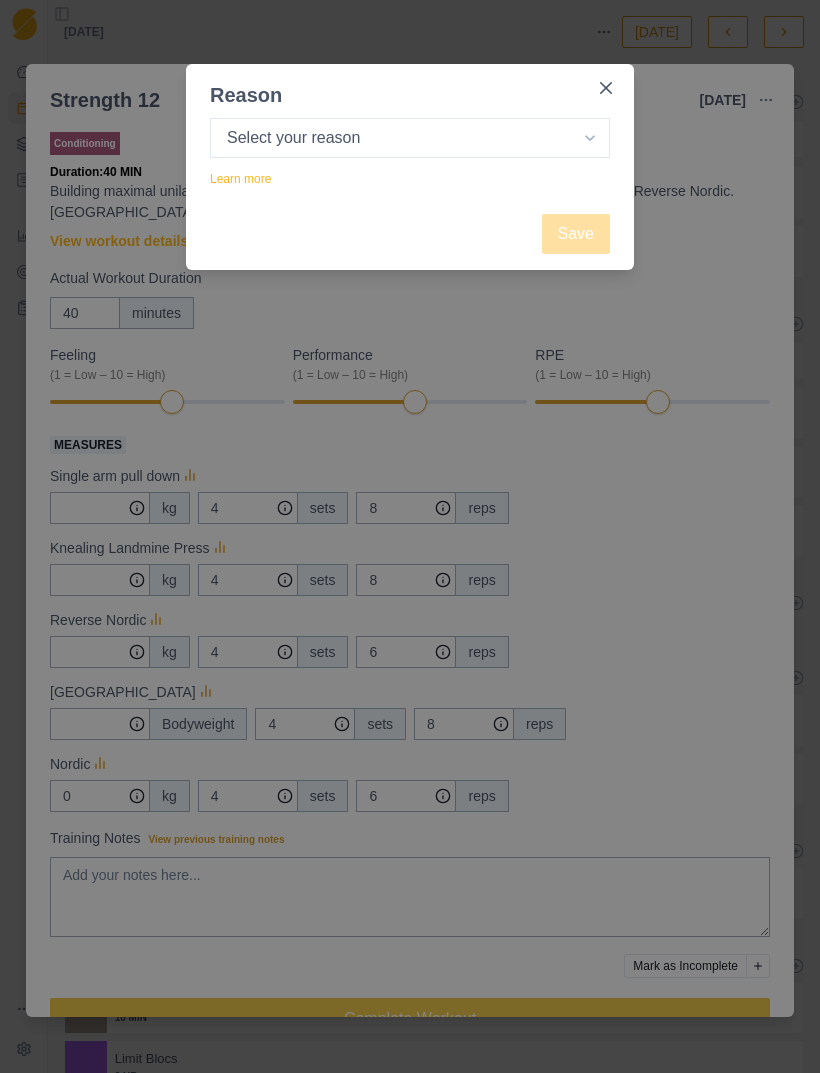 select on "family" 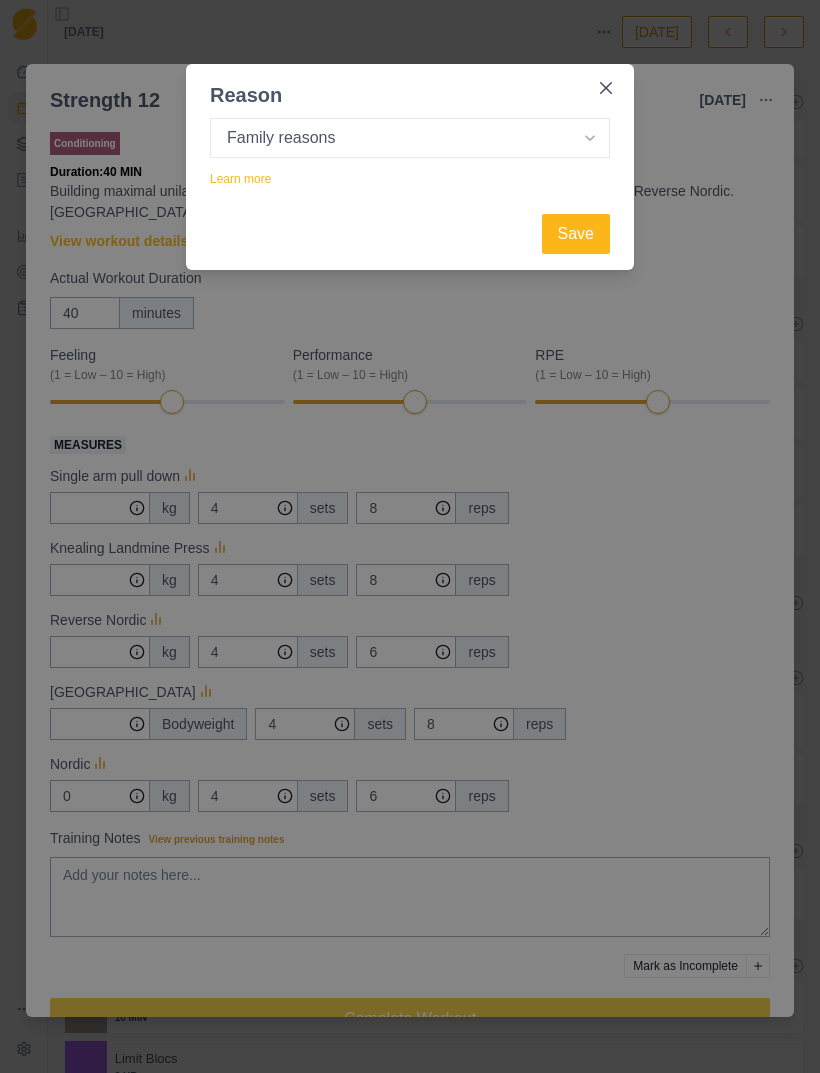 click on "Save" at bounding box center [576, 234] 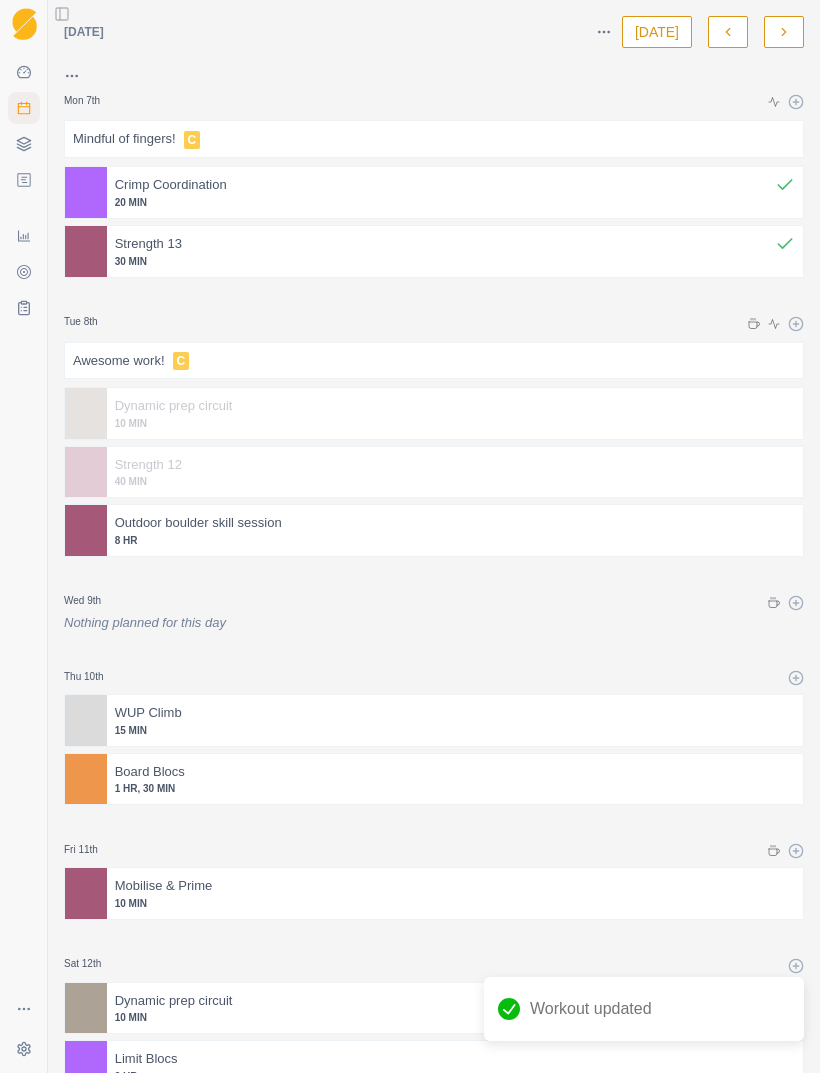 click at bounding box center (538, 523) 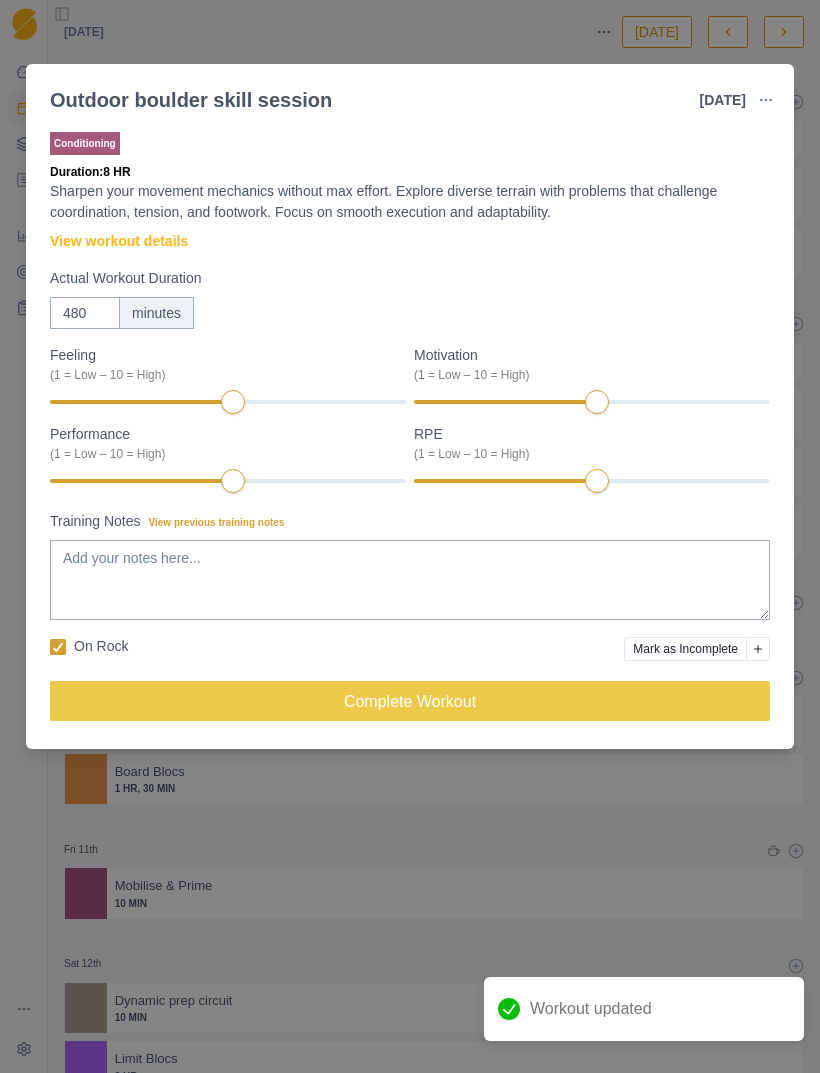 click at bounding box center (758, 649) 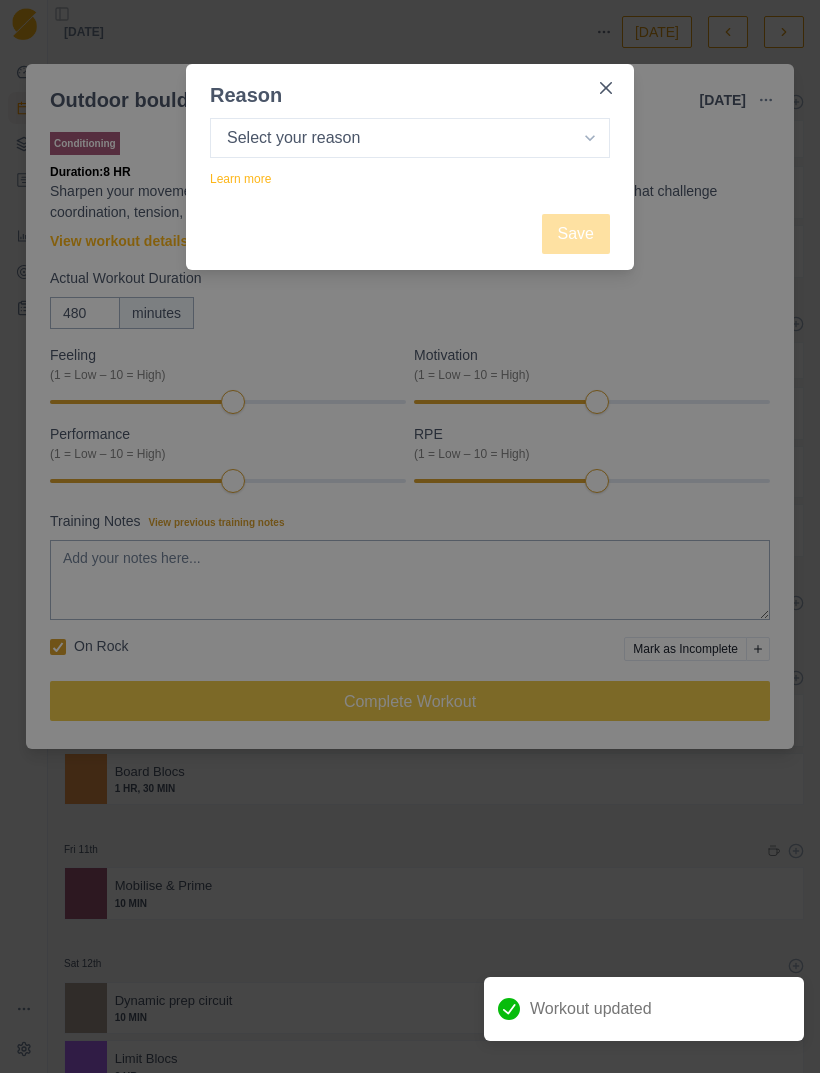 click on "Select your reason No reason given Not motivated Not recovered Not enough time Too tired Weather / conditions Work Family reasons Sick / ill Other" at bounding box center (410, 138) 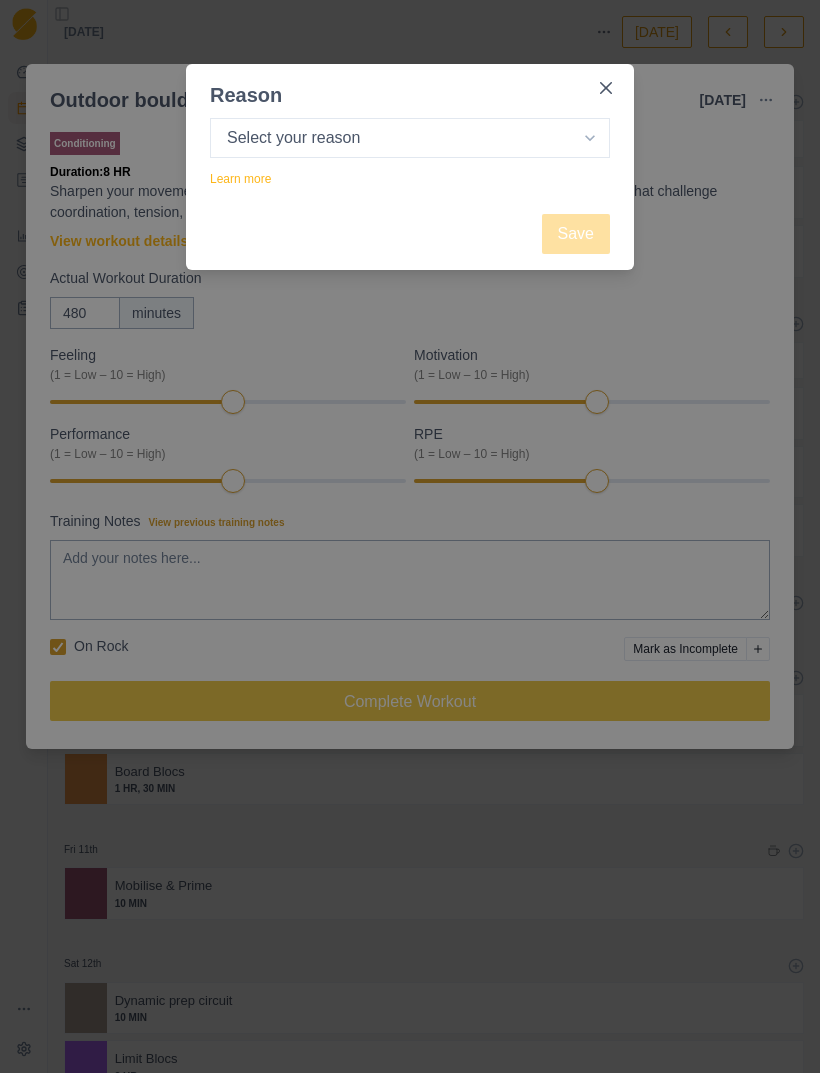 select on "family" 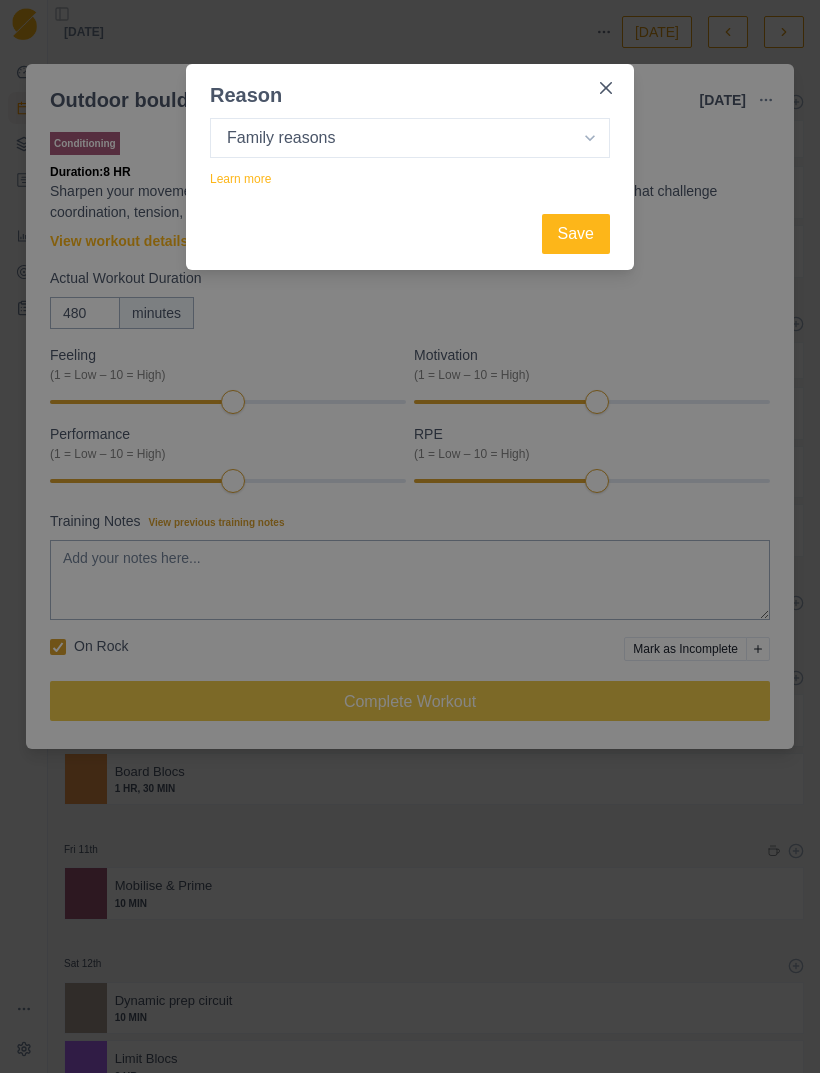 click on "Save" at bounding box center [576, 234] 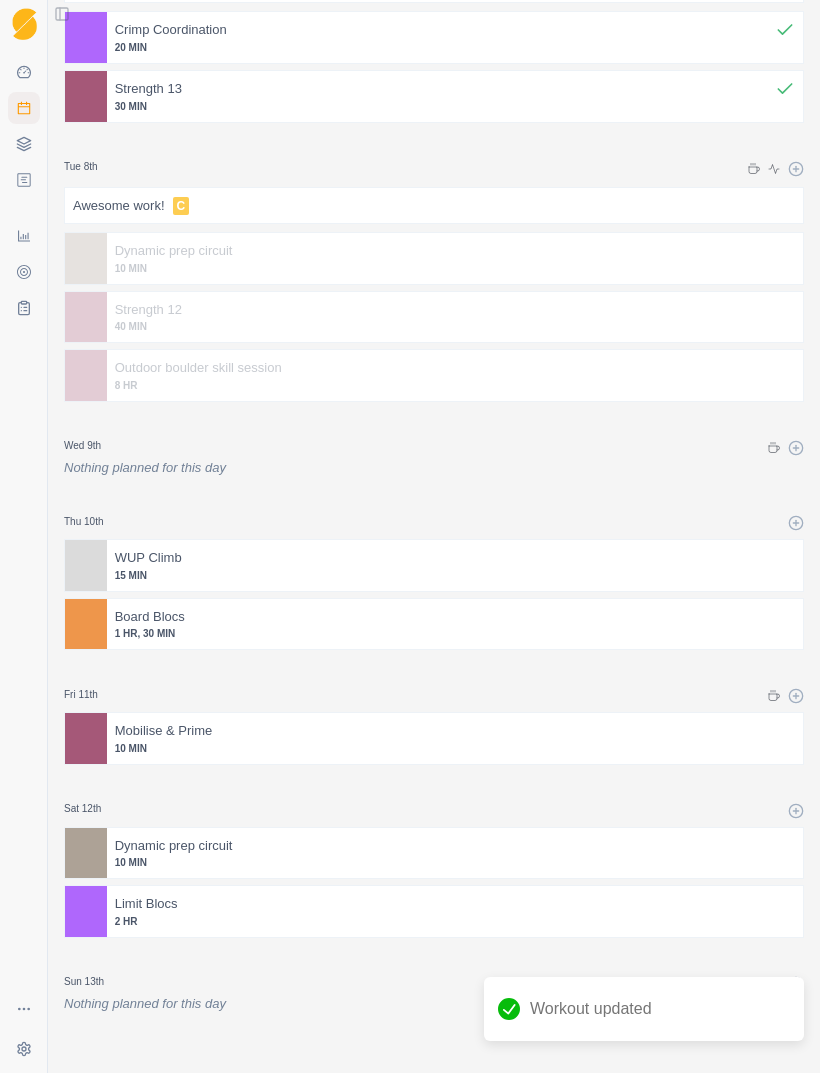 scroll, scrollTop: 154, scrollLeft: 0, axis: vertical 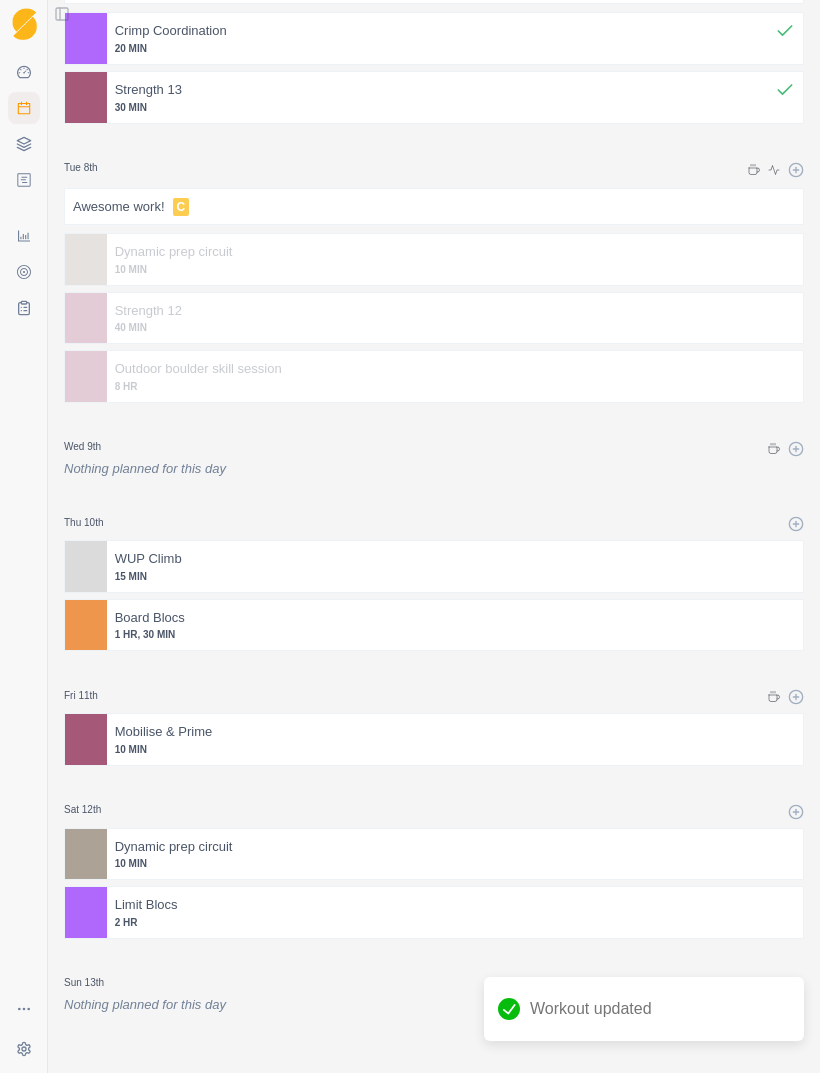 click on "15 MIN" at bounding box center [455, 576] 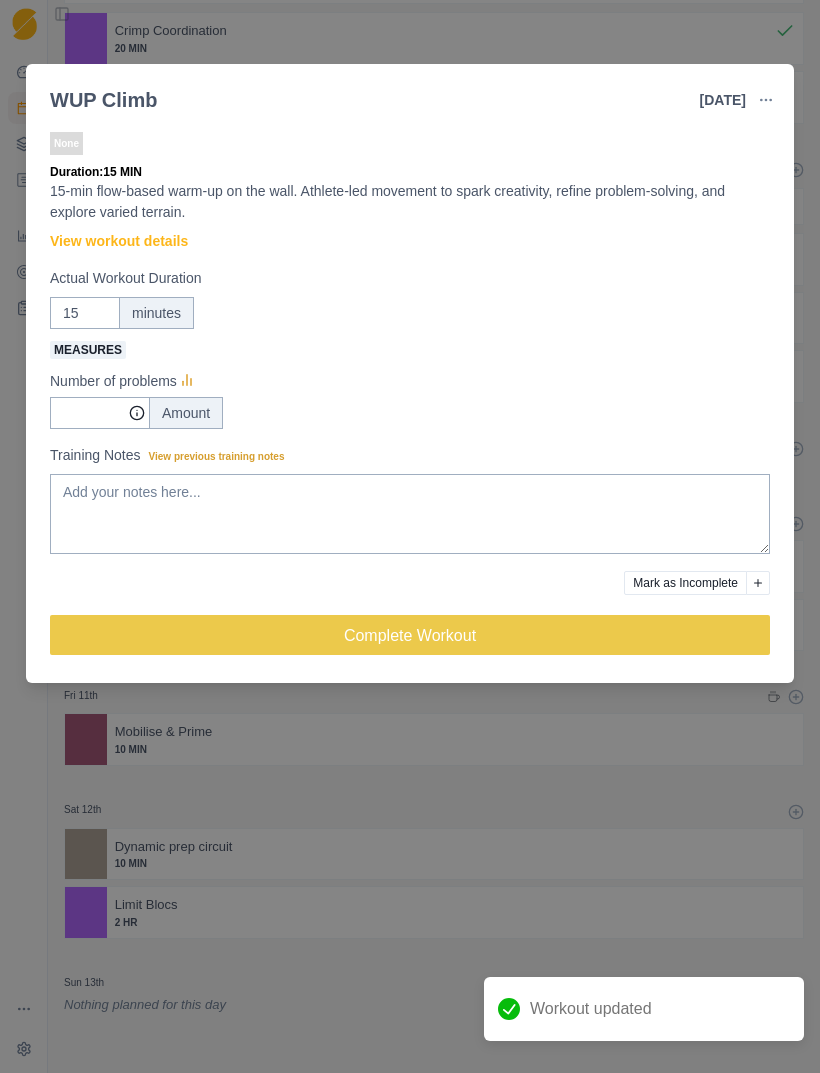 click at bounding box center (758, 583) 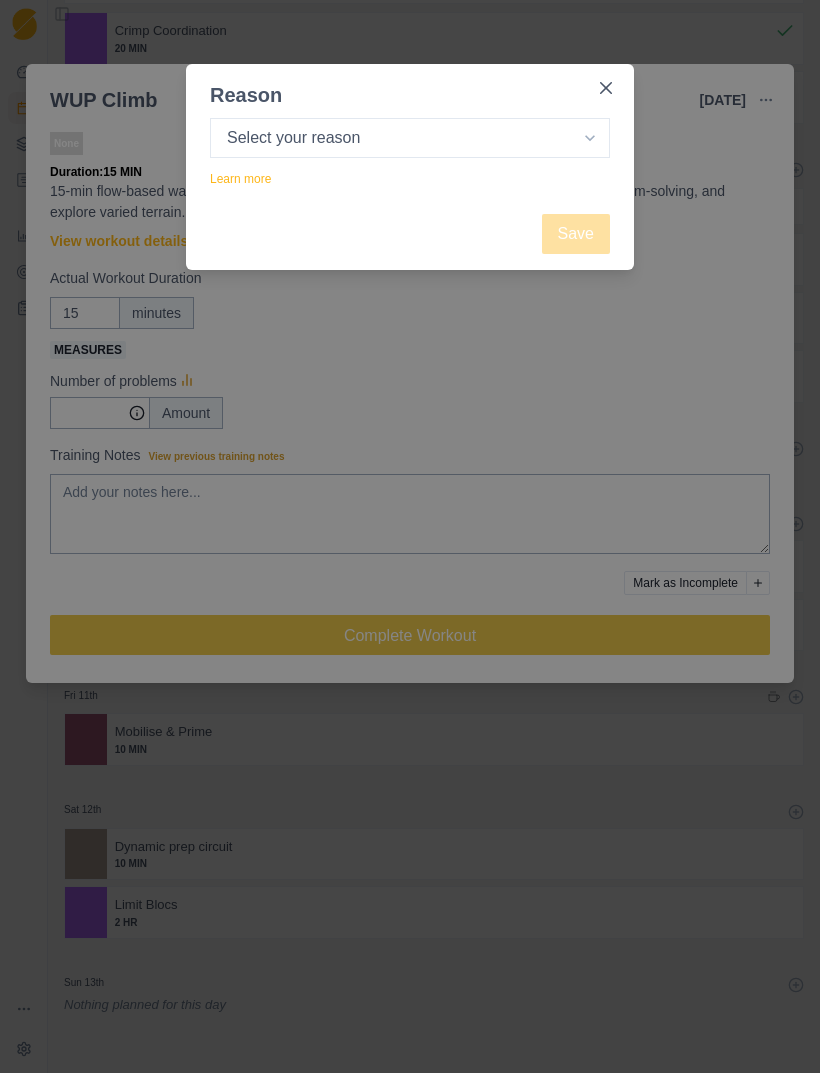 click on "Select your reason No reason given Not motivated Not recovered Not enough time Too tired Weather / conditions Work Family reasons Sick / ill Other" at bounding box center (410, 138) 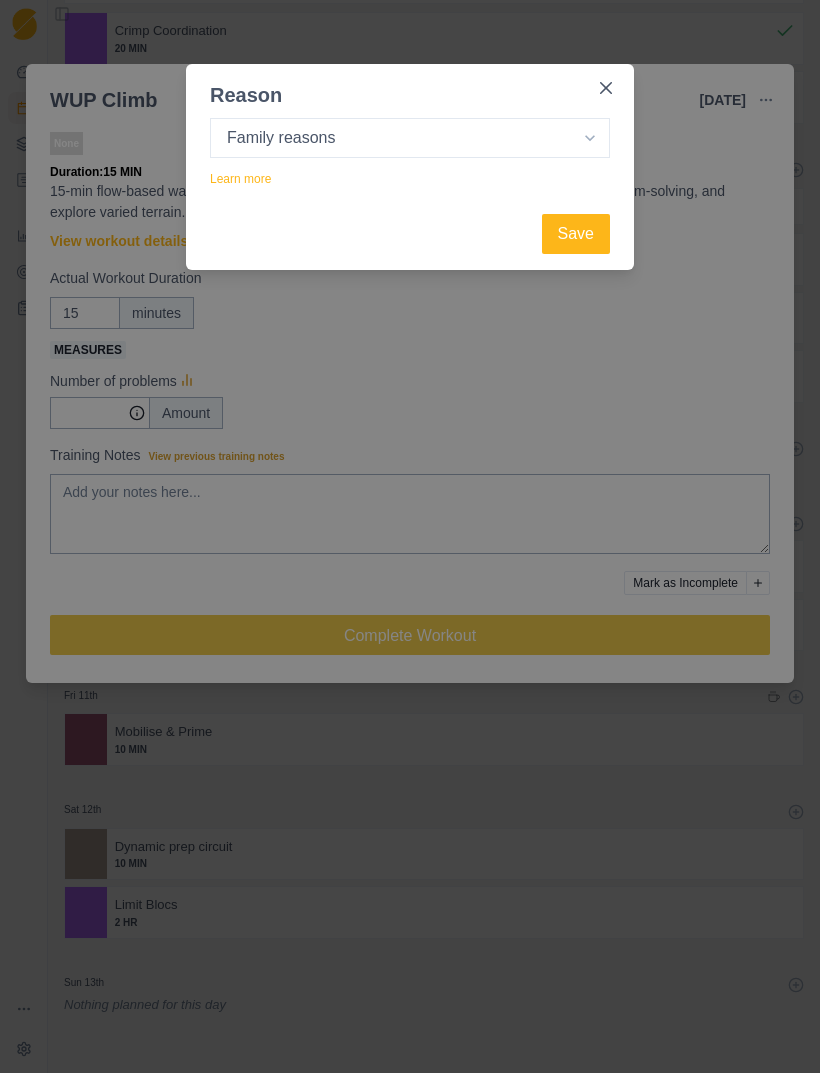 click on "Save" at bounding box center [576, 234] 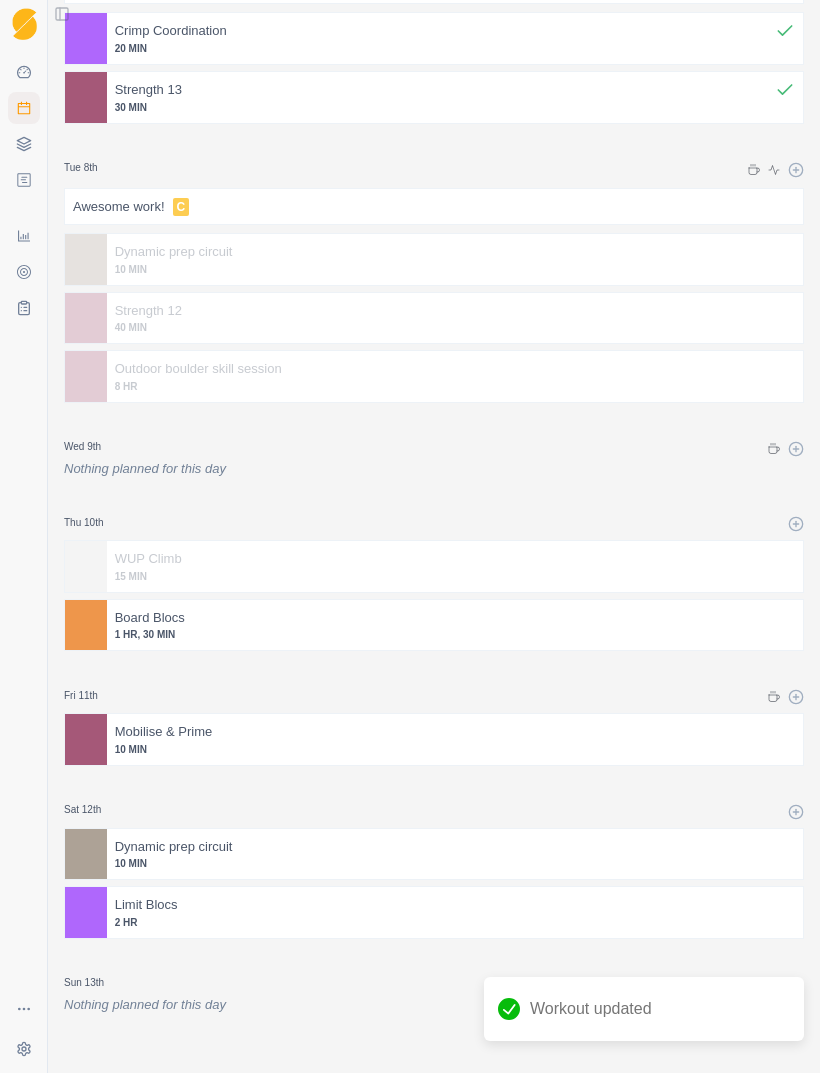 click on "1 HR, 30 MIN" at bounding box center (455, 634) 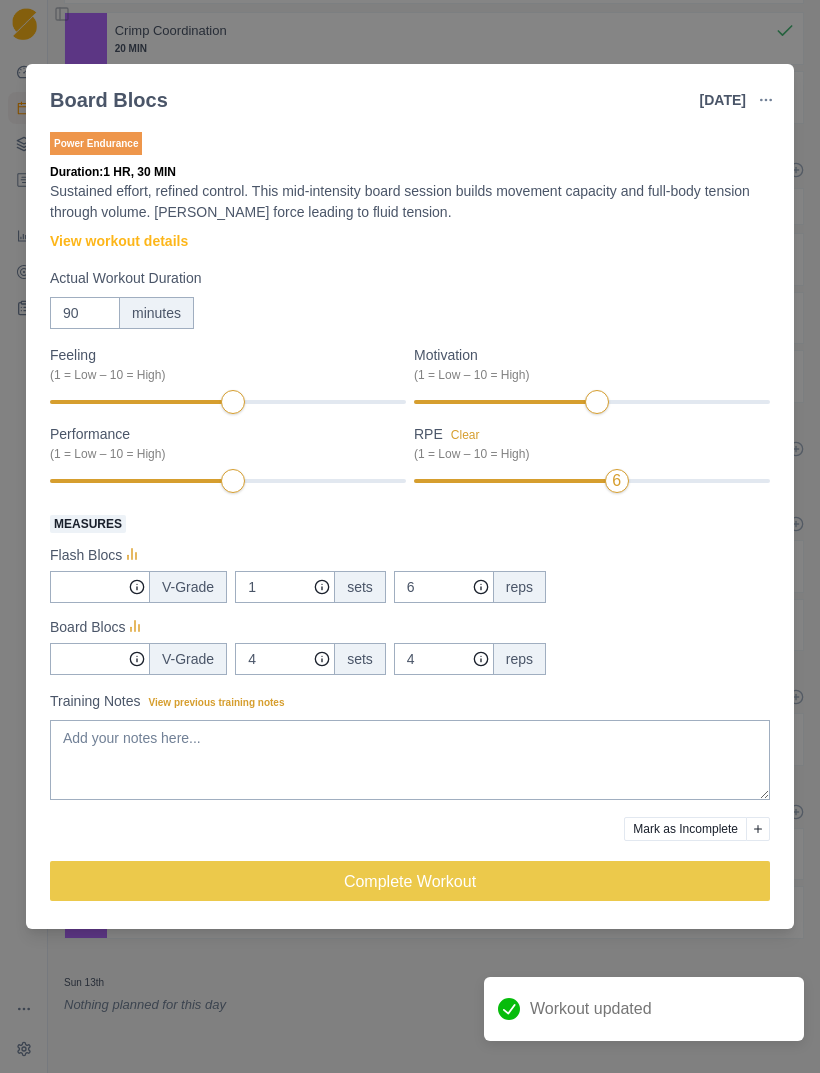 click 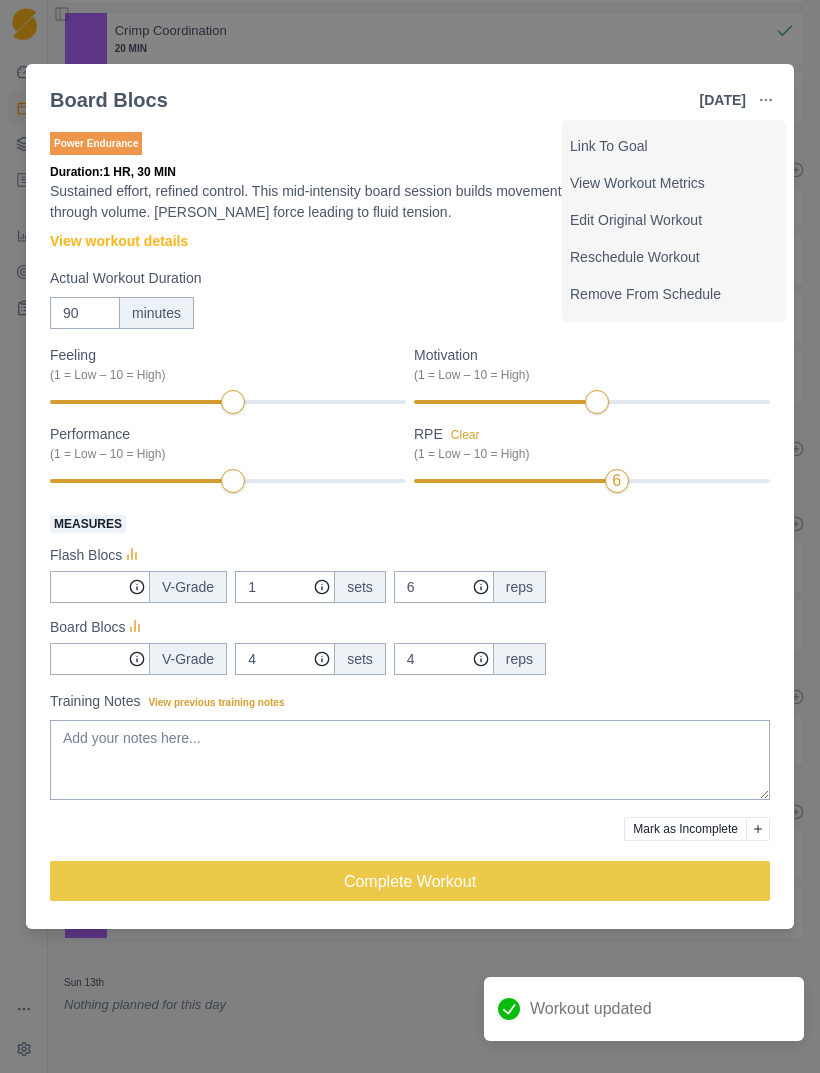 click on "Motivation (1 = Low – 10 = High)" at bounding box center (586, 364) 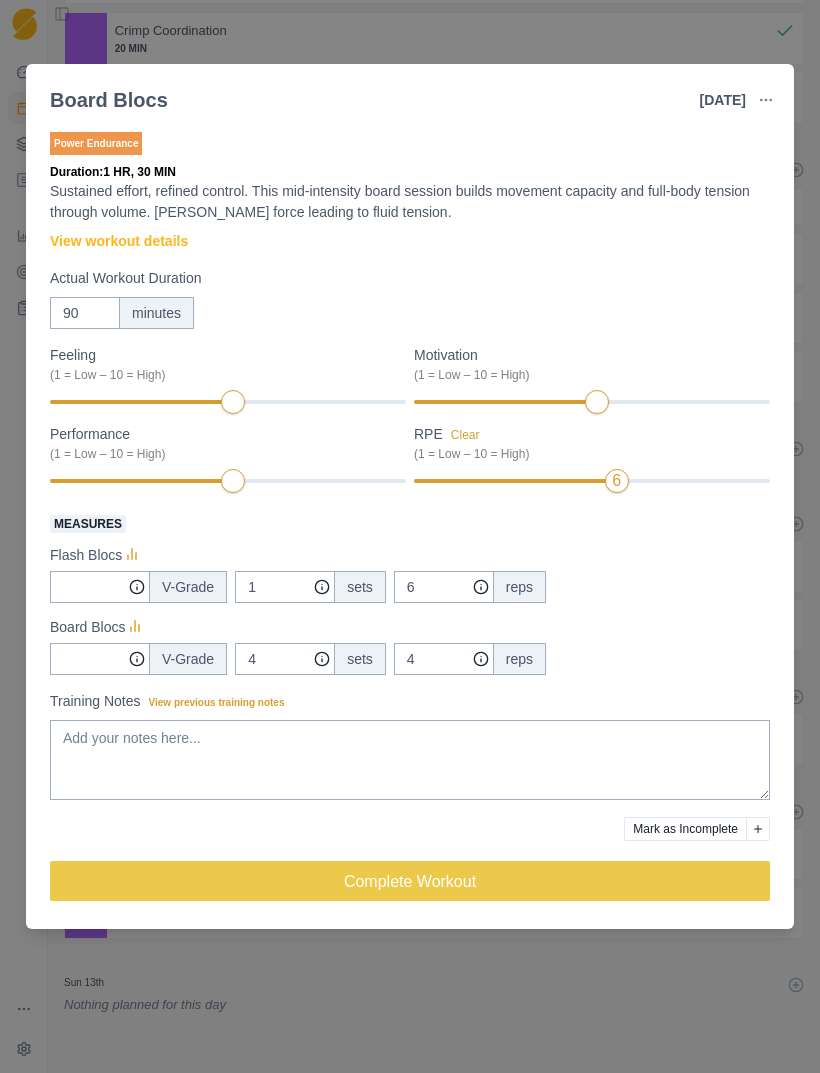 click at bounding box center (758, 829) 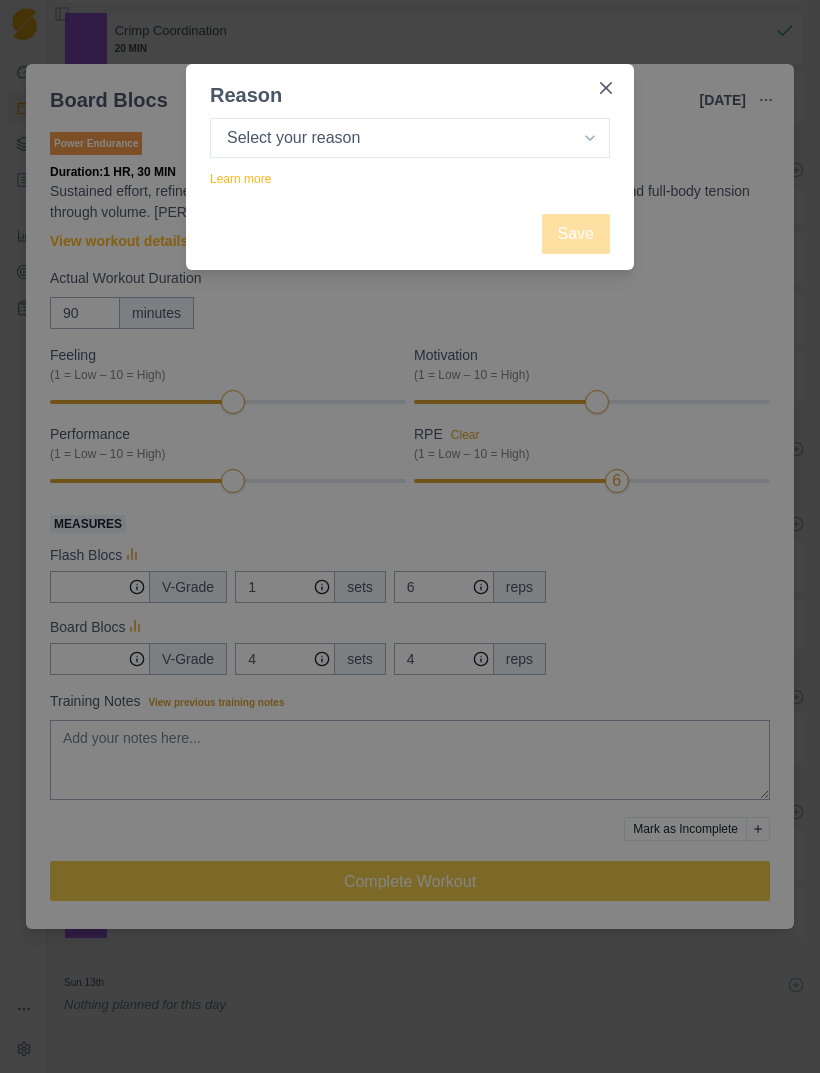 click on "Select your reason No reason given Not motivated Not recovered Not enough time Too tired Weather / conditions Work Family reasons Sick / ill Other" at bounding box center [410, 138] 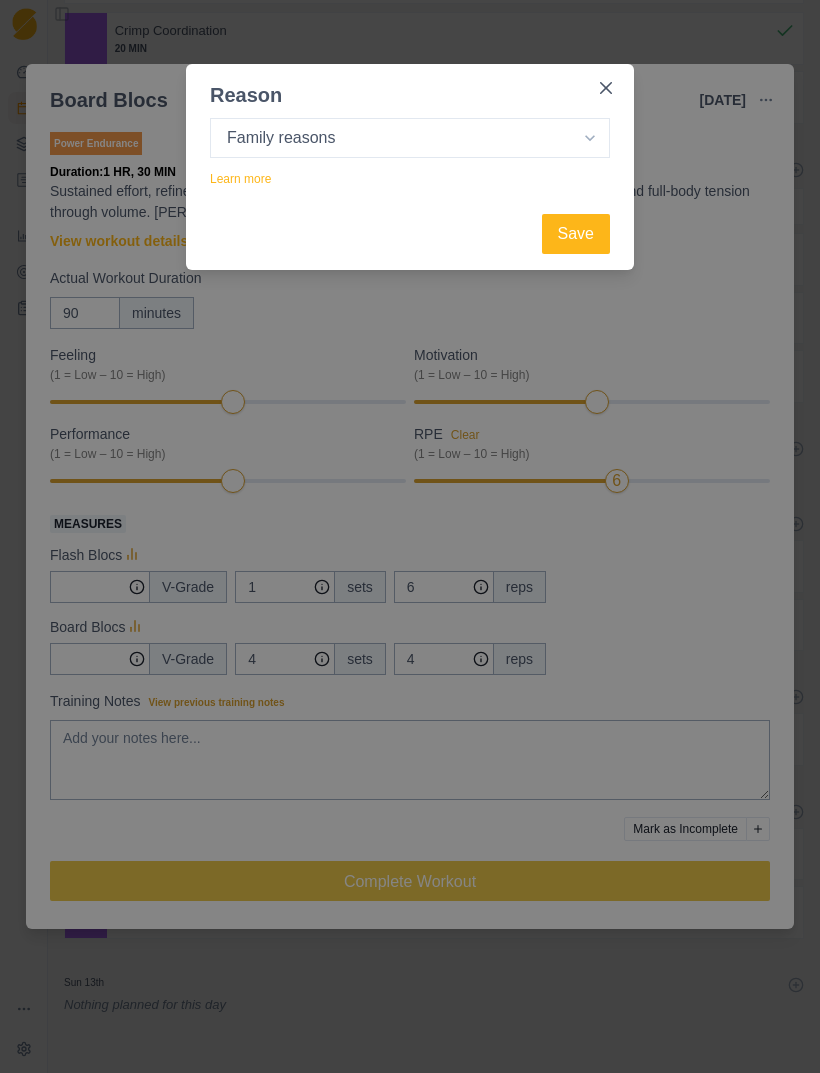 click on "Save" at bounding box center [576, 234] 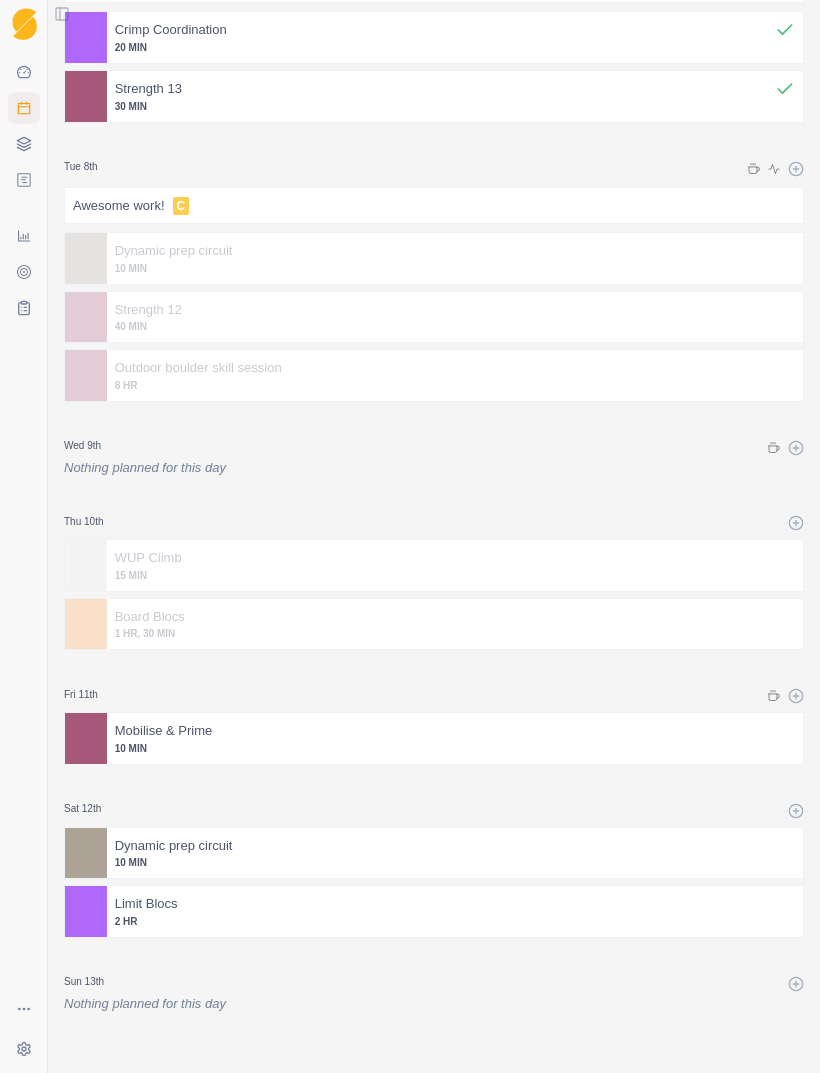 scroll, scrollTop: 154, scrollLeft: 0, axis: vertical 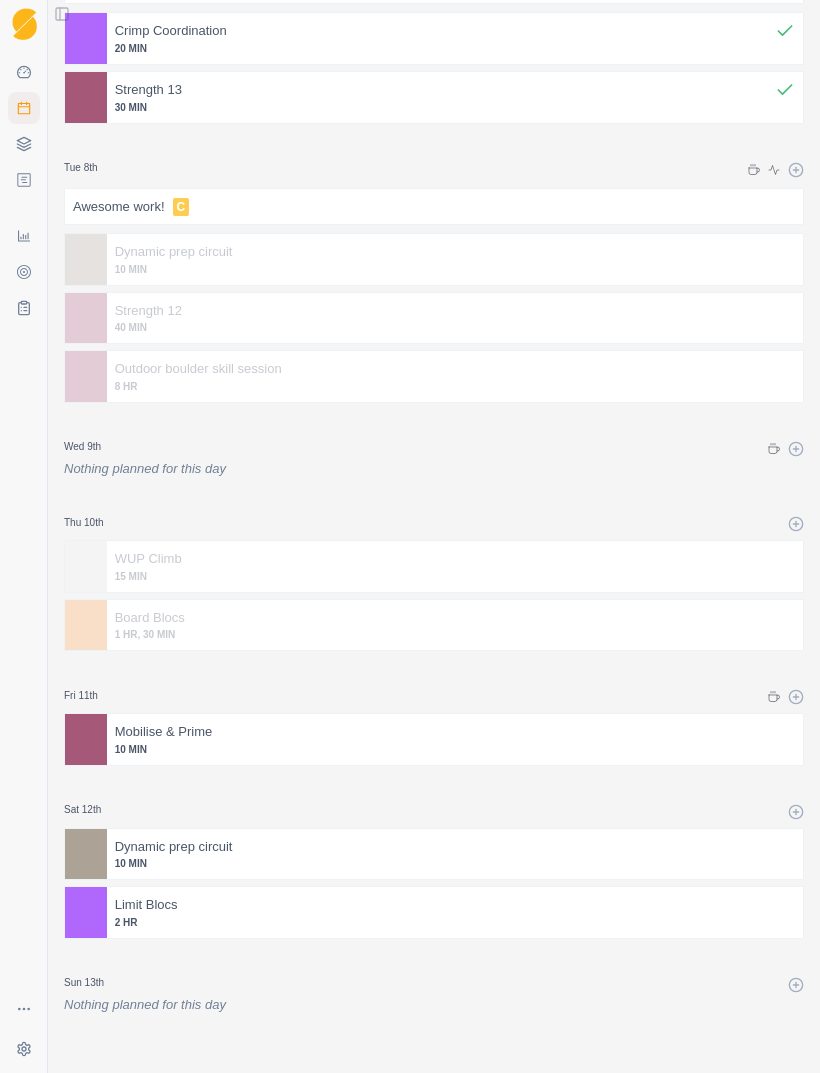 click on "10 MIN" at bounding box center [455, 749] 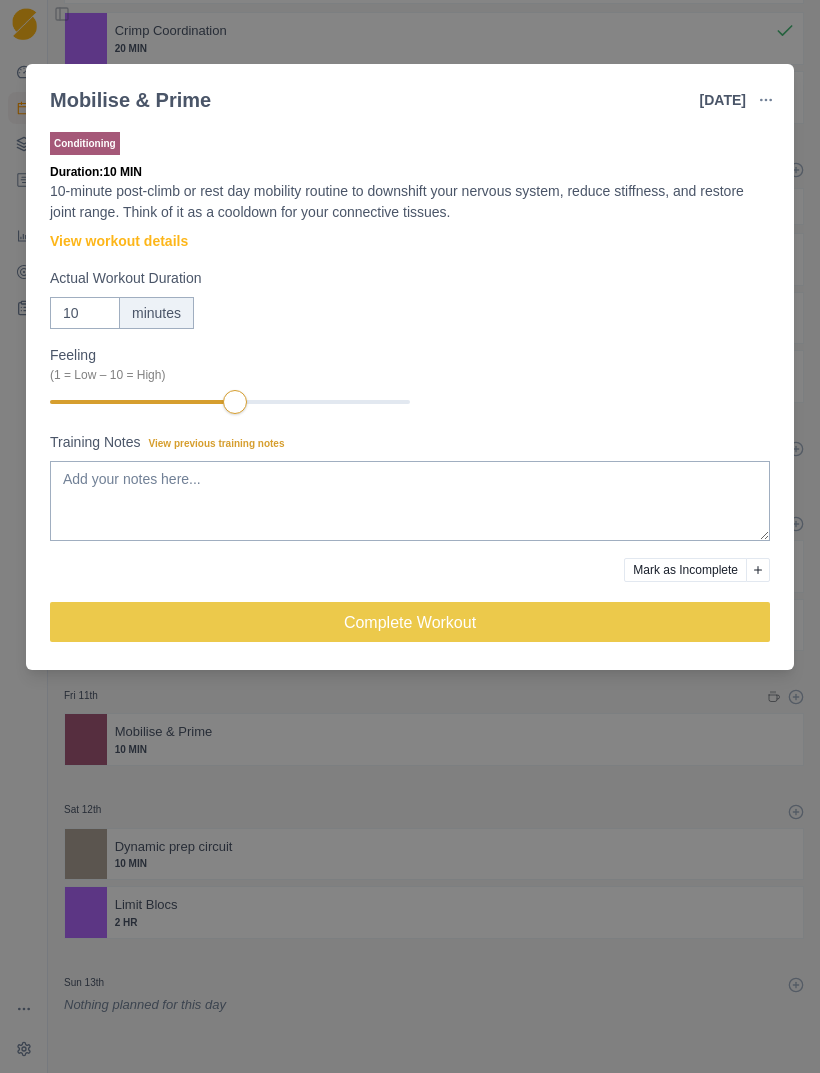 click on "Mark as Incomplete" at bounding box center [685, 570] 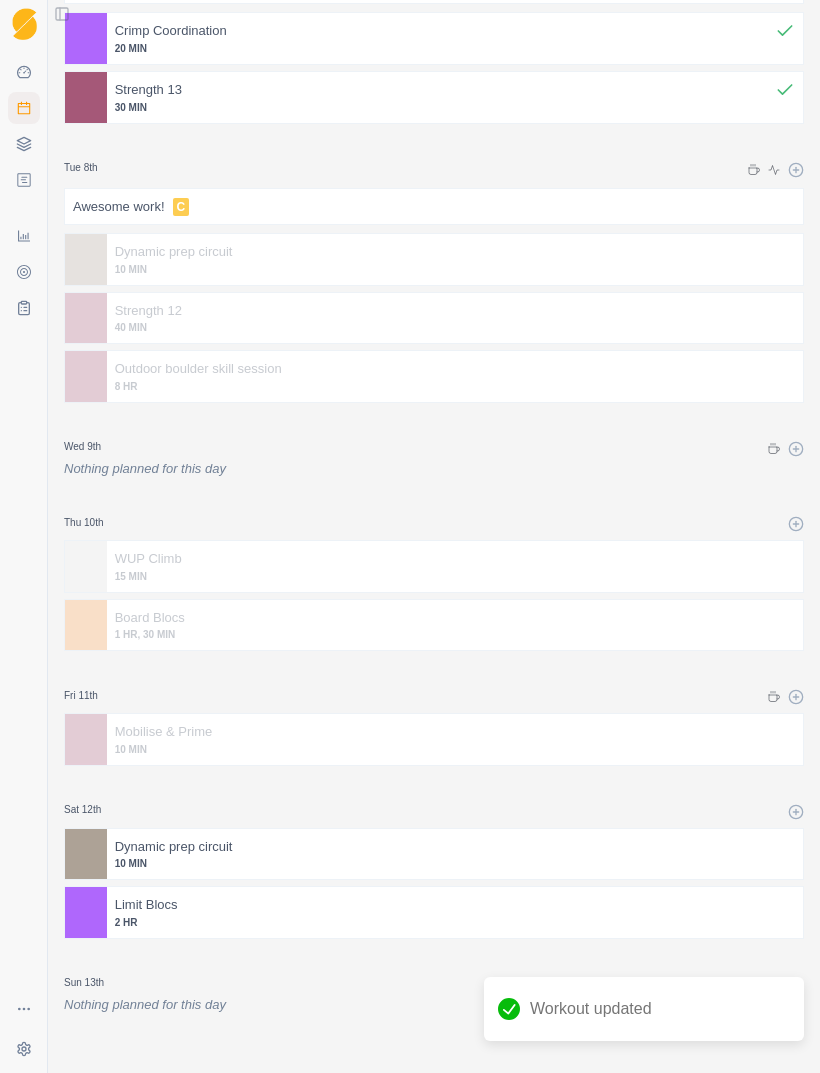 click at bounding box center [513, 847] 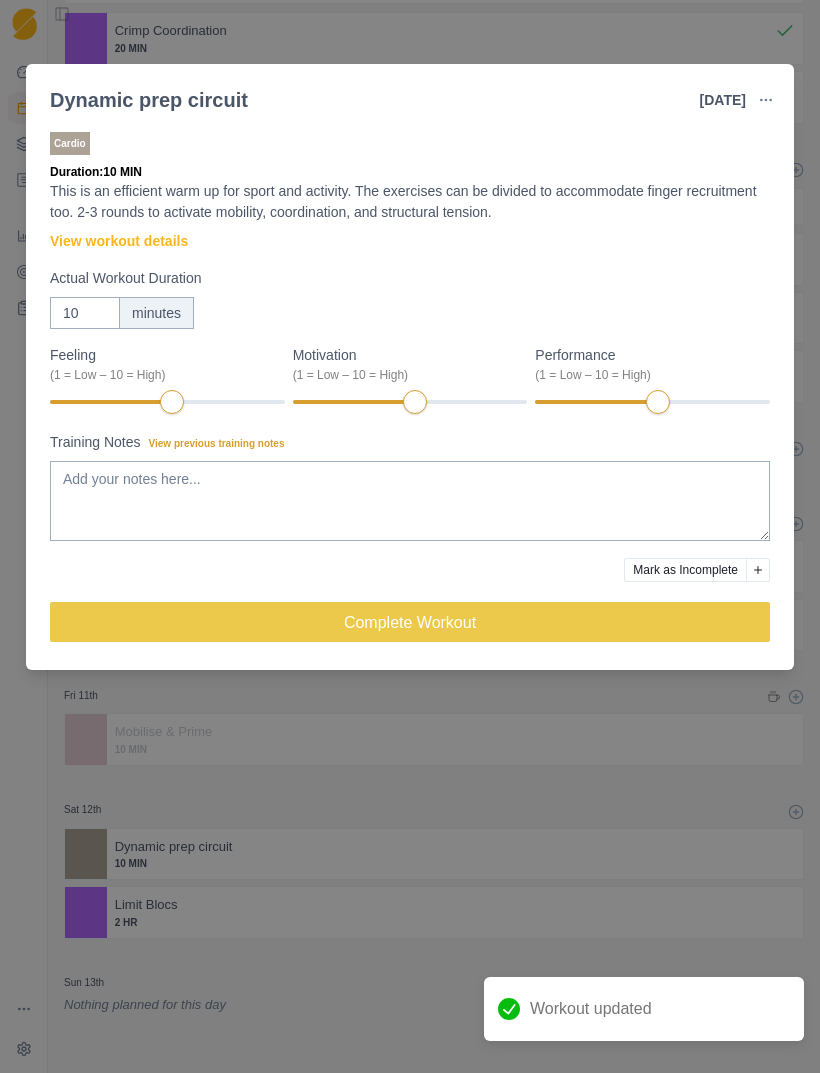 click at bounding box center [758, 570] 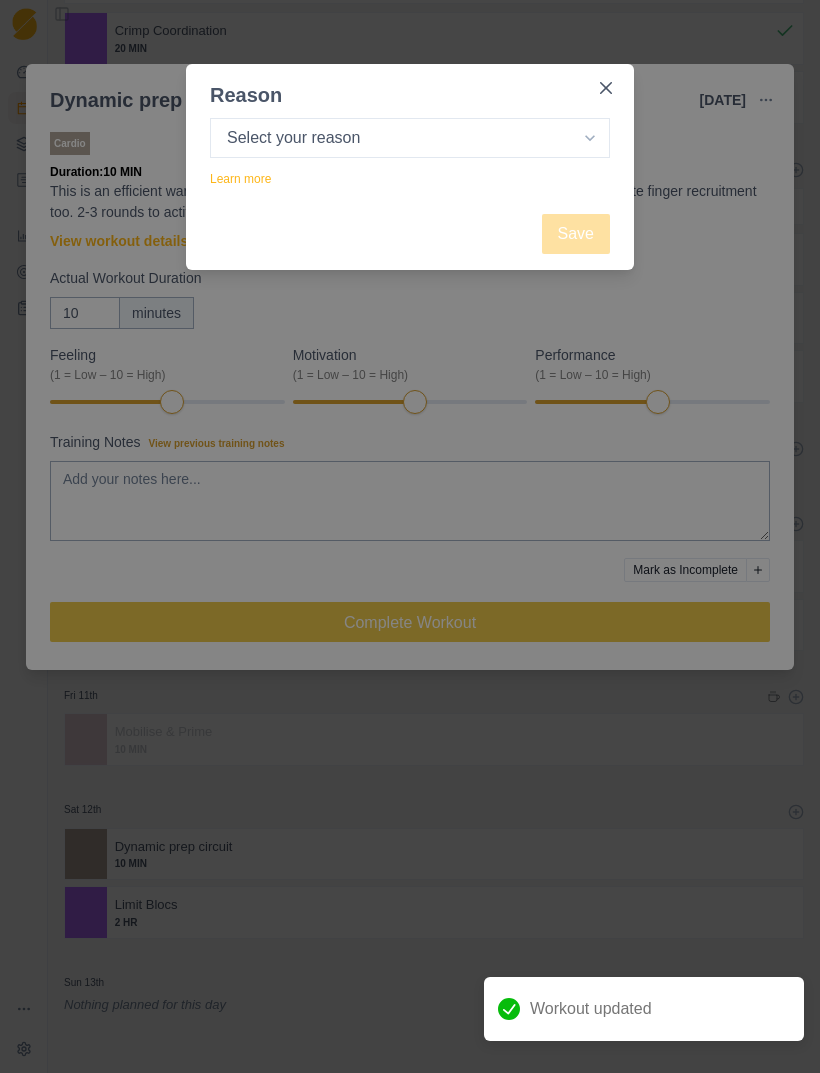 click on "Reason Select your reason No reason given Not motivated Not recovered Not enough time Too tired Weather / conditions Work Family reasons Sick / ill Other Learn more Save" at bounding box center [410, 536] 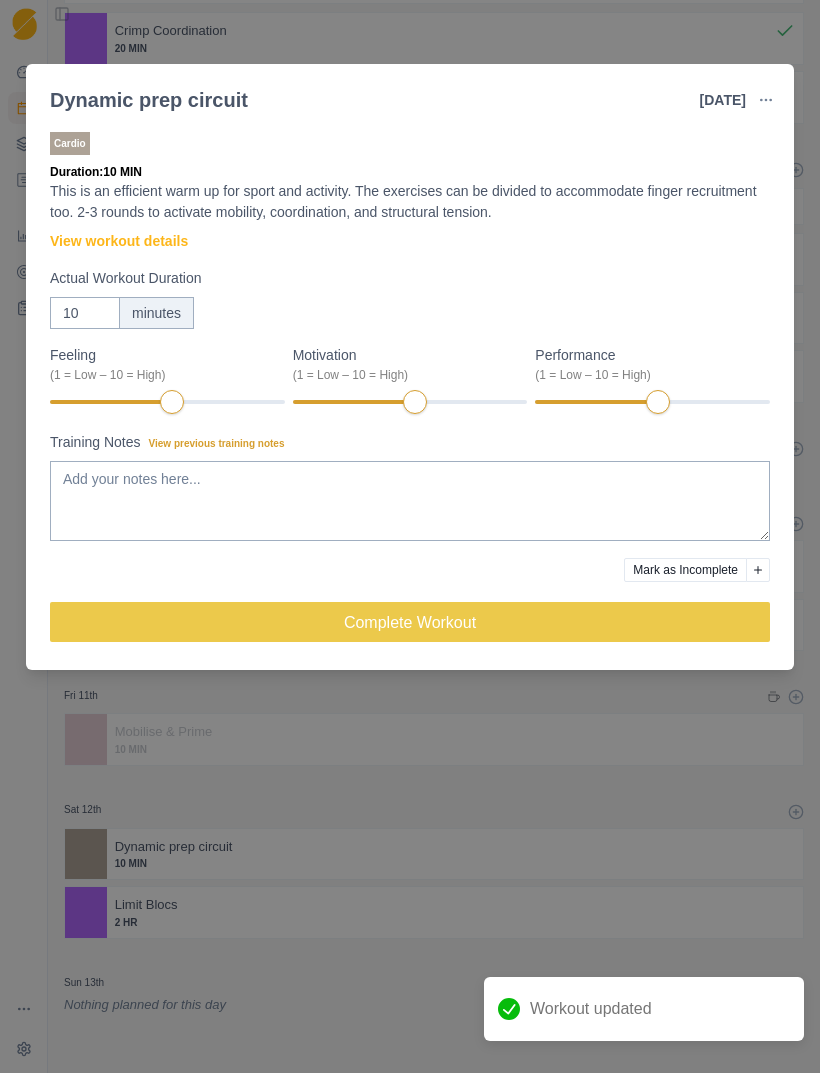 click on "Mark as Incomplete" at bounding box center (685, 570) 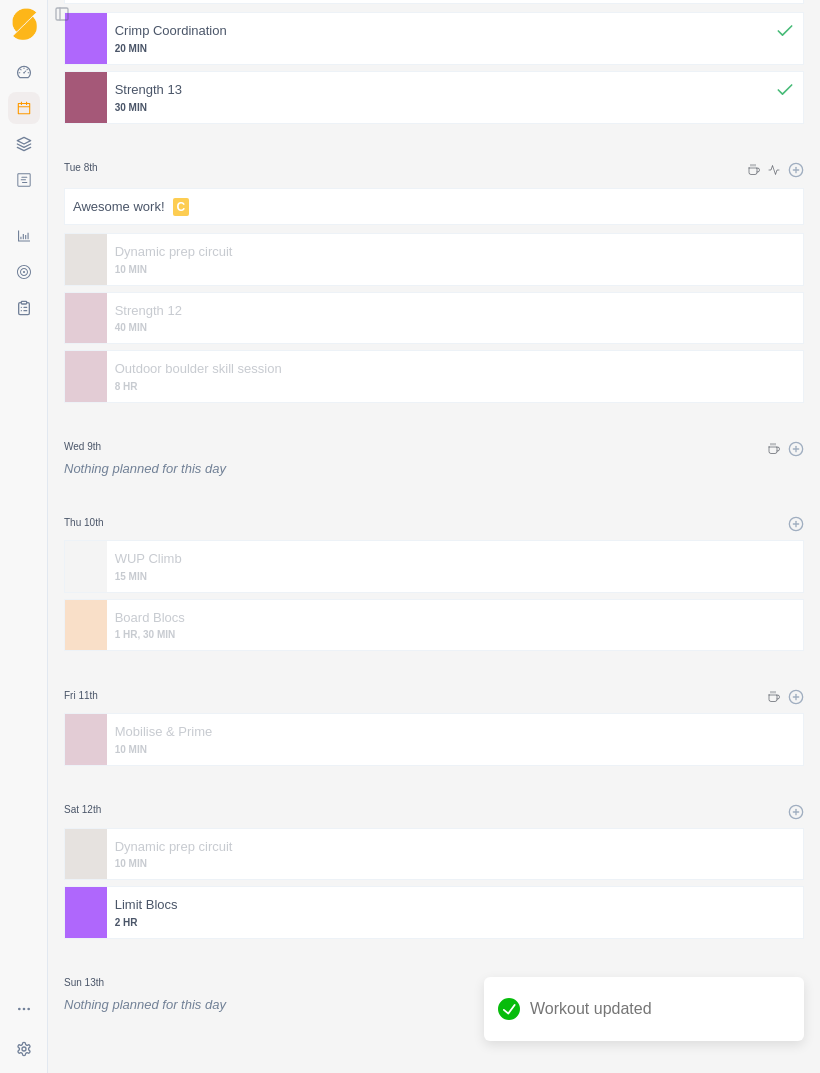 click at bounding box center [486, 905] 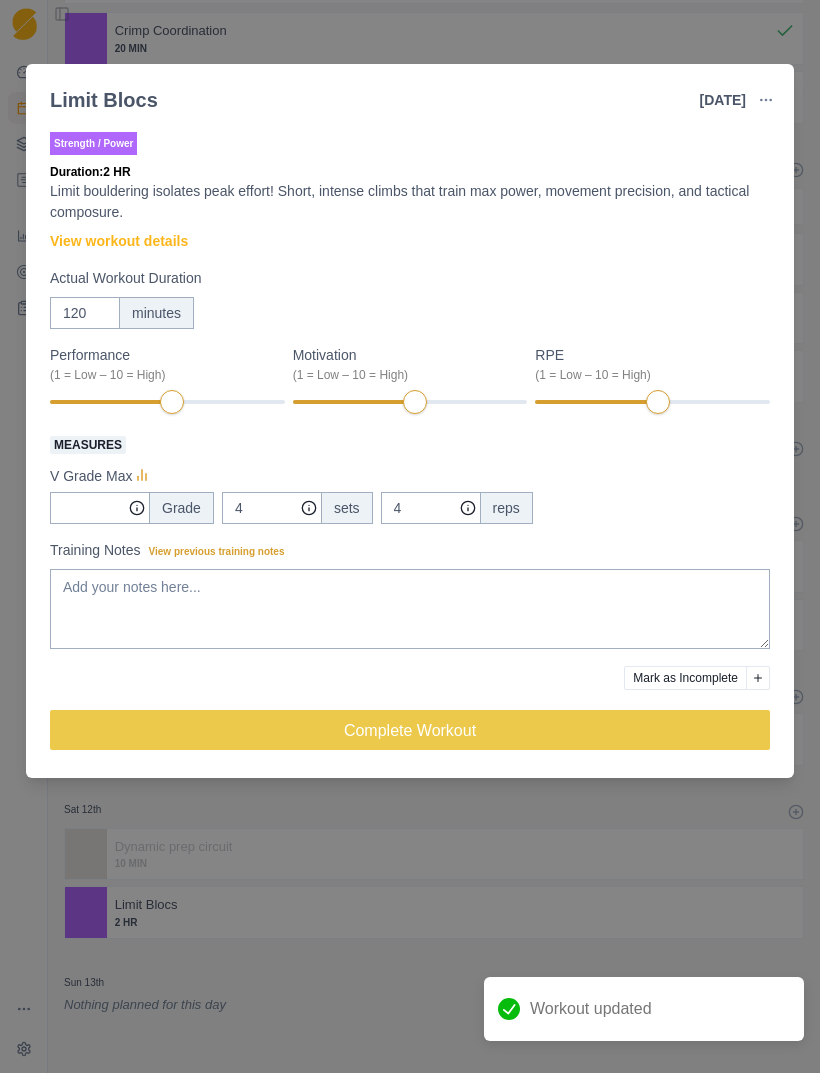 click on "Mark as Incomplete" at bounding box center [685, 678] 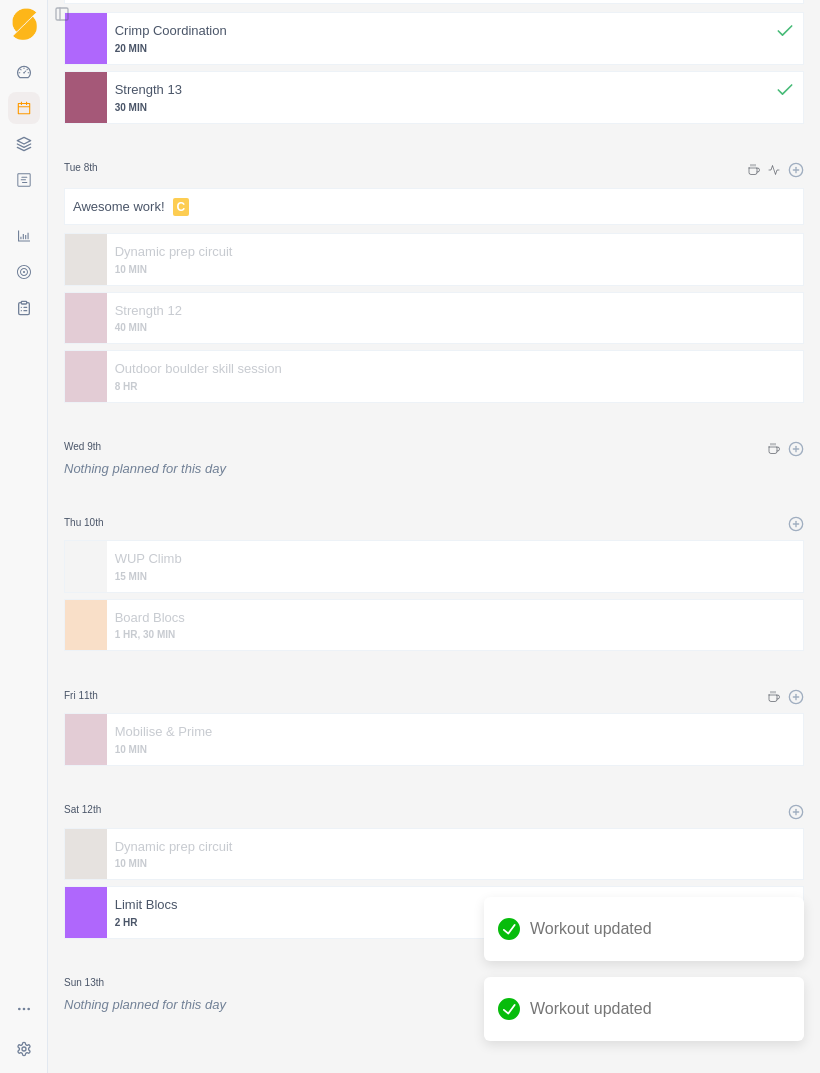 scroll, scrollTop: 64, scrollLeft: 0, axis: vertical 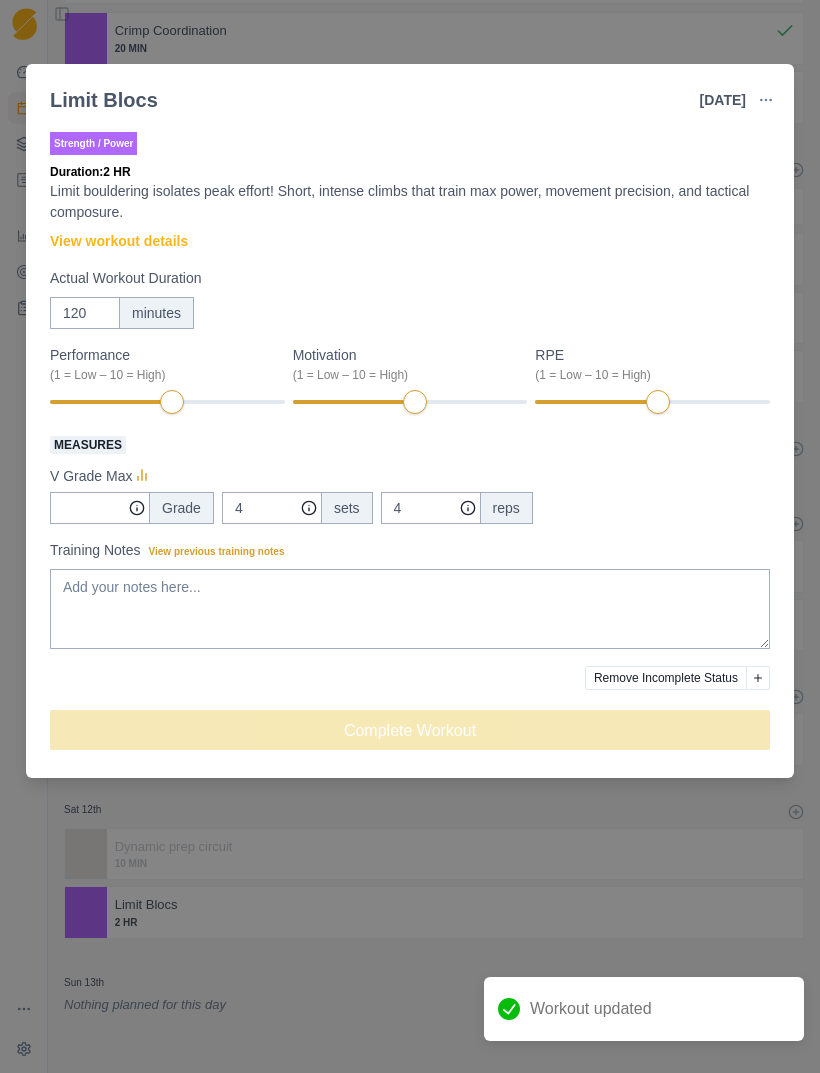 click on "Limit Blocs [DATE] Link To Goal View Workout Metrics Edit Original Workout Reschedule Workout Remove From Schedule Strength / Power Duration:  2 HR Limit bouldering isolates peak effort!
Short, intense climbs that train max power, movement precision, and tactical composure. View workout details Actual Workout Duration 120 minutes Performance (1 = Low – 10 = High) Motivation (1 = Low – 10 = High) RPE (1 = Low – 10 = High) Measures V Grade Max Grade 4 sets 4 reps Training Notes View previous training notes Remove Incomplete Status Complete Workout" at bounding box center (410, 536) 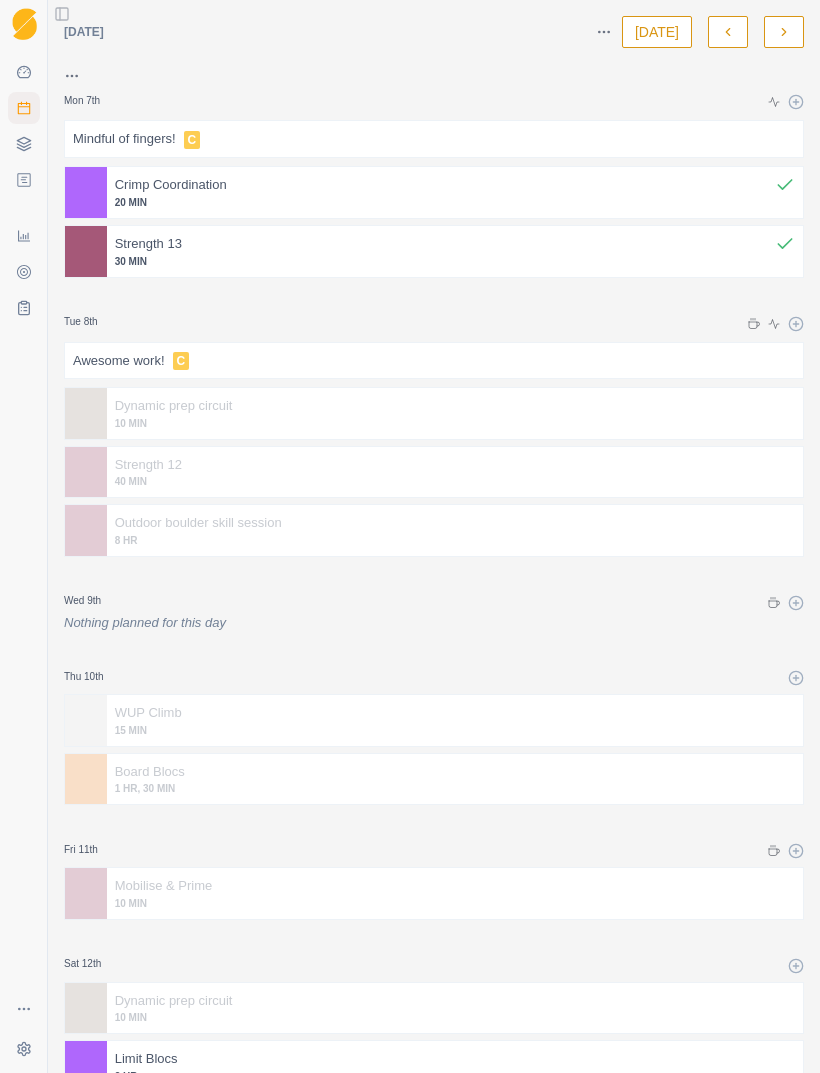 scroll, scrollTop: 0, scrollLeft: 0, axis: both 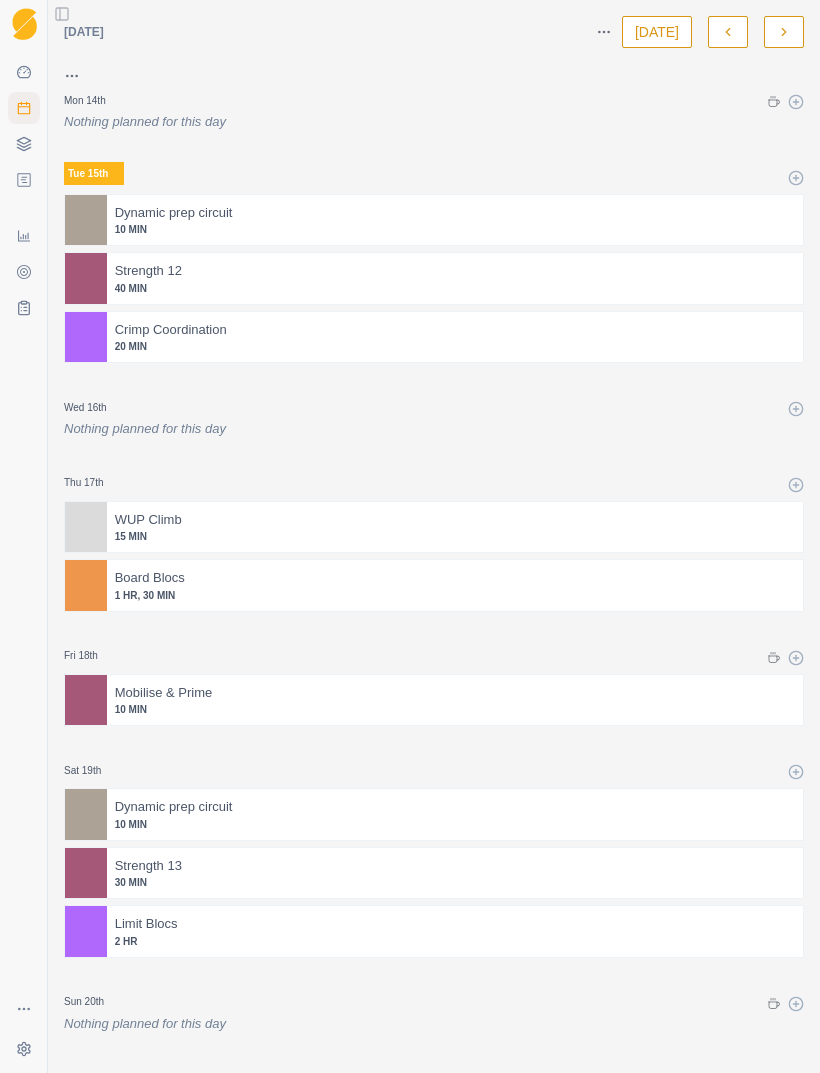 click at bounding box center (513, 213) 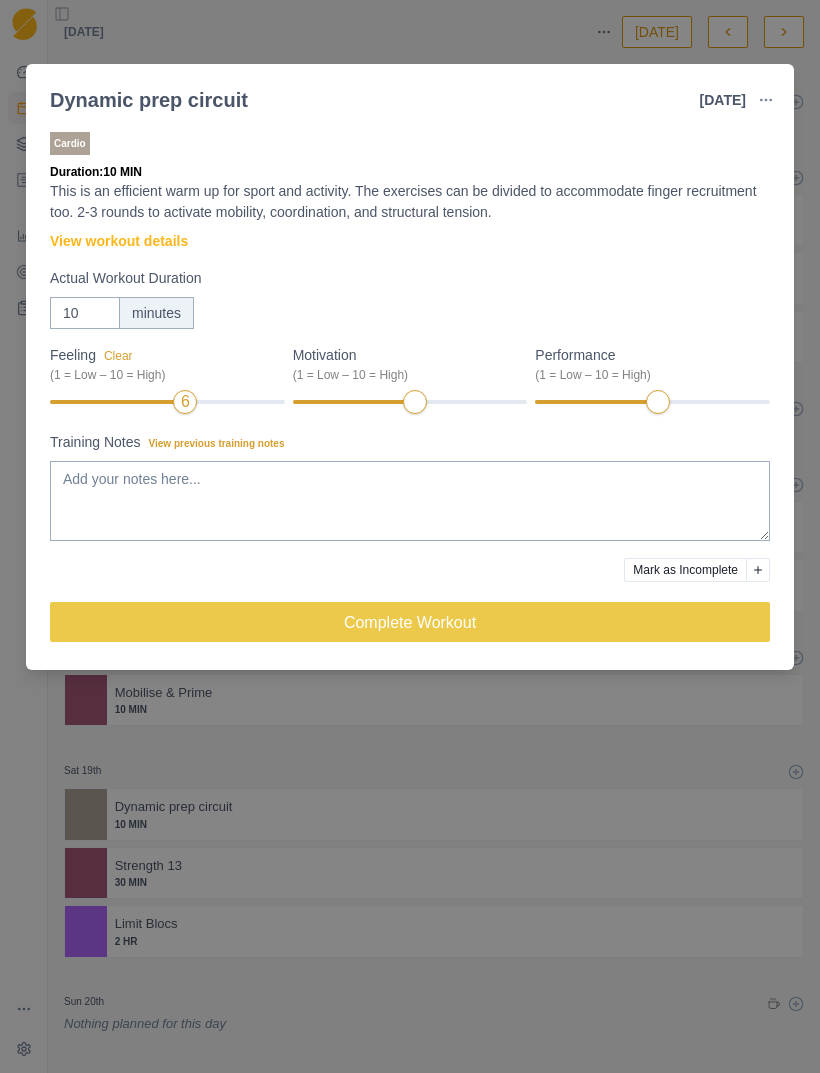 click on "6" at bounding box center [167, 402] 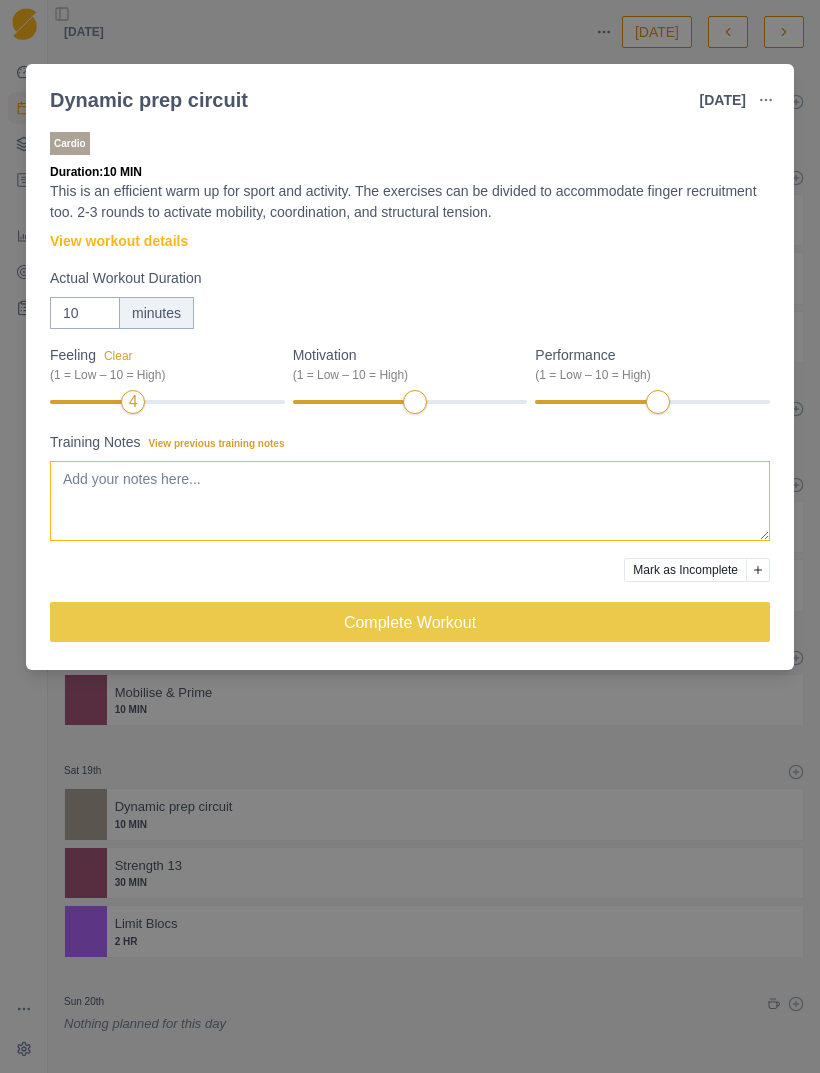 click on "Training Notes View previous training notes" at bounding box center (410, 501) 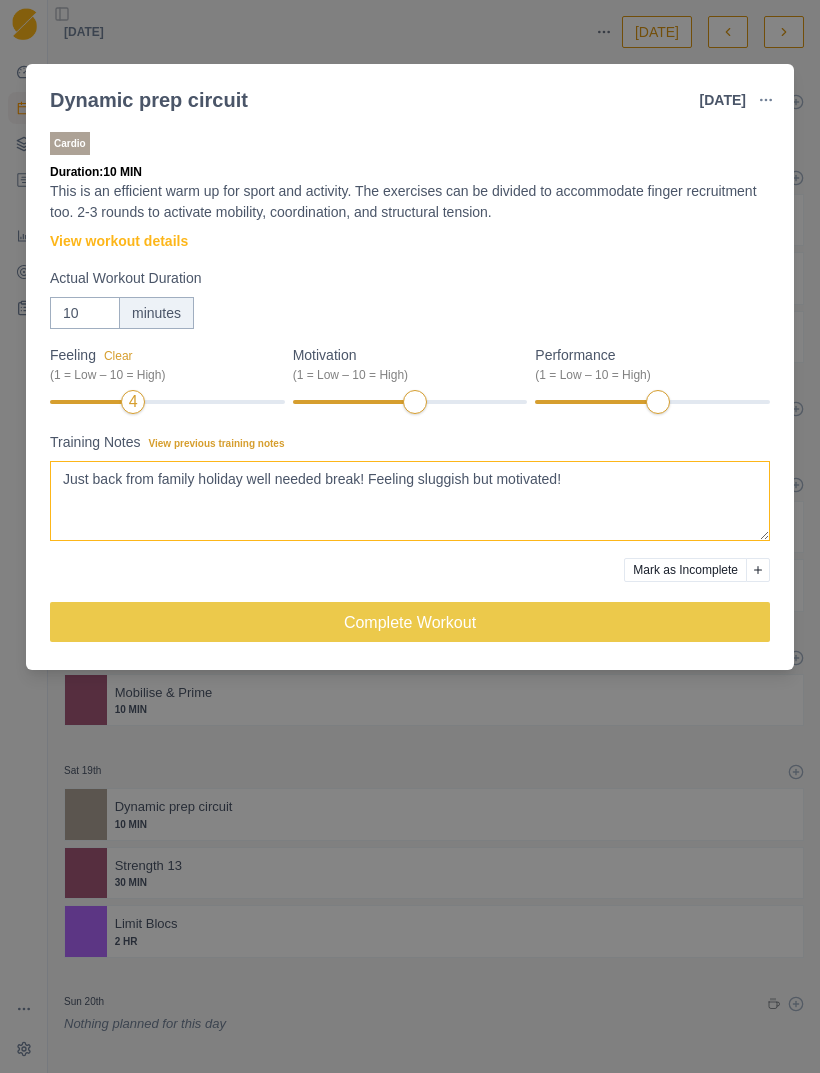 click on "Just back from family holiday well needed break! Feeling sluggish but motivated!" at bounding box center [410, 501] 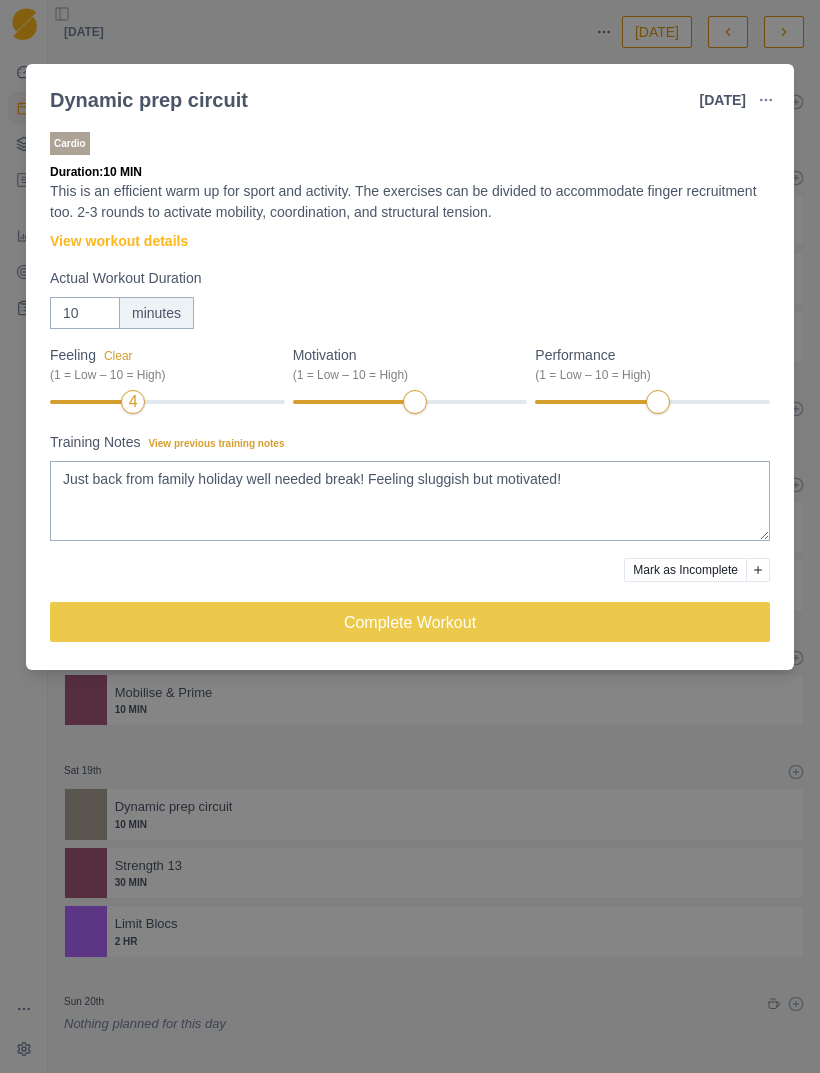 click on "Training Notes View previous training notes" at bounding box center [404, 442] 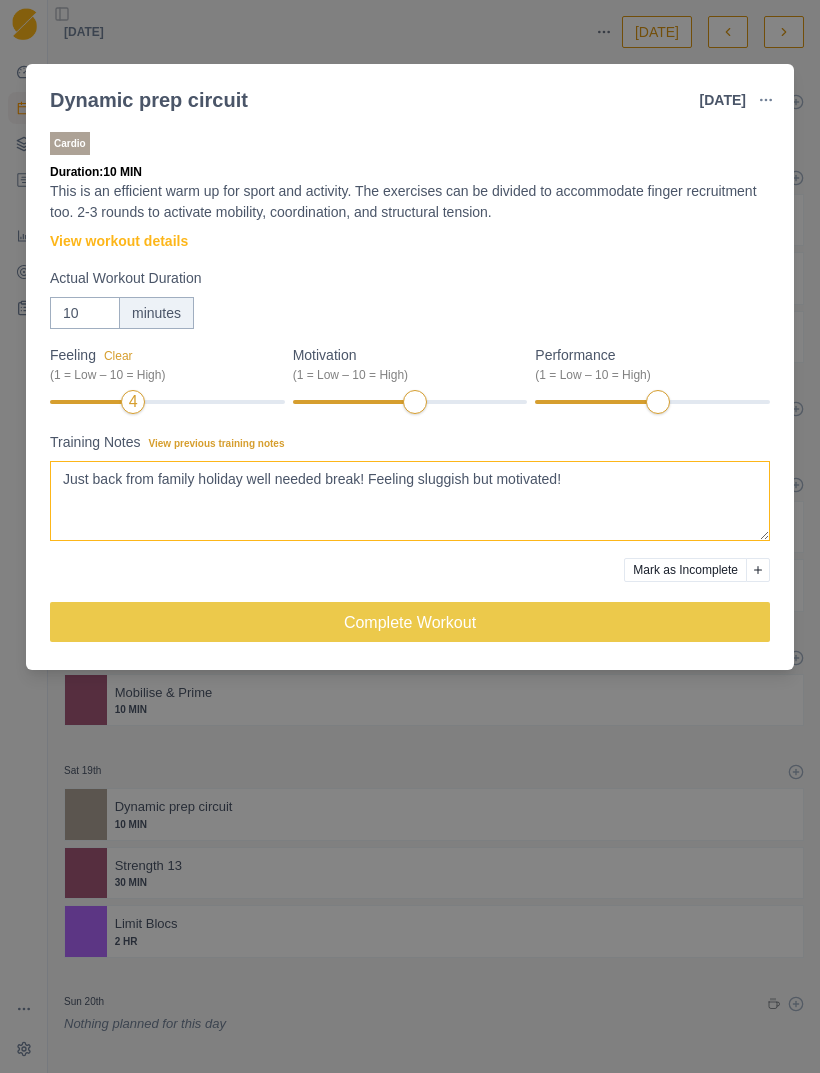 click on "Just back from family holiday well needed break! Feeling sluggish but motivated!" at bounding box center (410, 501) 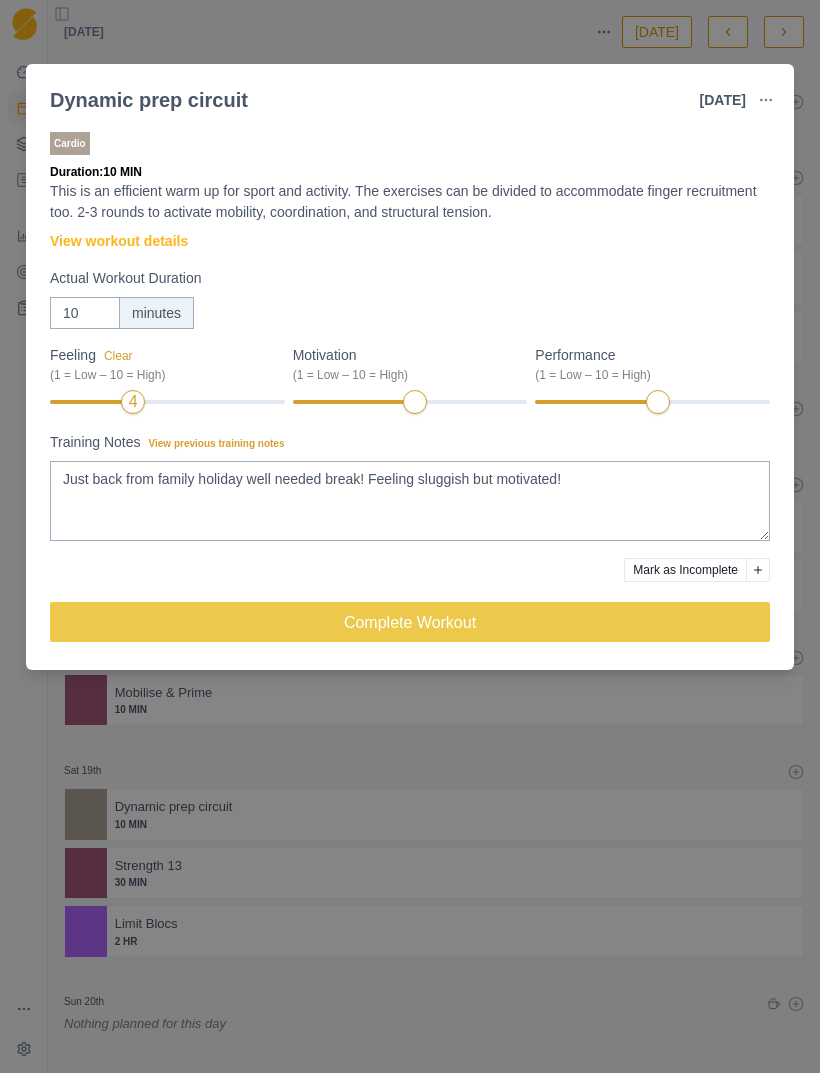 click on "Motivation (1 = Low – 10 = High)" at bounding box center (404, 364) 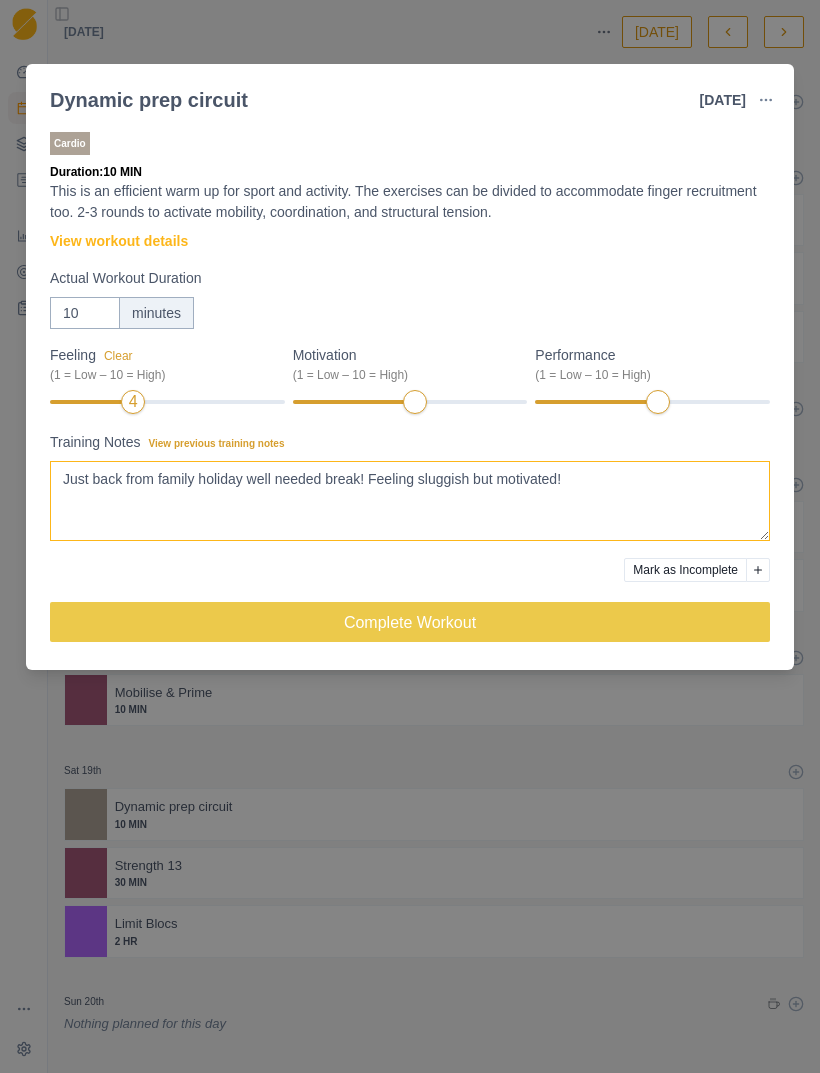 click on "Just back from family holiday well needed break! Feeling sluggish but motivated!" at bounding box center [410, 501] 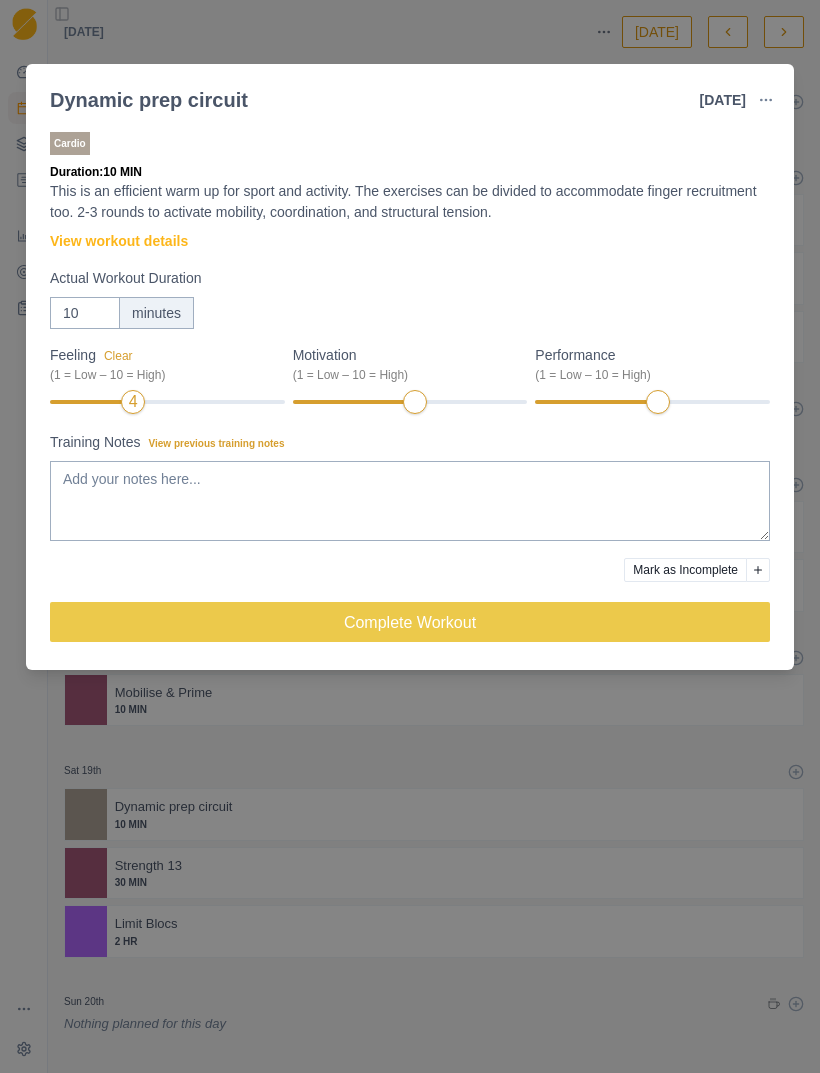 click on "Dynamic prep circuit [DATE] Link To Goal View Workout Metrics Edit Original Workout Reschedule Workout Remove From Schedule Cardio Duration:  10 MIN This is an efficient warm up for sport and activity. The exercises can be divided to accommodate finger recruitment too.
2-3 rounds to activate mobility, coordination, and structural tension. View workout details Actual Workout Duration 10 minutes Feeling Clear (1 = Low – 10 = High) 4 Motivation (1 = Low – 10 = High) Performance (1 = Low – 10 = High) Training Notes View previous training notes Just back from family holiday well needed break! Feeling sluggish but motivated!  Mark as Incomplete Complete Workout" at bounding box center (410, 536) 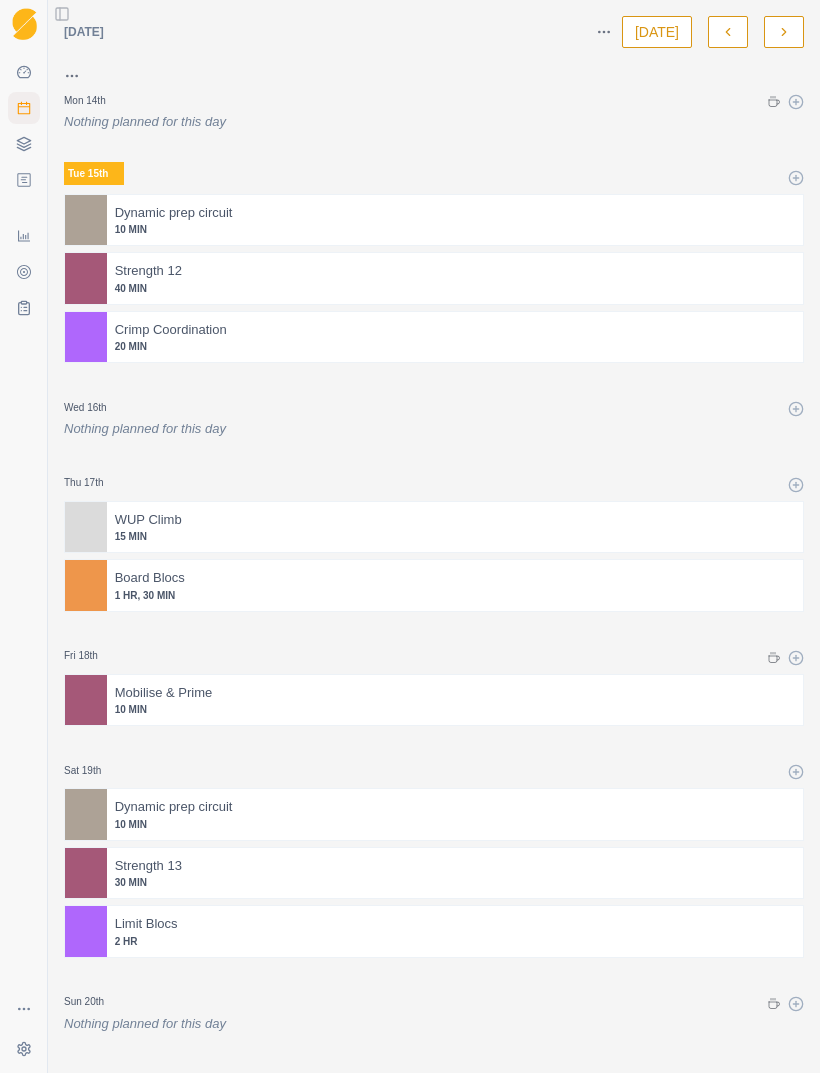click on "[DATE]" at bounding box center [657, 32] 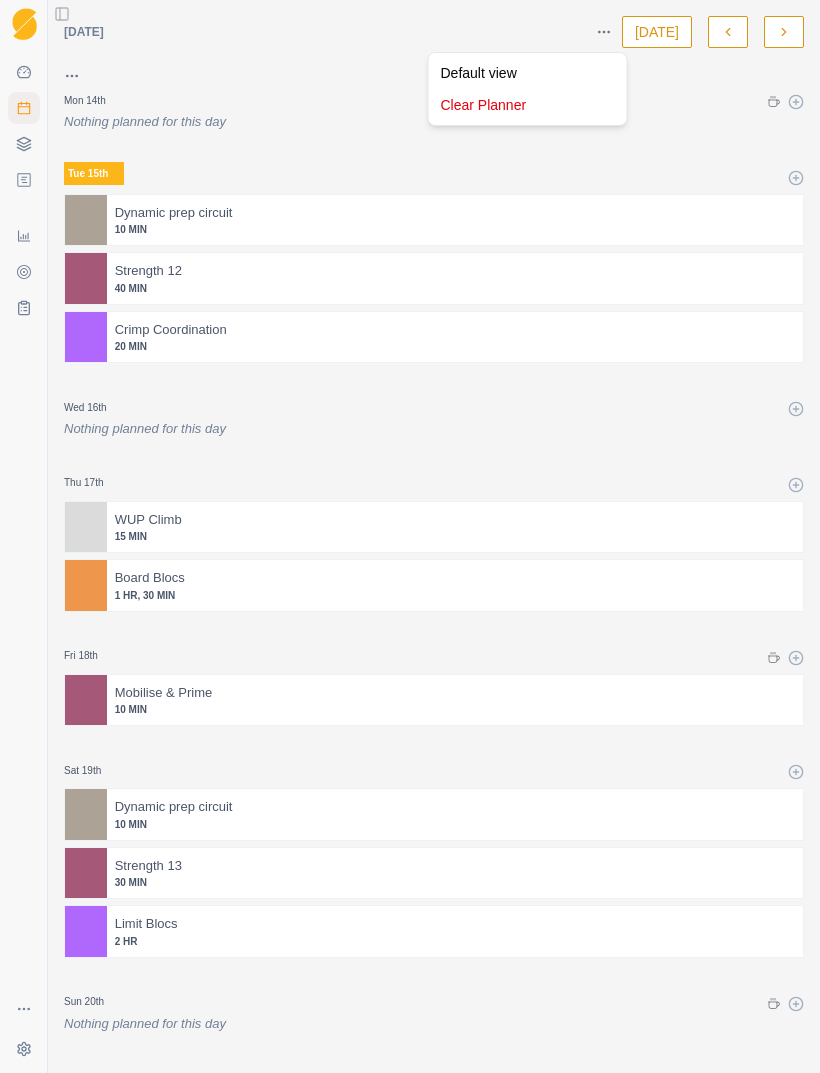 click on "Sequence Dashboard Planner Workouts Plans Performance Metrics Goals Tests Settings Toggle Sidebar [DATE] [DATE] Mon 14th Nothing planned for this day Tue 15th Dynamic prep circuit 10 MIN Strength 12 40 MIN Crimp Coordination 20 MIN Wed 16th Nothing planned for this day Thu 17th WUP Climb 15 MIN Board Blocs  1 HR, 30 MIN Fri 18th Mobilise & Prime 10 MIN Sat 19th Dynamic prep circuit 10 MIN Strength 13 30 MIN Limit Blocs 2 HR Sun 20th Nothing planned for this day
15 Default view Clear Planner" at bounding box center (410, 536) 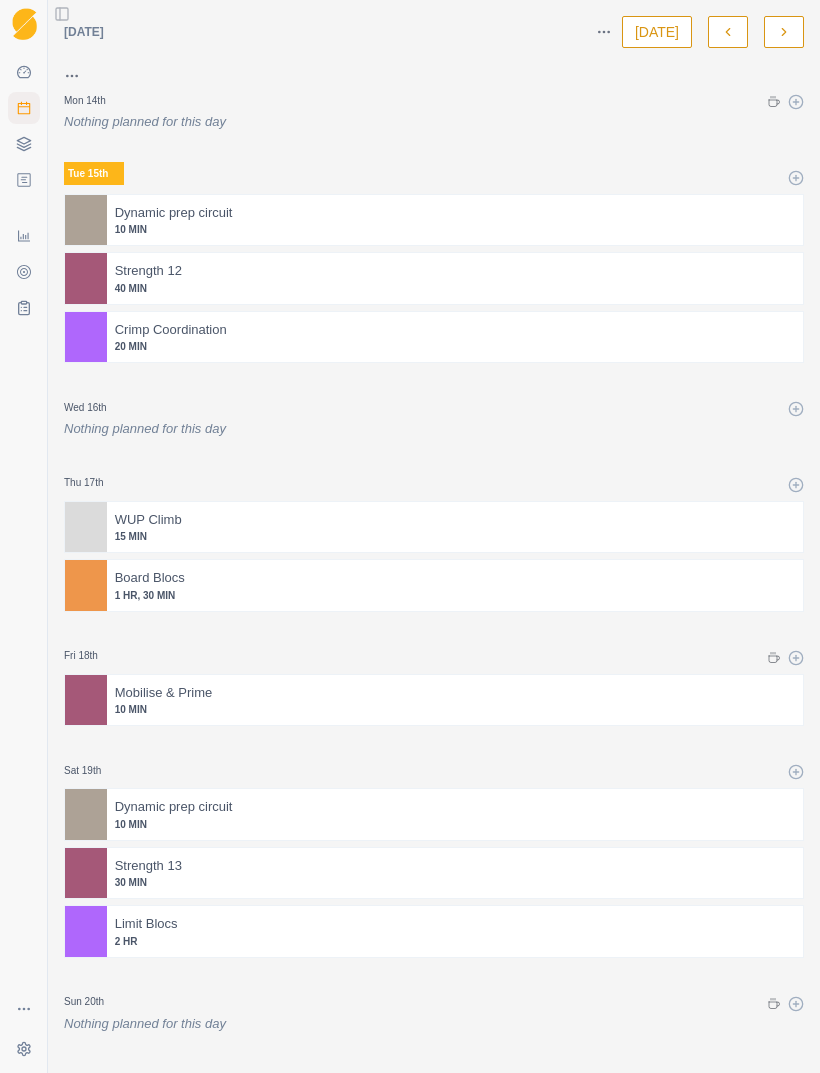 click 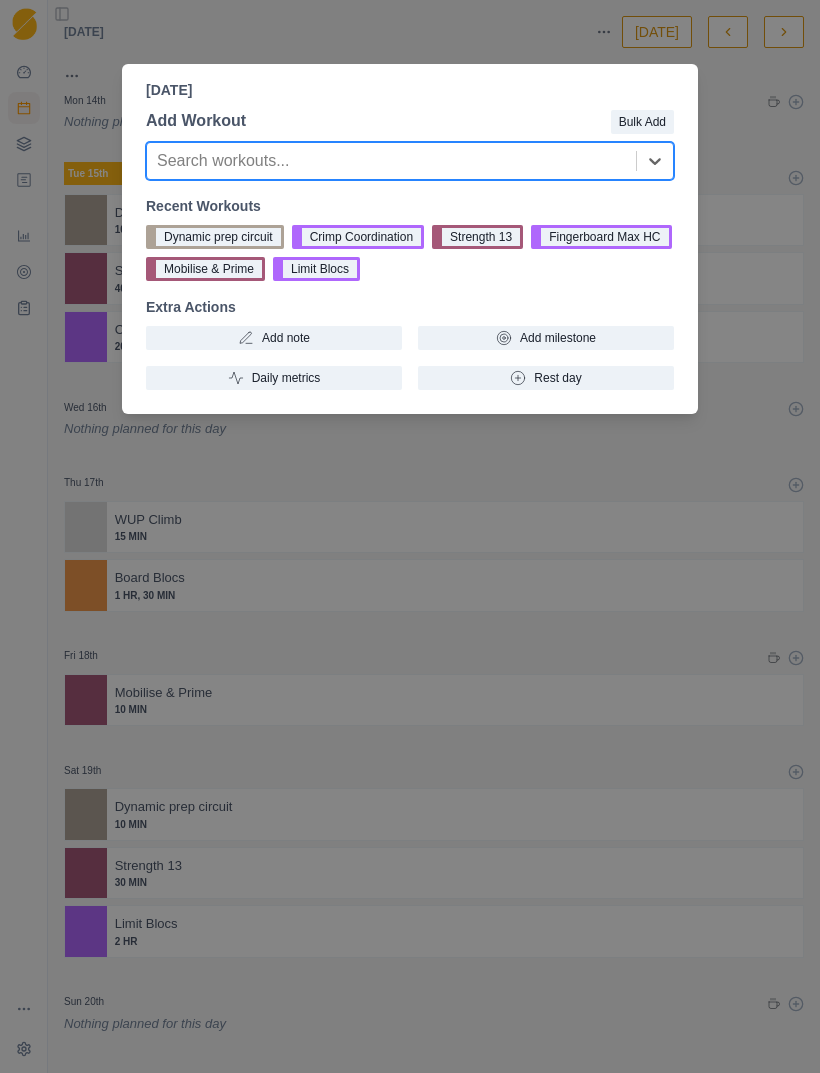 click on "Add note" at bounding box center (274, 338) 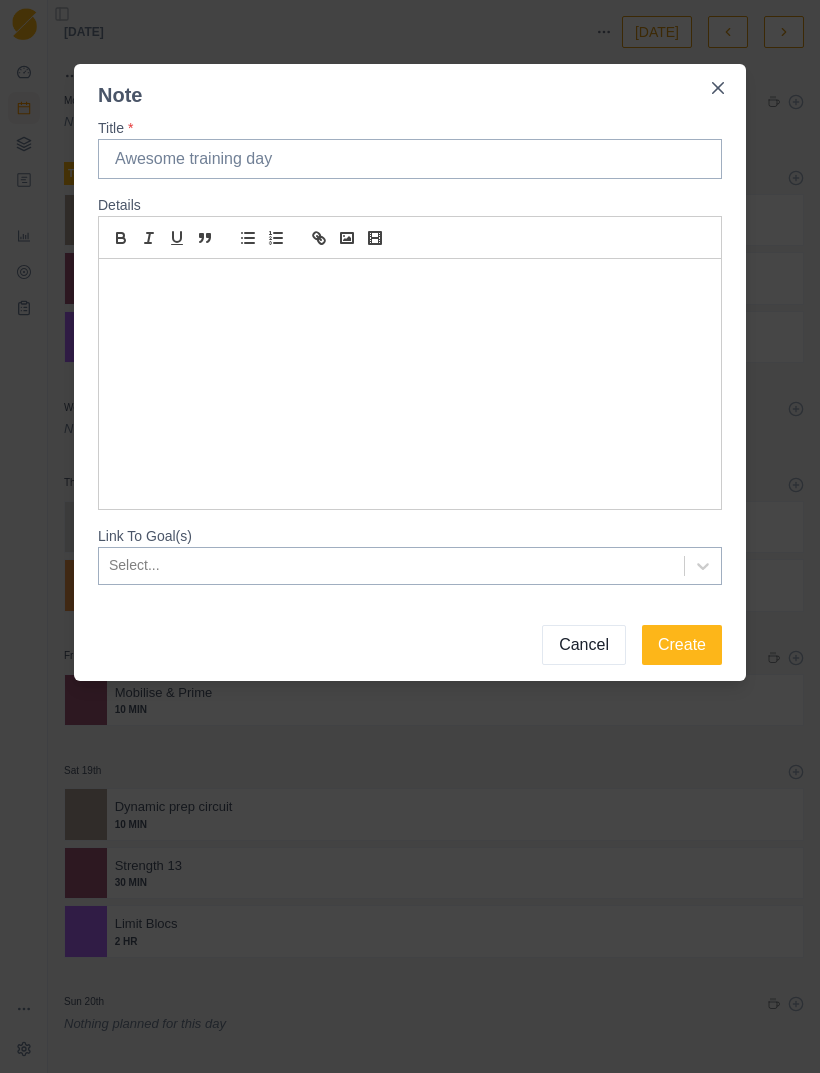 click on "Title *" at bounding box center [410, 159] 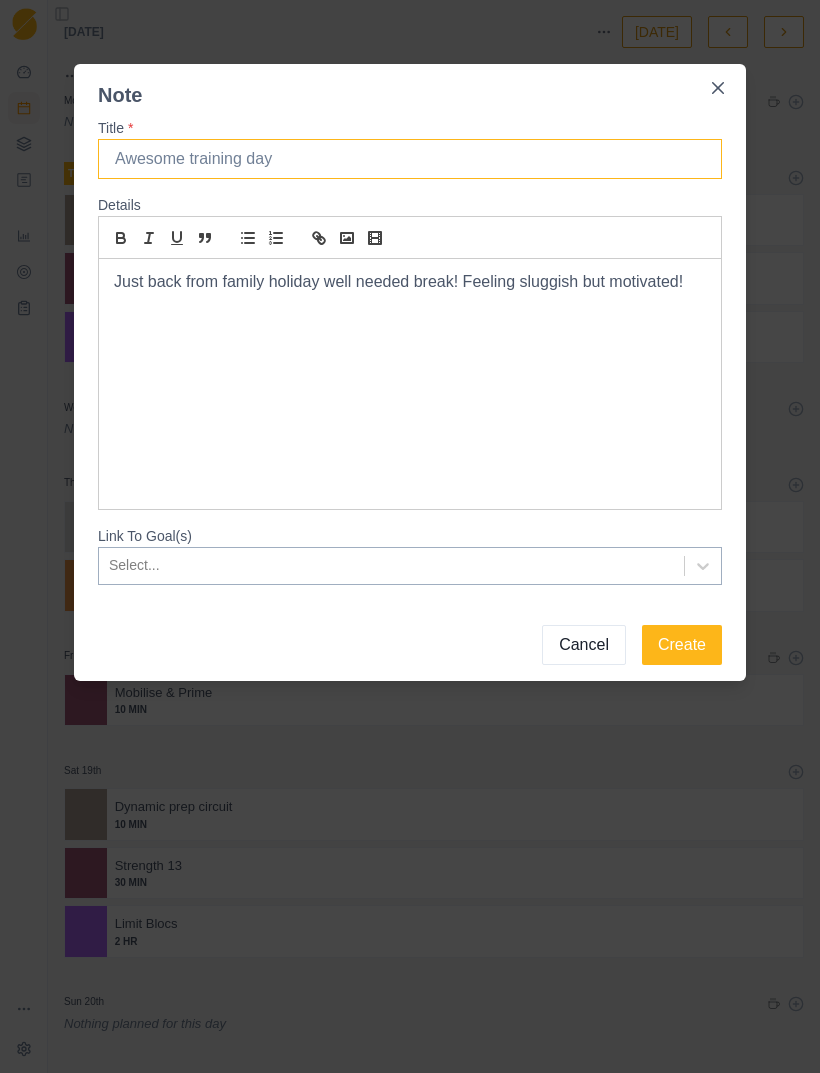 click on "Title *" at bounding box center (410, 159) 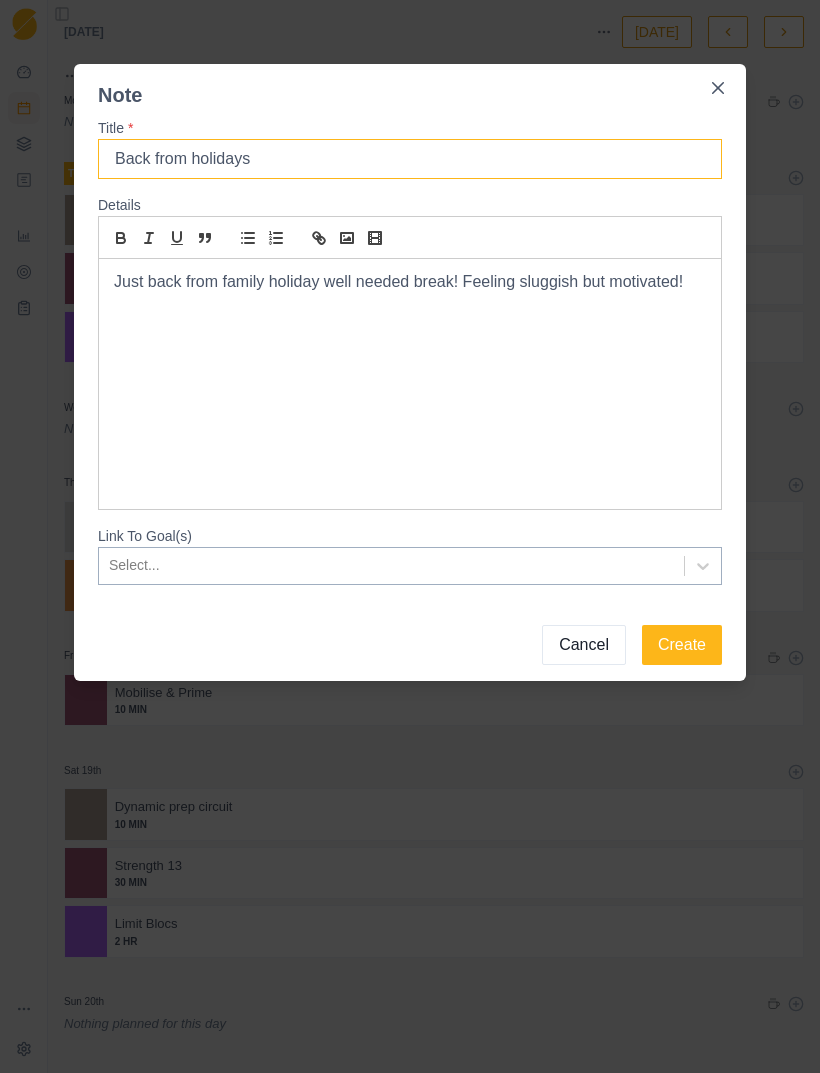 type on "Back from holidays" 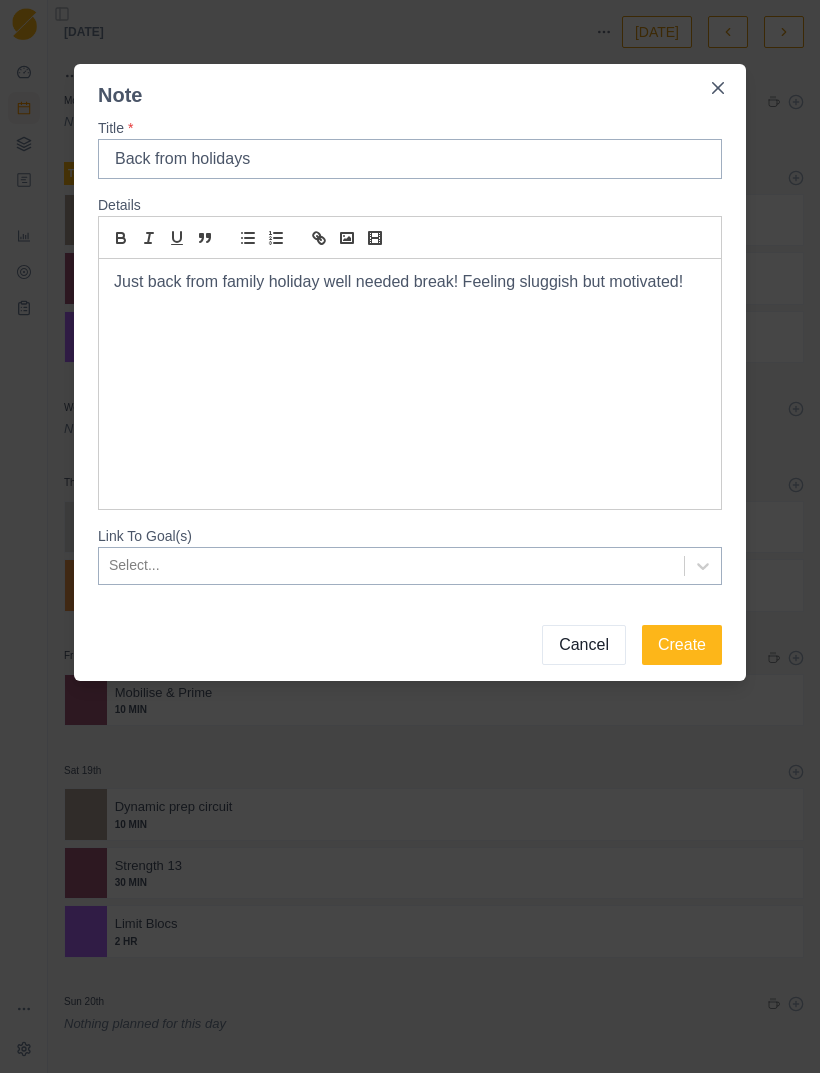 click on "Create" at bounding box center [682, 645] 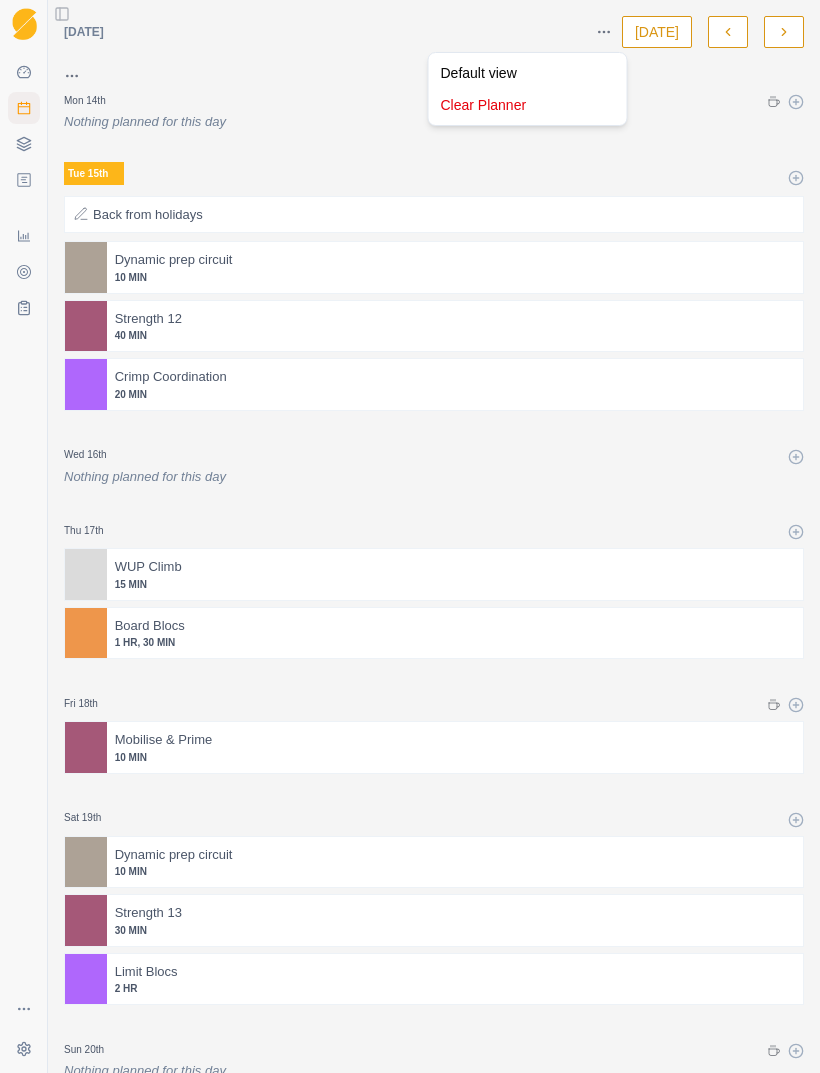 click on "Sequence Dashboard Planner Workouts Plans Performance Metrics Goals Tests Settings Toggle Sidebar [DATE] [DATE] Mon 14th Nothing planned for this day Tue 15th Back from holidays Dynamic prep circuit 10 MIN Strength 12 40 MIN Crimp Coordination 20 MIN Wed 16th Nothing planned for this day Thu 17th WUP Climb 15 MIN Board Blocs  1 HR, 30 MIN Fri 18th Mobilise & Prime 10 MIN Sat 19th Dynamic prep circuit 10 MIN Strength 13 30 MIN Limit Blocs 2 HR Sun 20th Nothing planned for this day
15 Default view Clear Planner" at bounding box center (410, 536) 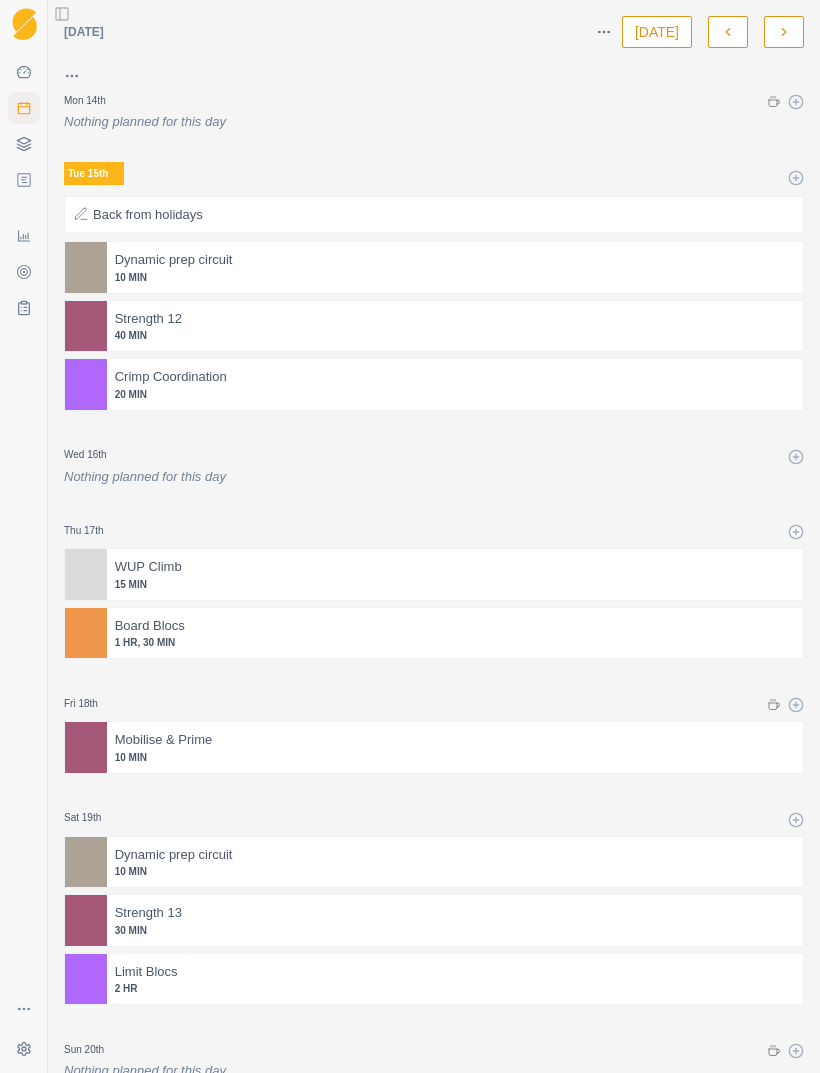 click 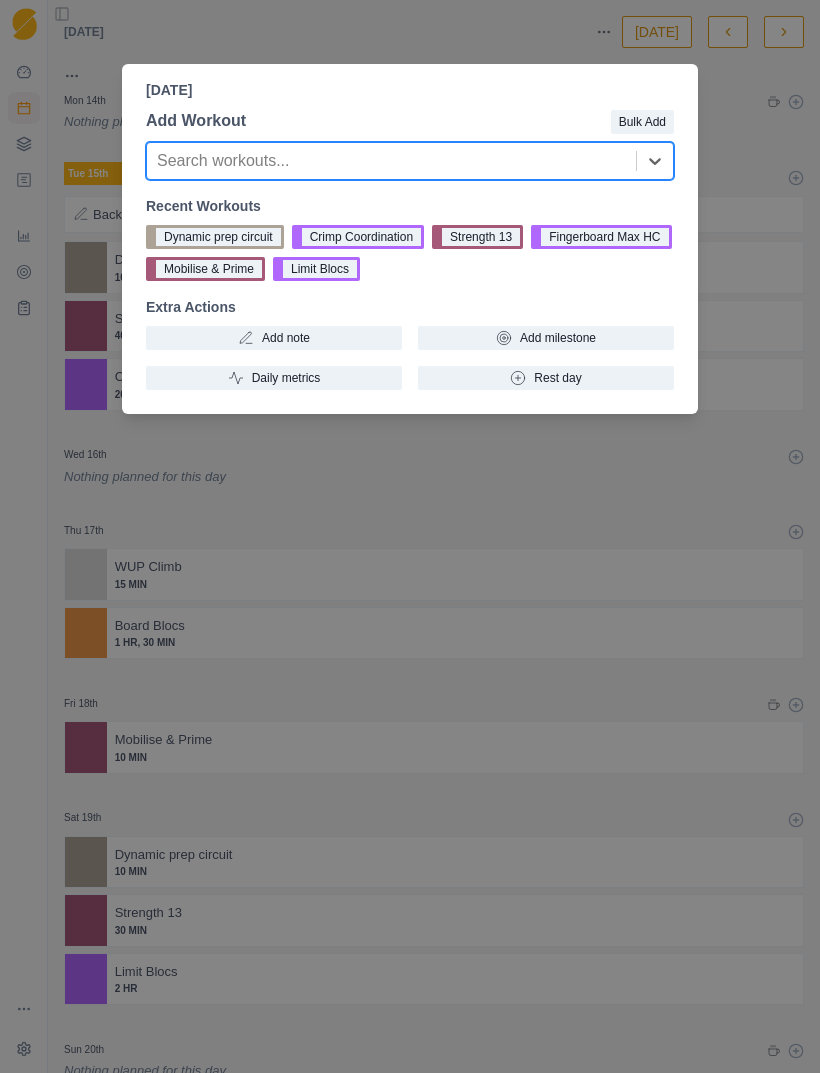 click on "Daily metrics" at bounding box center [274, 378] 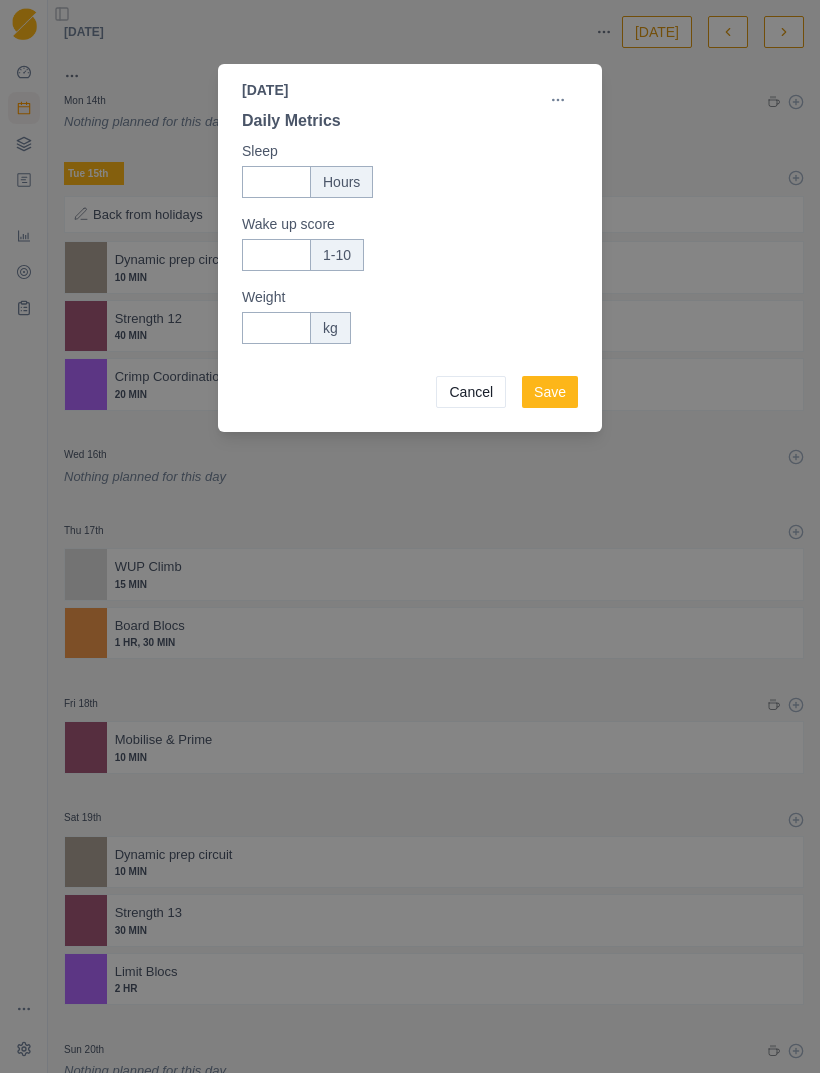click on "Sleep" at bounding box center [276, 182] 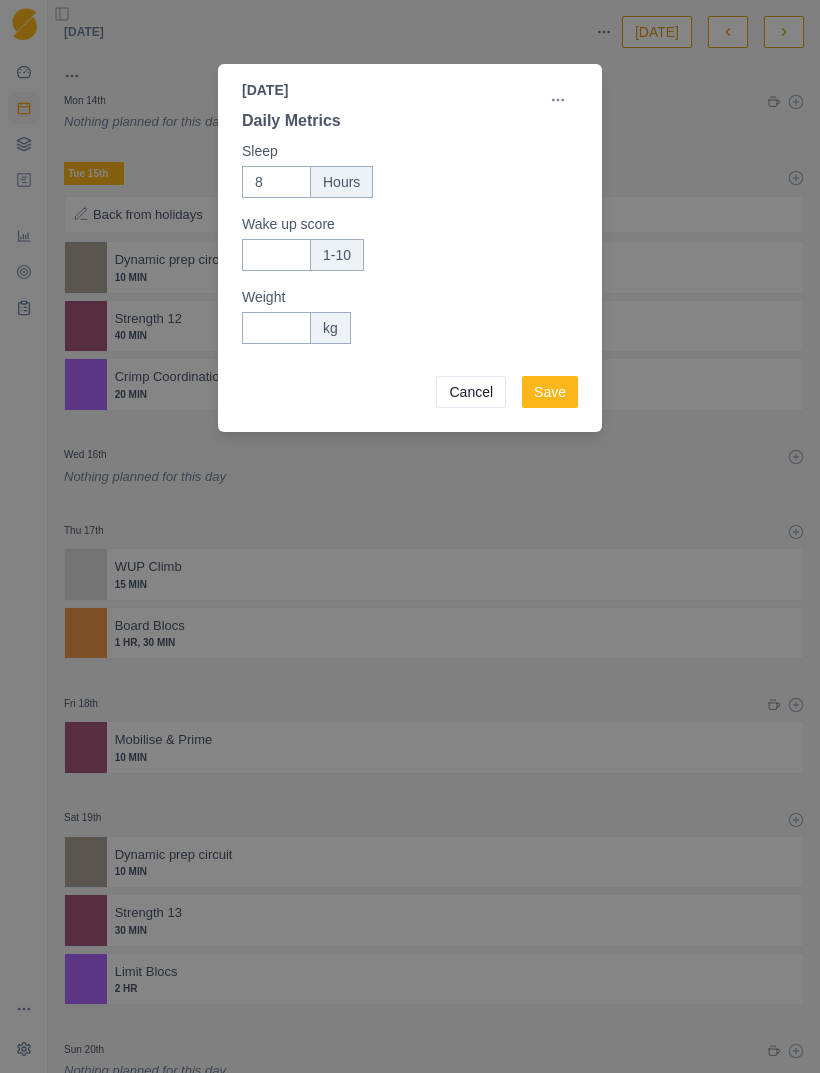 type on "8" 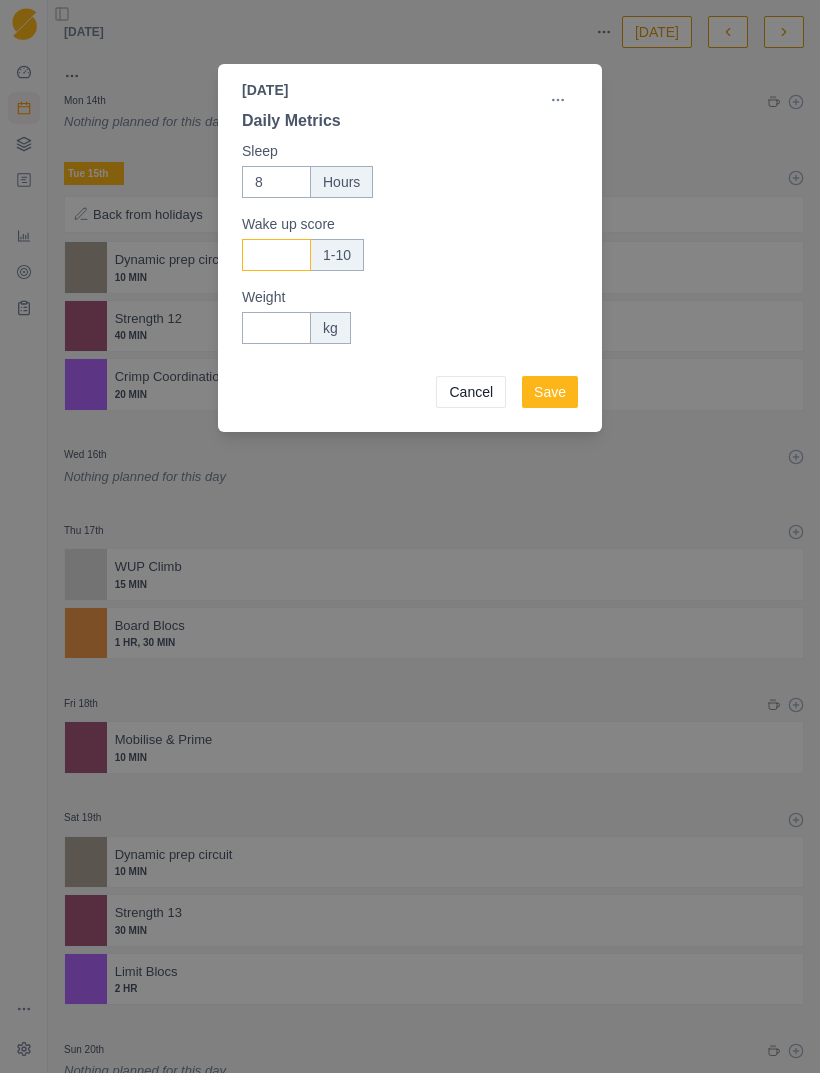 click on "Wake up score" at bounding box center (276, 255) 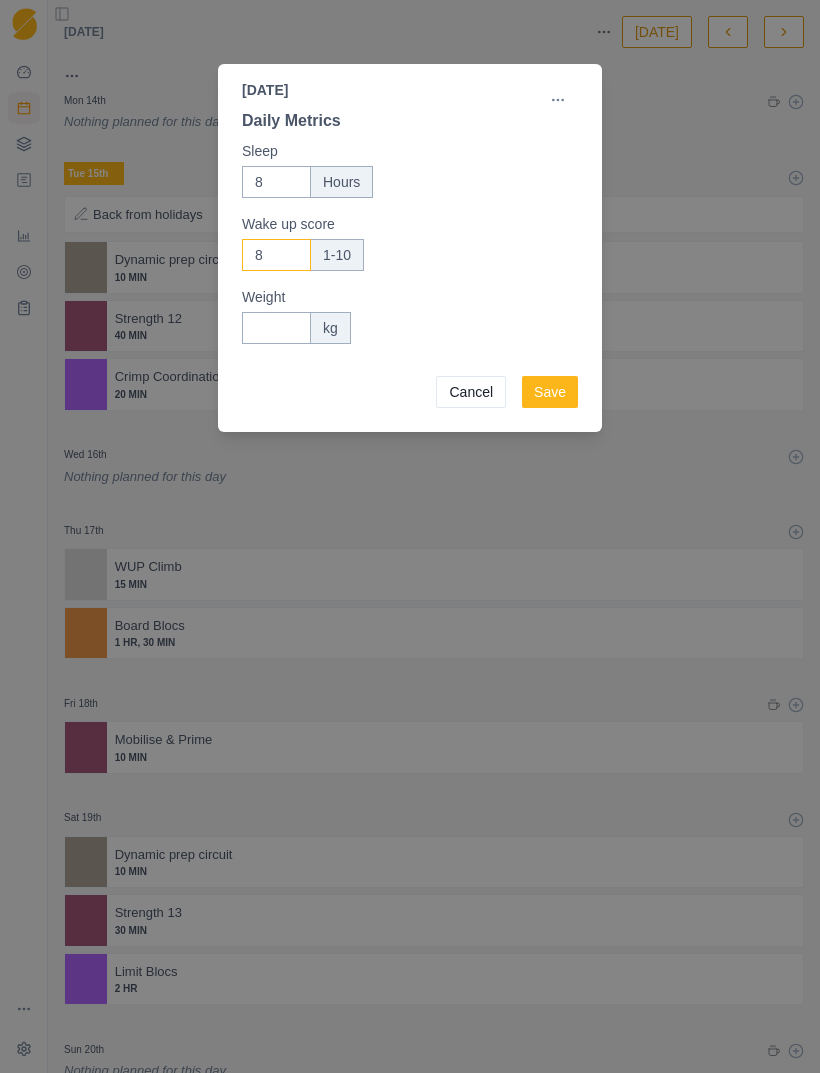 type on "8" 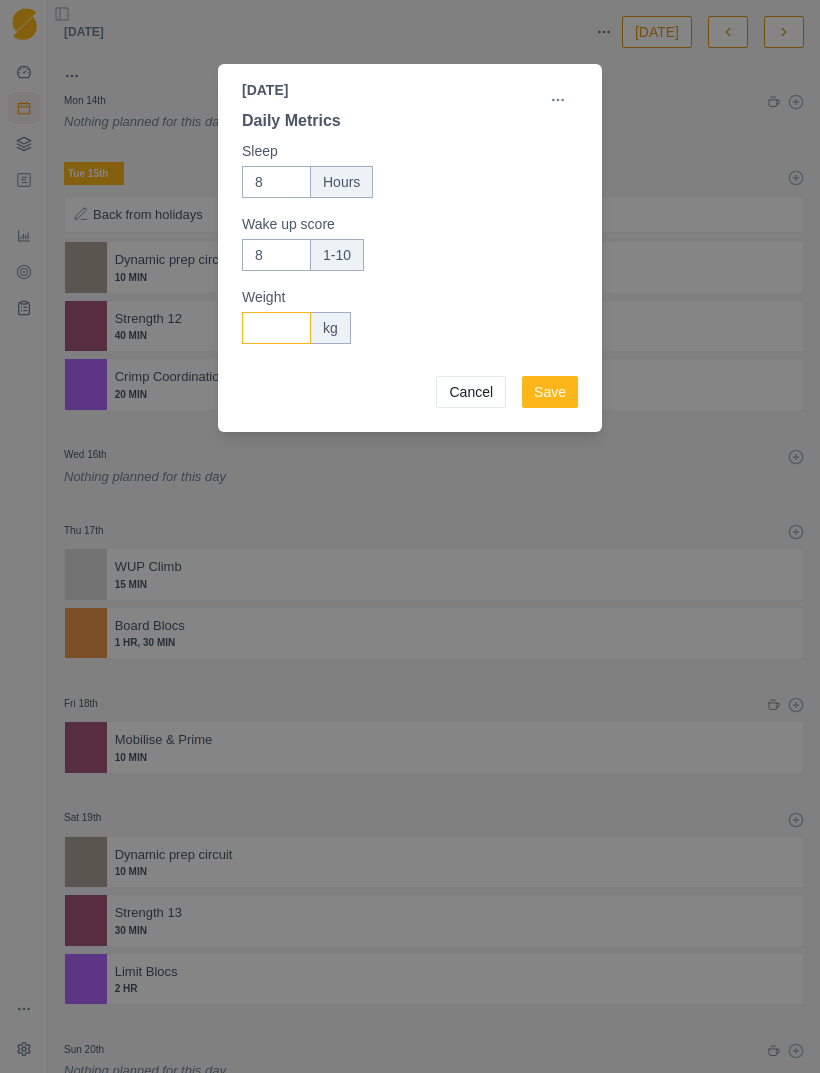 click on "Weight" at bounding box center [276, 328] 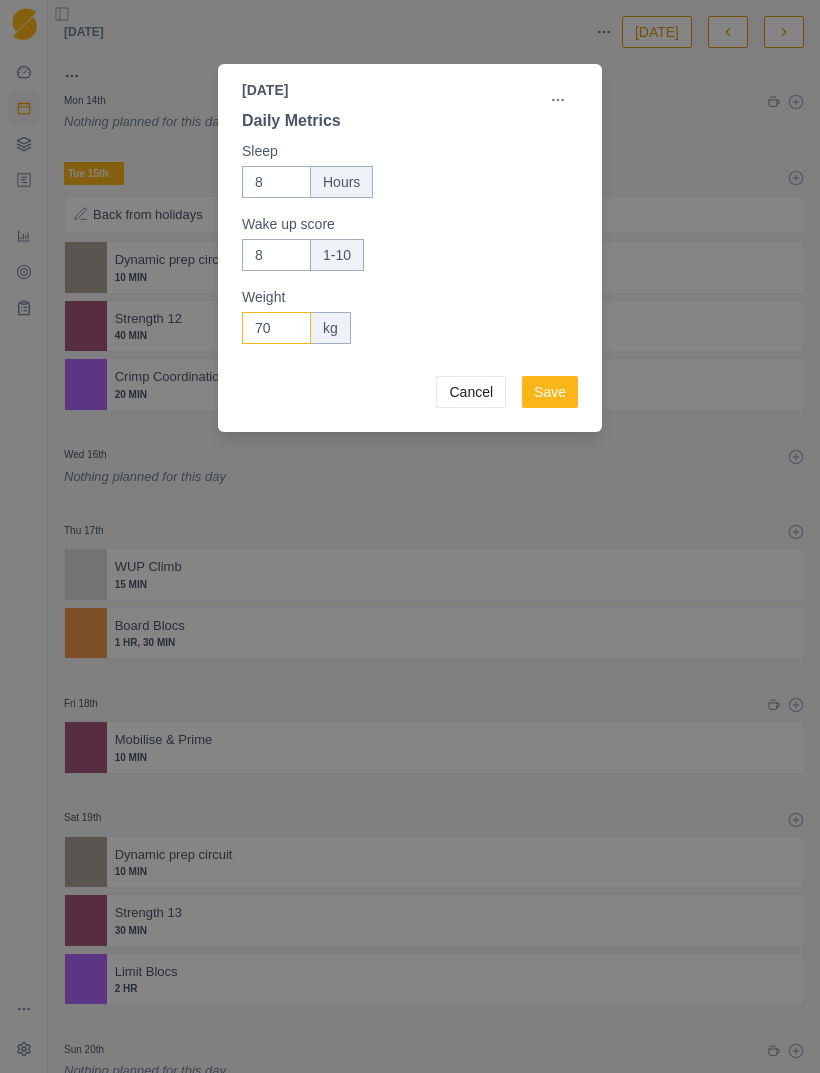type on "70" 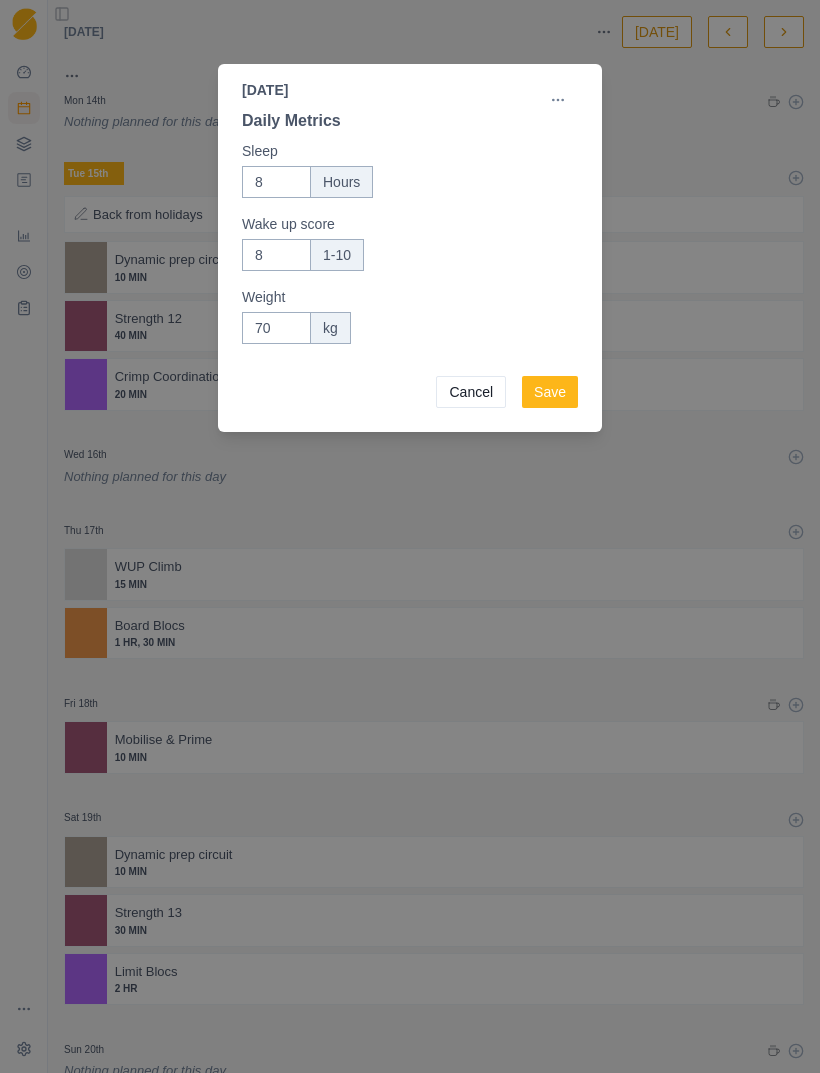 click on "Save" at bounding box center [550, 392] 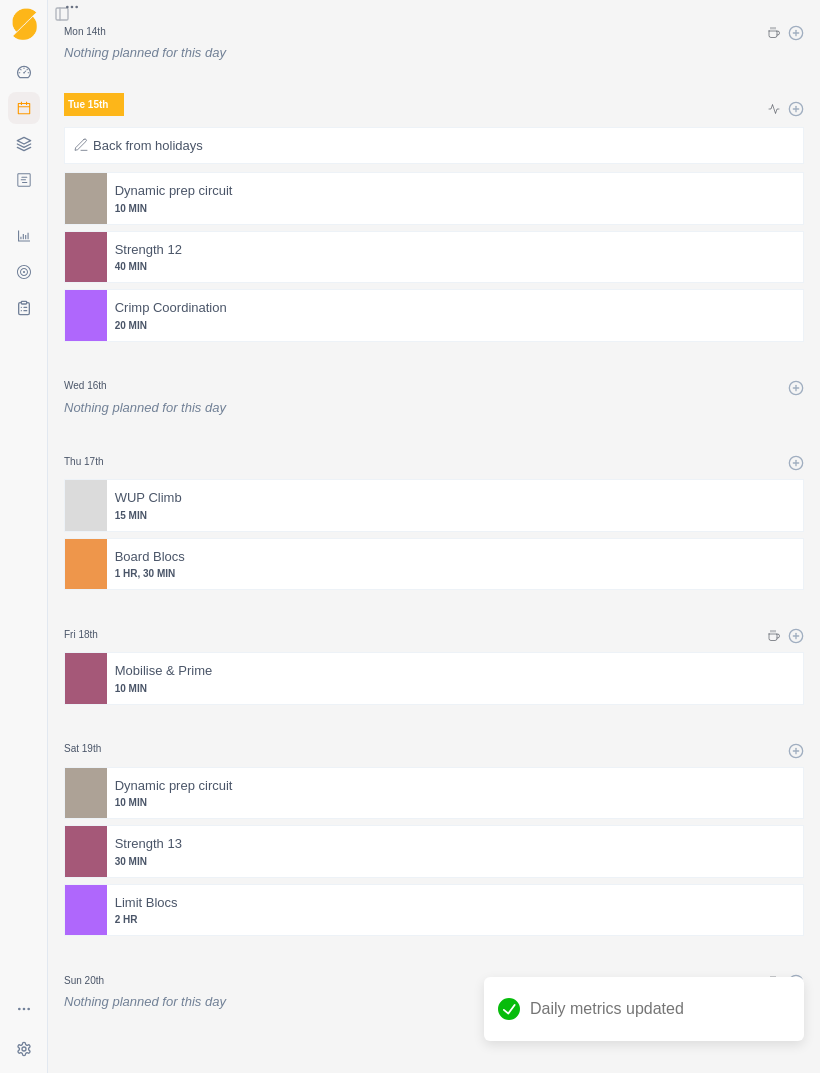 scroll, scrollTop: 61, scrollLeft: 0, axis: vertical 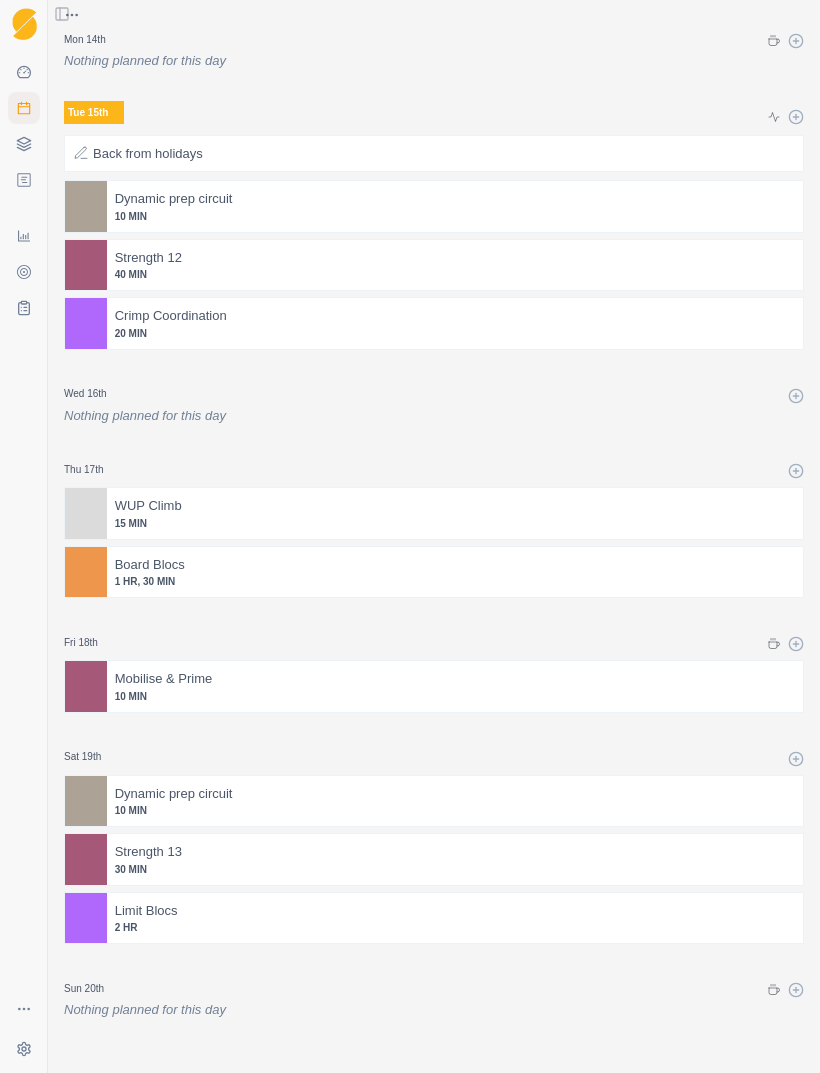 click at bounding box center (513, 199) 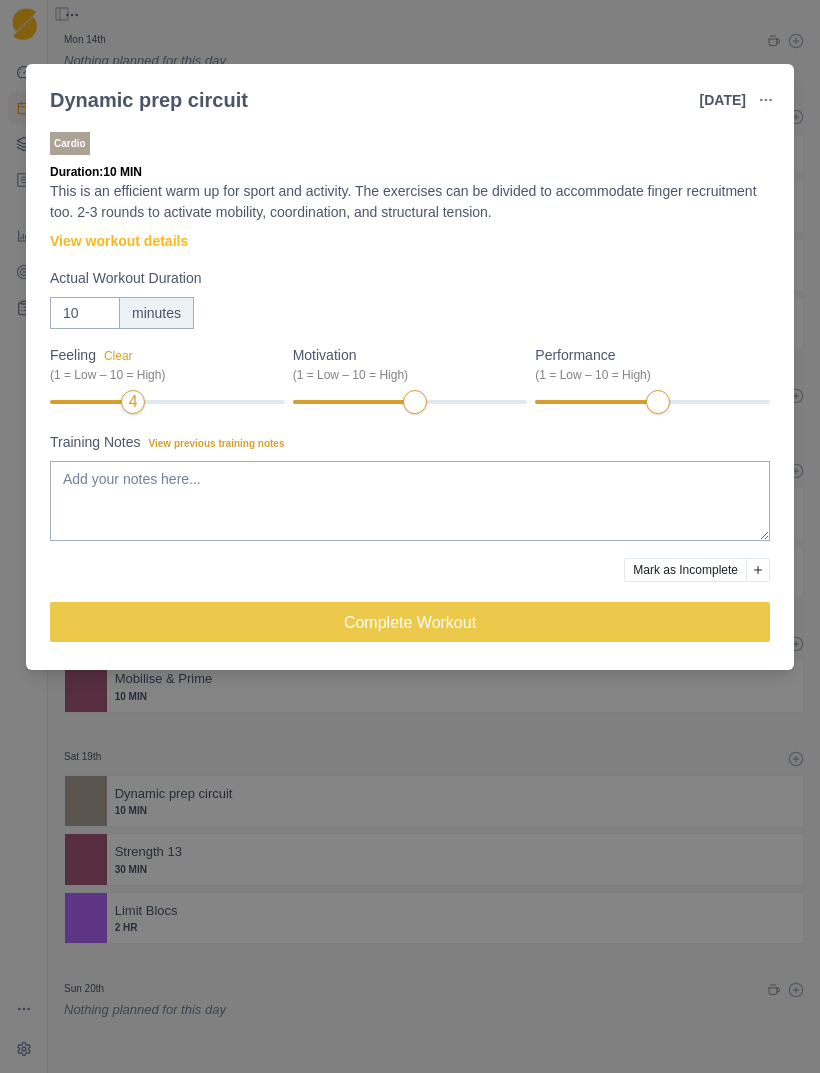 click on "View workout details" at bounding box center (119, 241) 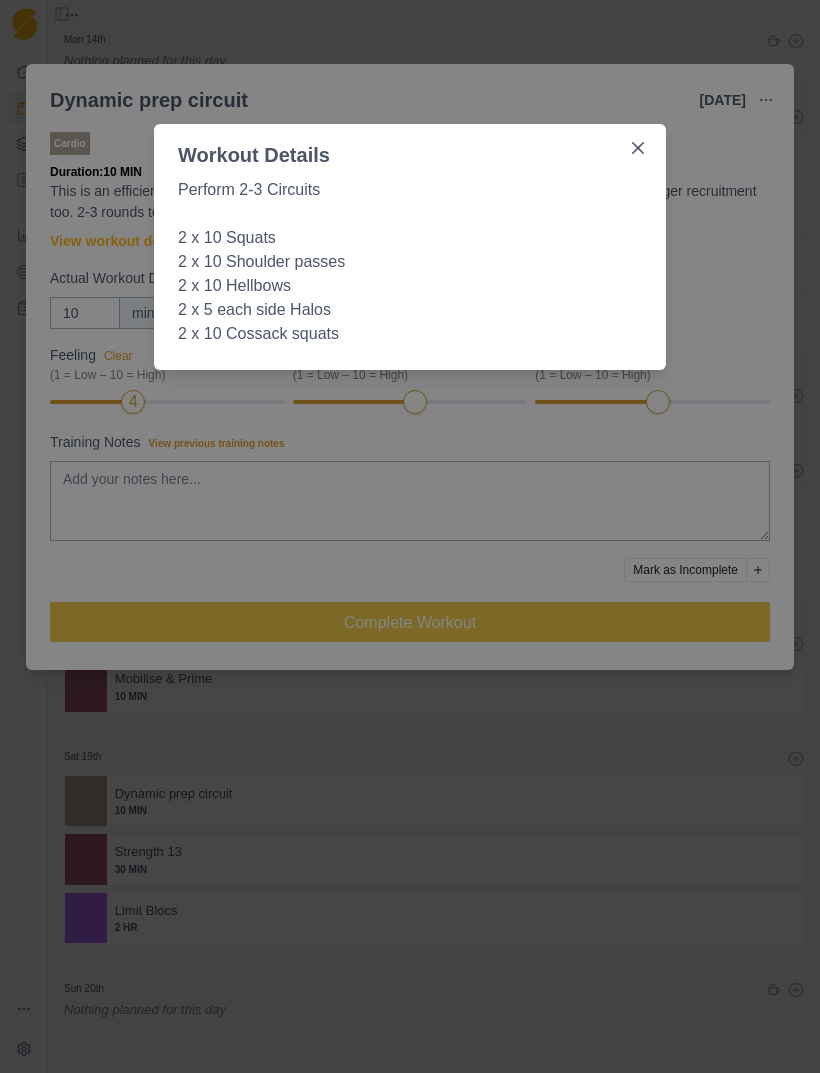 click on "Workout Details Perform 2-3 Circuits 2 x 10 Squats 2 x 10 Shoulder passes 2 x 10 Hellbows 2 x 5 each side Halos 2 x 10 Cossack squats" at bounding box center [410, 536] 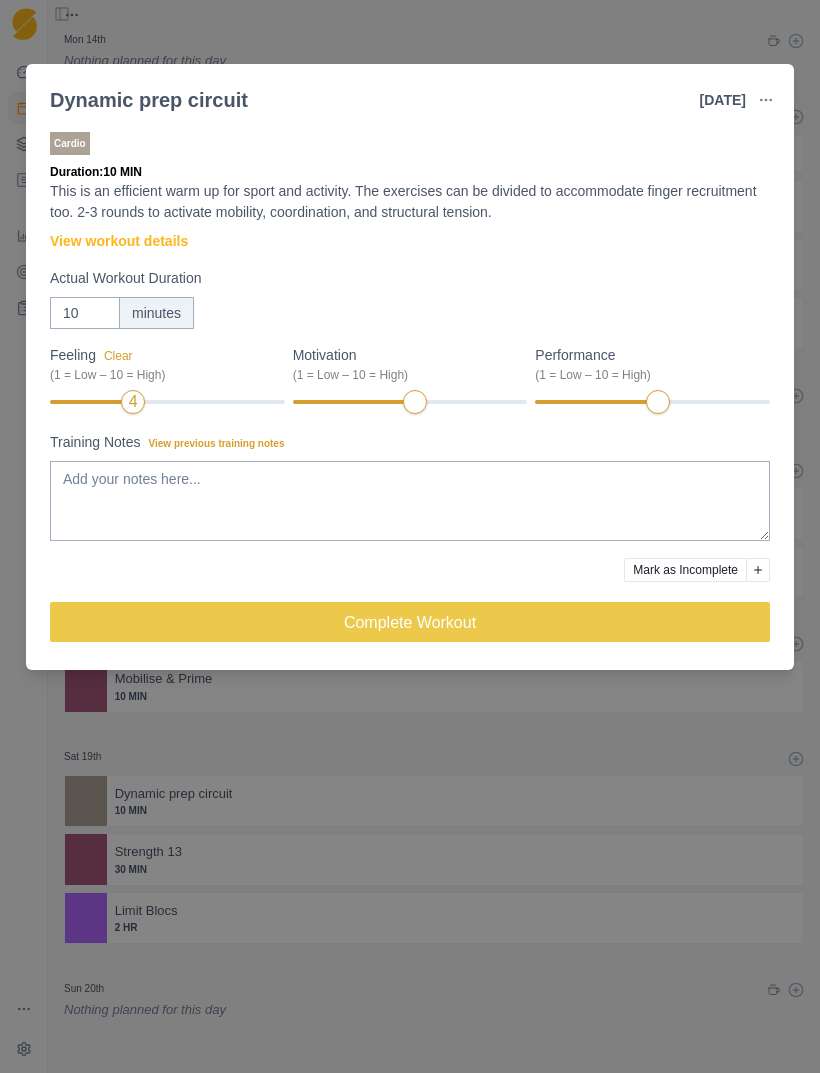 click on "View workout details" at bounding box center (119, 241) 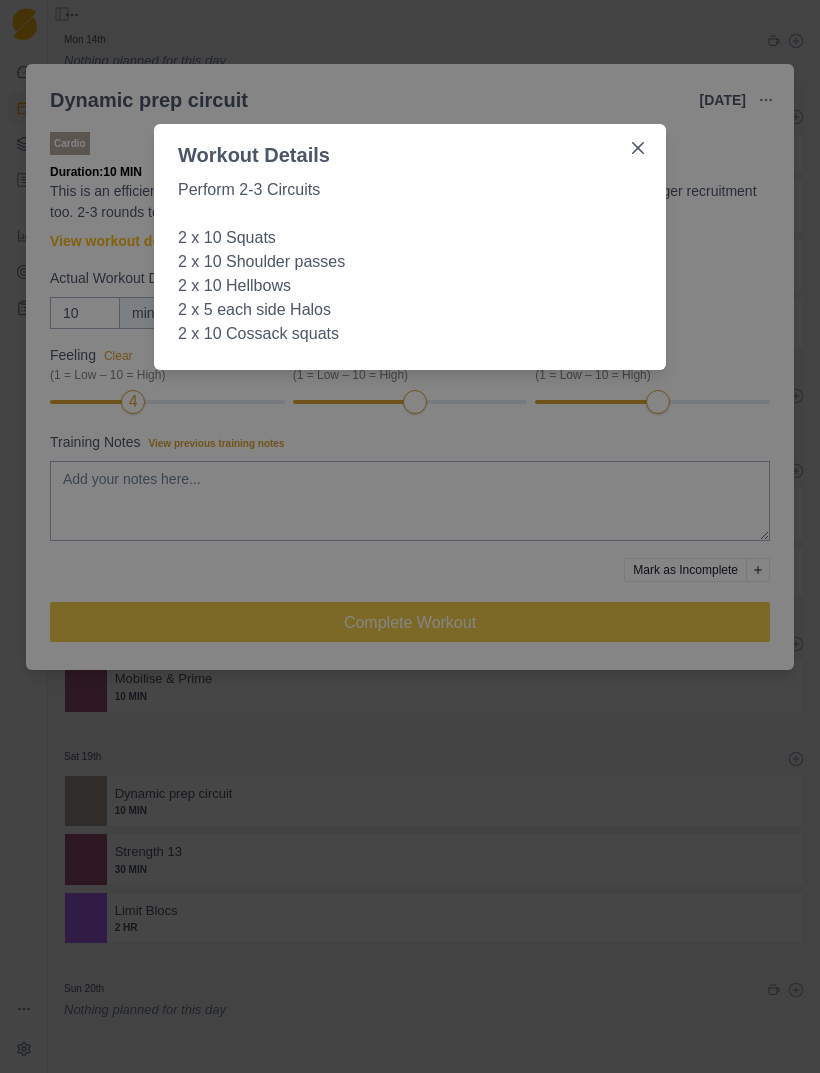 select on "month" 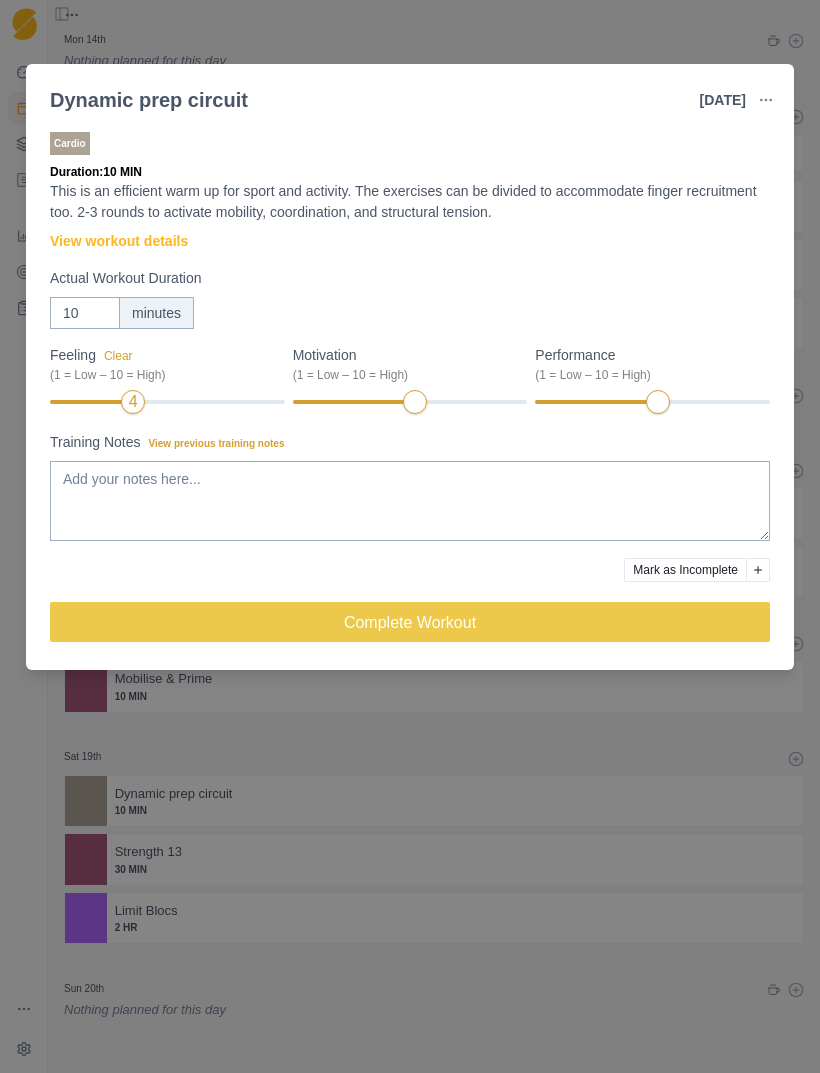 click on "View workout details" at bounding box center (119, 241) 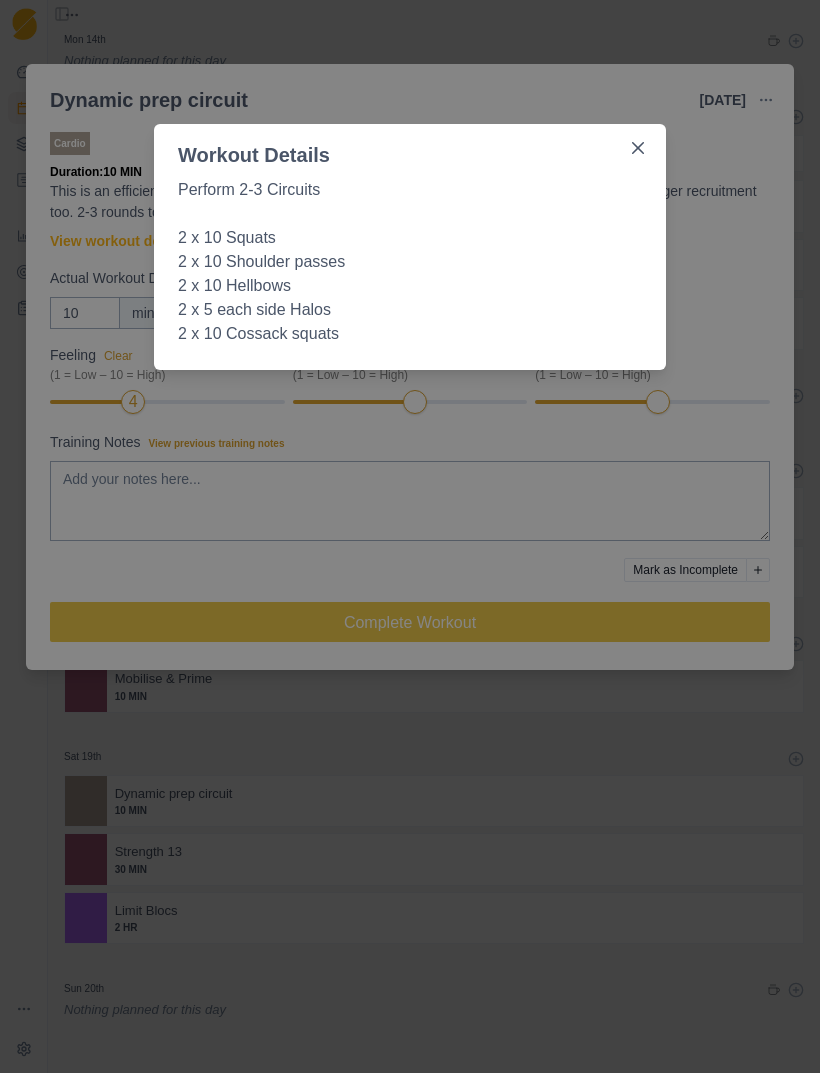 click on "Workout Details Perform 2-3 Circuits 2 x 10 Squats 2 x 10 Shoulder passes 2 x 10 Hellbows 2 x 5 each side Halos 2 x 10 Cossack squats" at bounding box center [410, 536] 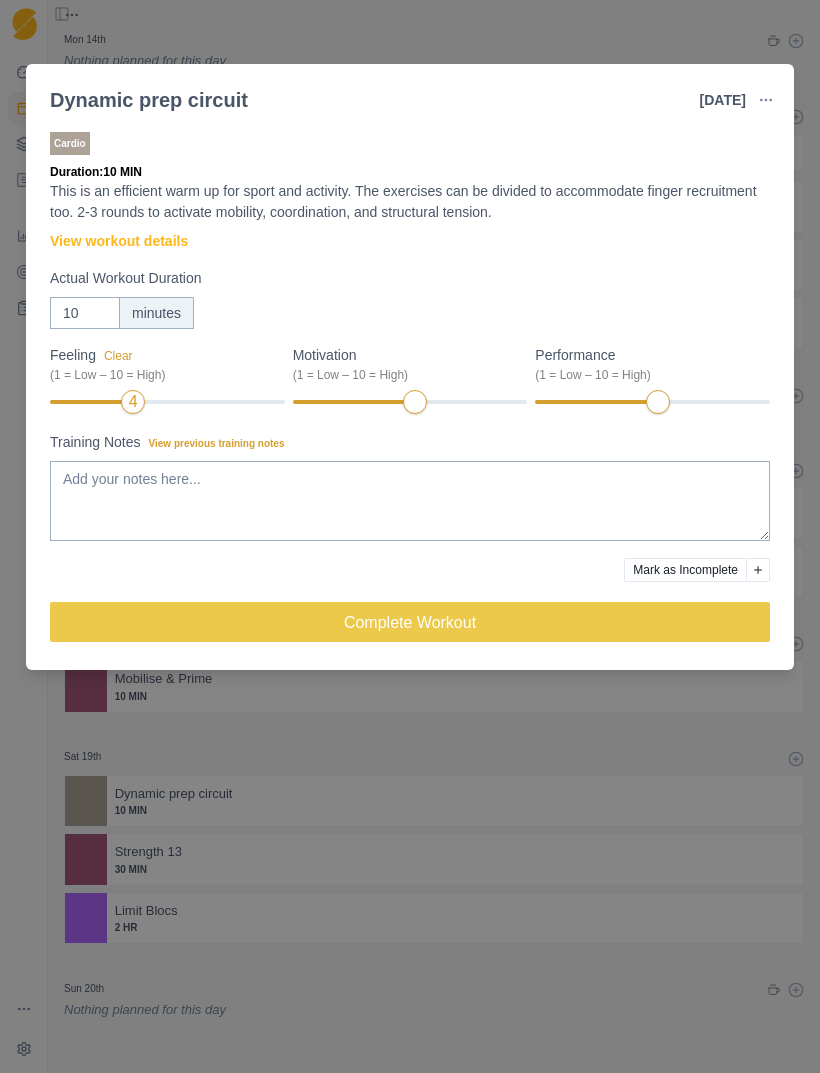 click on "View workout details" at bounding box center (119, 241) 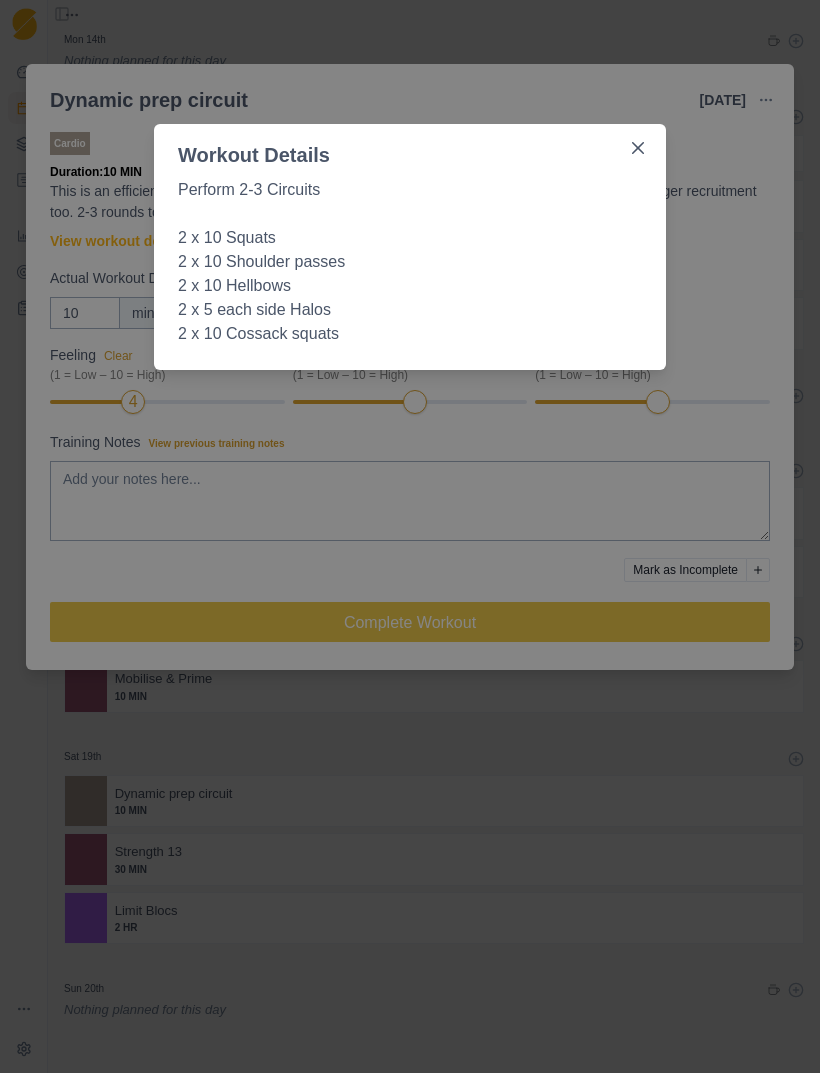 click 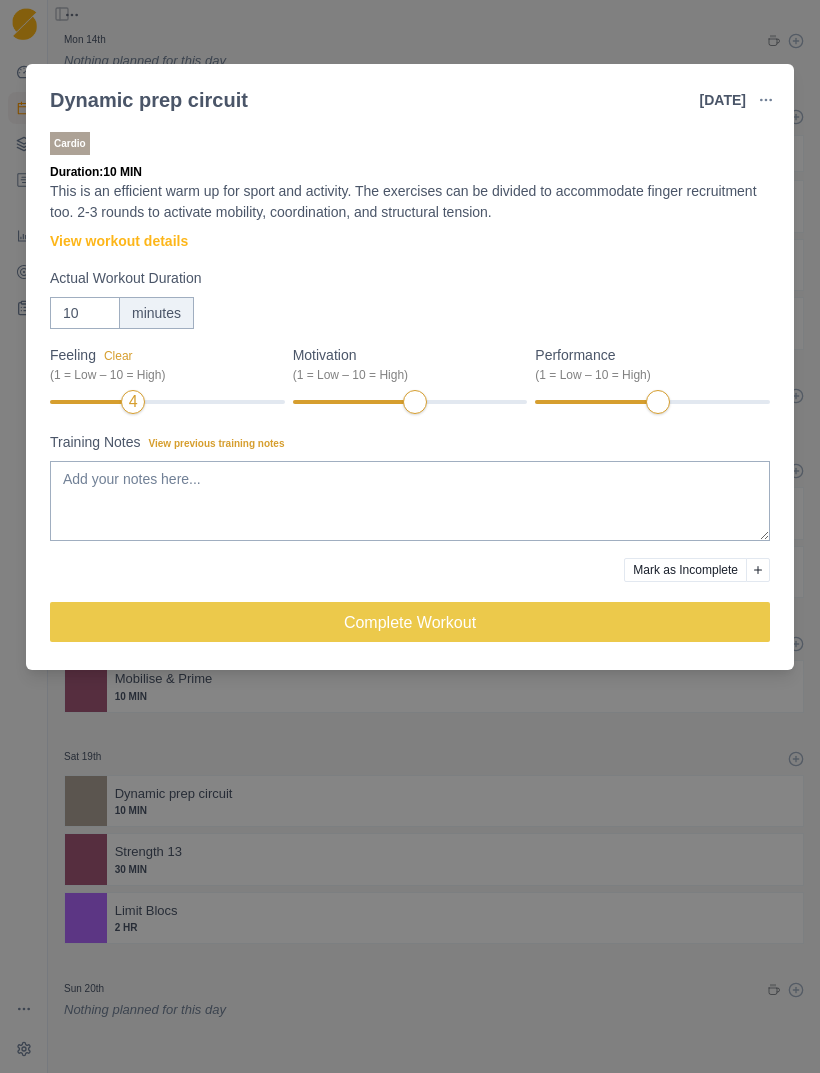 click on "Dynamic prep circuit [DATE] Link To Goal View Workout Metrics Edit Original Workout Reschedule Workout Remove From Schedule Cardio Duration:  10 MIN This is an efficient warm up for sport and activity. The exercises can be divided to accommodate finger recruitment too.
2-3 rounds to activate mobility, coordination, and structural tension. View workout details Actual Workout Duration 10 minutes Feeling Clear (1 = Low – 10 = High) 4 Motivation (1 = Low – 10 = High) Performance (1 = Low – 10 = High) Training Notes View previous training notes Mark as Incomplete Complete Workout" at bounding box center (410, 536) 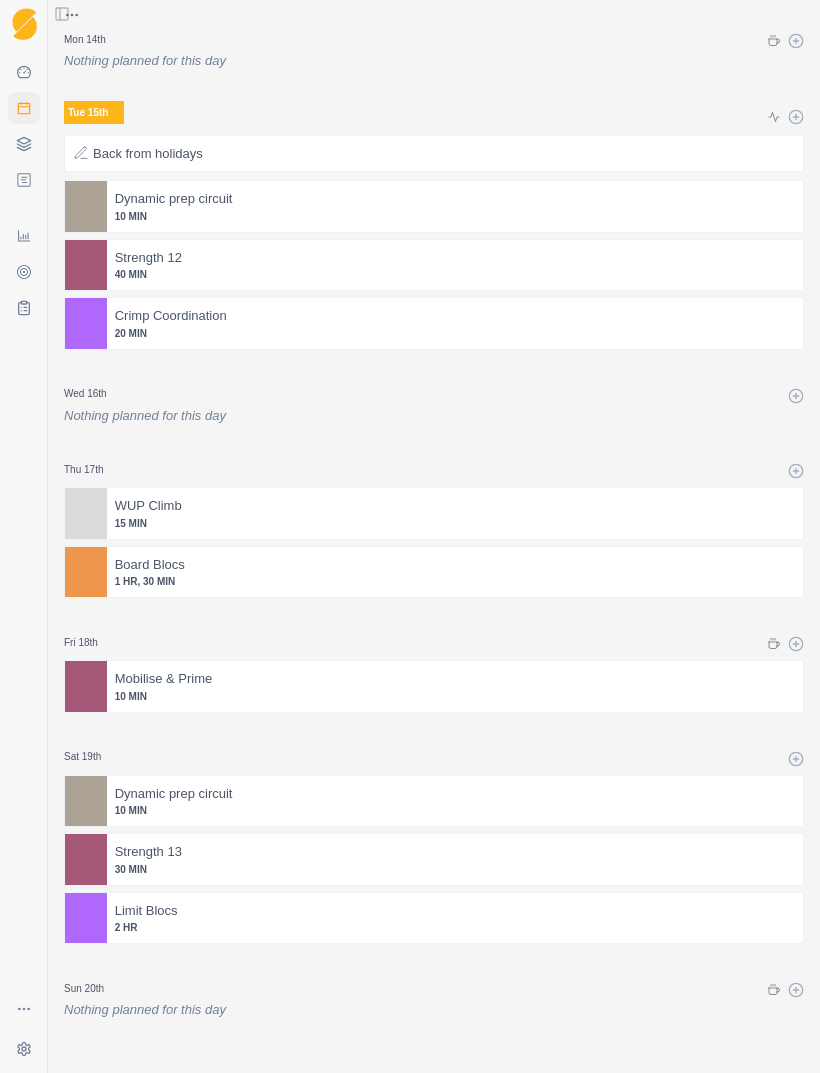 click 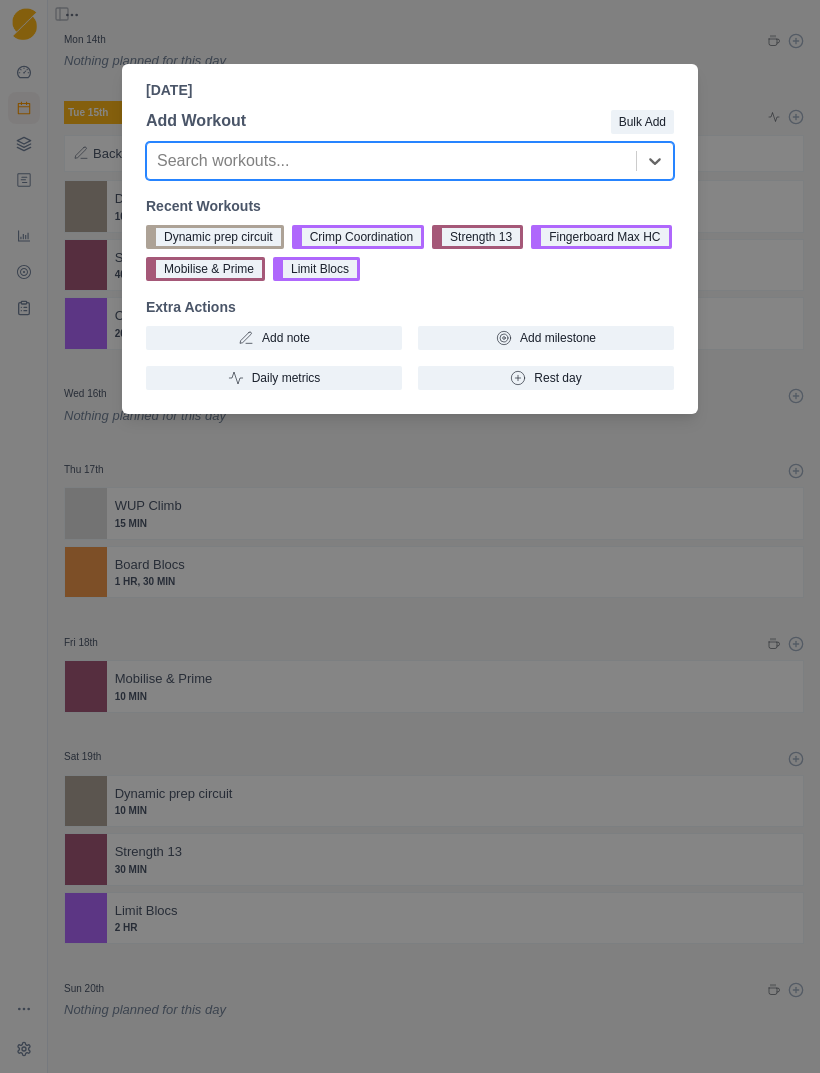 click on "Daily metrics" at bounding box center (274, 378) 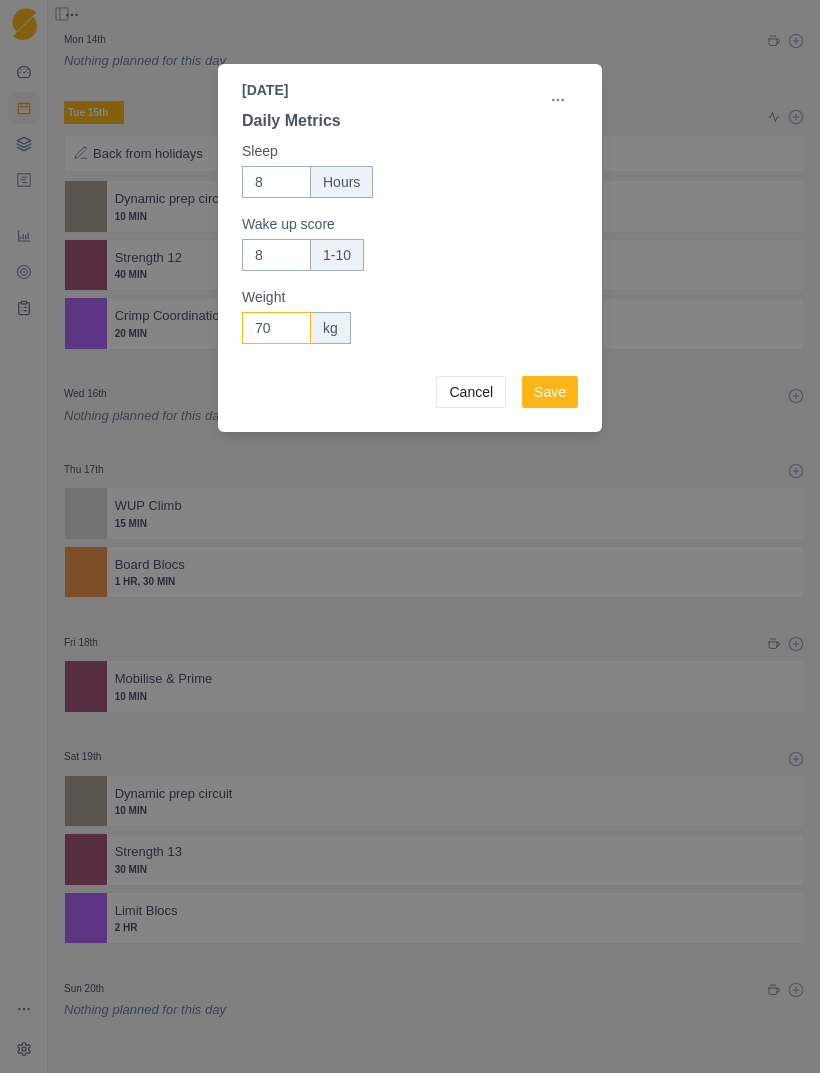 click on "70" at bounding box center (276, 328) 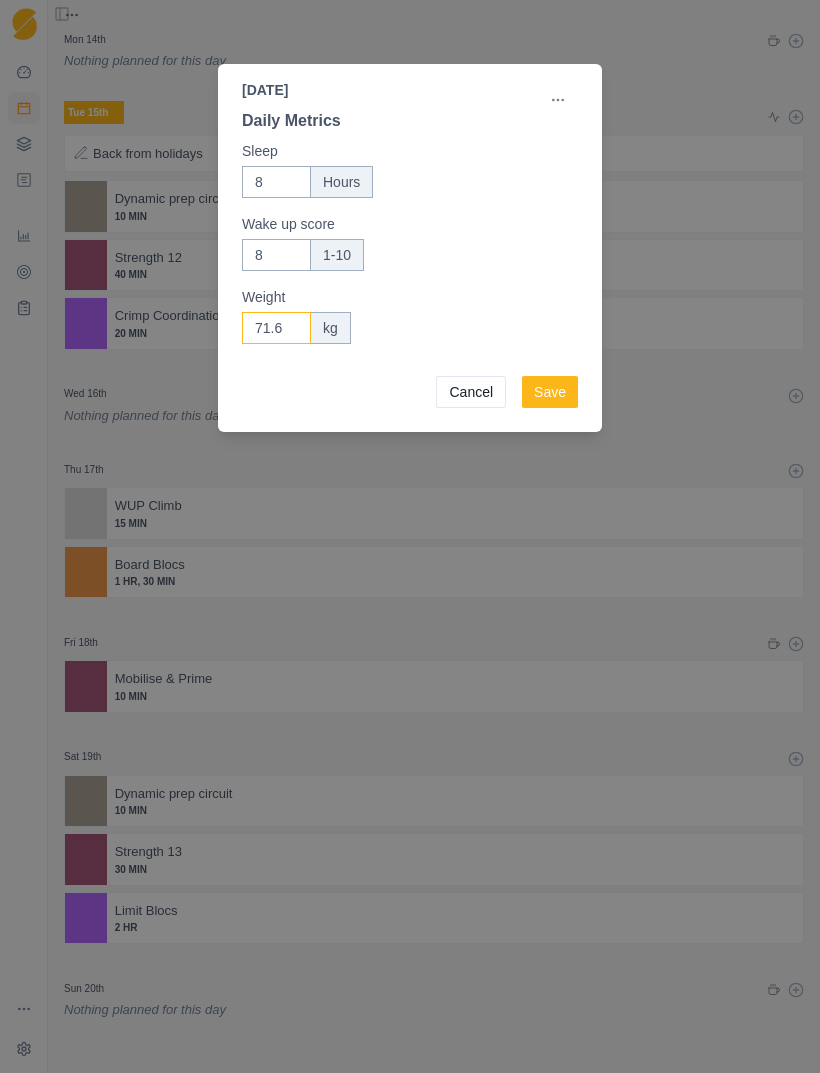 type on "71.6" 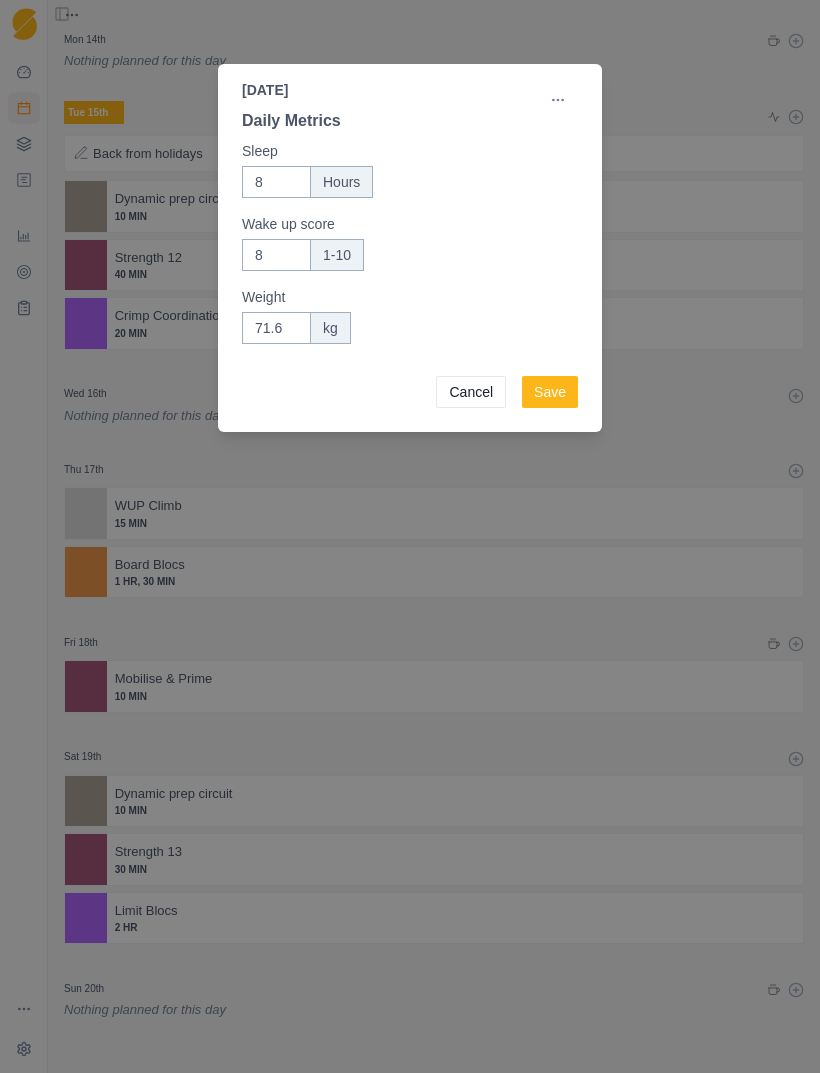 click on "Save" at bounding box center (550, 392) 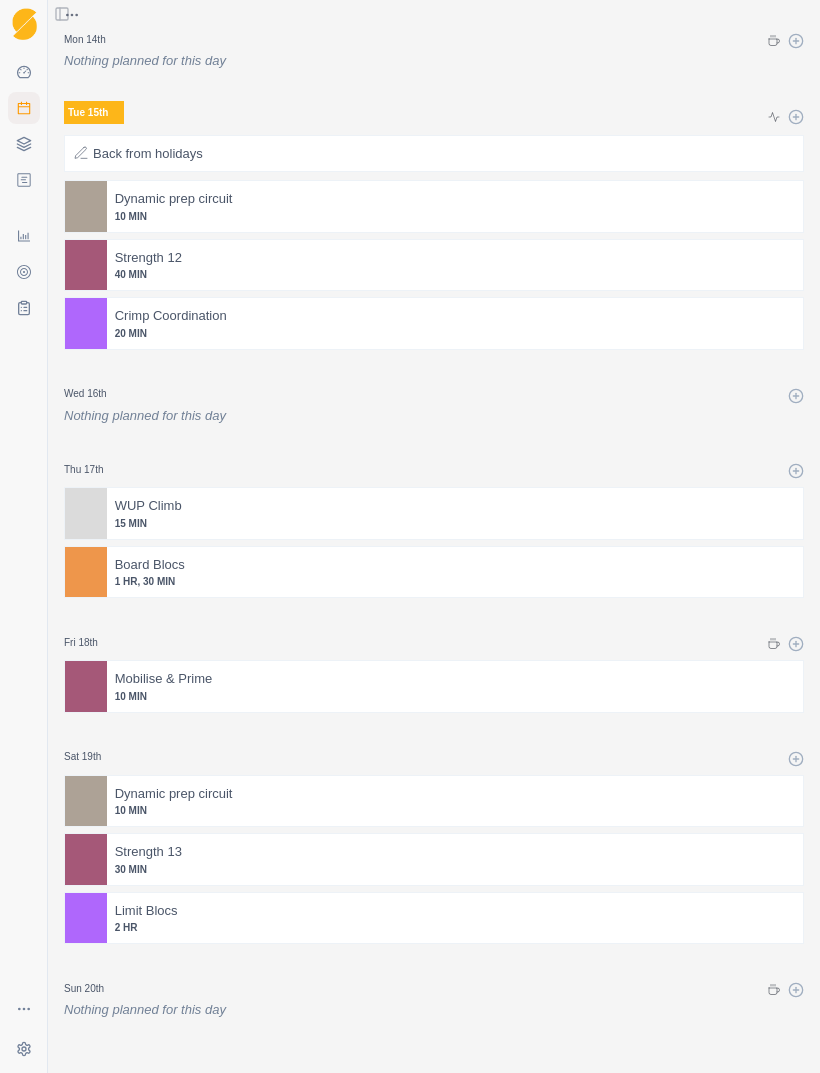 click on "10 MIN" at bounding box center [455, 216] 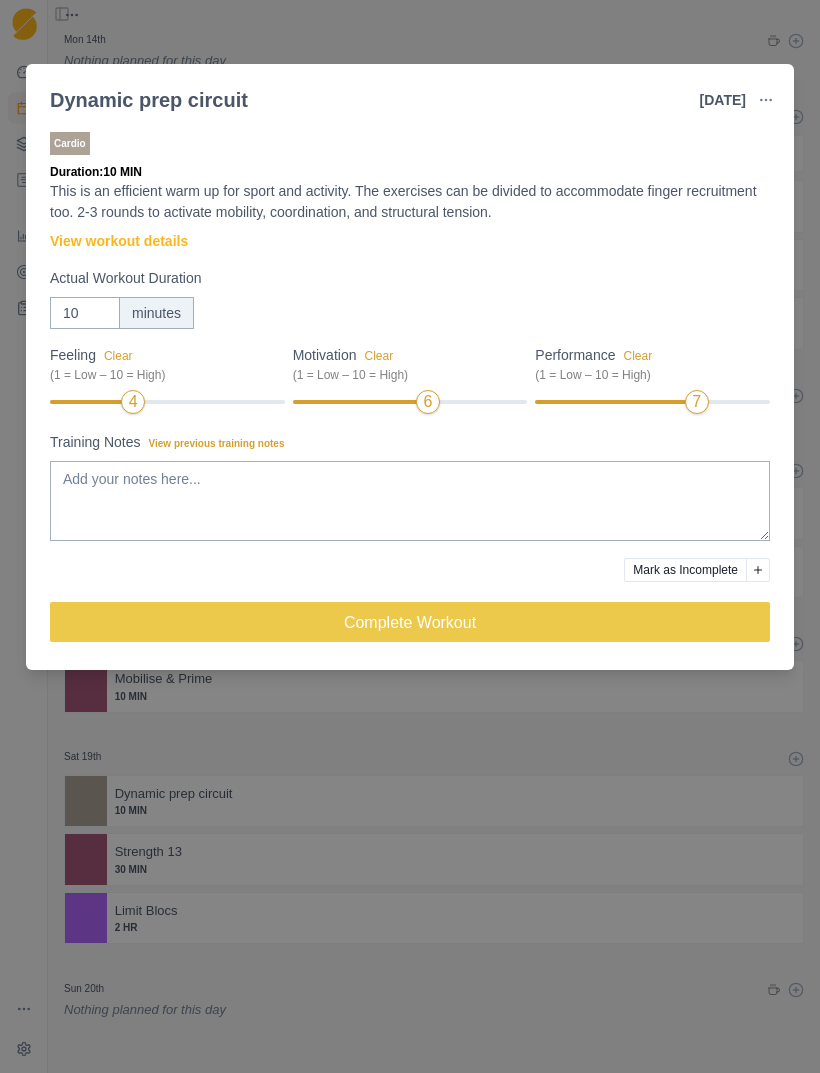 click on "Complete Workout" at bounding box center (410, 622) 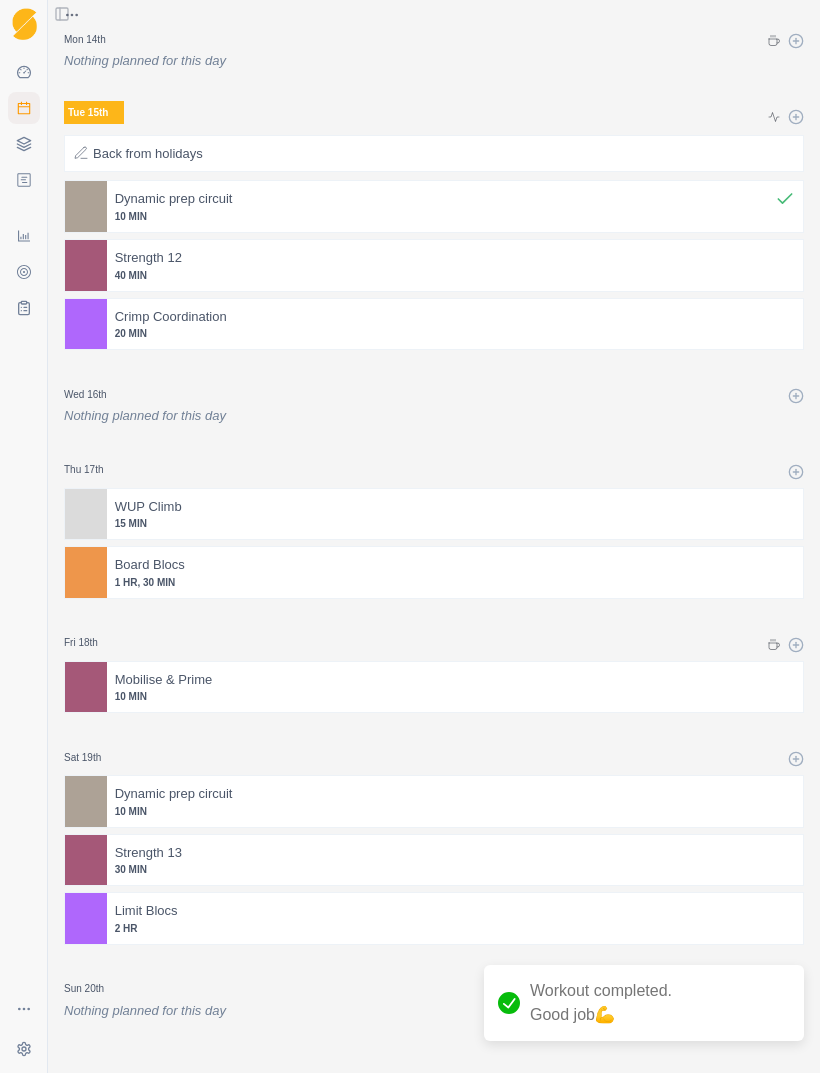 click on "40 MIN" at bounding box center (455, 275) 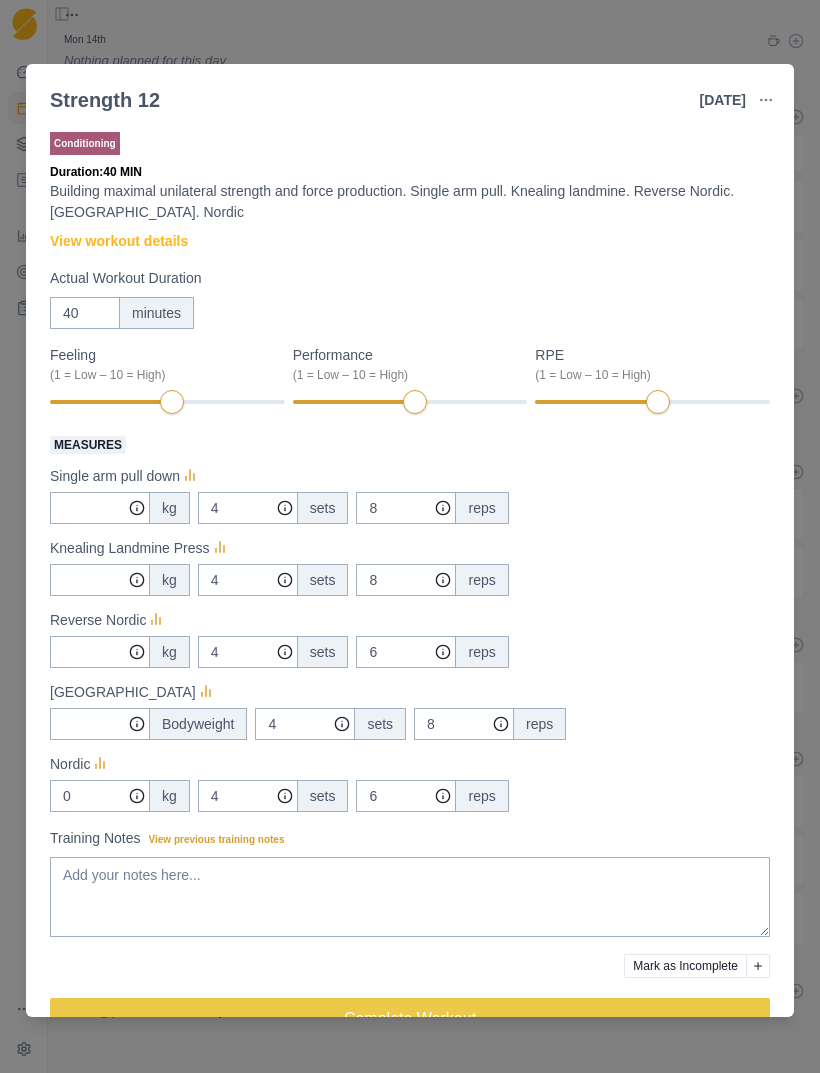 scroll, scrollTop: 50, scrollLeft: 0, axis: vertical 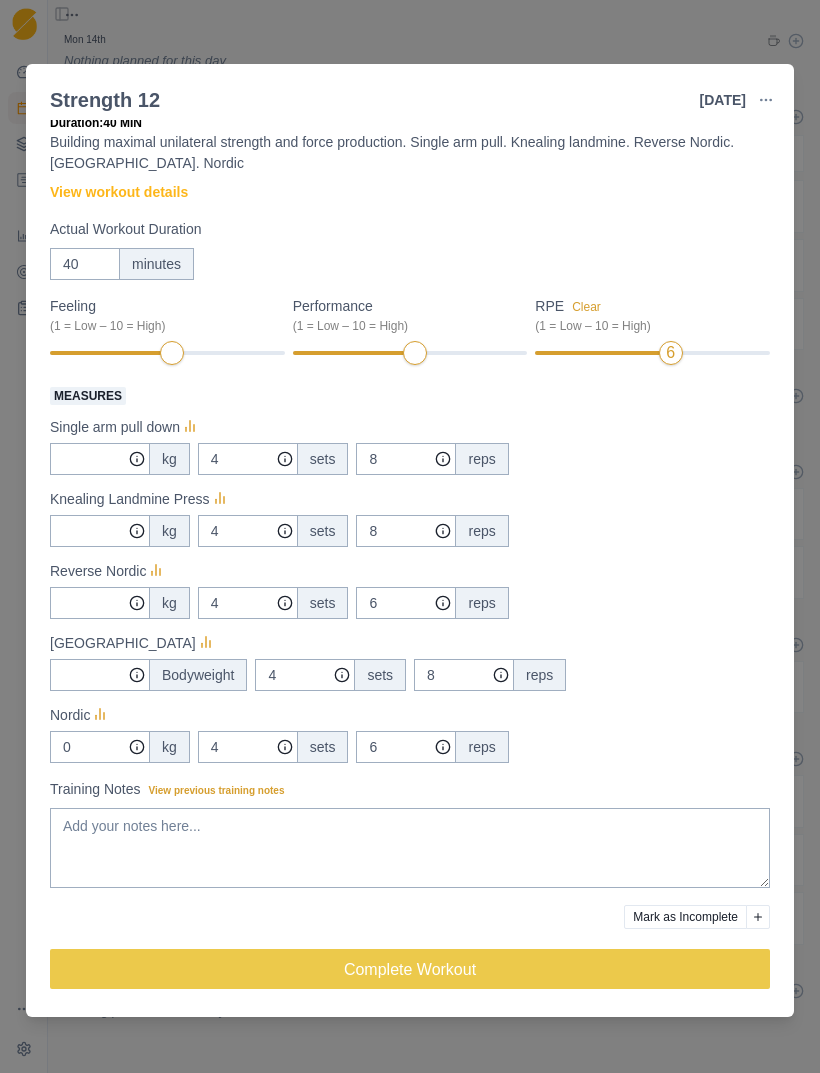 click on "Strength 12 [DATE] Link To Goal View Workout Metrics Edit Original Workout Reschedule Workout Remove From Schedule Conditioning Duration:  40 MIN Building maximal unilateral strength and force production. Single arm pull. Knealing landmine. Reverse Nordic. [GEOGRAPHIC_DATA]. Nordic View workout details Actual Workout Duration 40 minutes Feeling (1 = Low – 10 = High) Performance (1 = Low – 10 = High) RPE Clear (1 = Low – 10 = High) 6 Measures Single arm pull down kg 4 sets 8 reps Knealing Landmine Press kg 4 sets 8 reps Reverse Nordic kg 4 sets 6 reps Copenhagen Bodyweight 4 sets 8 reps Nordic 0 kg 4 sets 6 reps Training Notes View previous training notes Mark as Incomplete Complete Workout" at bounding box center [410, 536] 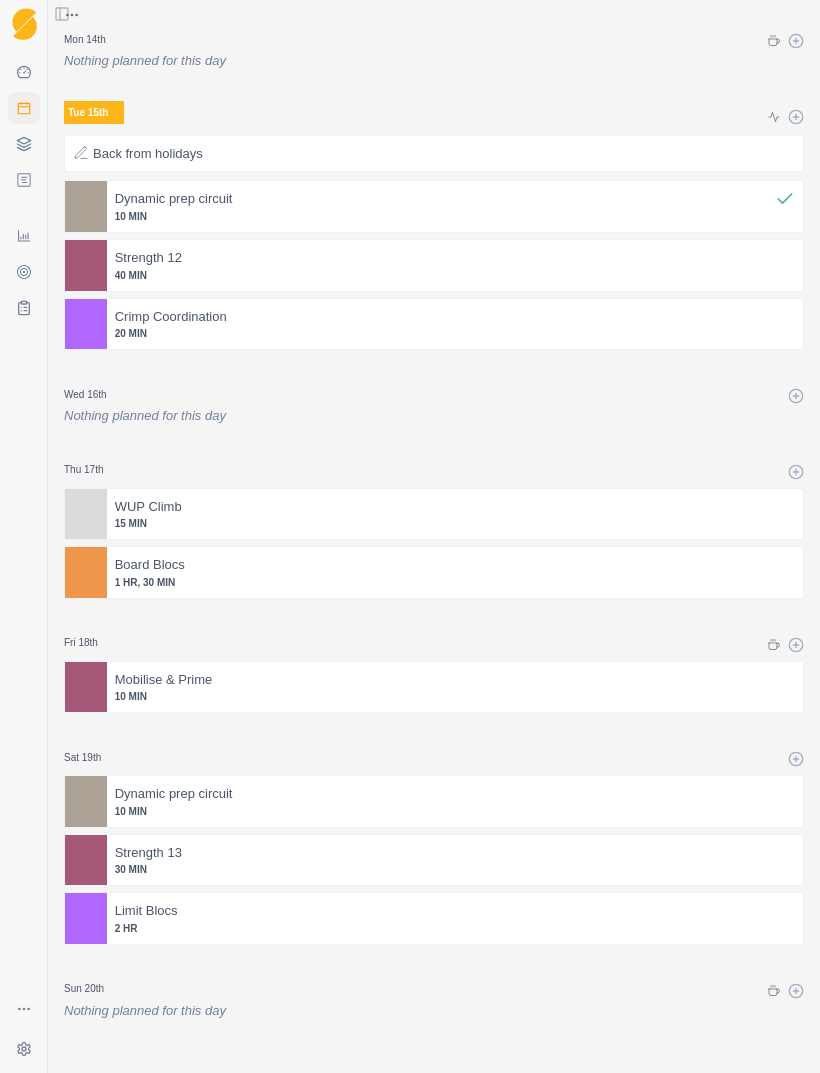 click at bounding box center (488, 258) 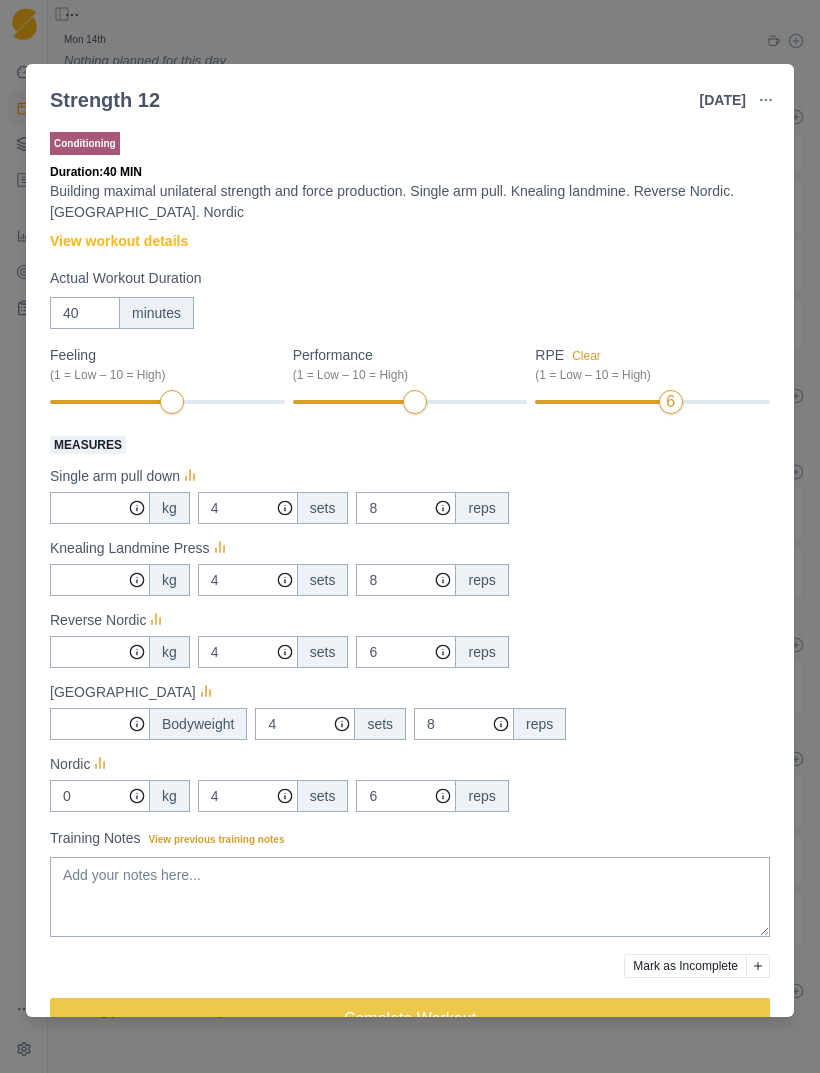 click on "View workout details" at bounding box center (119, 241) 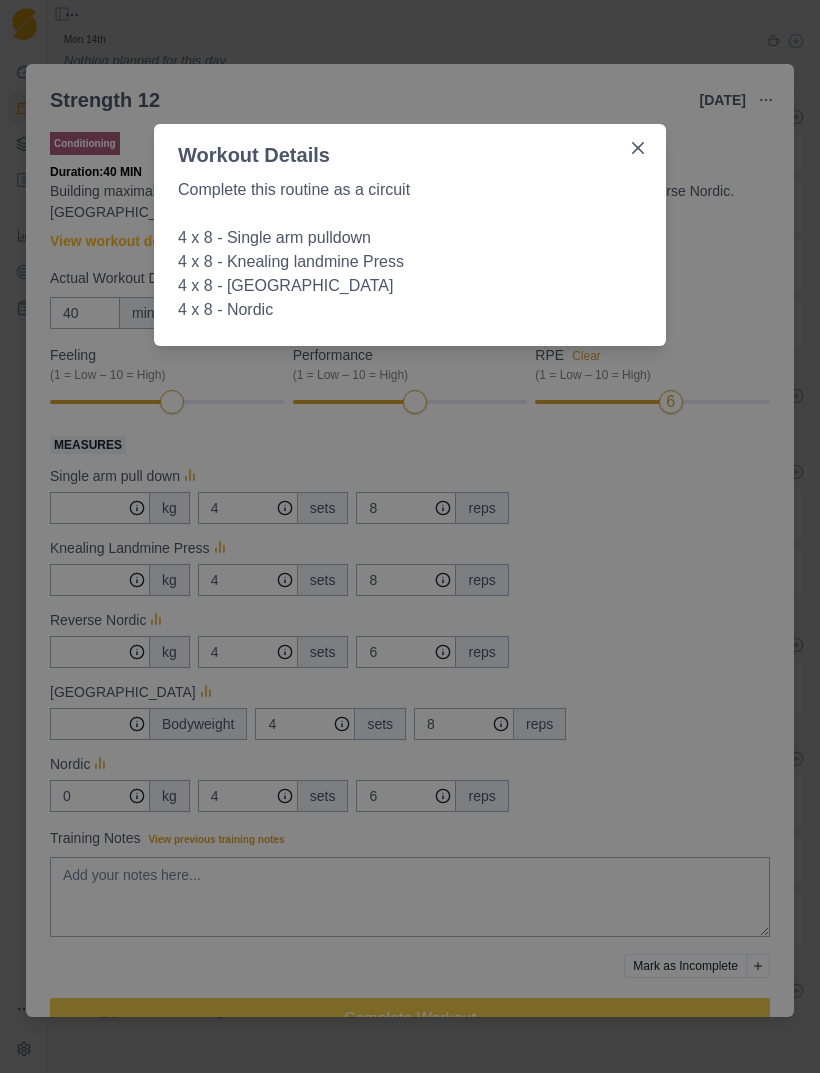 click on "Workout Details Complete this routine as a circuit  4 x 8 - Single arm pulldown  4 x 8 - Knealing landmine Press  4 x 8 - [GEOGRAPHIC_DATA]  4 x 8 - Nordic" at bounding box center (410, 536) 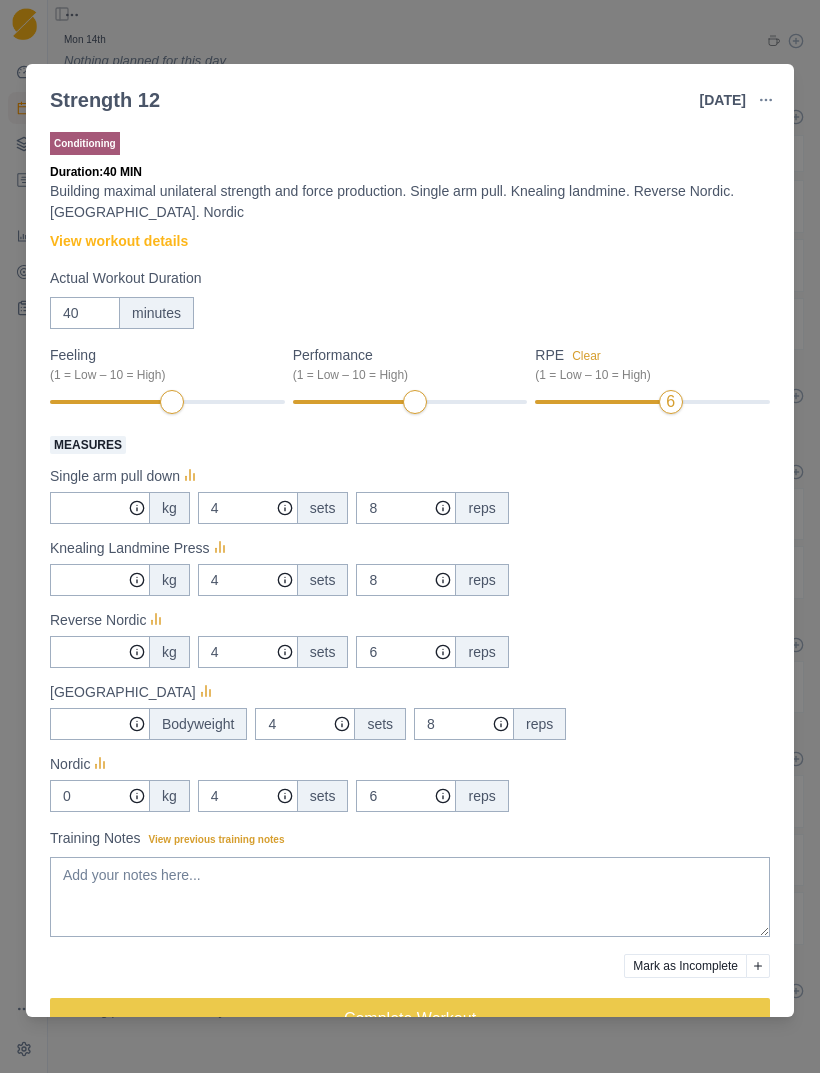 click on "View workout details" at bounding box center (119, 241) 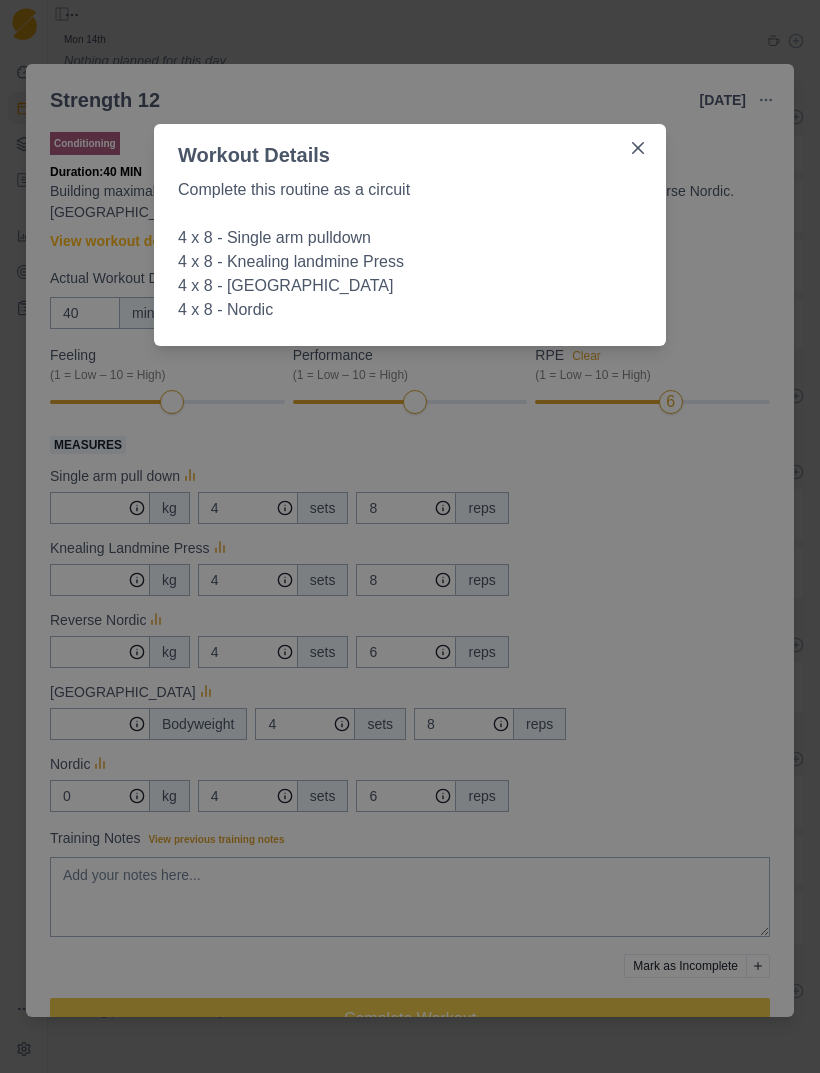click on "Workout Details Complete this routine as a circuit  4 x 8 - Single arm pulldown  4 x 8 - Knealing landmine Press  4 x 8 - [GEOGRAPHIC_DATA]  4 x 8 - Nordic" at bounding box center [410, 536] 